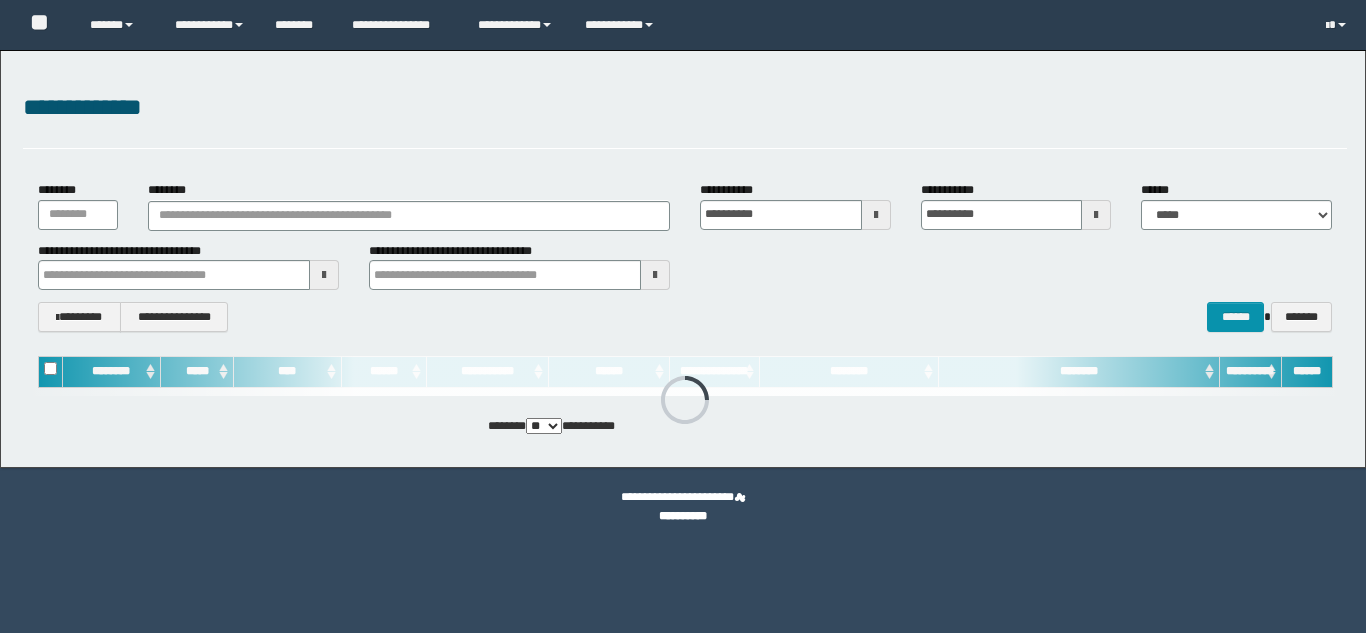 scroll, scrollTop: 0, scrollLeft: 0, axis: both 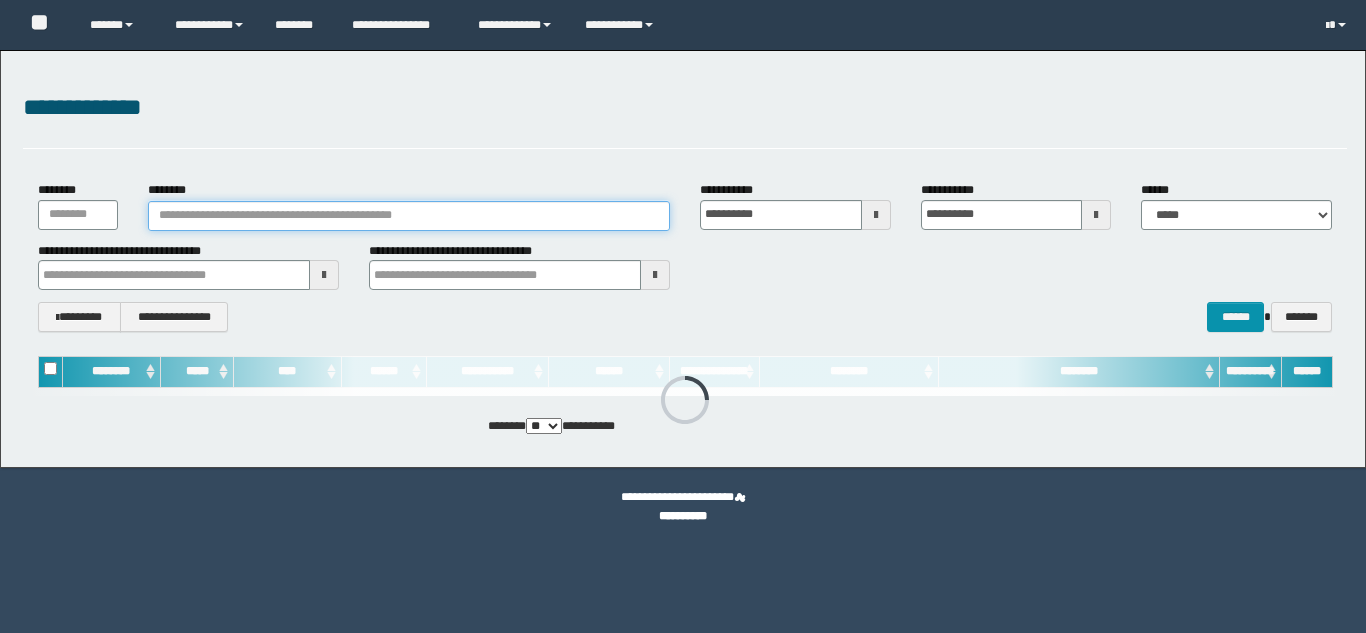 click on "********" at bounding box center [409, 216] 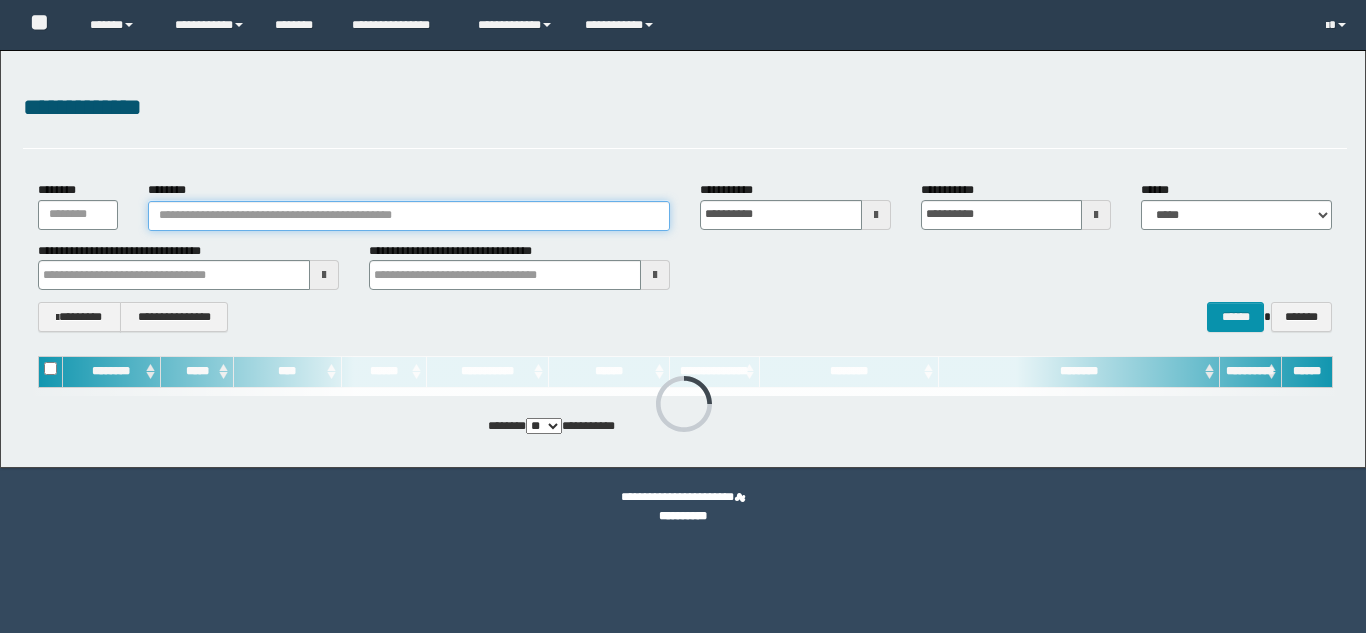 paste on "********" 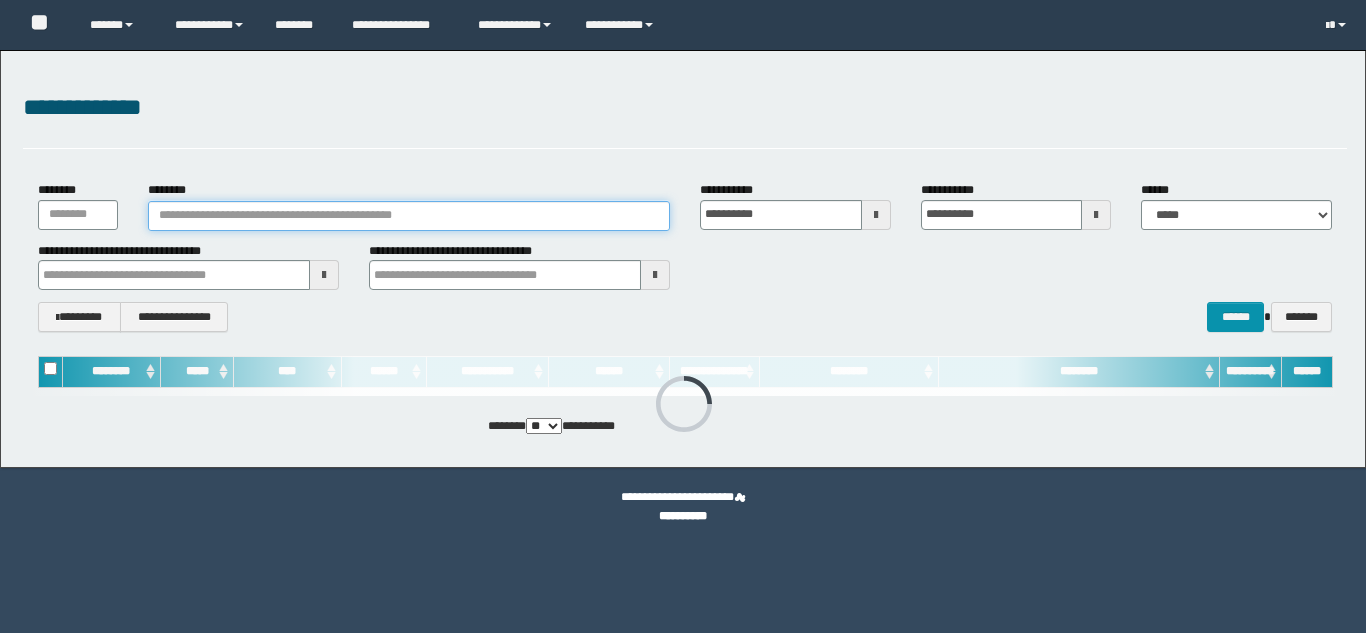 type on "********" 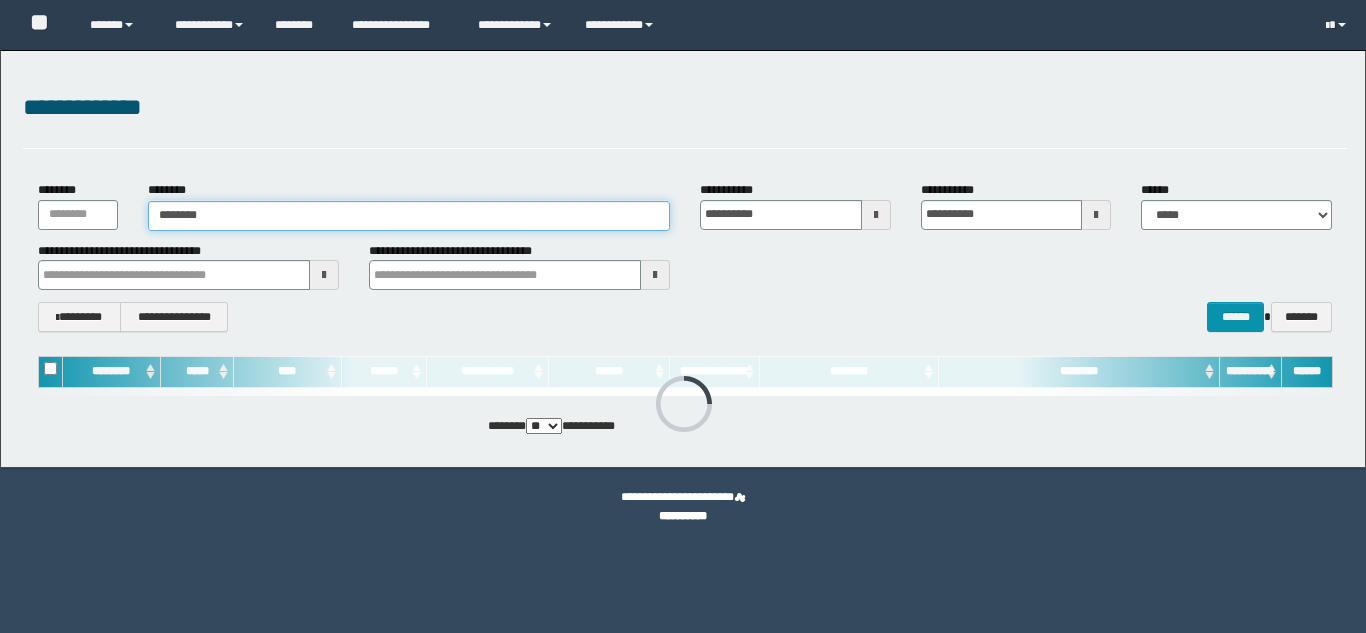 scroll, scrollTop: 0, scrollLeft: 0, axis: both 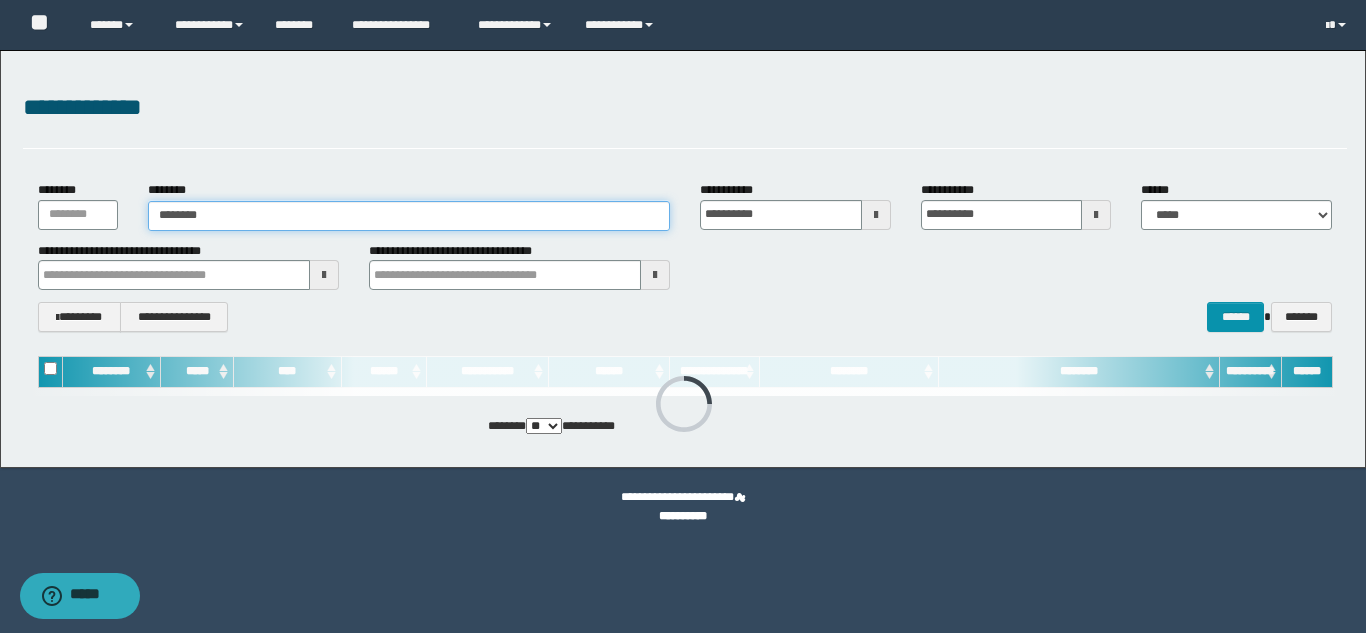 type on "********" 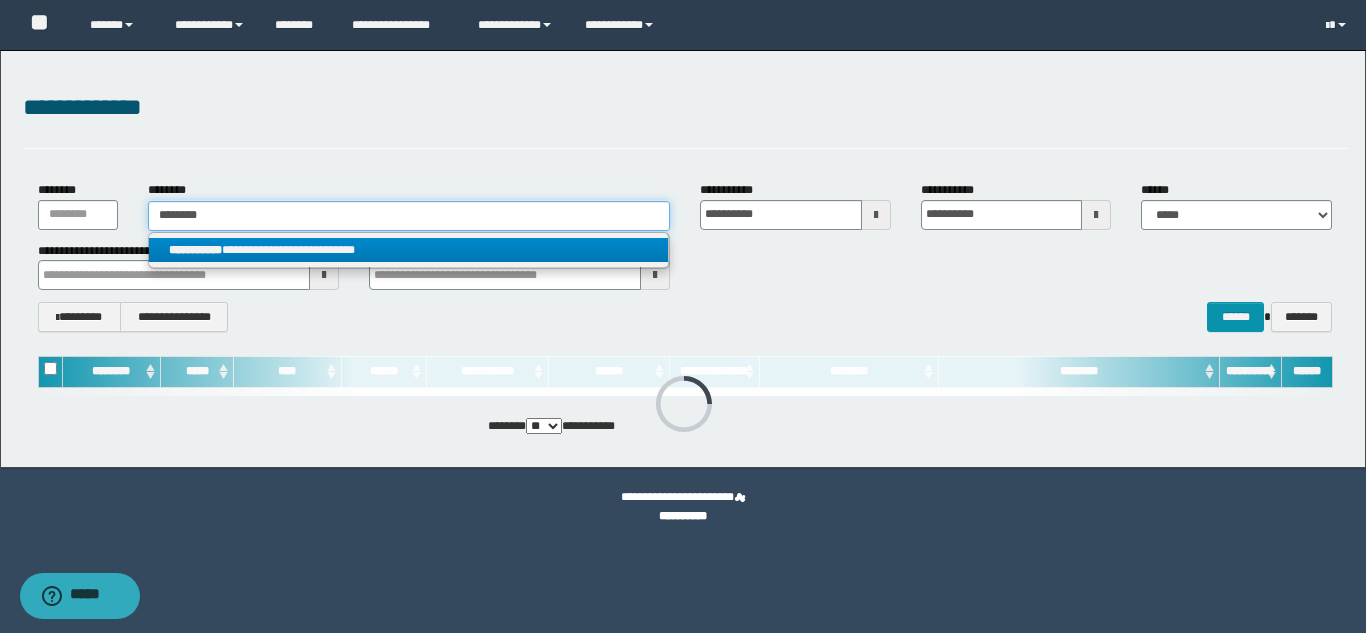 type on "********" 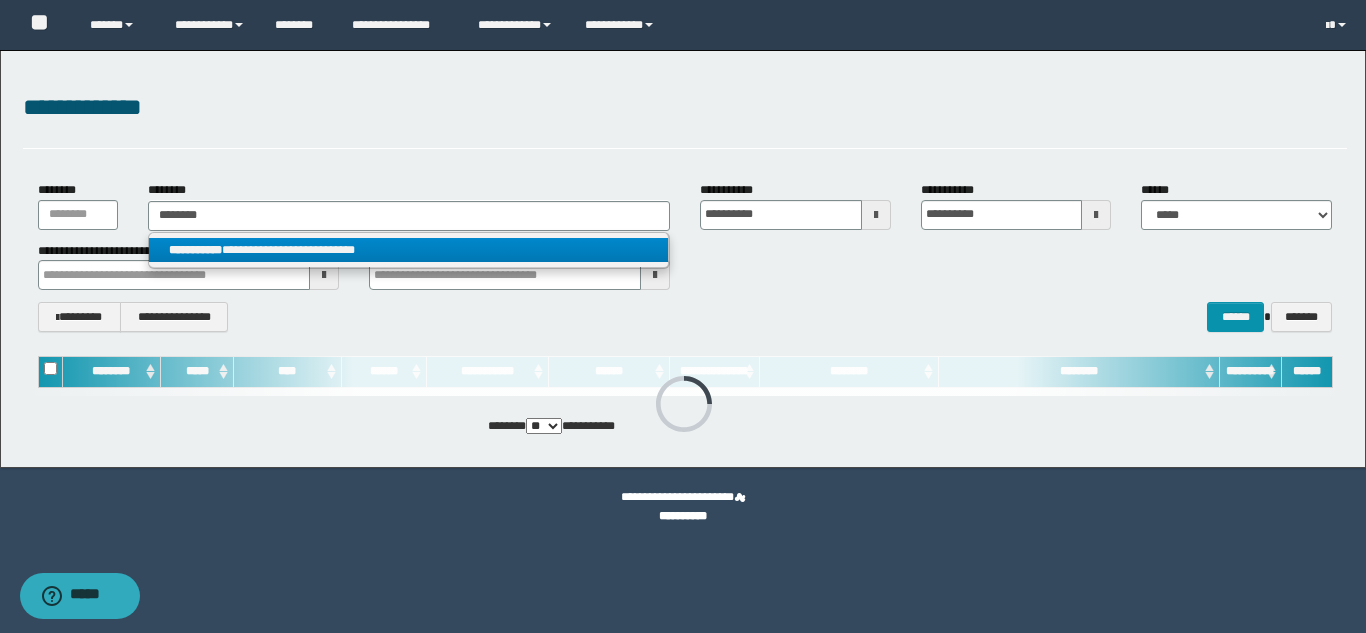 click on "**********" at bounding box center [408, 250] 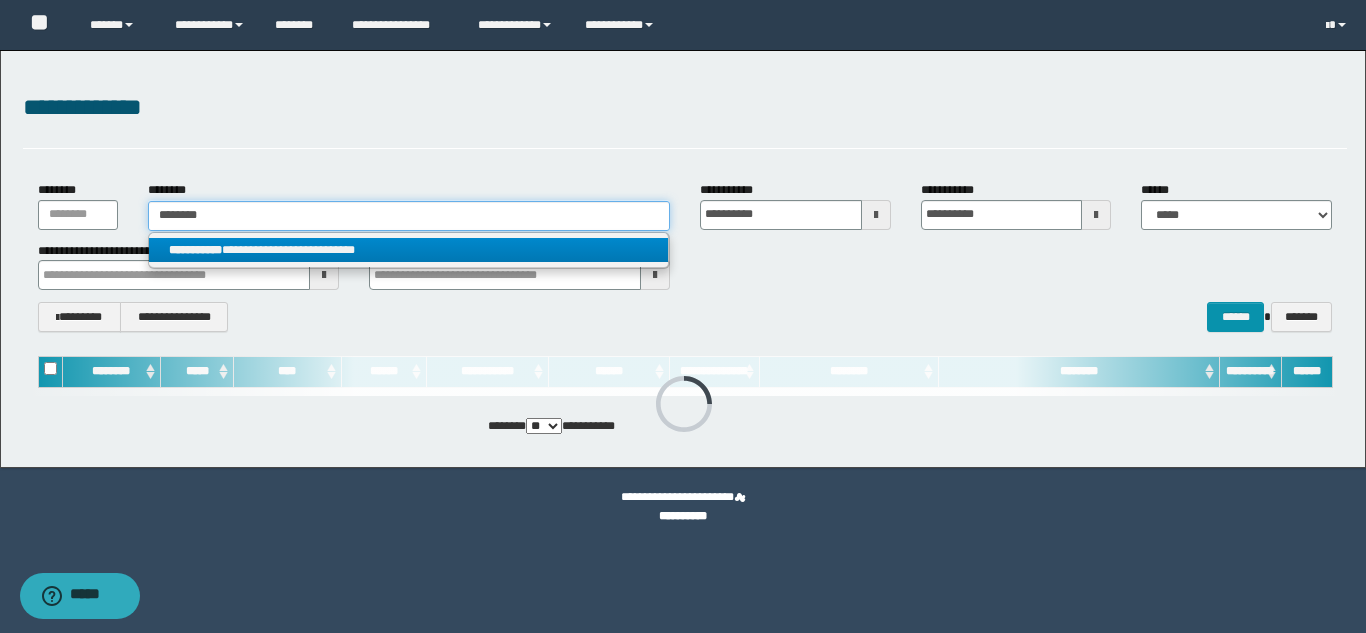 type 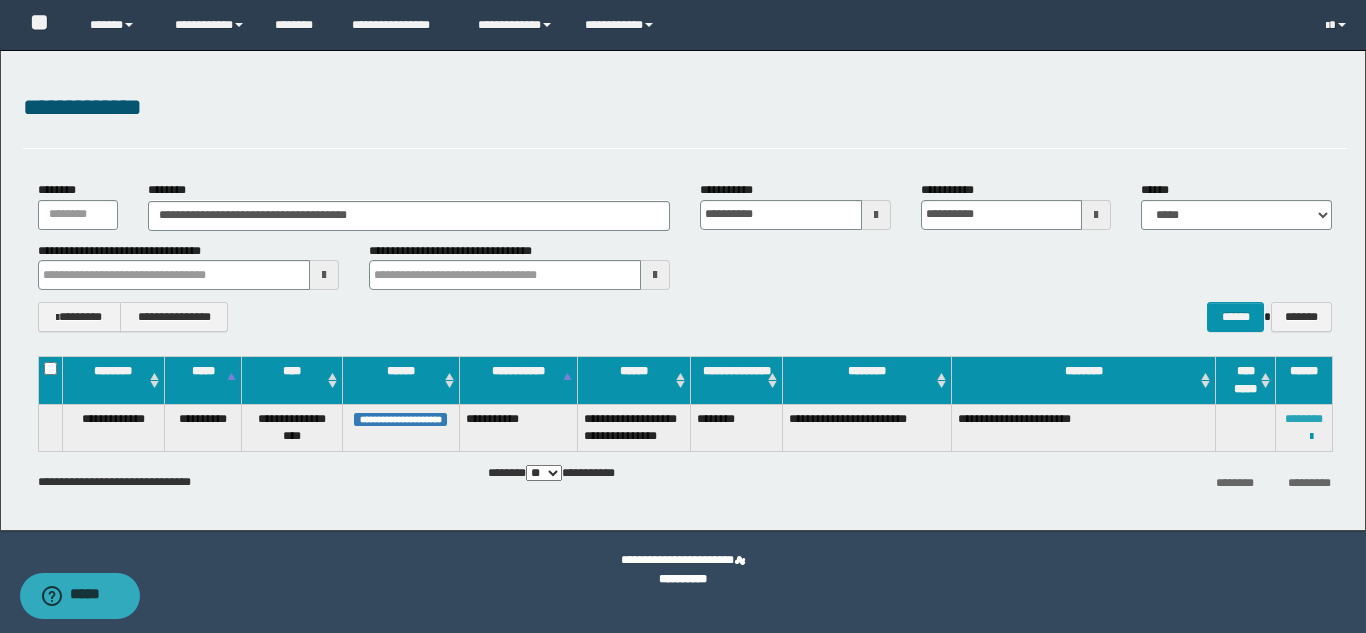 click on "********" at bounding box center [1304, 419] 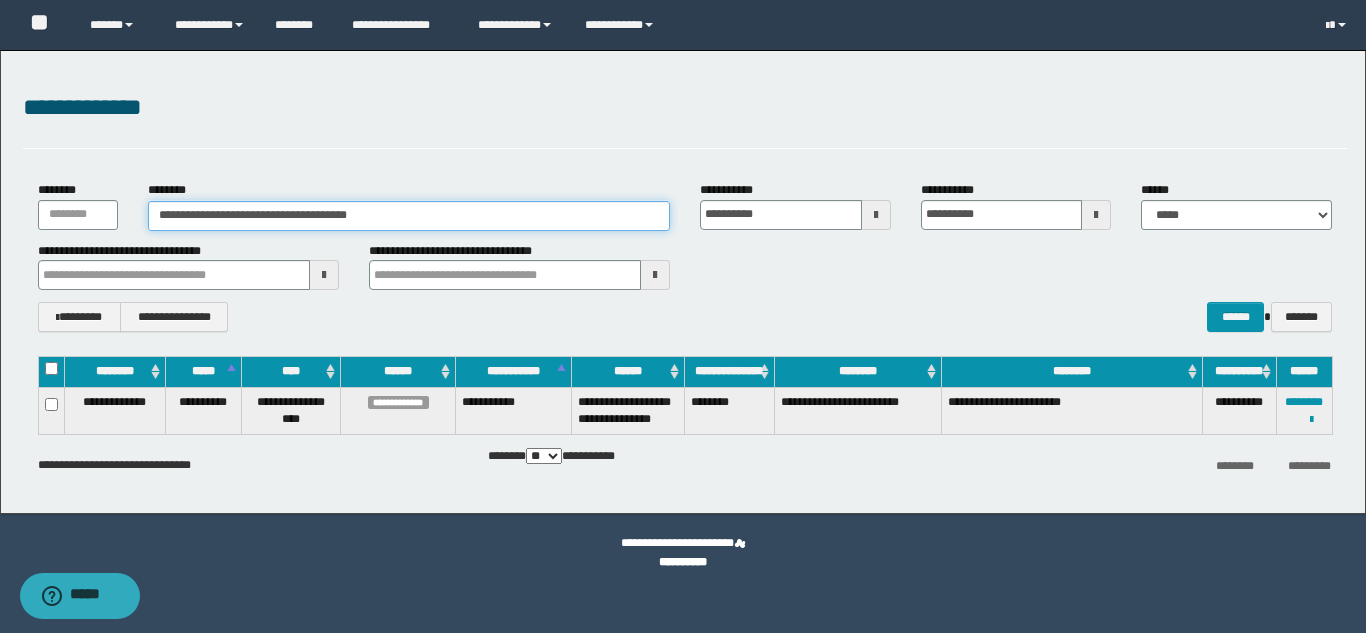 drag, startPoint x: 415, startPoint y: 215, endPoint x: 139, endPoint y: 221, distance: 276.06522 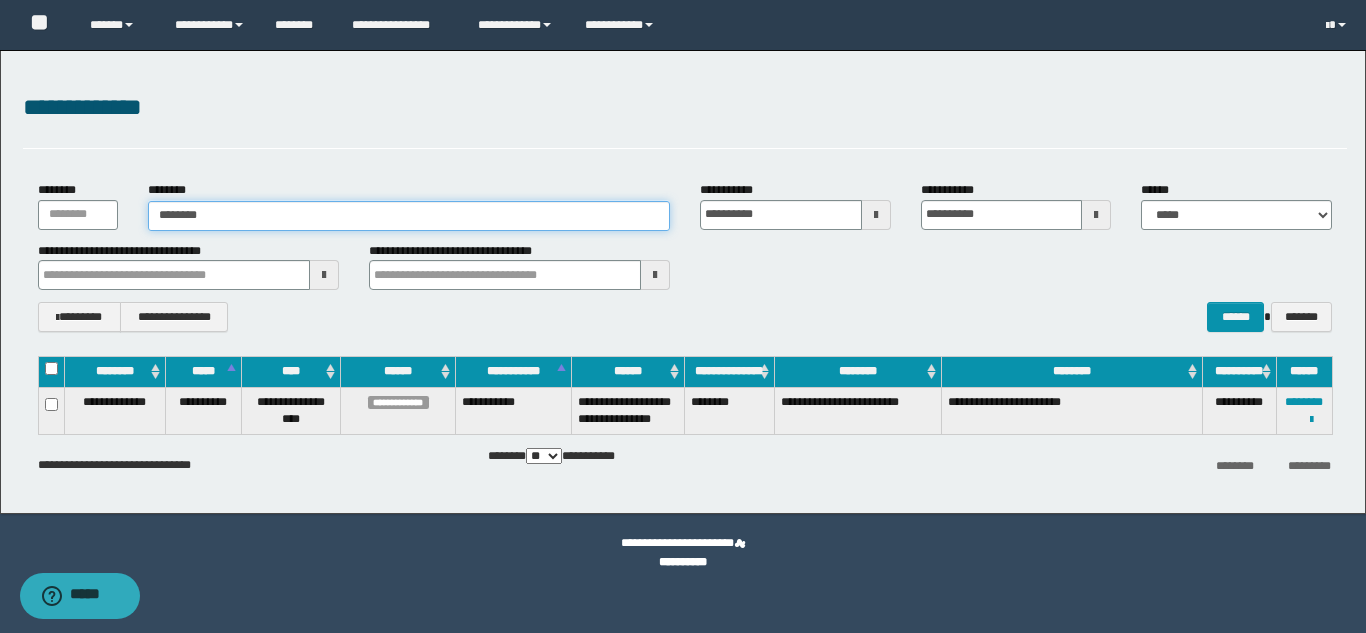 type on "********" 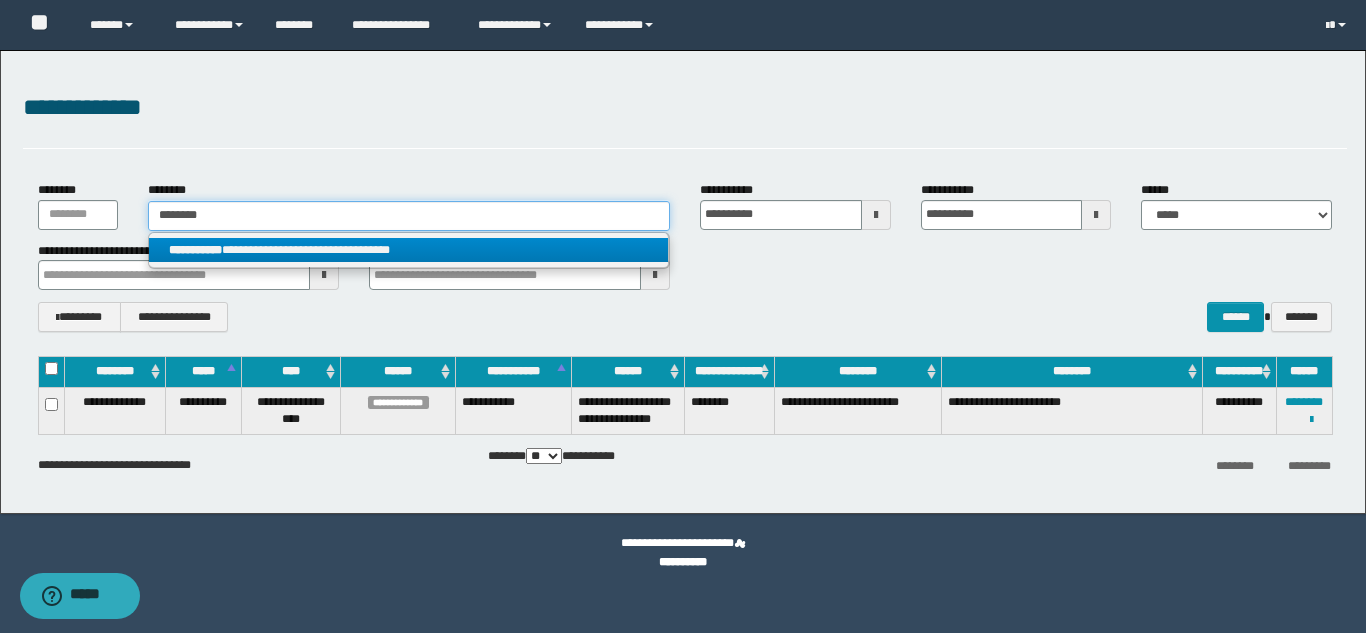 type on "********" 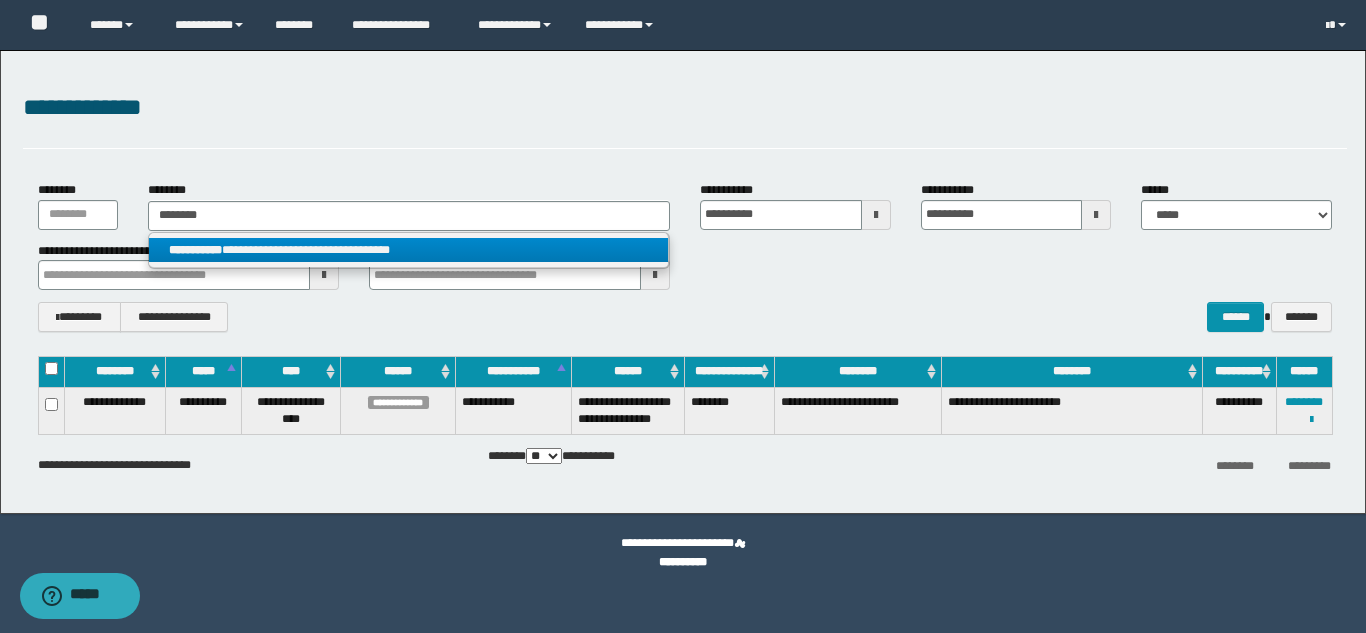 click on "**********" at bounding box center (408, 250) 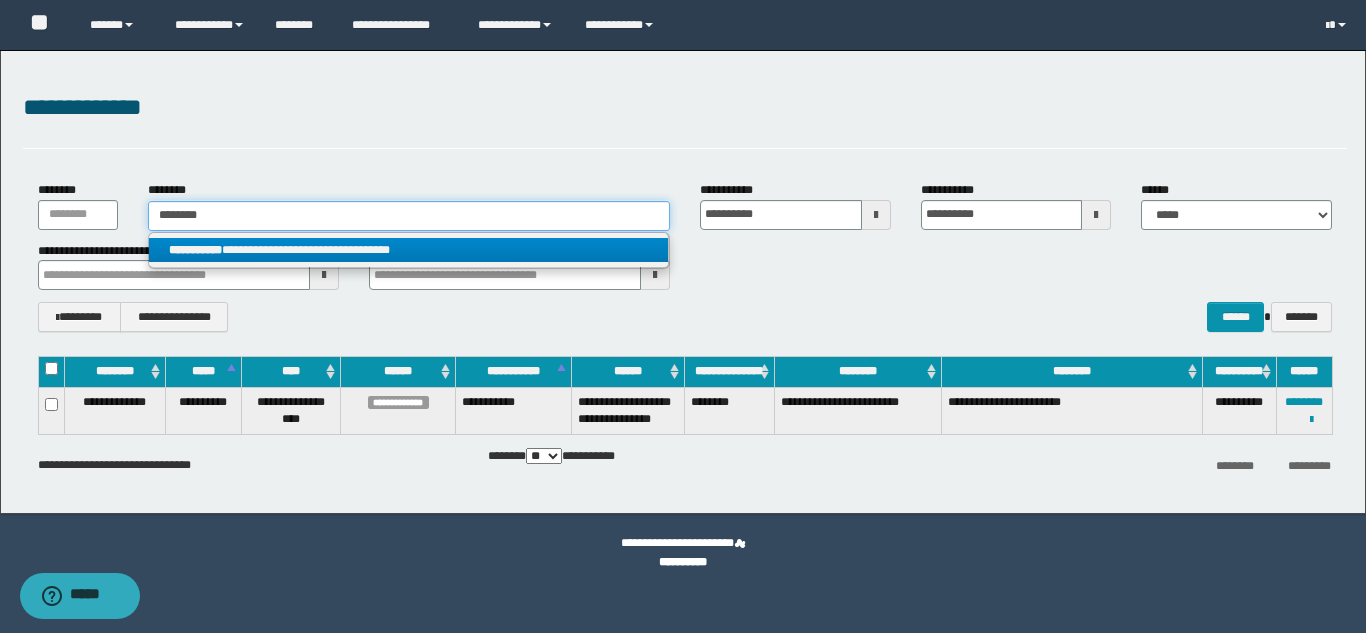type 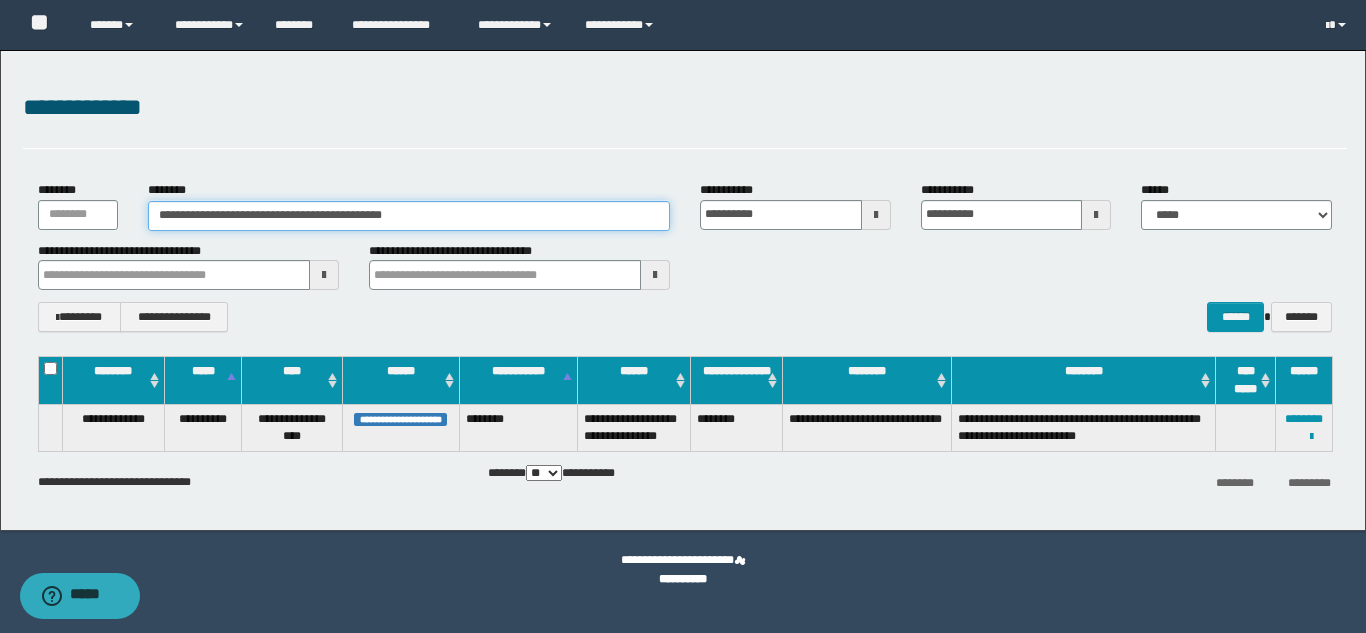 drag, startPoint x: 474, startPoint y: 220, endPoint x: 151, endPoint y: 220, distance: 323 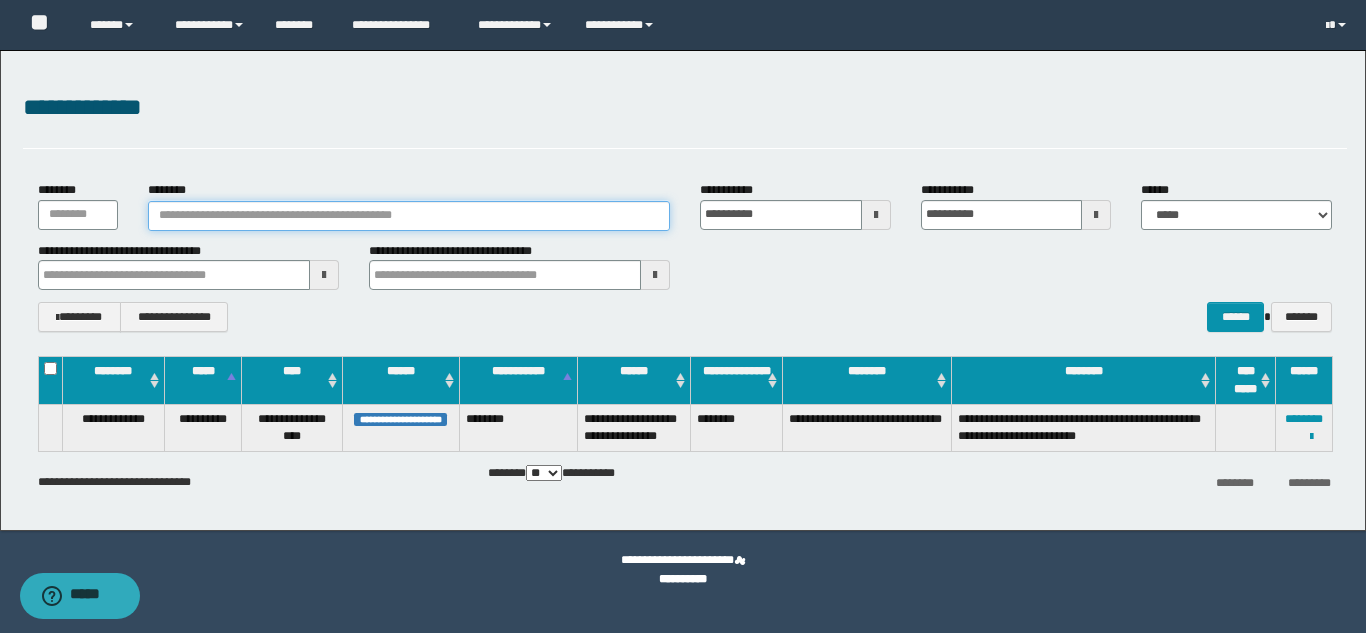 type 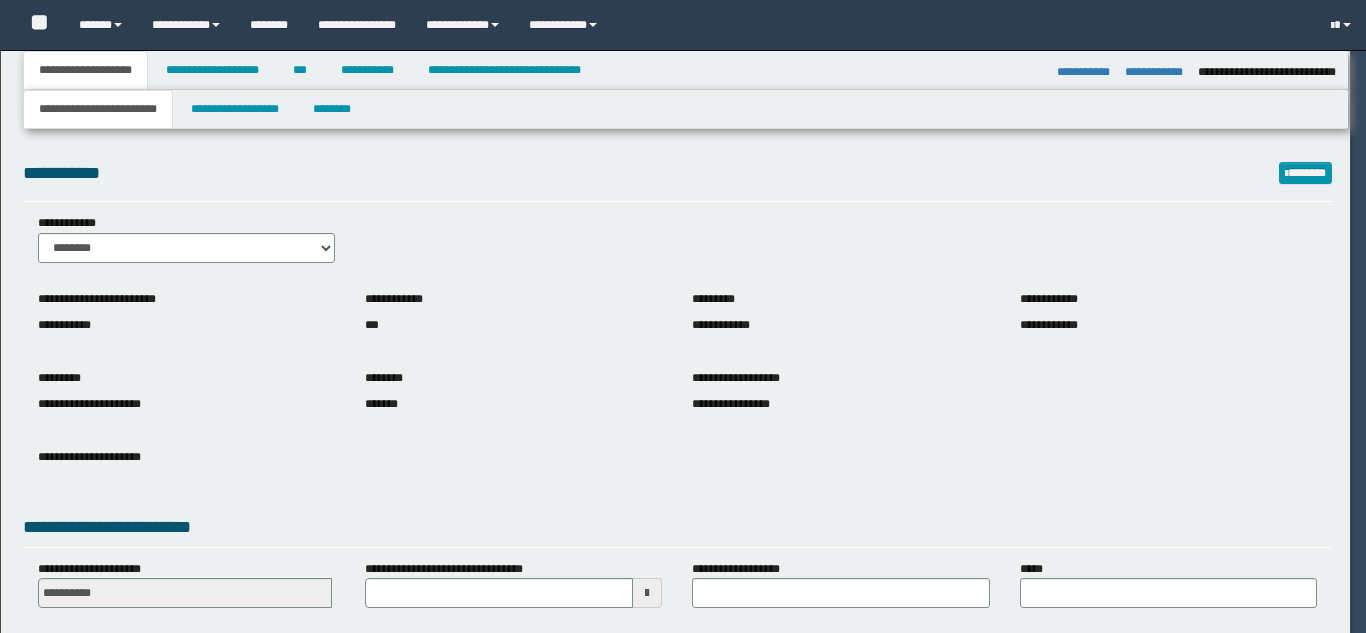 select on "*" 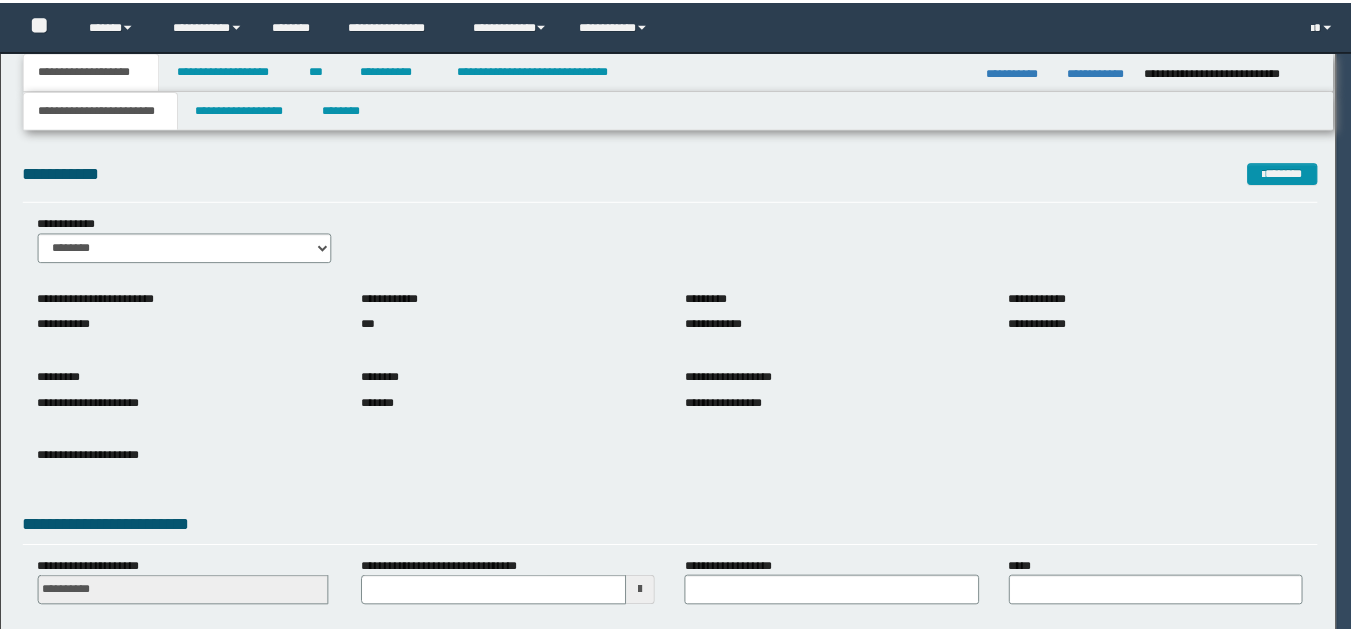 scroll, scrollTop: 0, scrollLeft: 0, axis: both 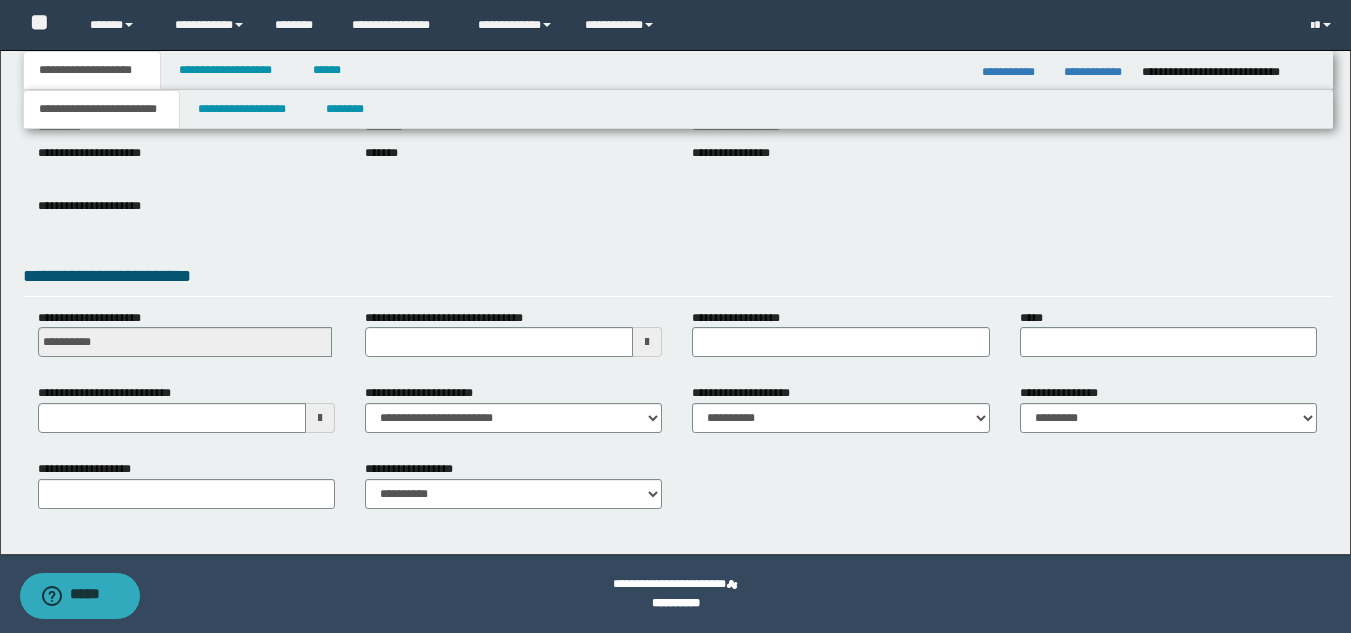 click at bounding box center [320, 418] 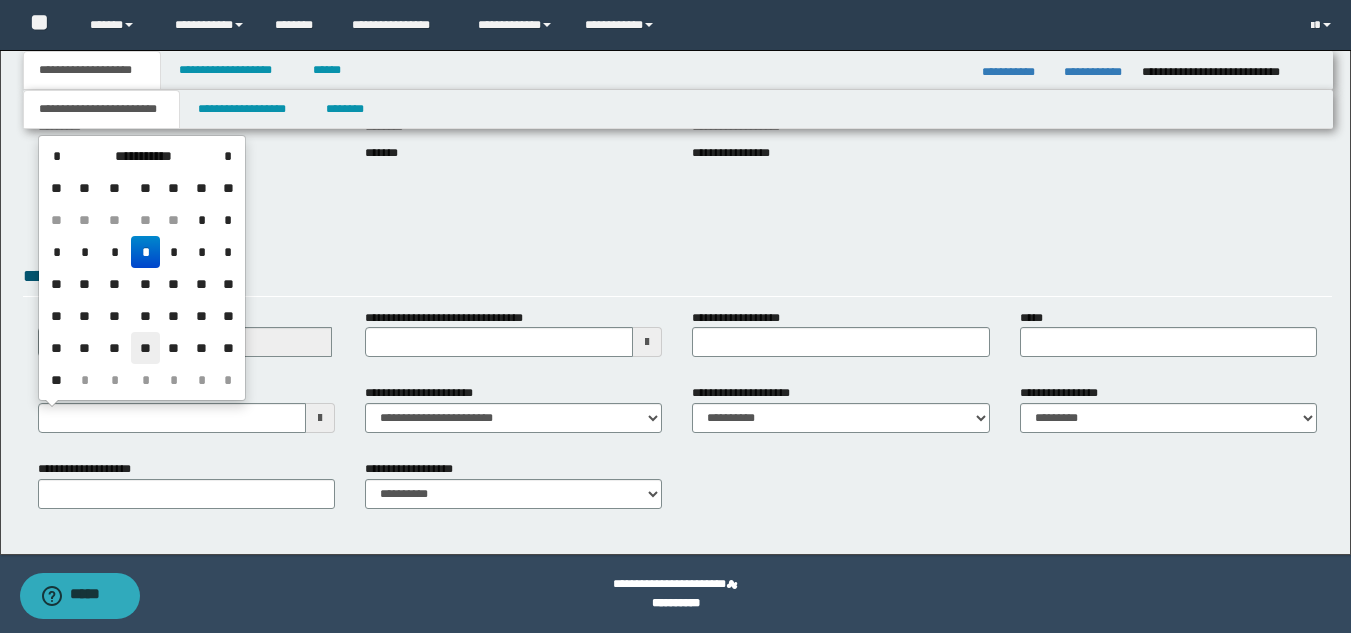 click on "**" at bounding box center [145, 348] 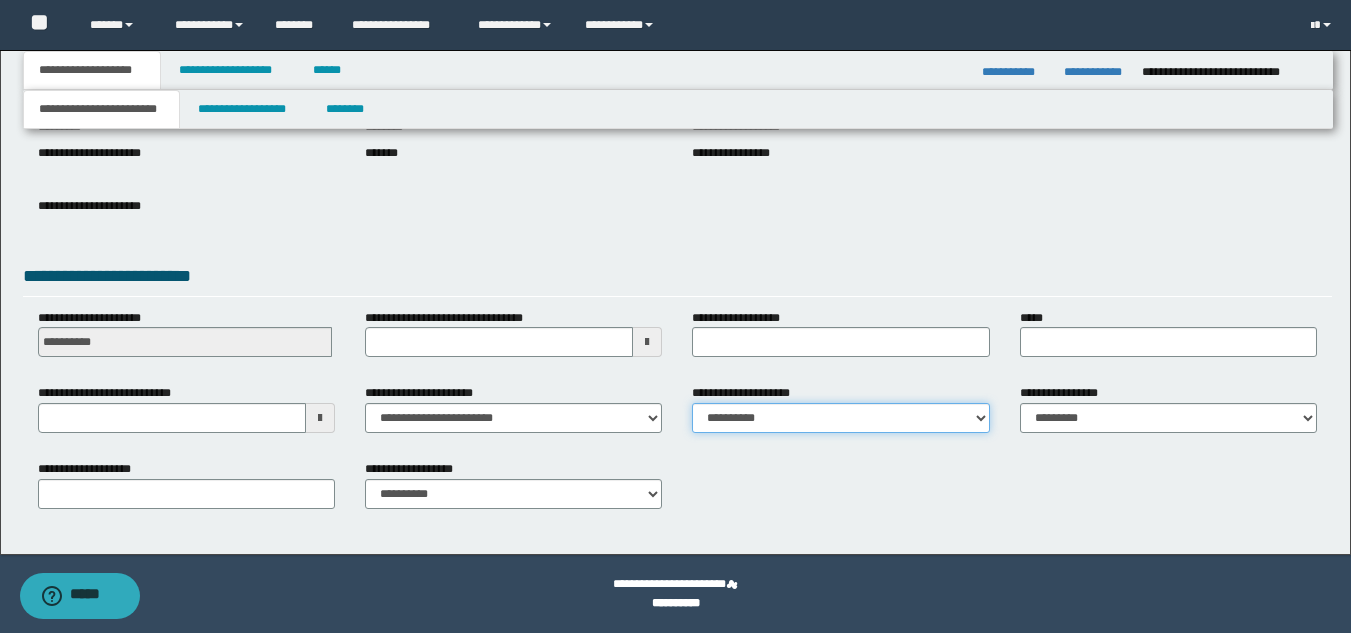 click on "**********" at bounding box center [840, 418] 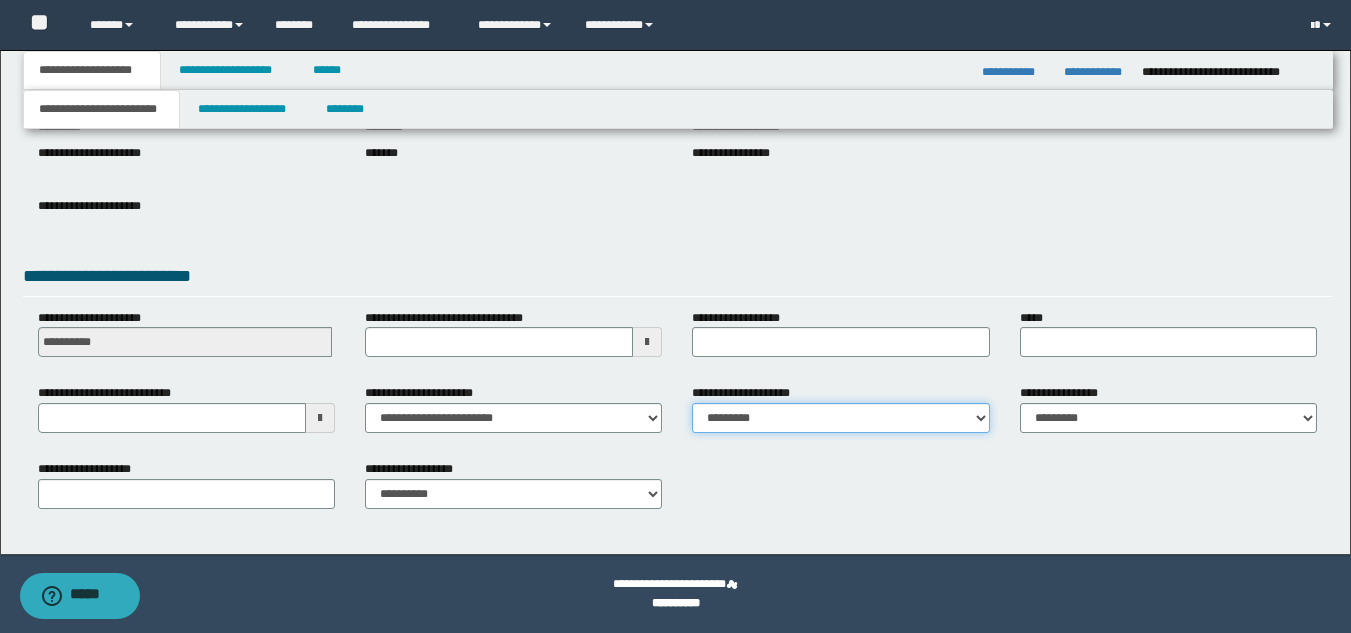 click on "**********" at bounding box center (840, 418) 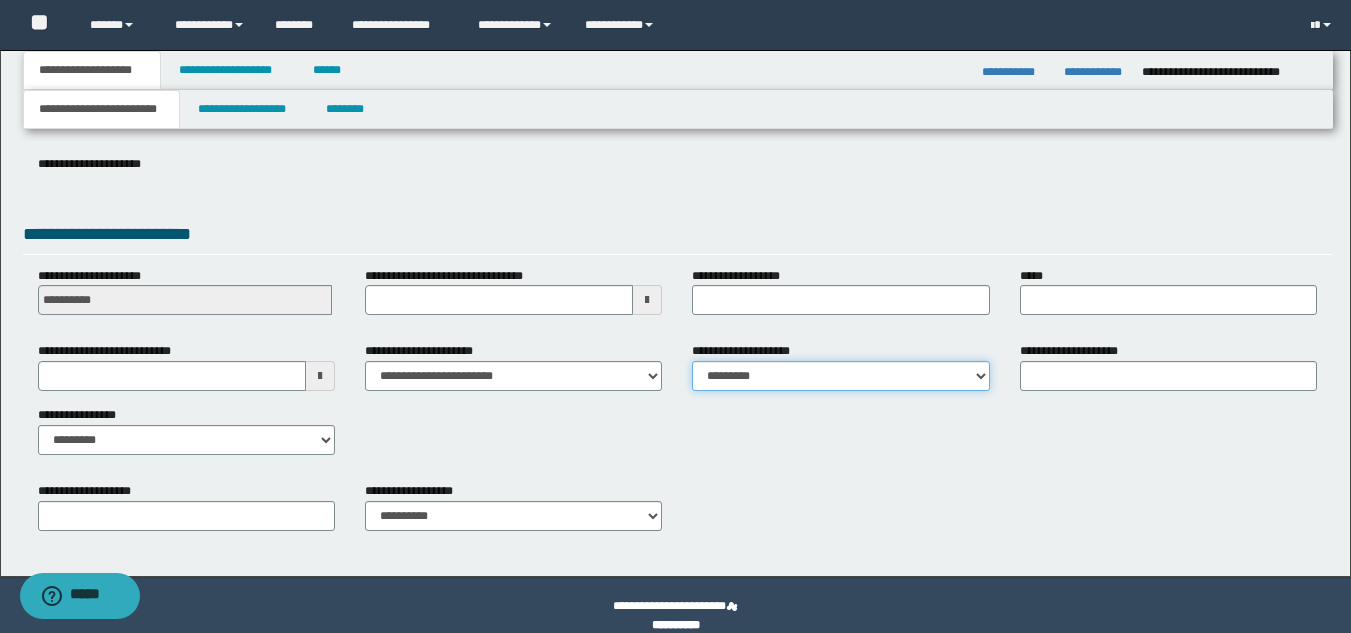 scroll, scrollTop: 315, scrollLeft: 0, axis: vertical 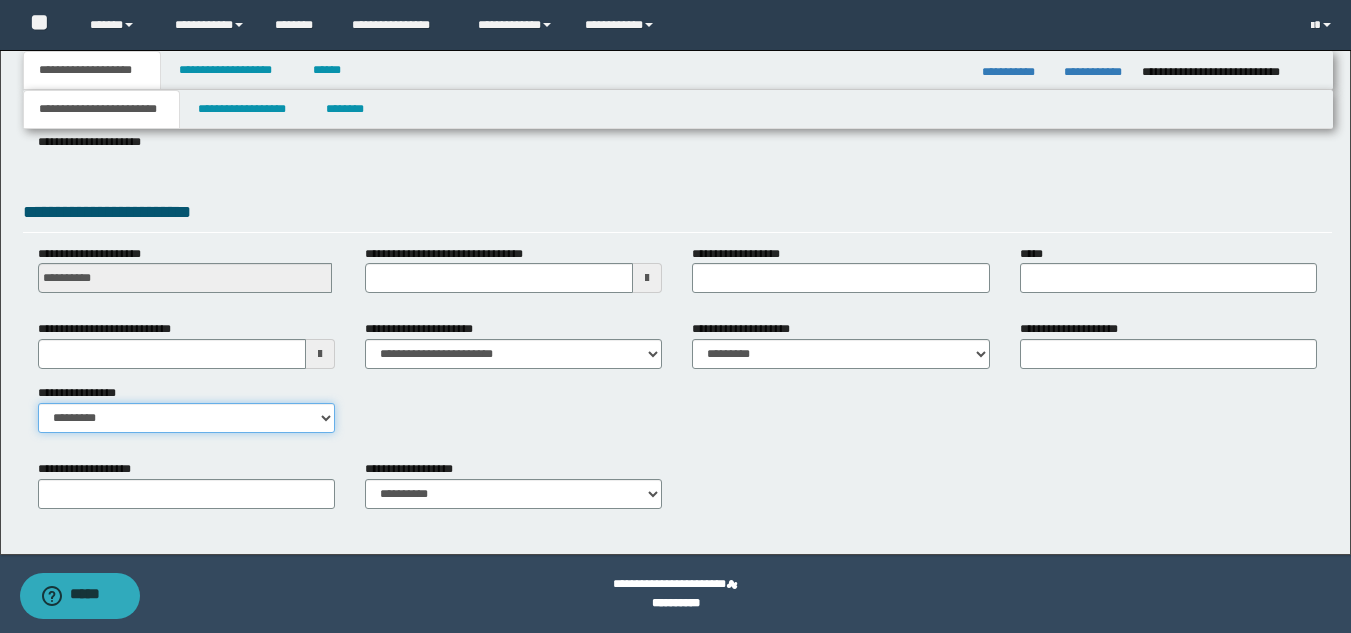 click on "**********" at bounding box center (186, 418) 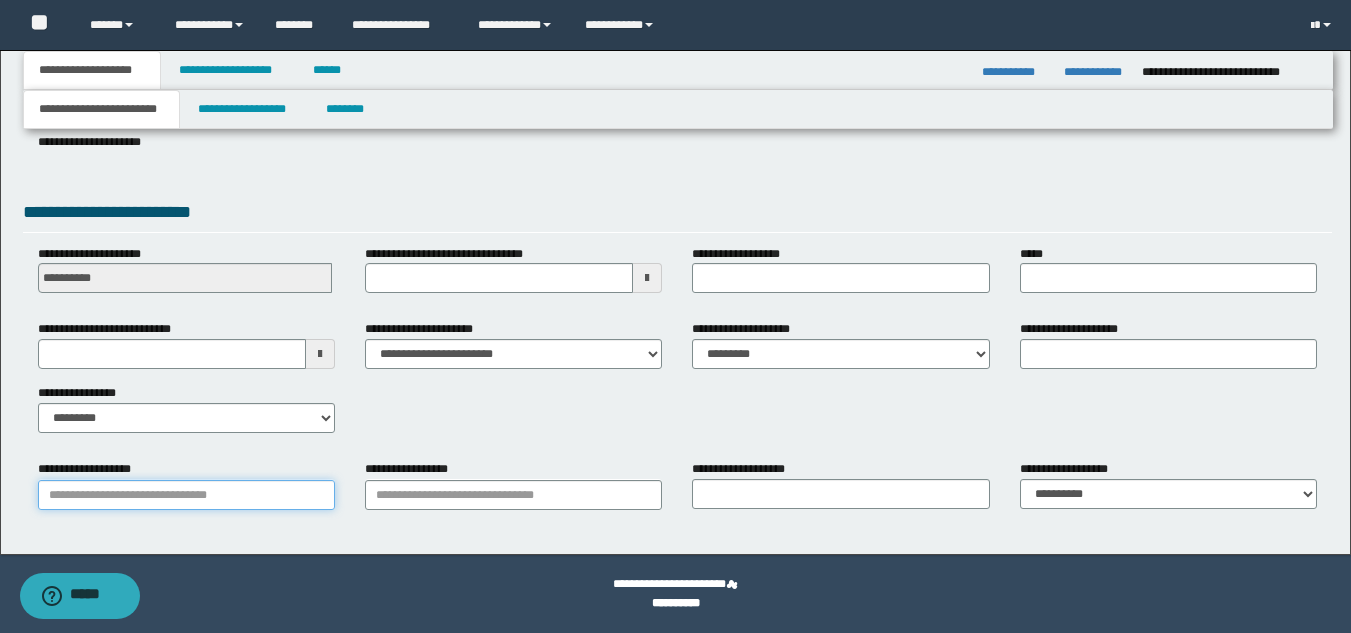 click on "**********" at bounding box center [186, 495] 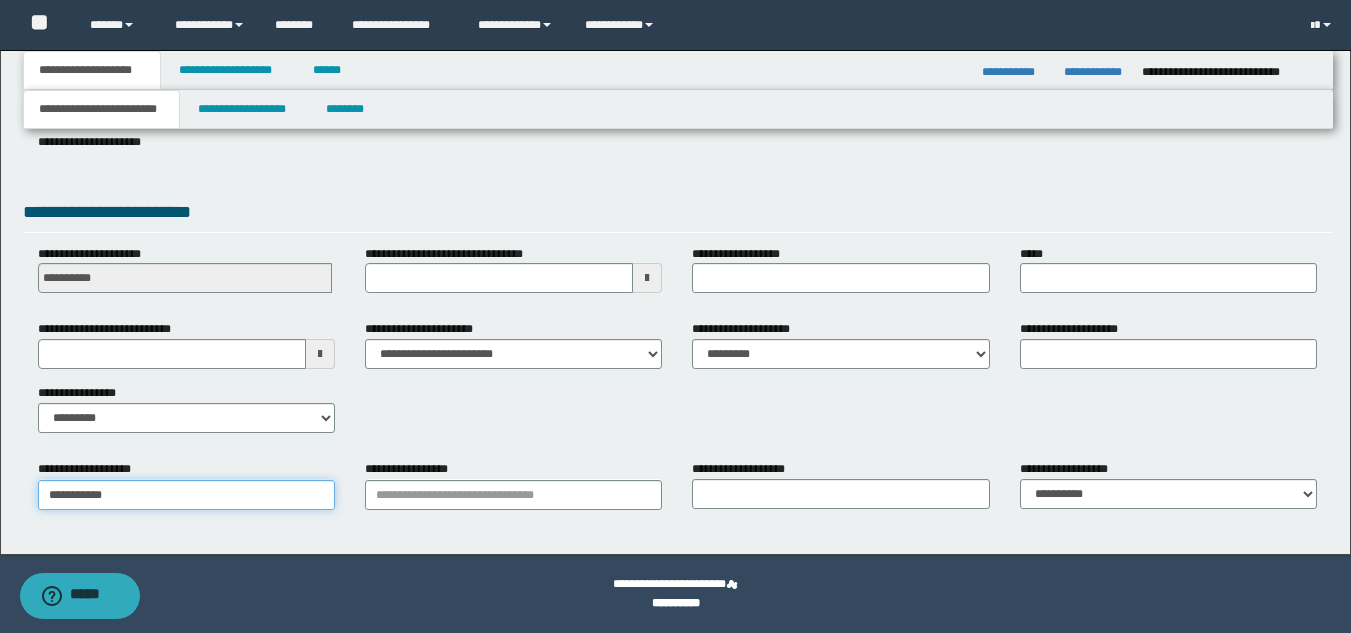 type on "**********" 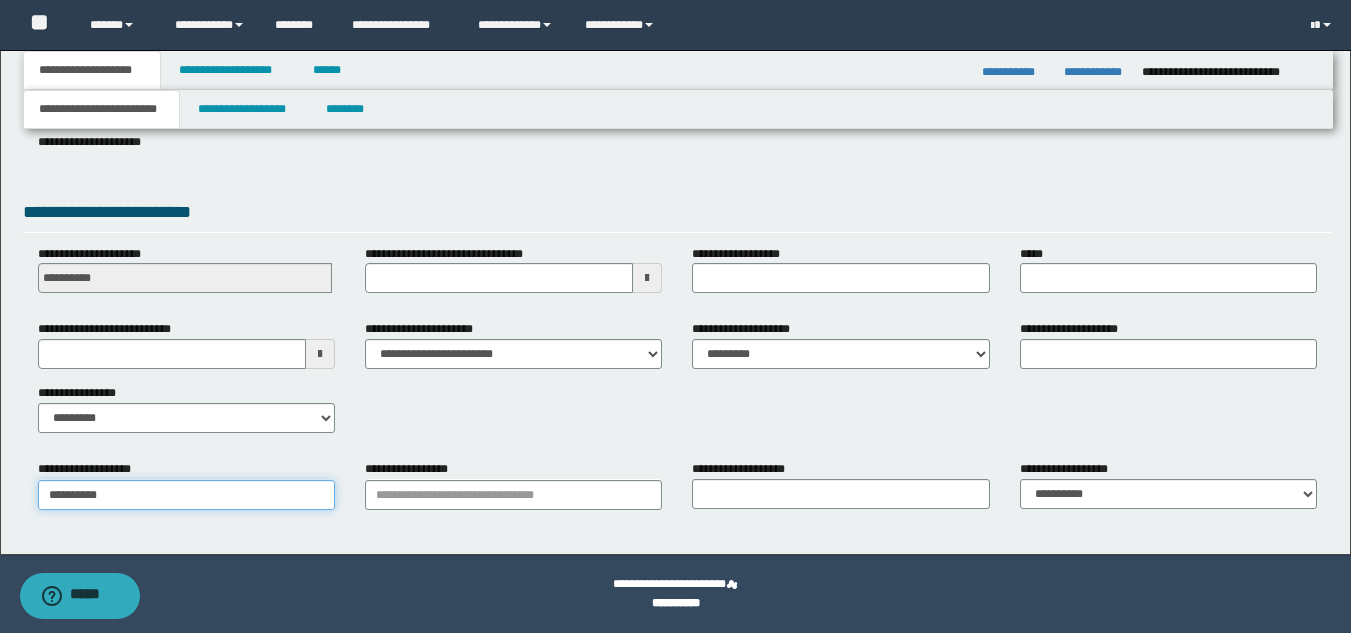 type on "**********" 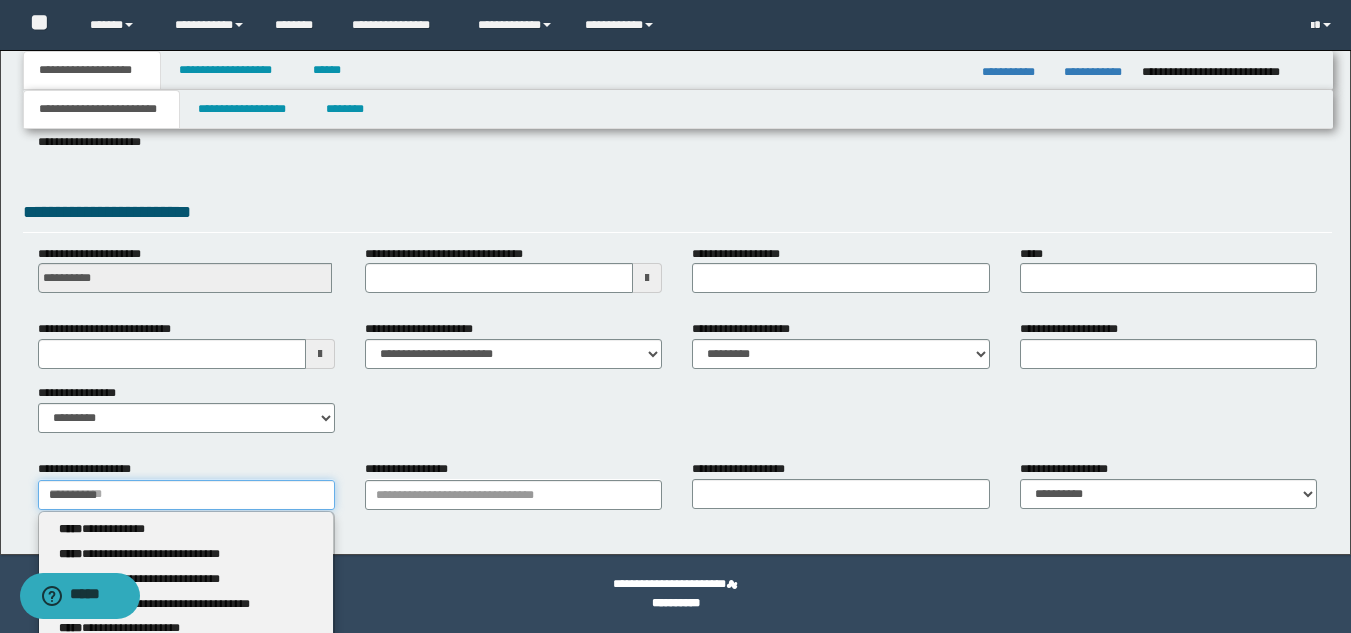 type 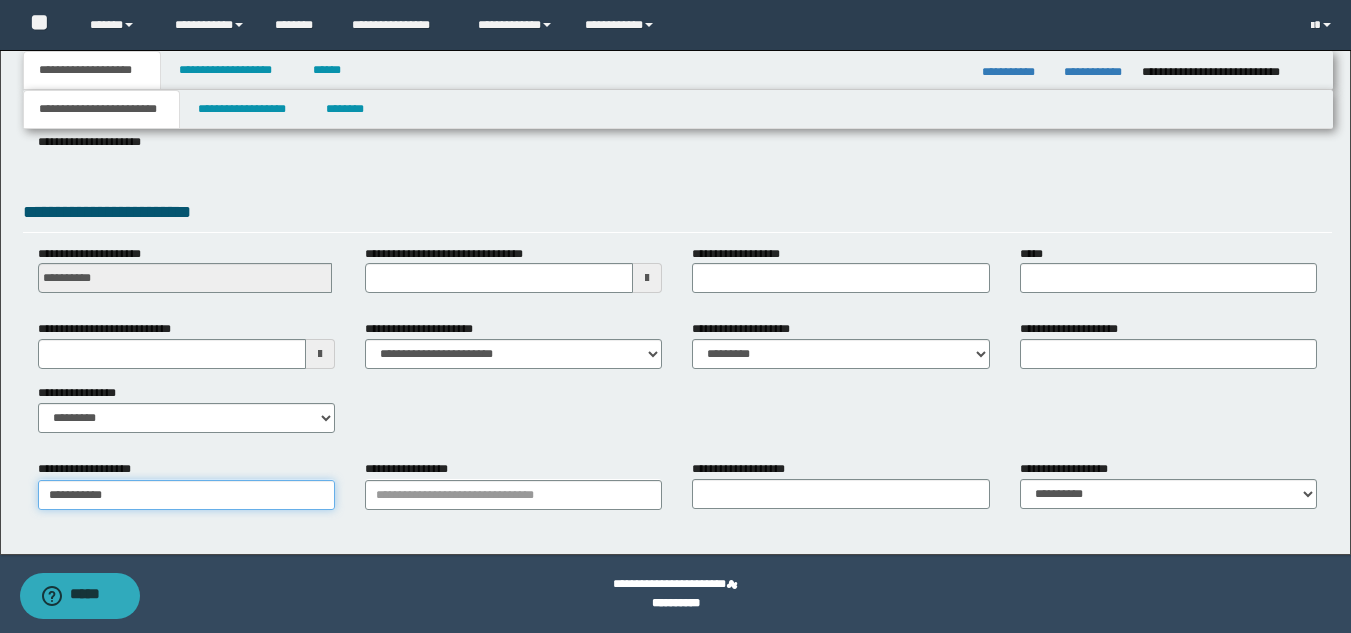 type on "**********" 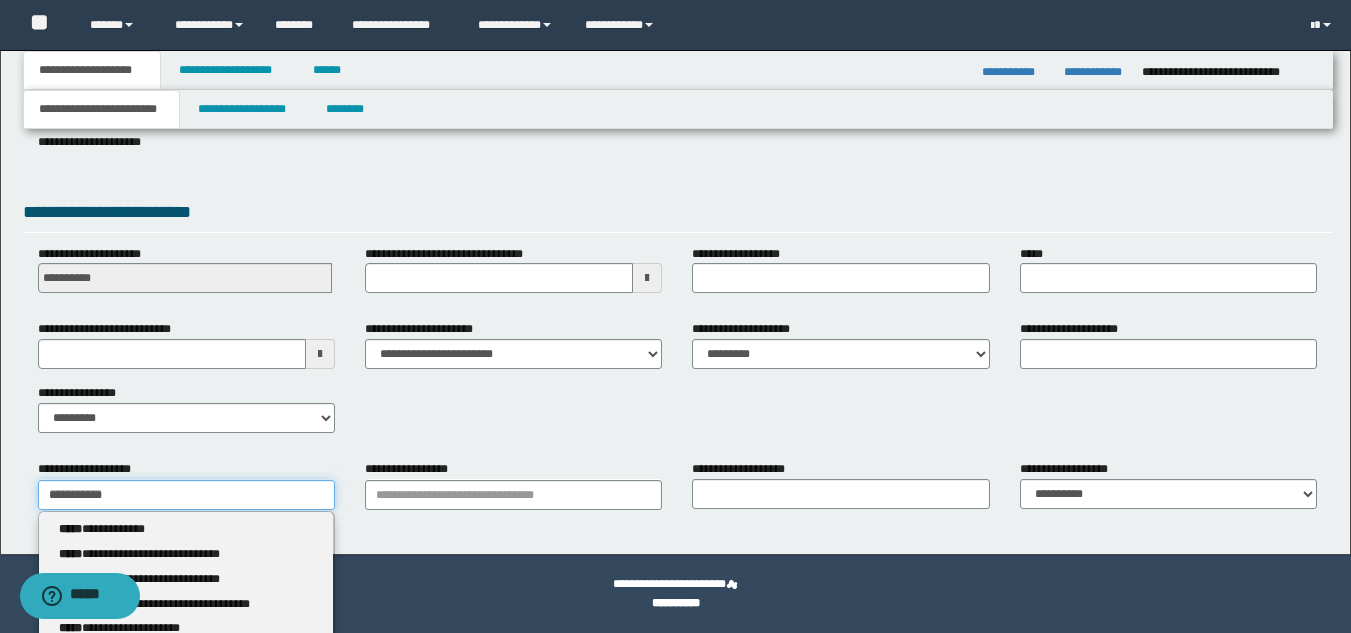 type 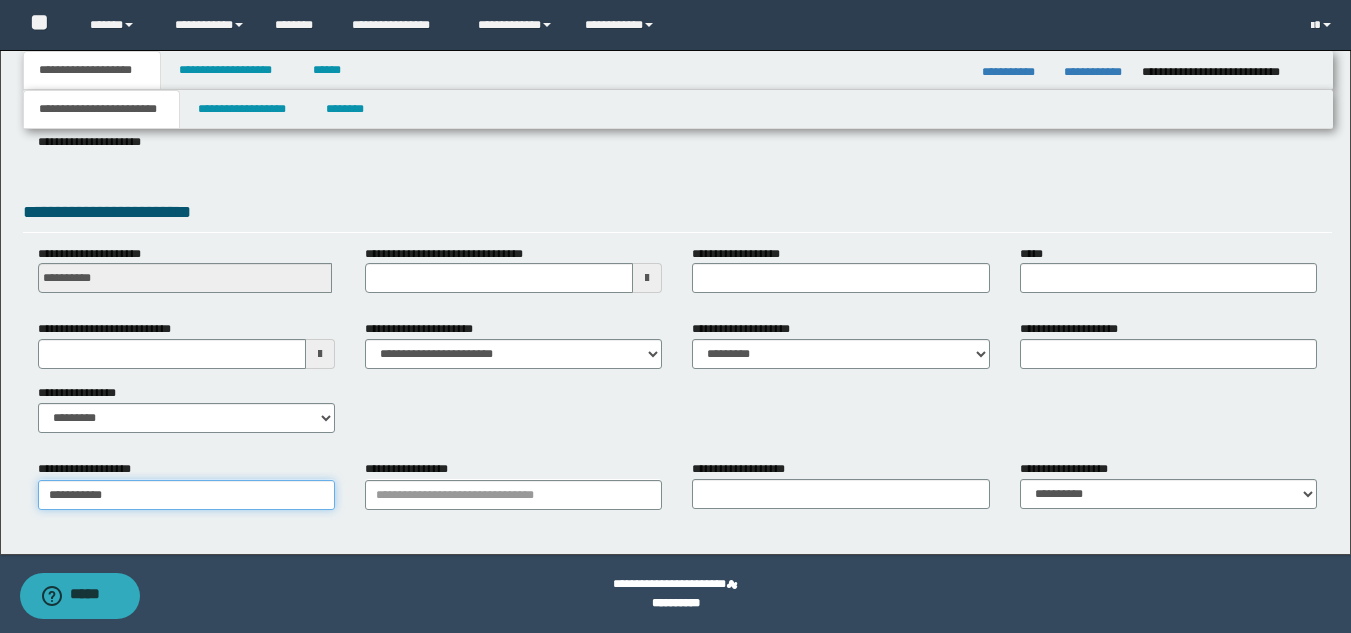 type on "**********" 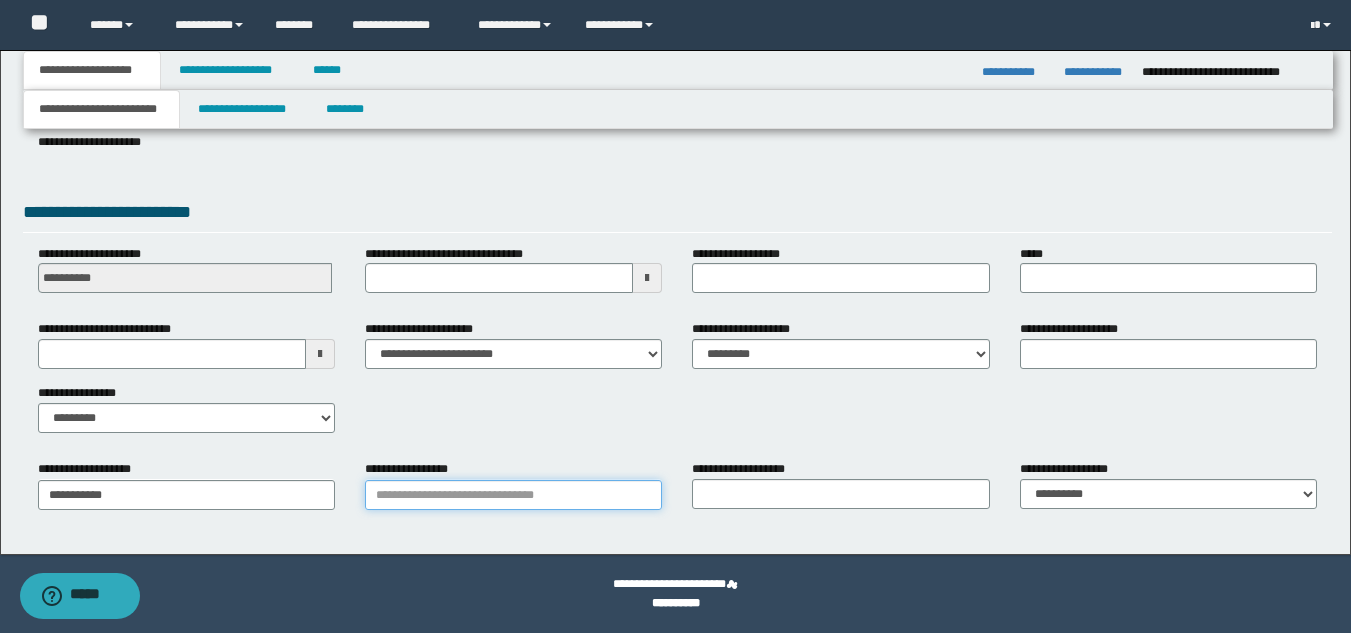 click on "**********" at bounding box center [513, 495] 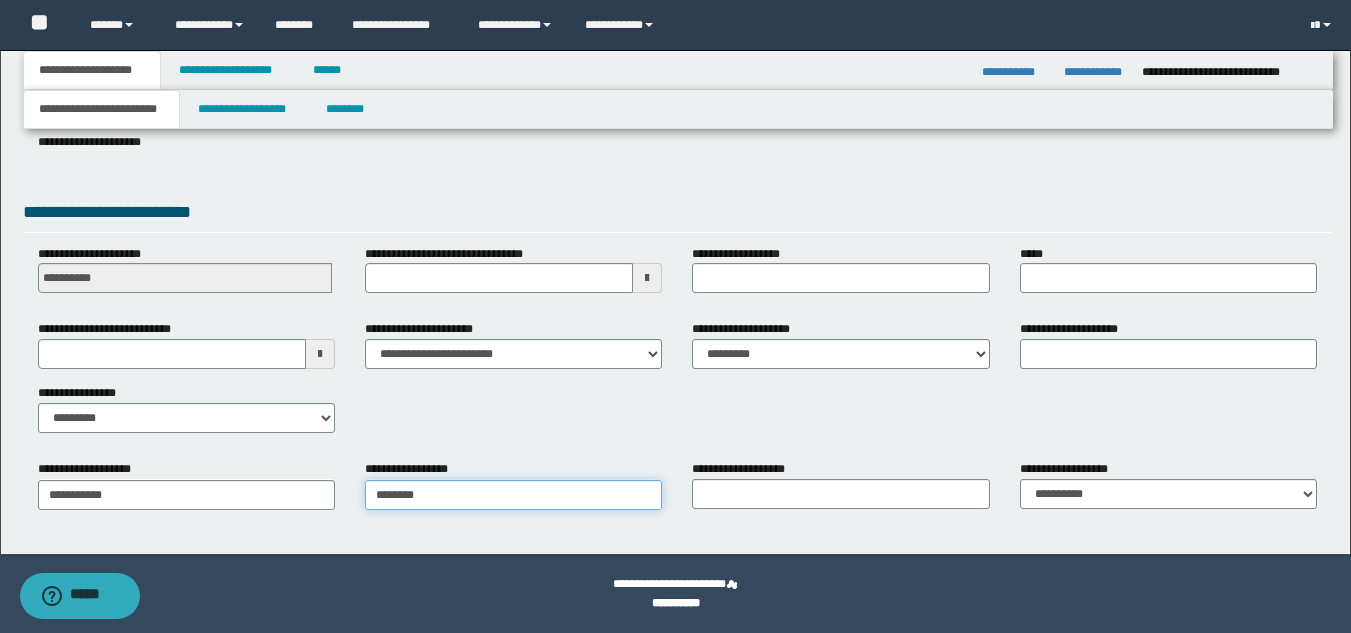 type on "*********" 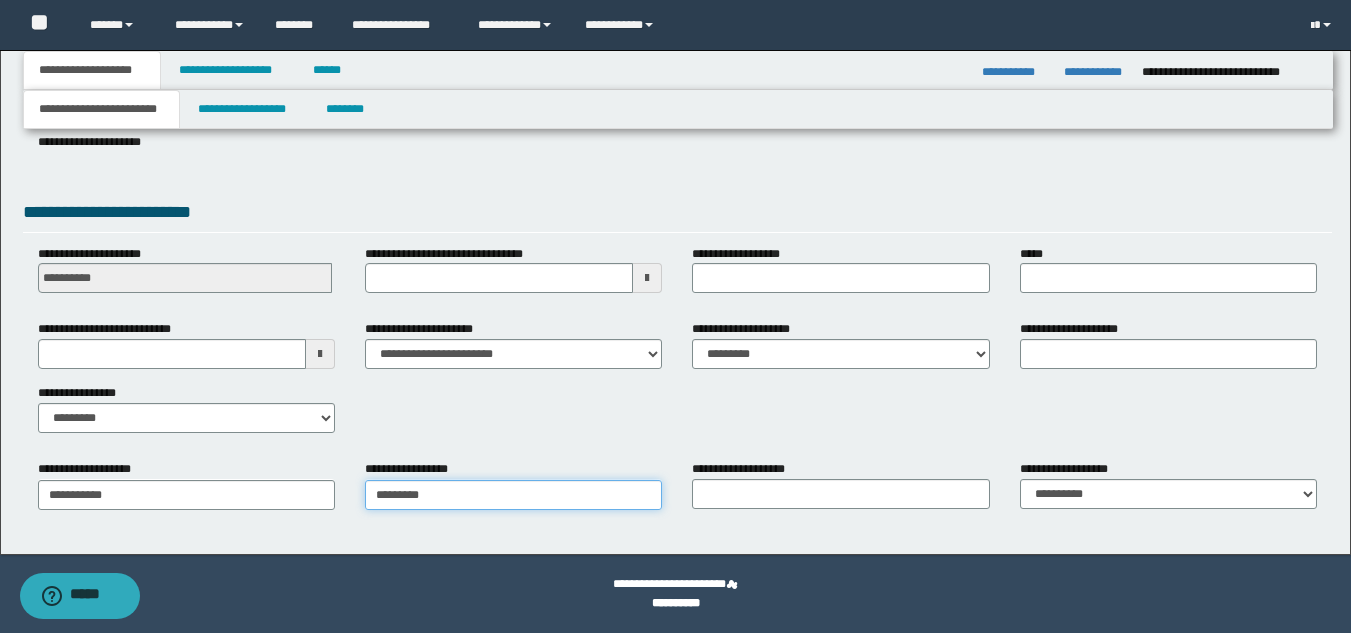 type on "*********" 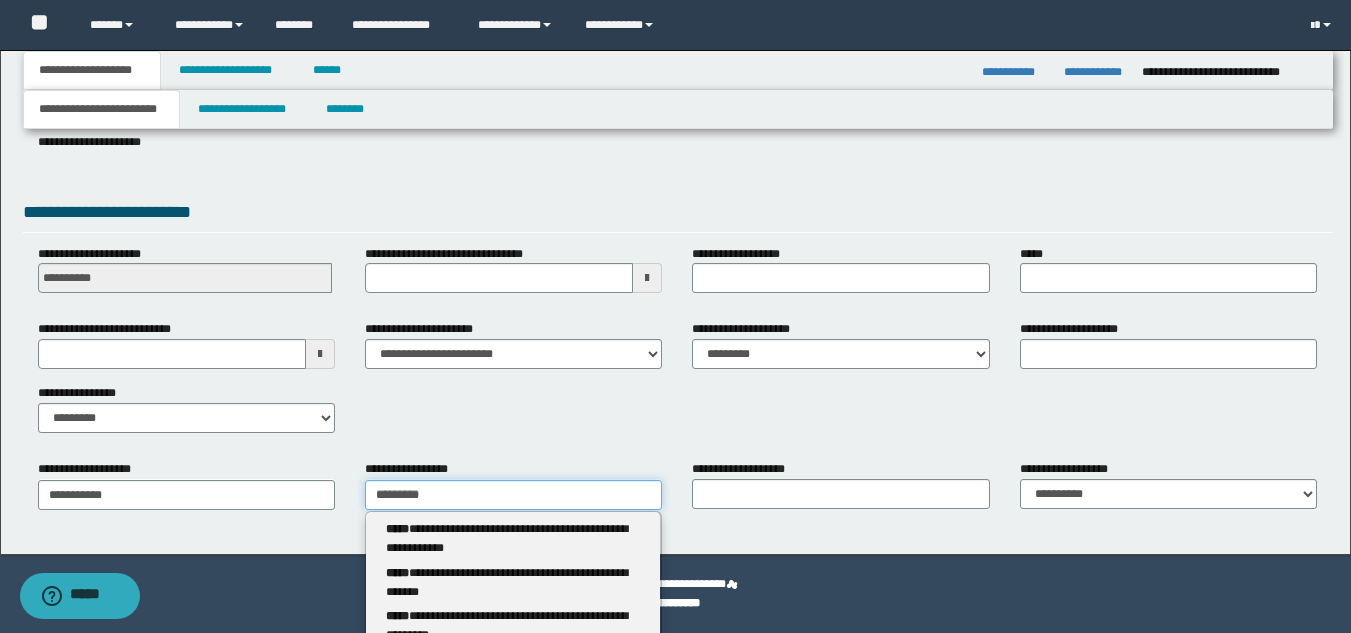 type 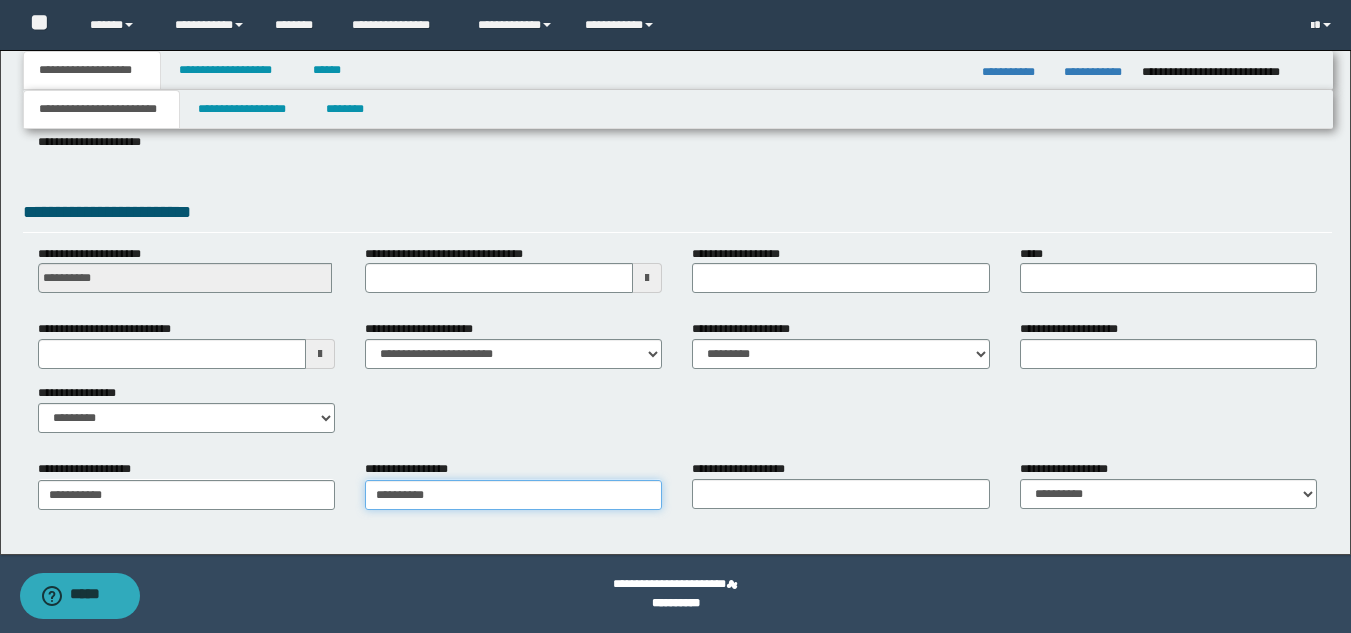 type on "**********" 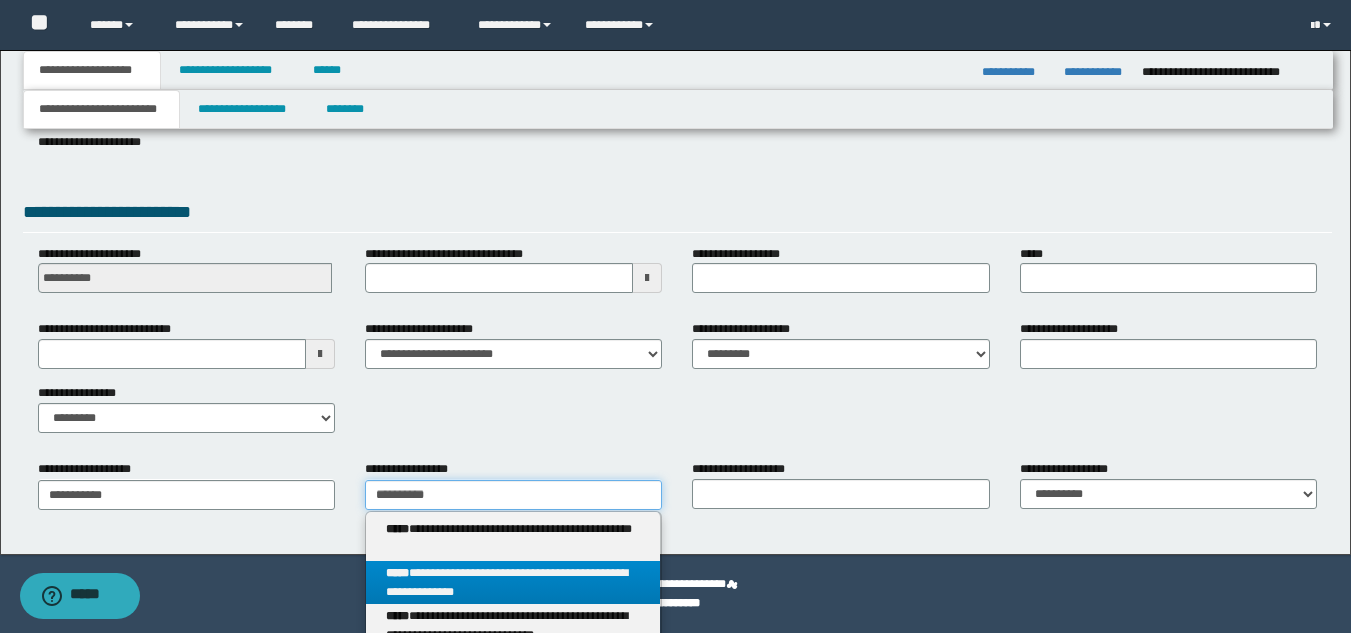 type on "**********" 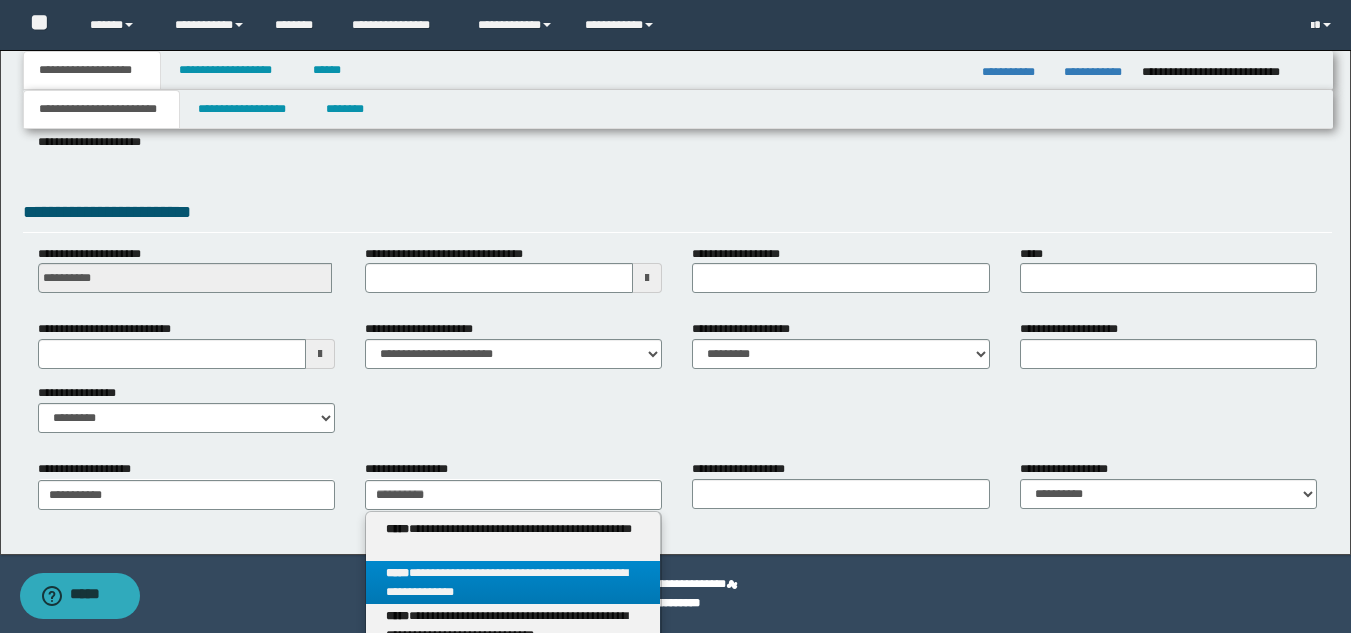 click on "**********" at bounding box center (513, 583) 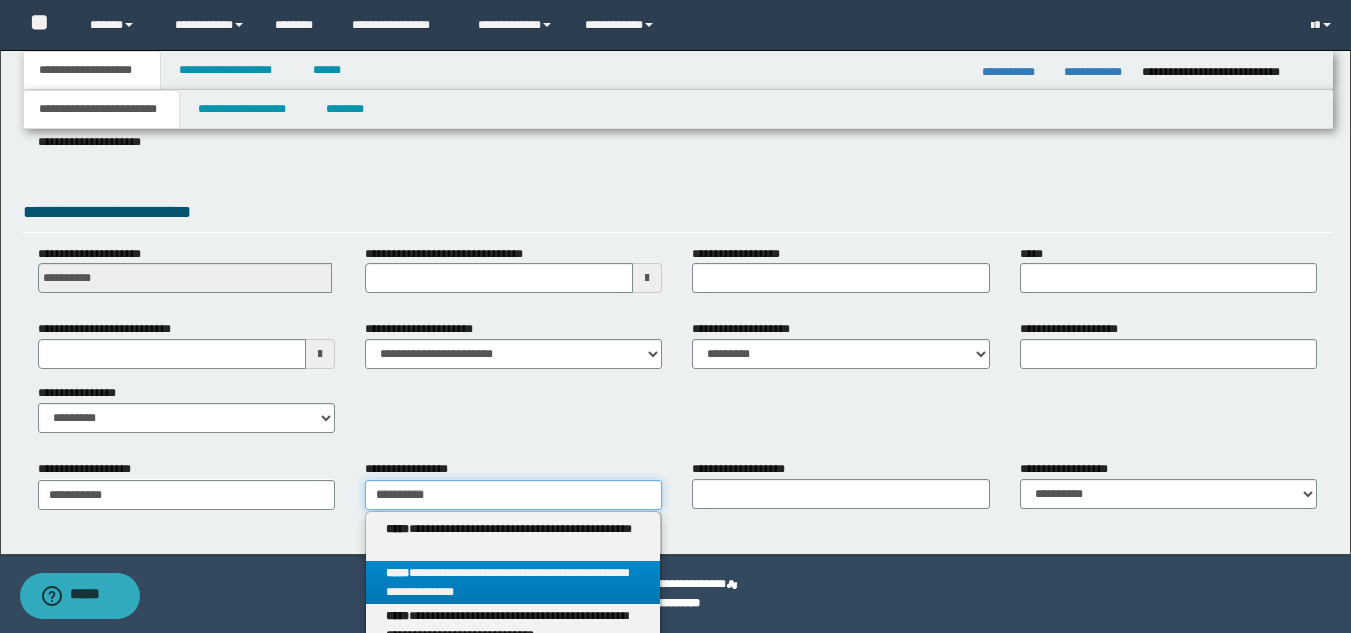 type 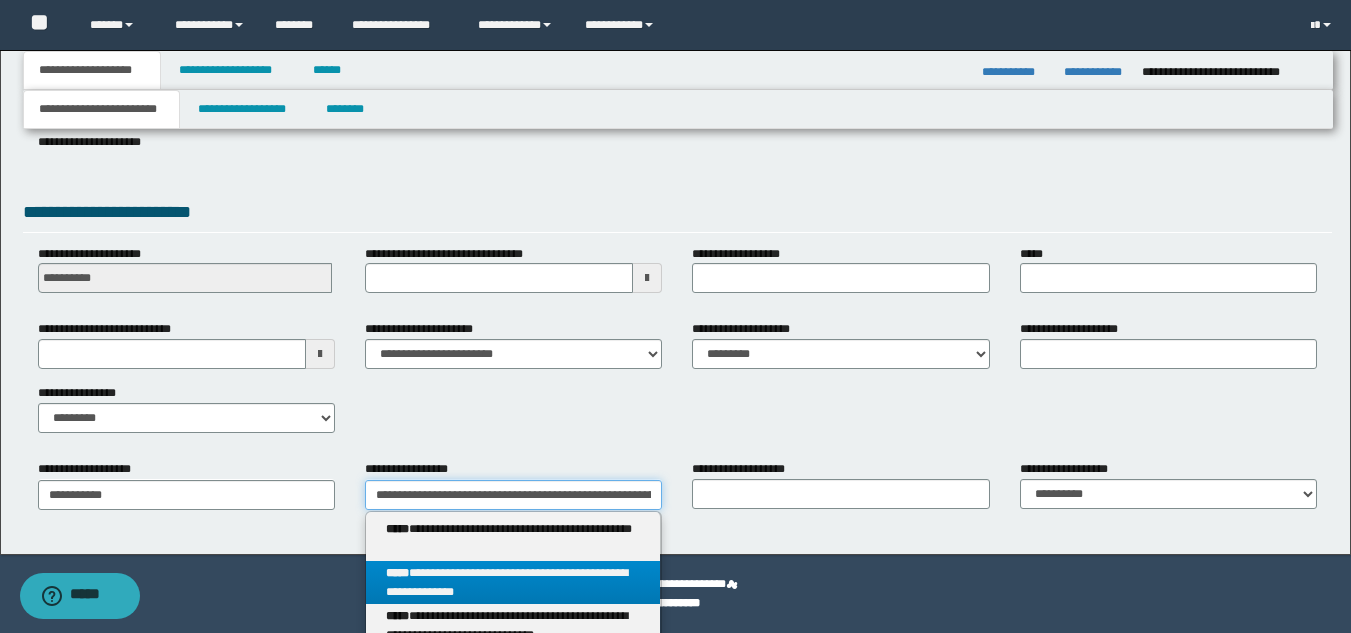 scroll, scrollTop: 0, scrollLeft: 85, axis: horizontal 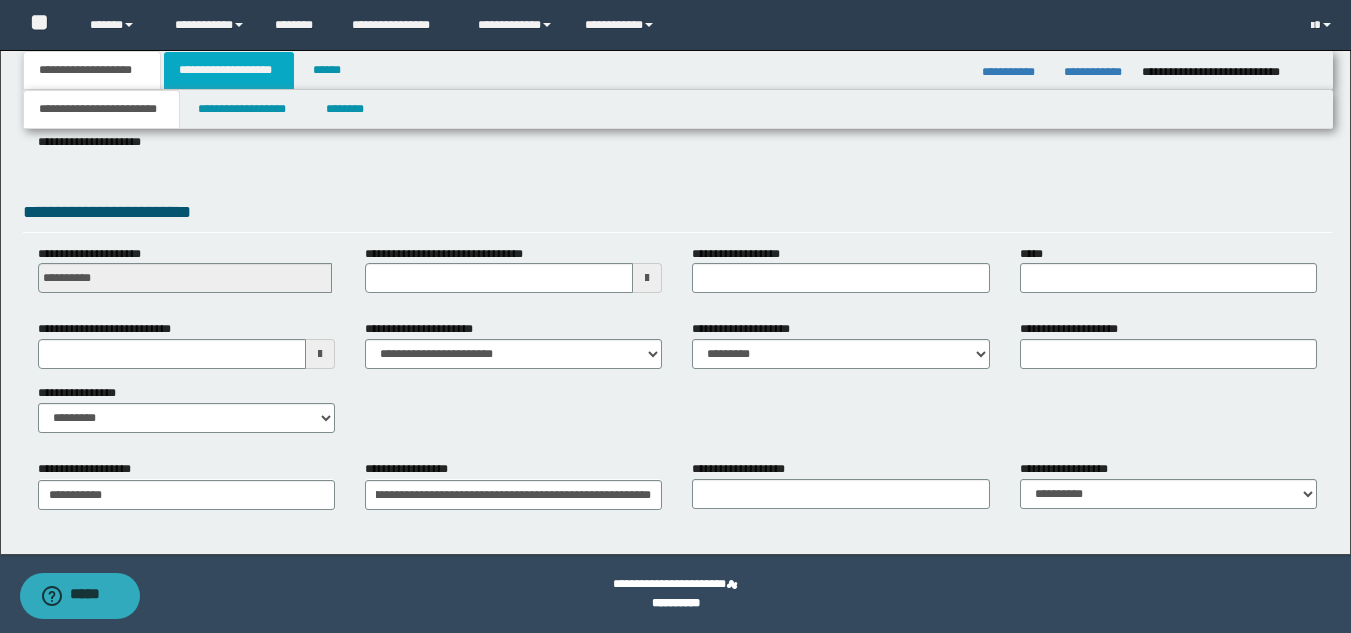 click on "**********" at bounding box center [229, 70] 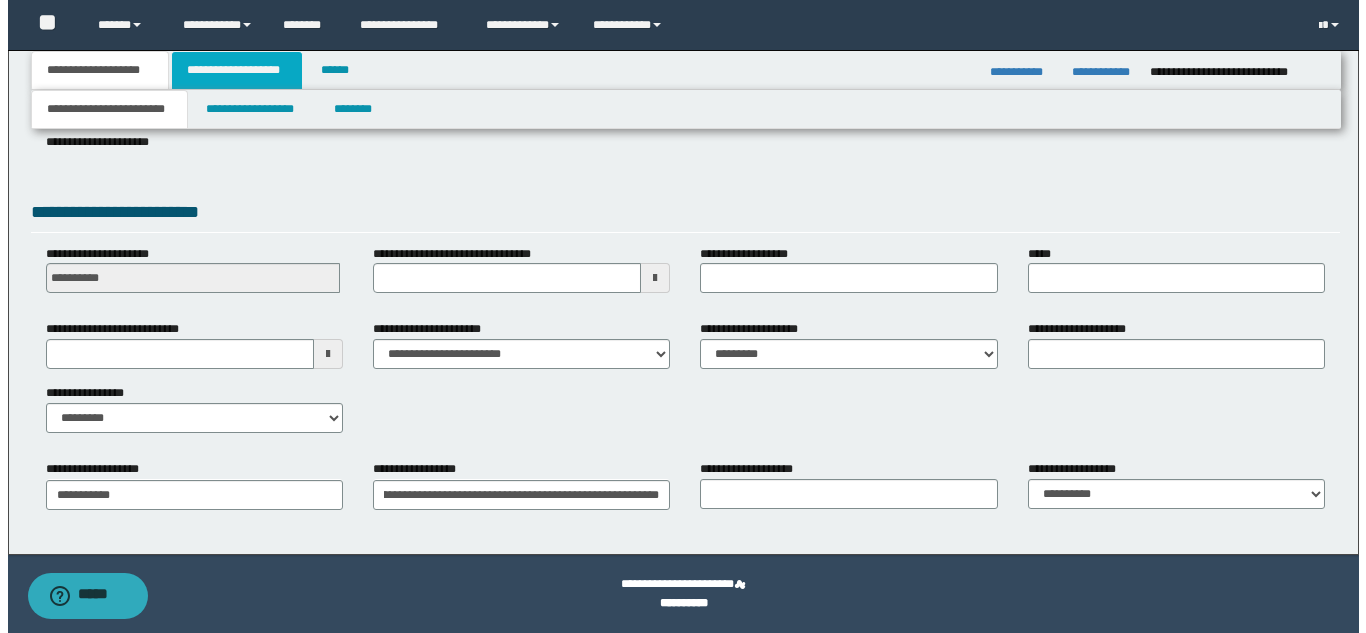 scroll, scrollTop: 0, scrollLeft: 0, axis: both 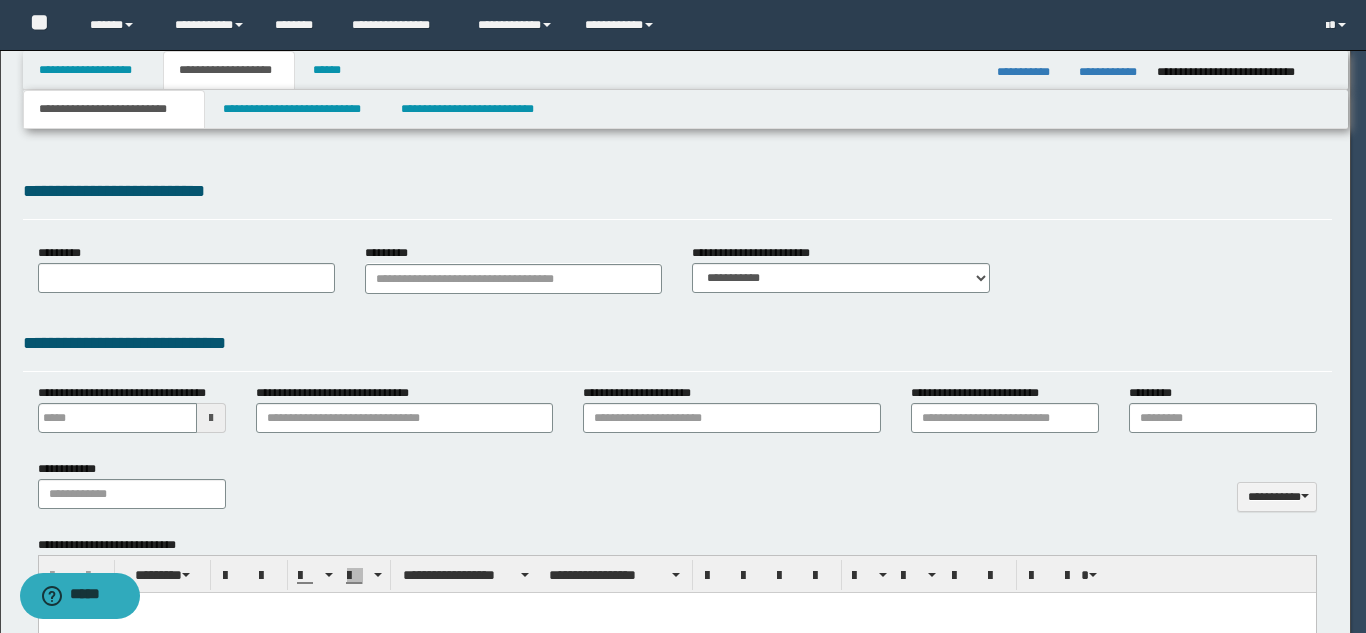 type 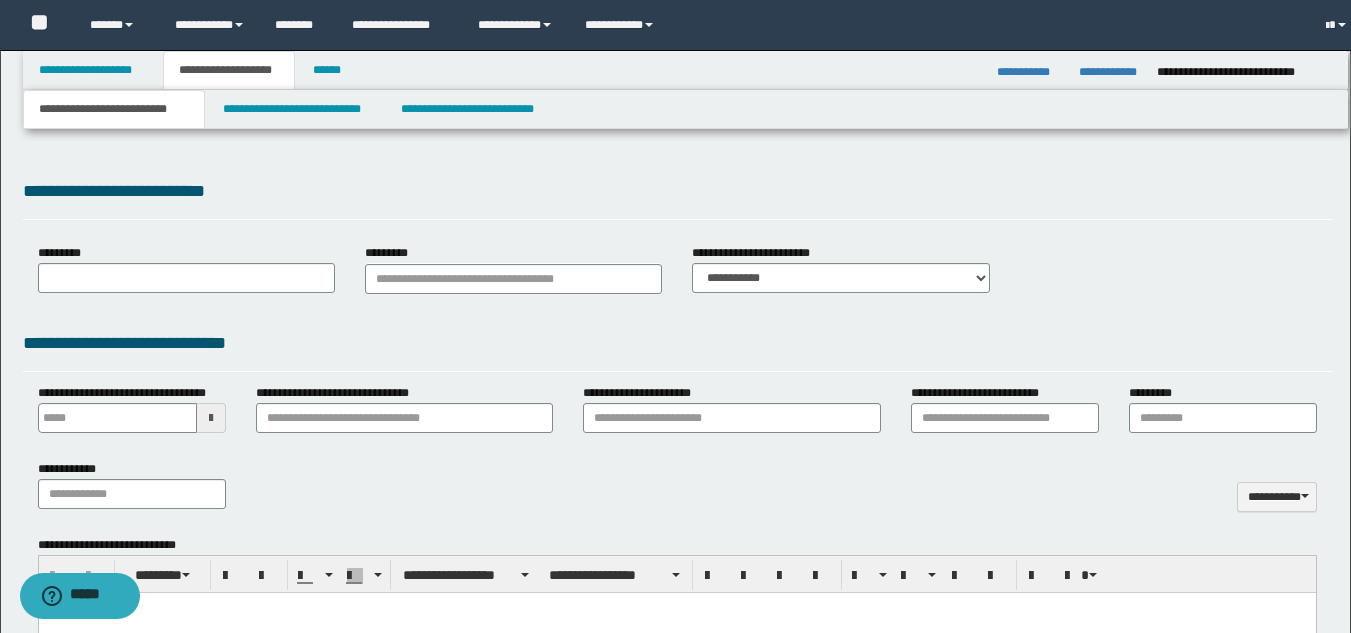 type on "**********" 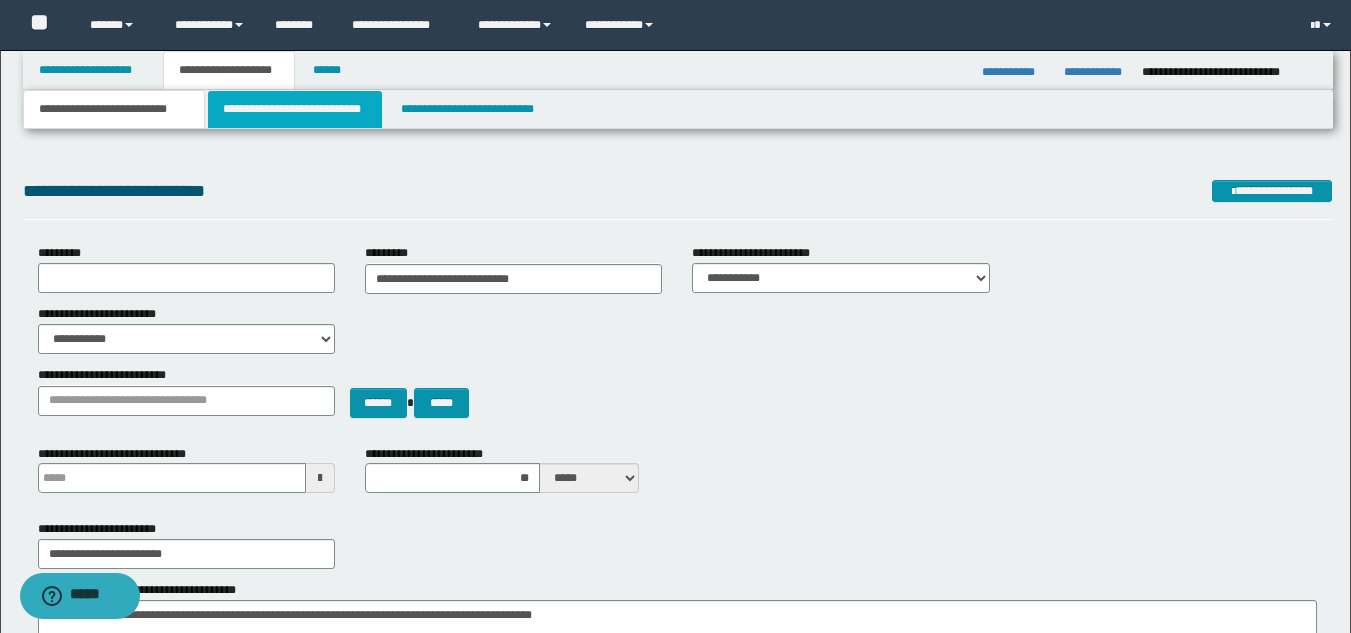 click on "**********" at bounding box center [295, 109] 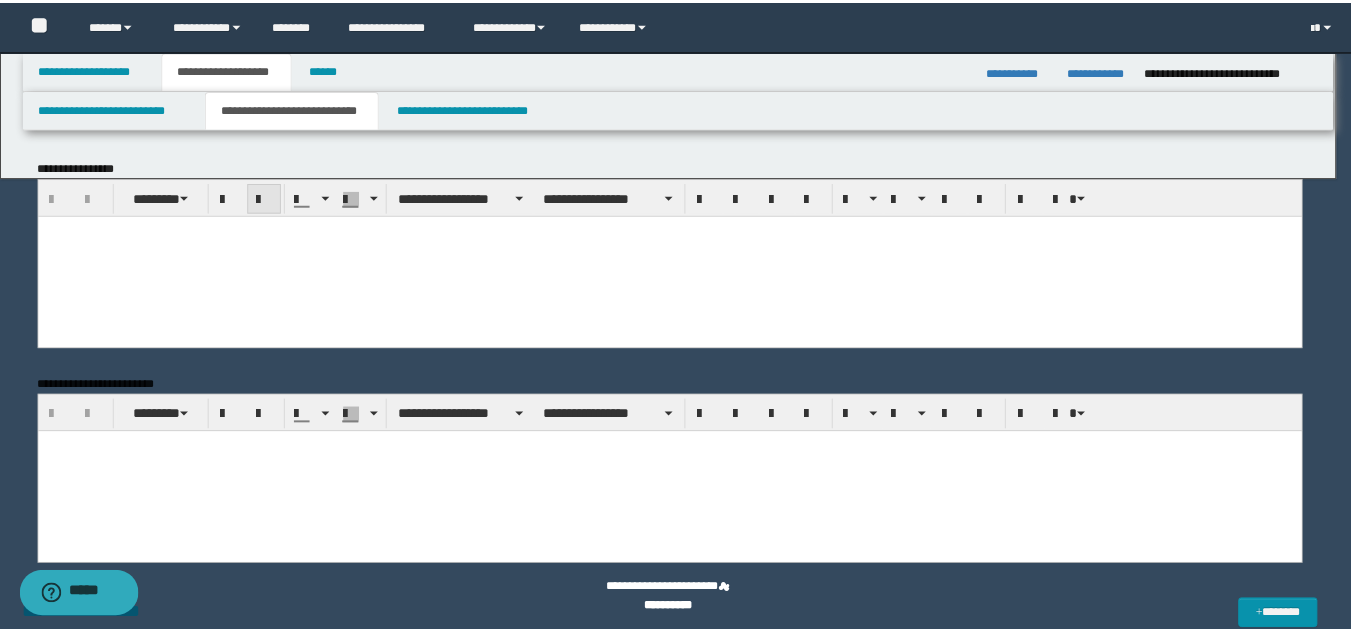 scroll, scrollTop: 0, scrollLeft: 0, axis: both 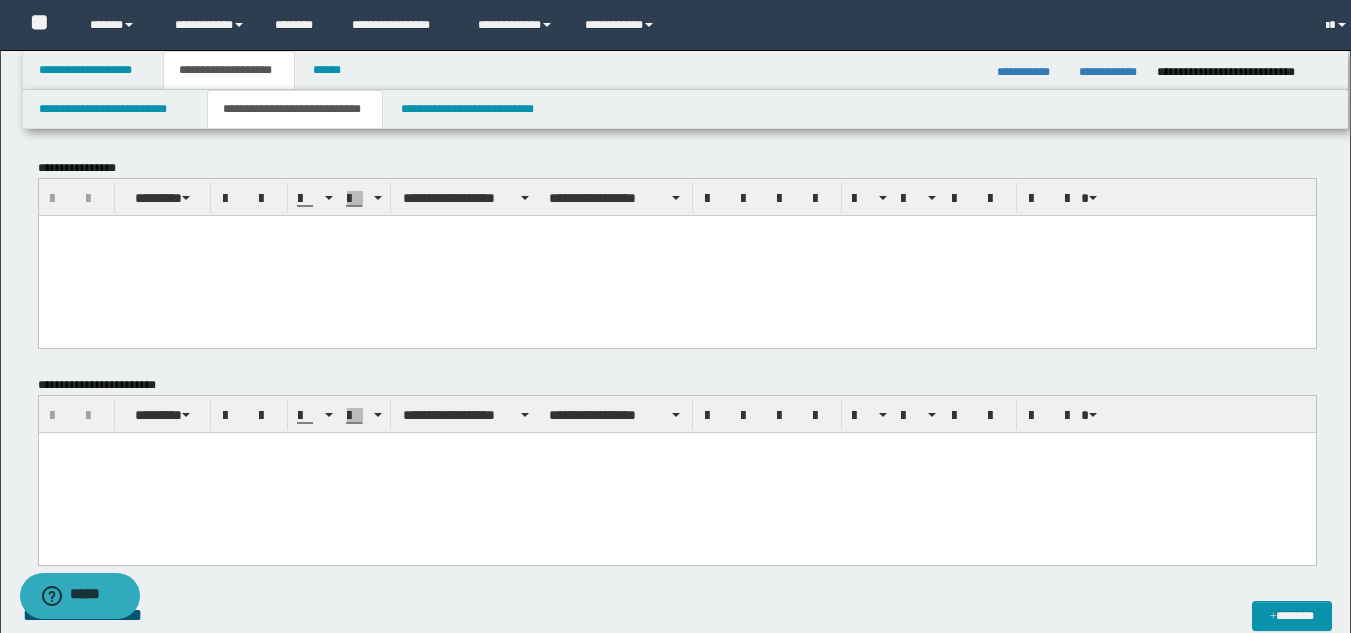 click at bounding box center [676, 255] 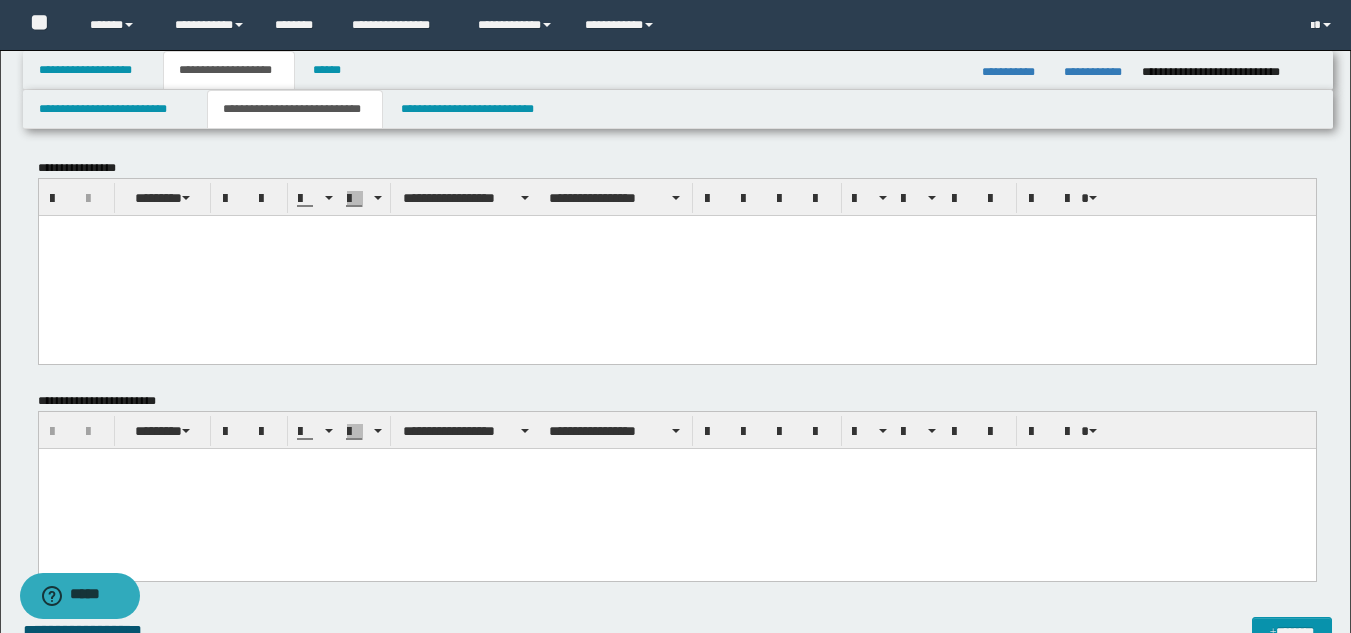 paste 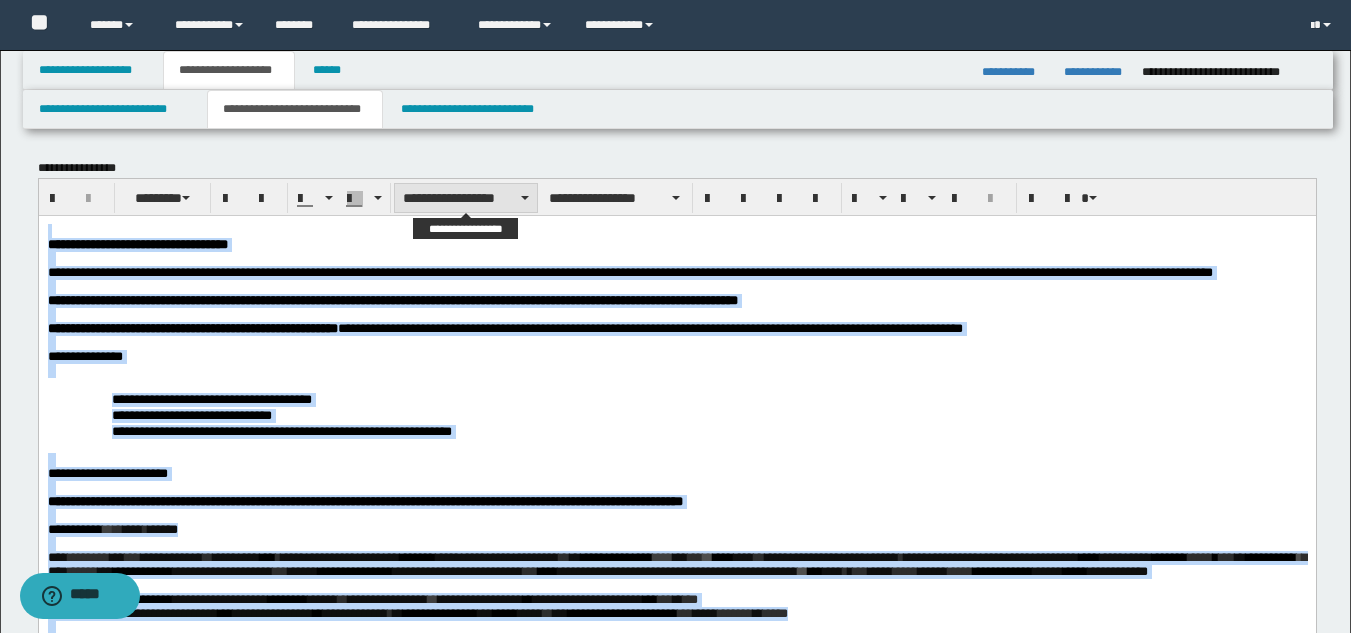 click on "**********" at bounding box center [466, 198] 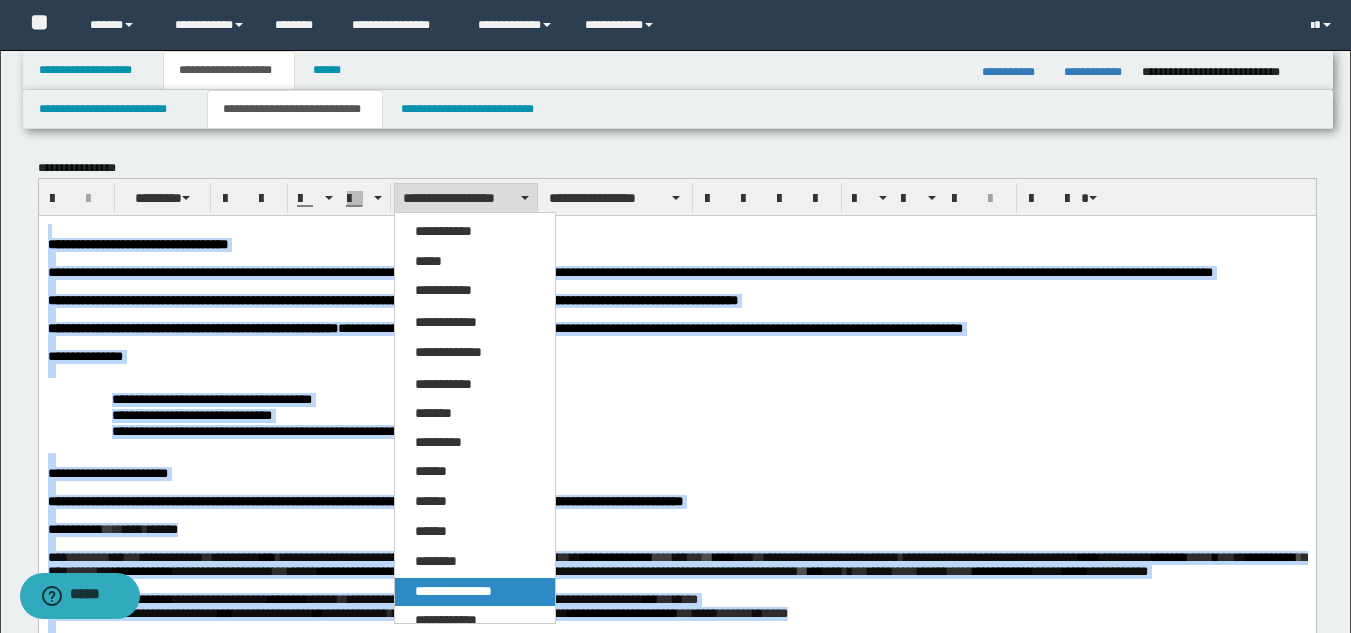 click on "**********" at bounding box center (453, 591) 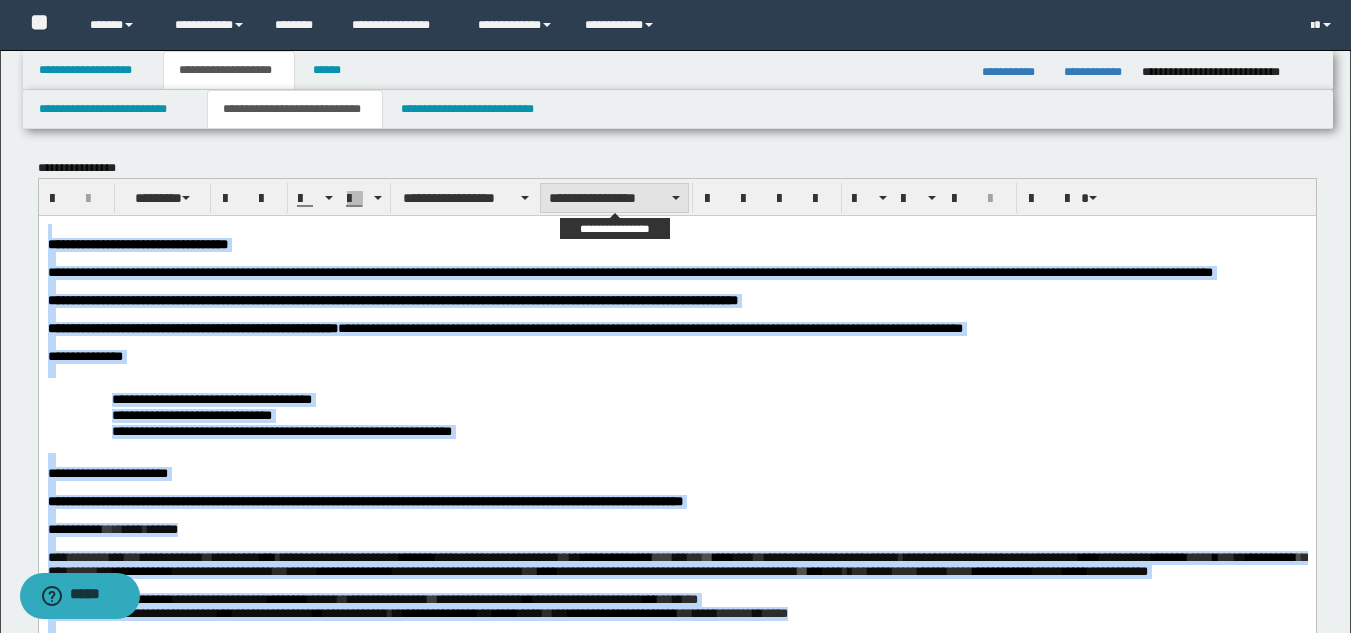 click on "**********" at bounding box center (614, 198) 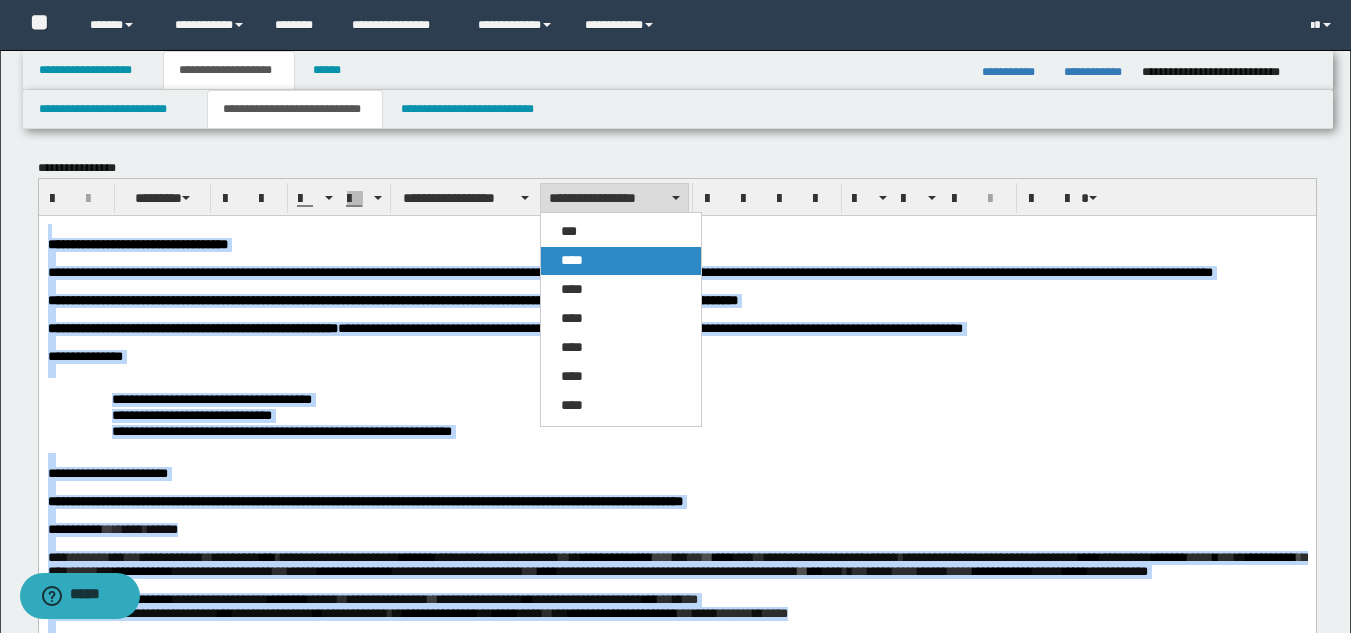 drag, startPoint x: 615, startPoint y: 260, endPoint x: 569, endPoint y: 45, distance: 219.86588 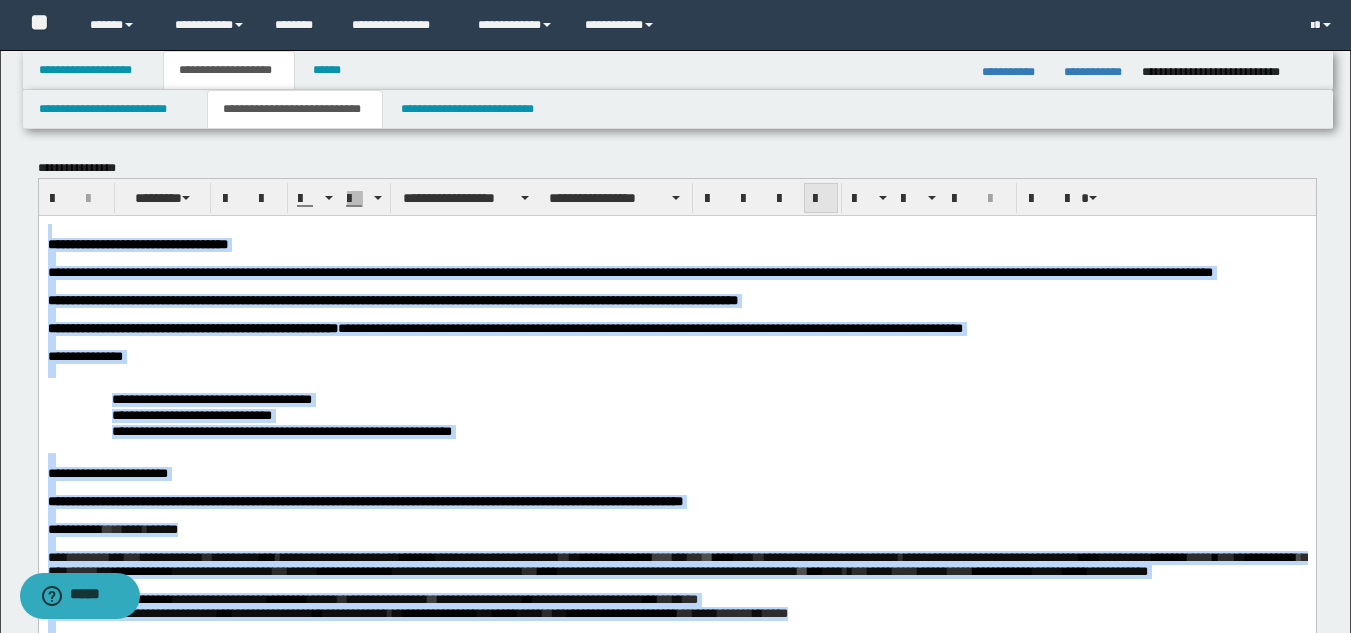 click at bounding box center (821, 199) 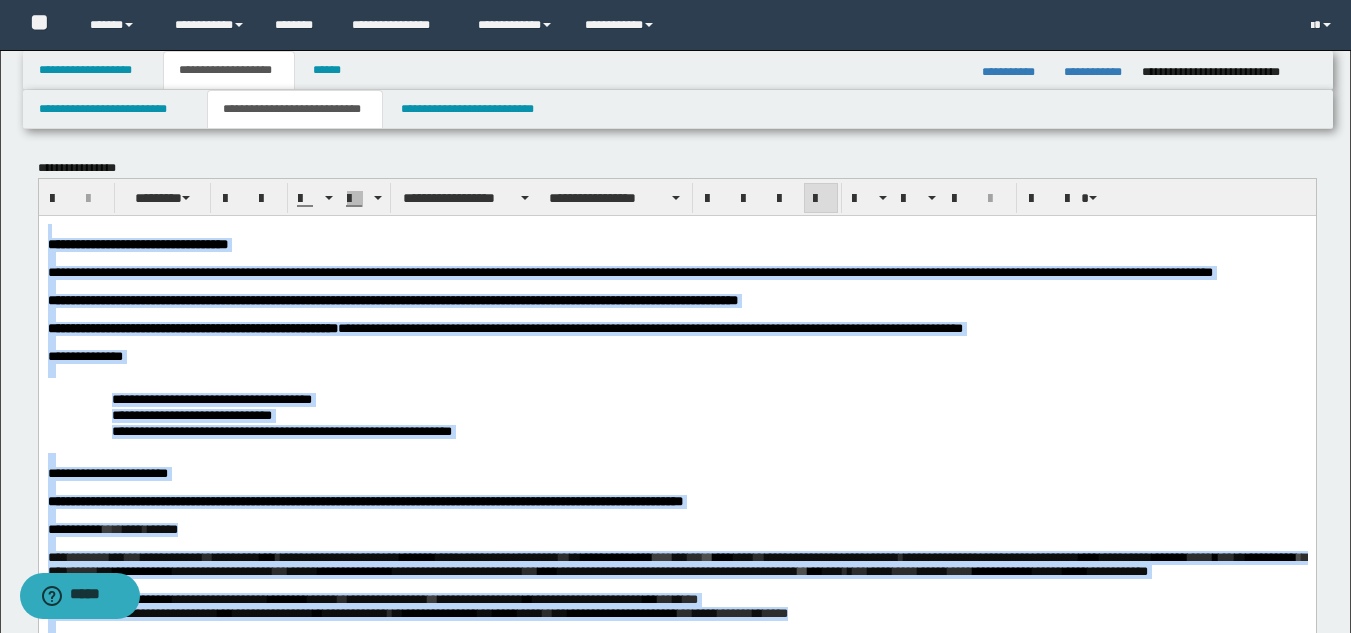 click on "**********" at bounding box center (676, 820) 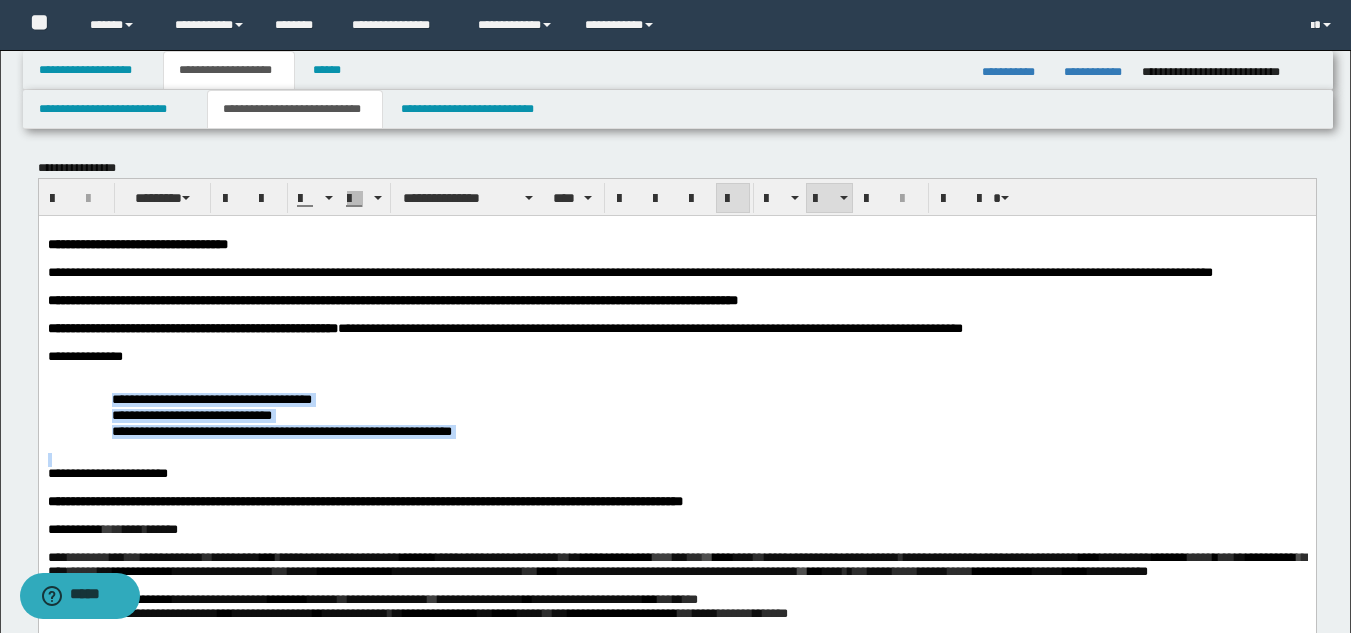 drag, startPoint x: 104, startPoint y: 437, endPoint x: 154, endPoint y: 466, distance: 57.801384 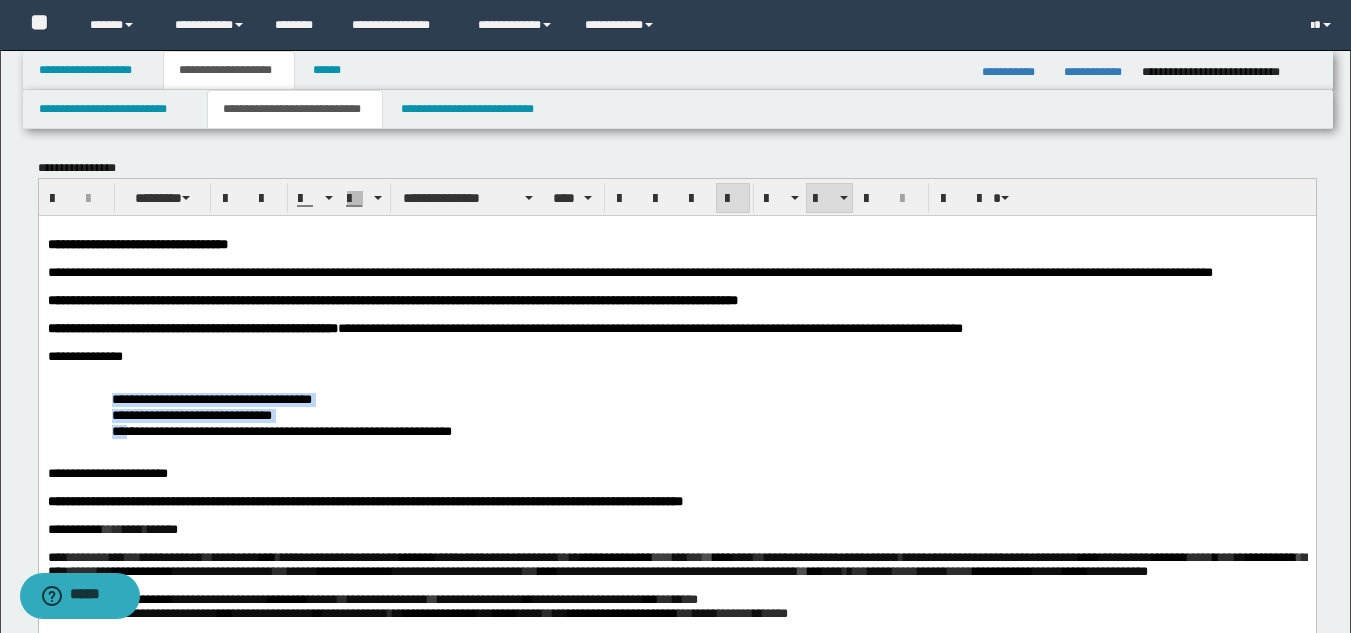 drag, startPoint x: 115, startPoint y: 435, endPoint x: 129, endPoint y: 468, distance: 35.846897 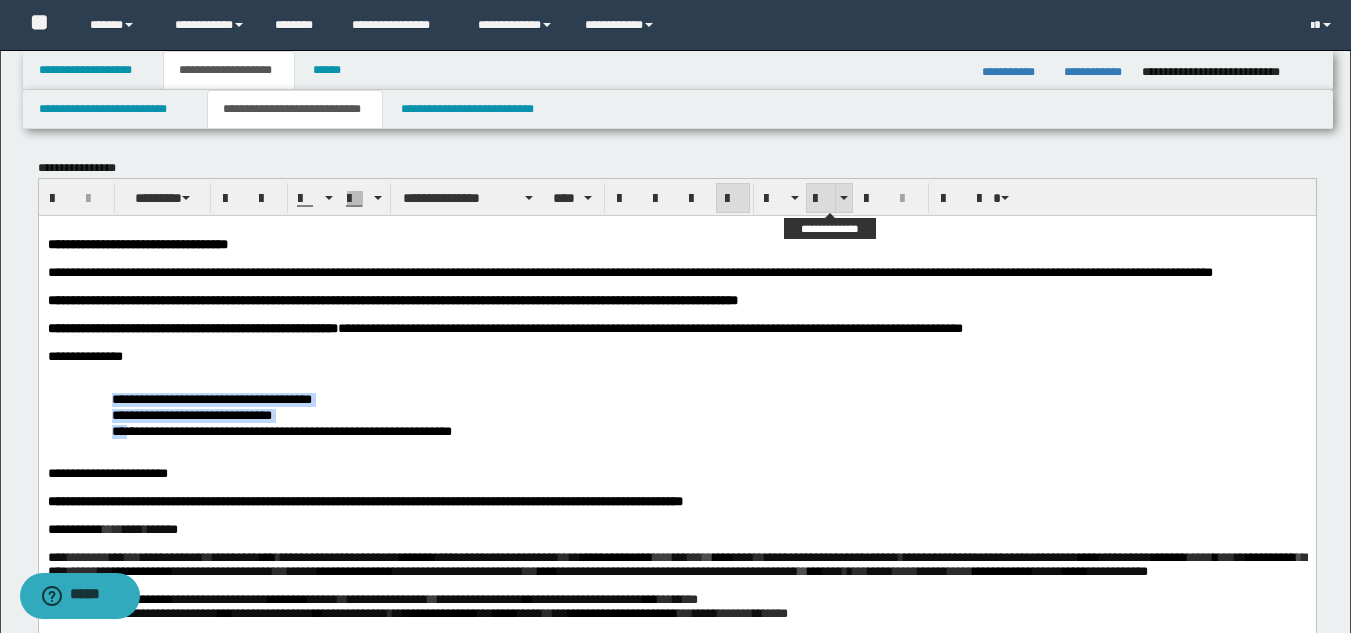 click at bounding box center (821, 199) 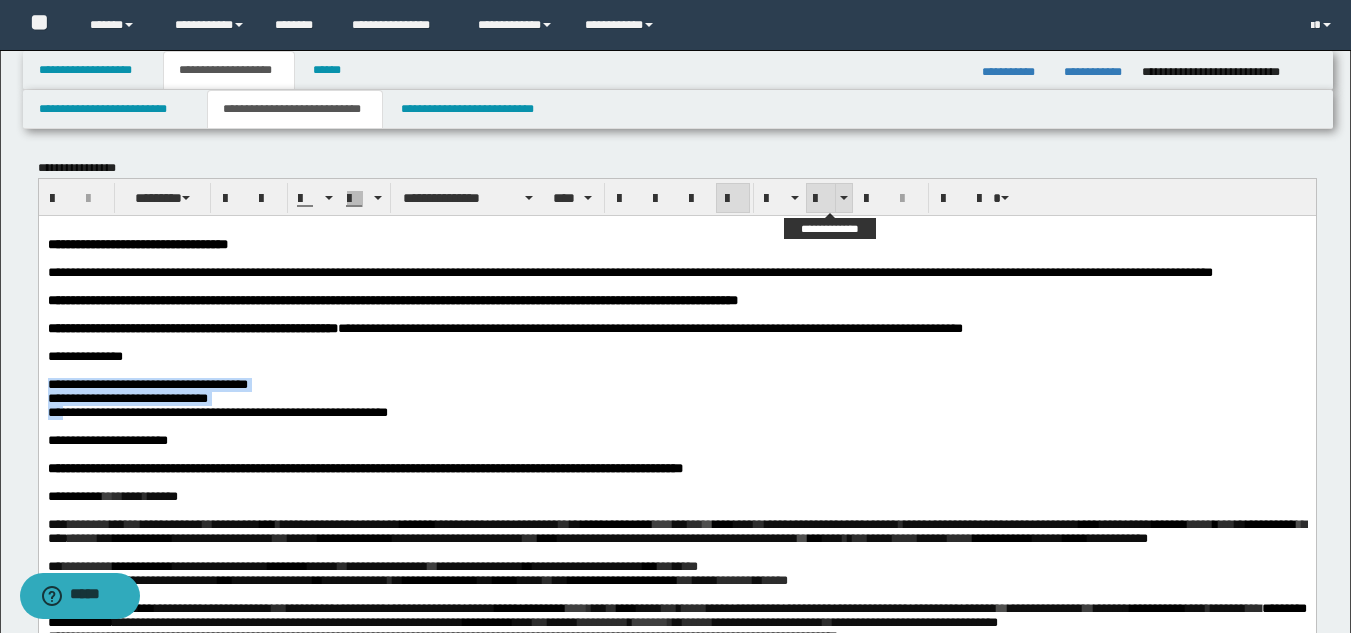 click at bounding box center (821, 199) 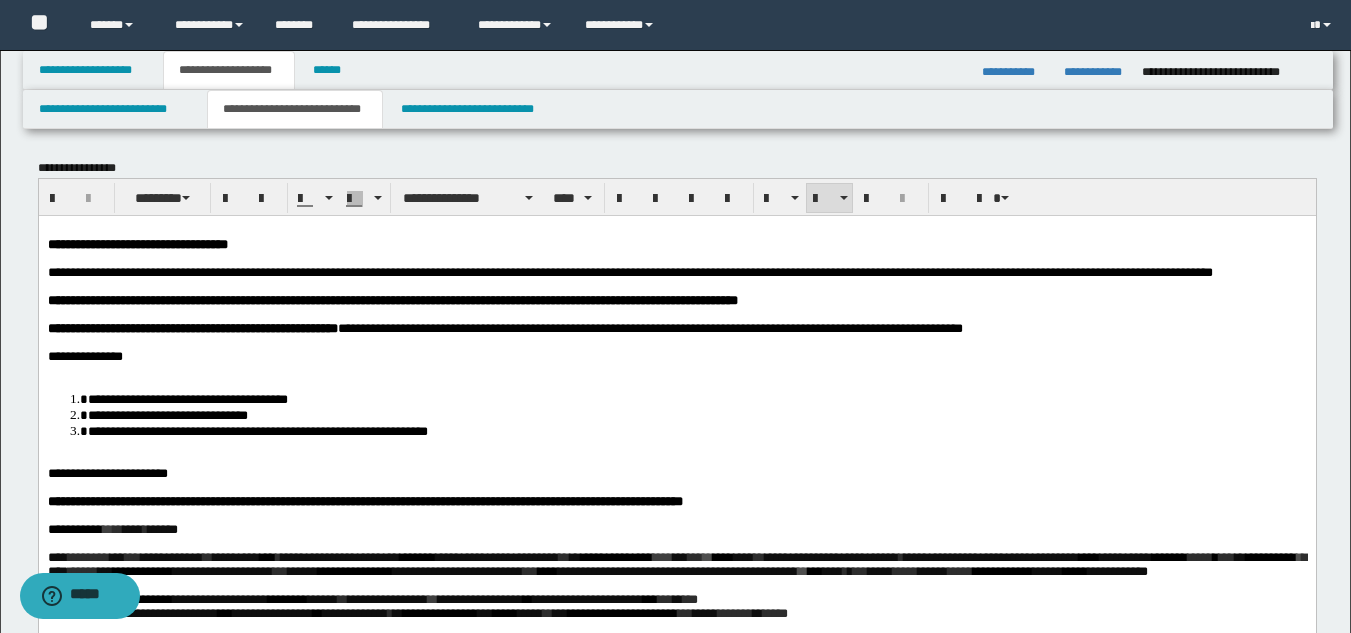 click on "**********" at bounding box center (676, 820) 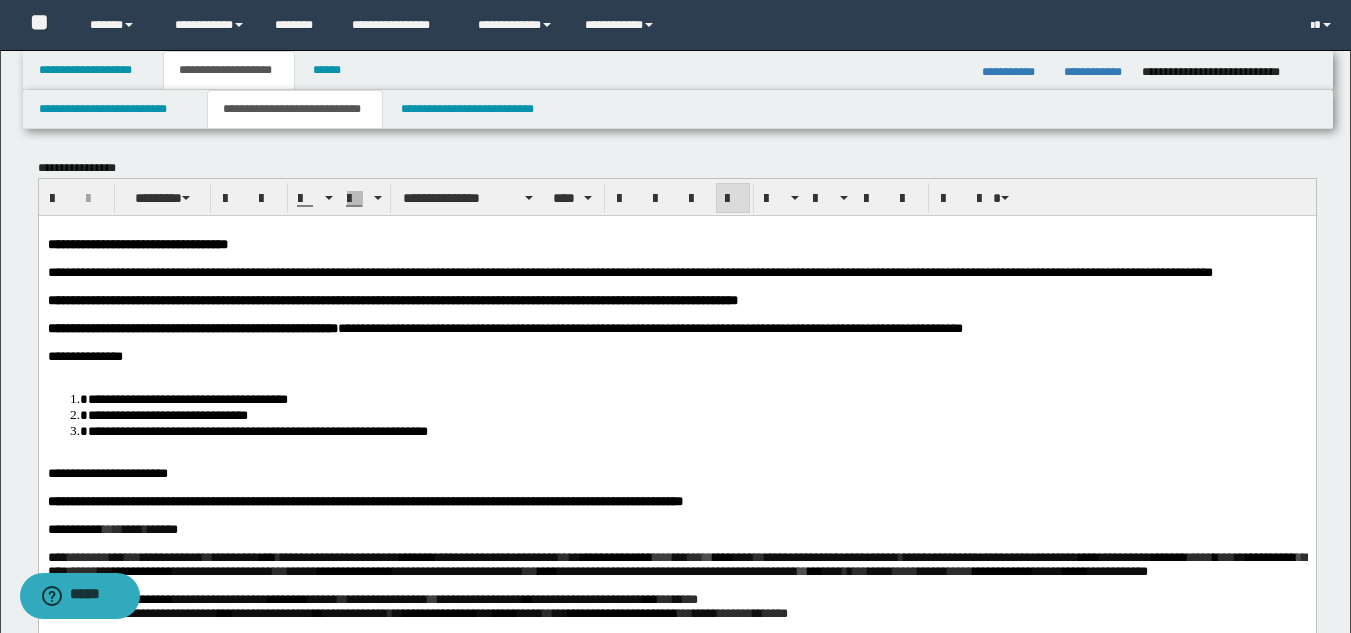 click at bounding box center [676, 370] 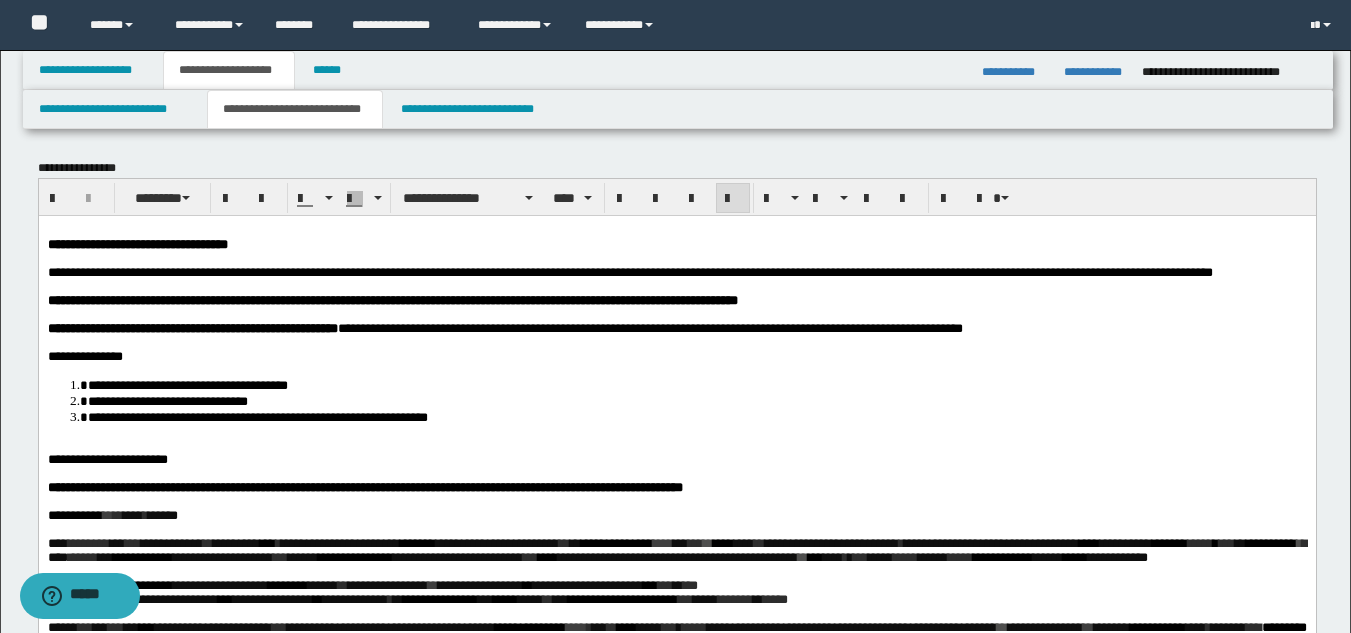 click at bounding box center (676, 445) 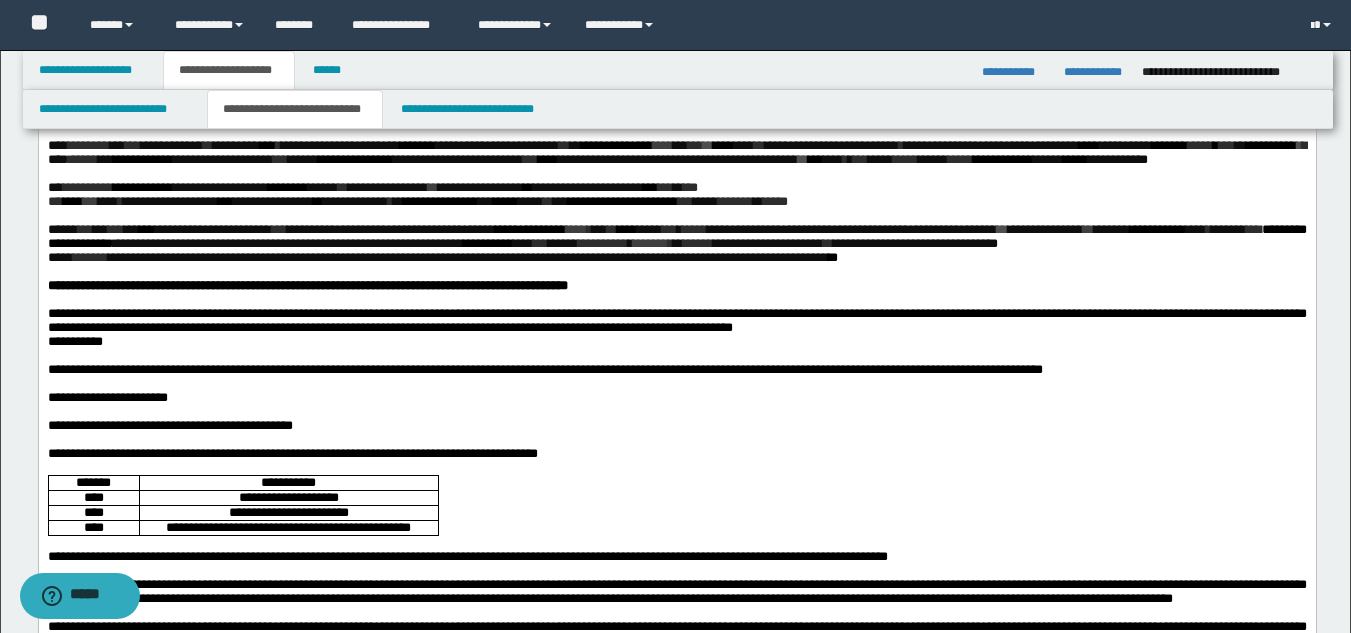 scroll, scrollTop: 400, scrollLeft: 0, axis: vertical 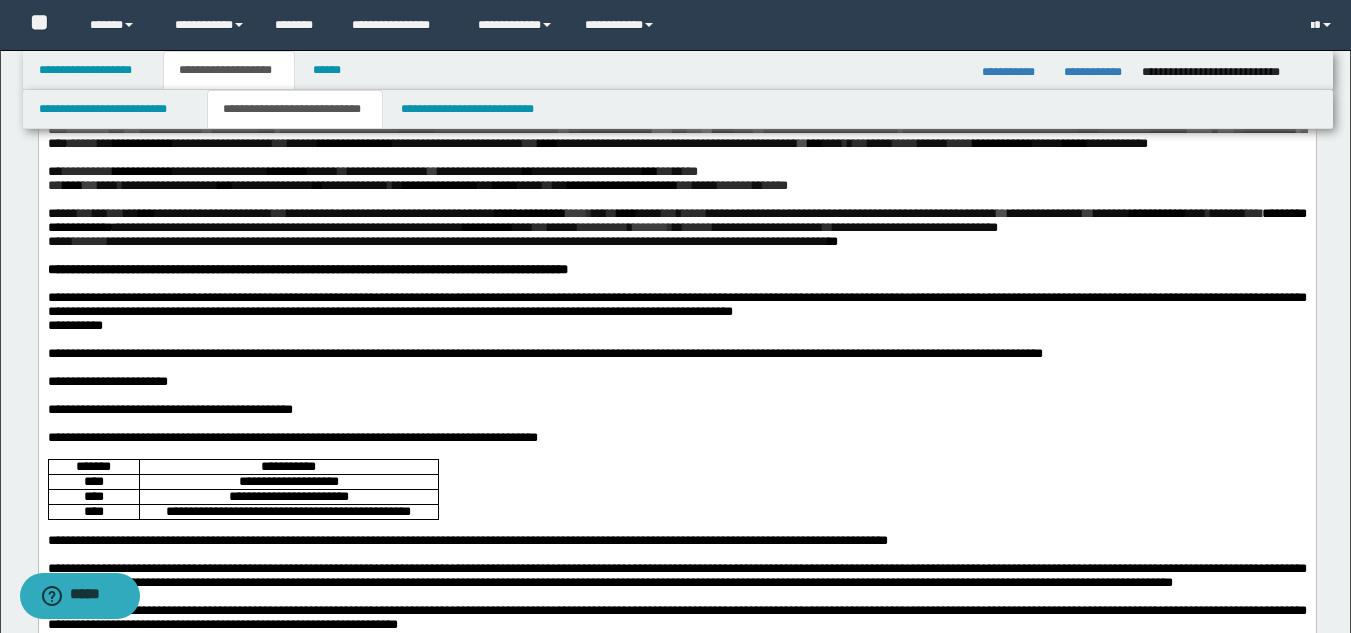 click on "**********" at bounding box center [676, 221] 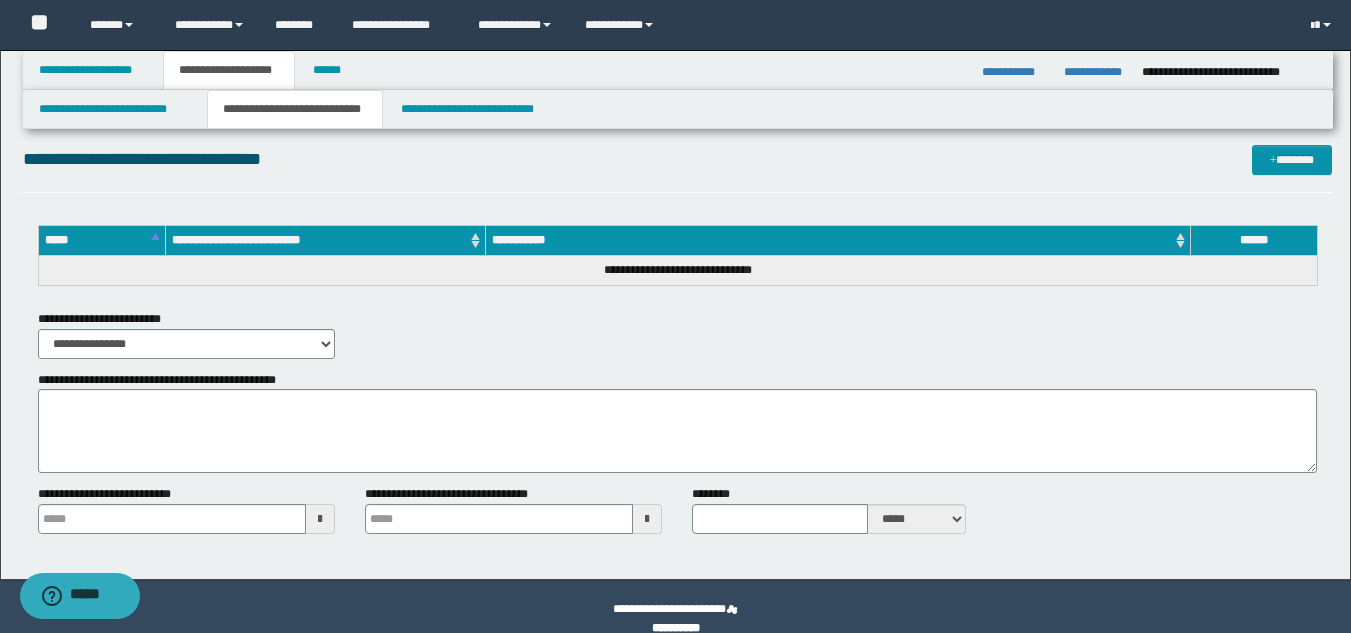 scroll, scrollTop: 2374, scrollLeft: 0, axis: vertical 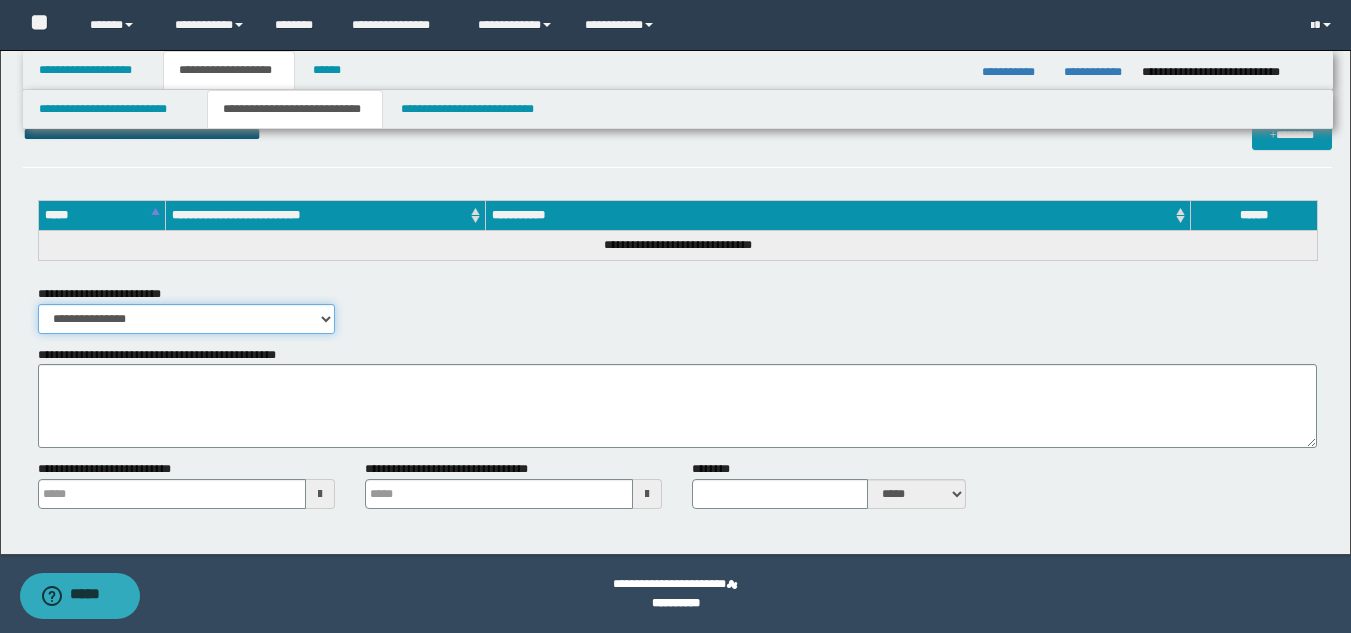 click on "**********" at bounding box center [186, 319] 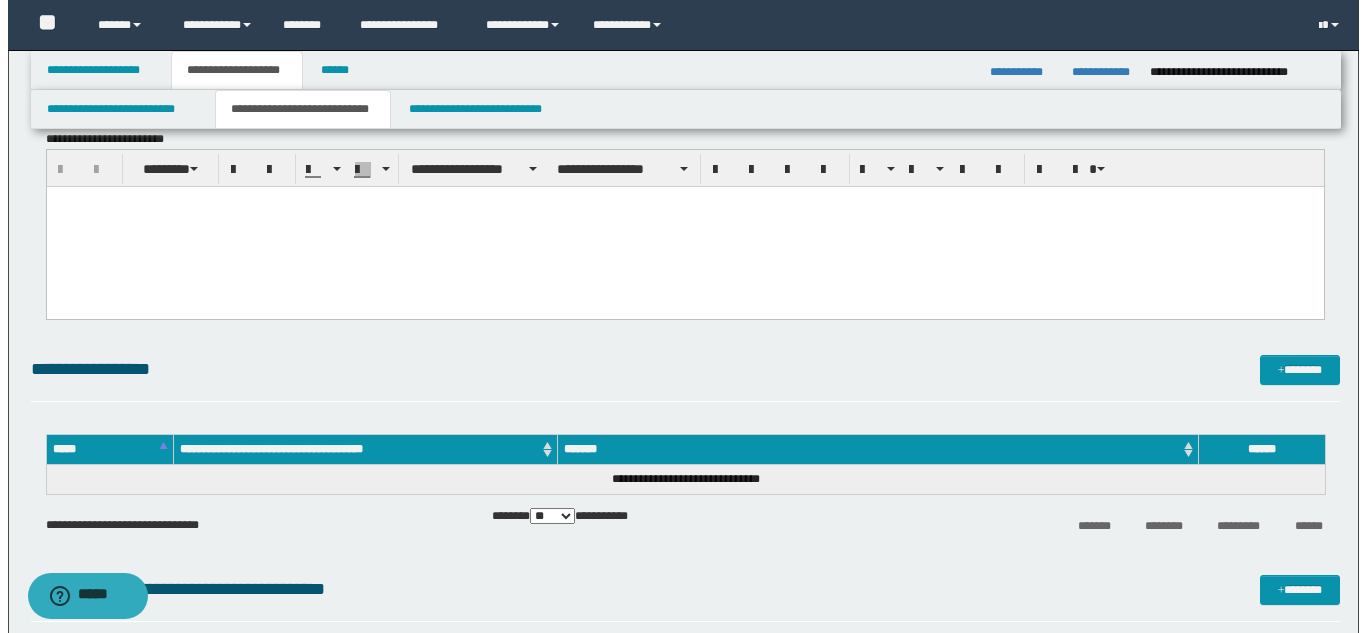 scroll, scrollTop: 1474, scrollLeft: 0, axis: vertical 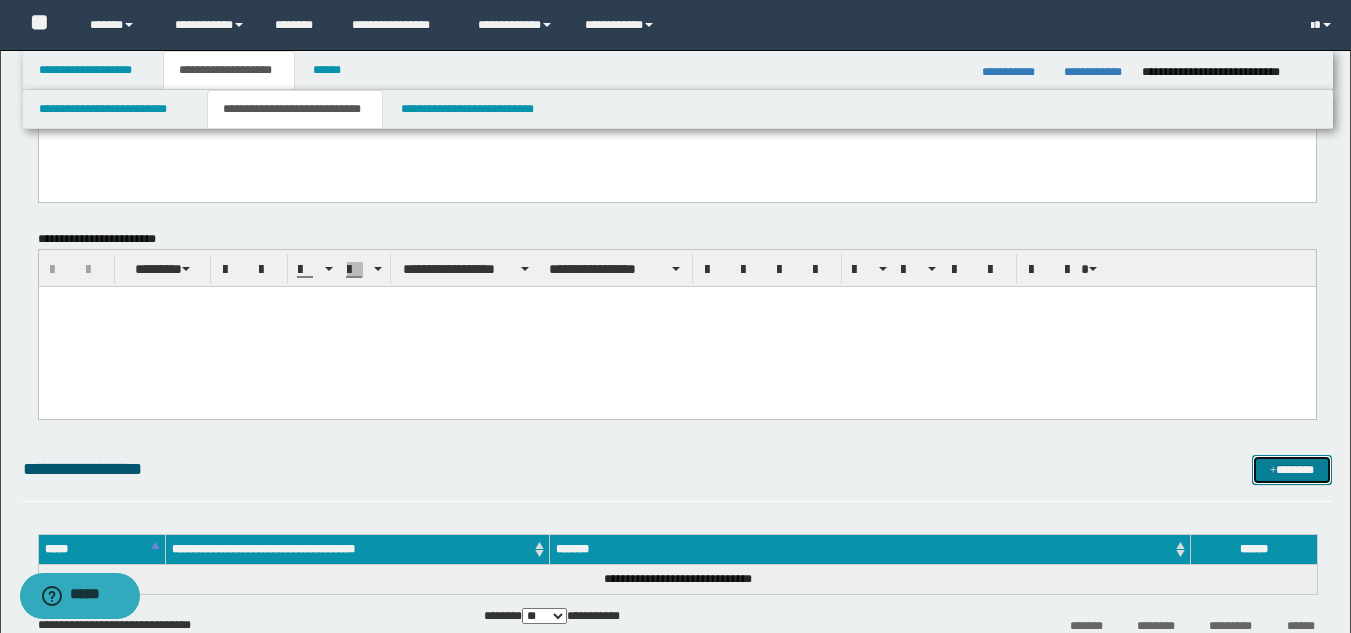 click on "*******" at bounding box center (1292, 470) 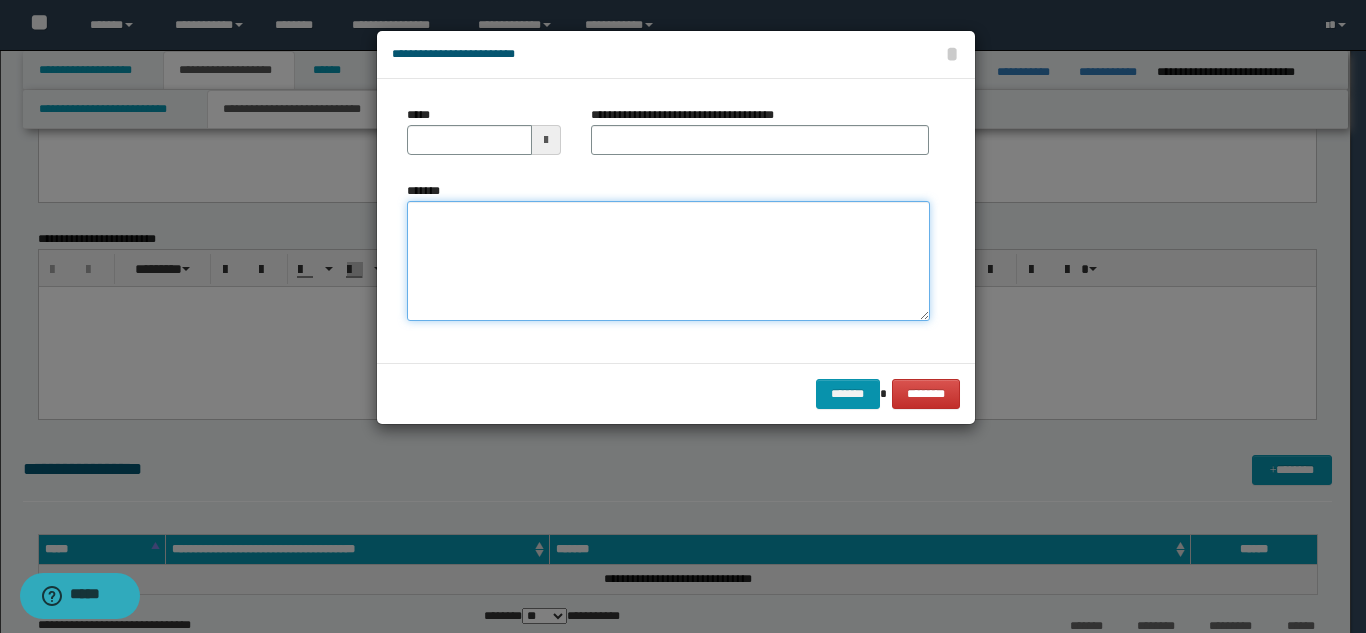 click on "*******" at bounding box center [668, 261] 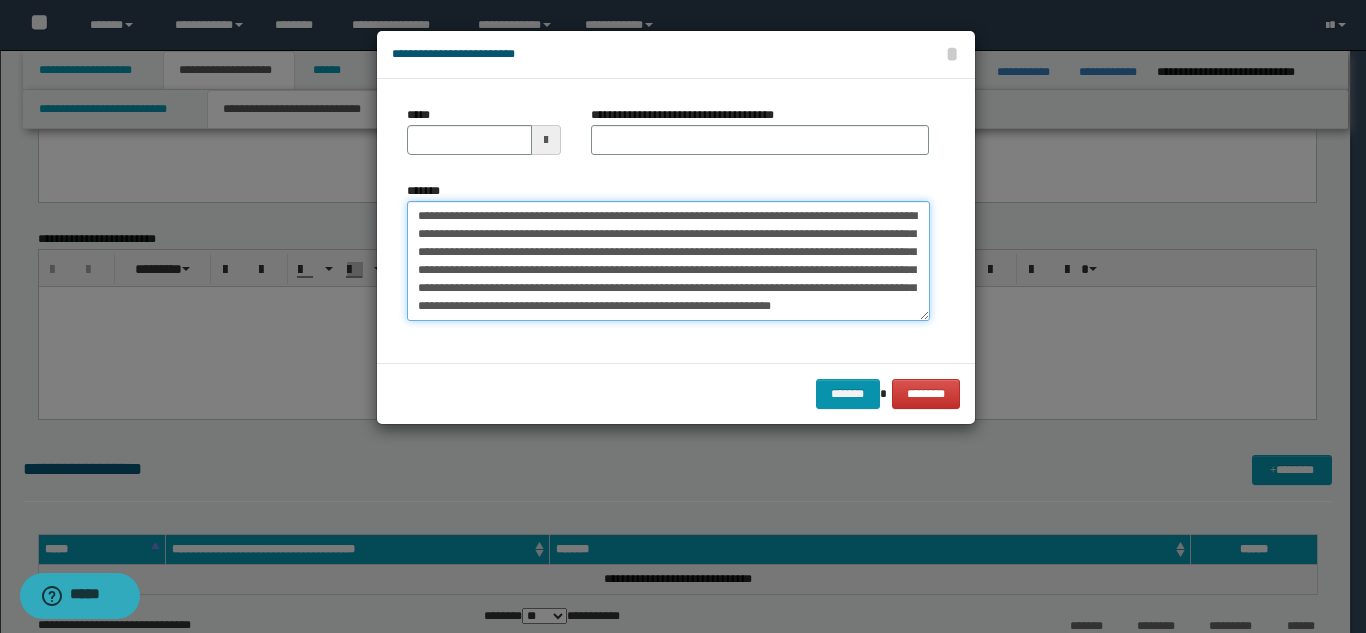 scroll, scrollTop: 0, scrollLeft: 0, axis: both 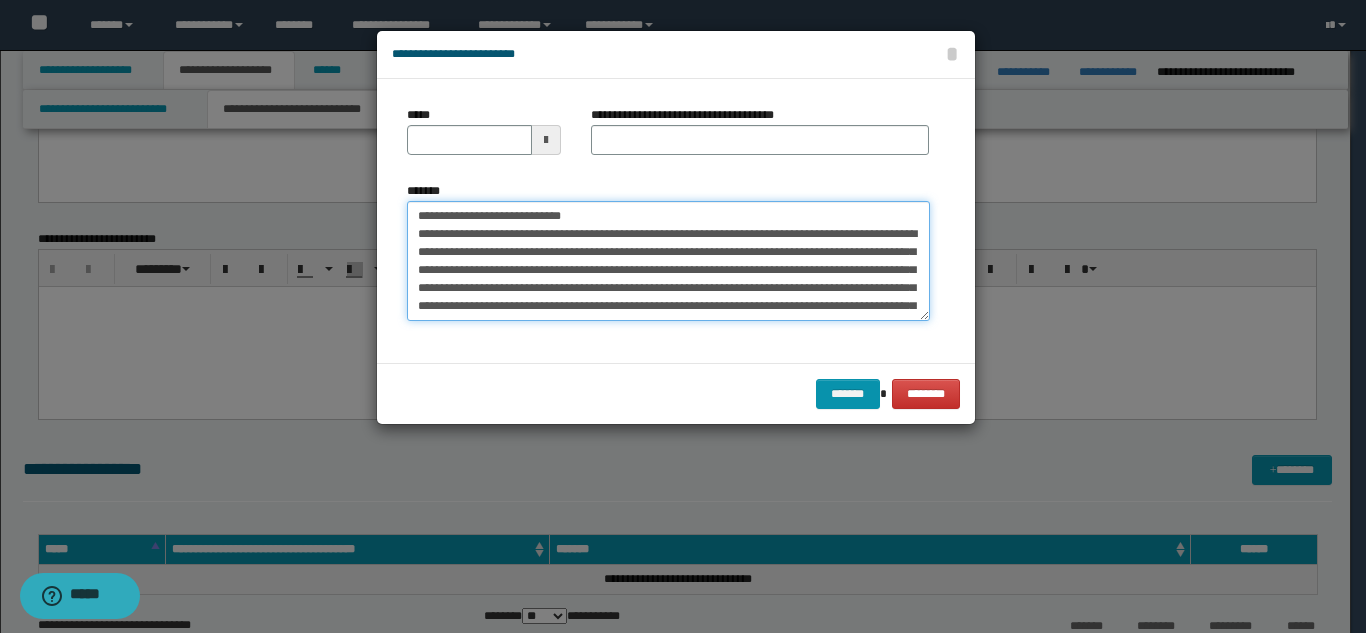 drag, startPoint x: 600, startPoint y: 213, endPoint x: 584, endPoint y: 214, distance: 16.03122 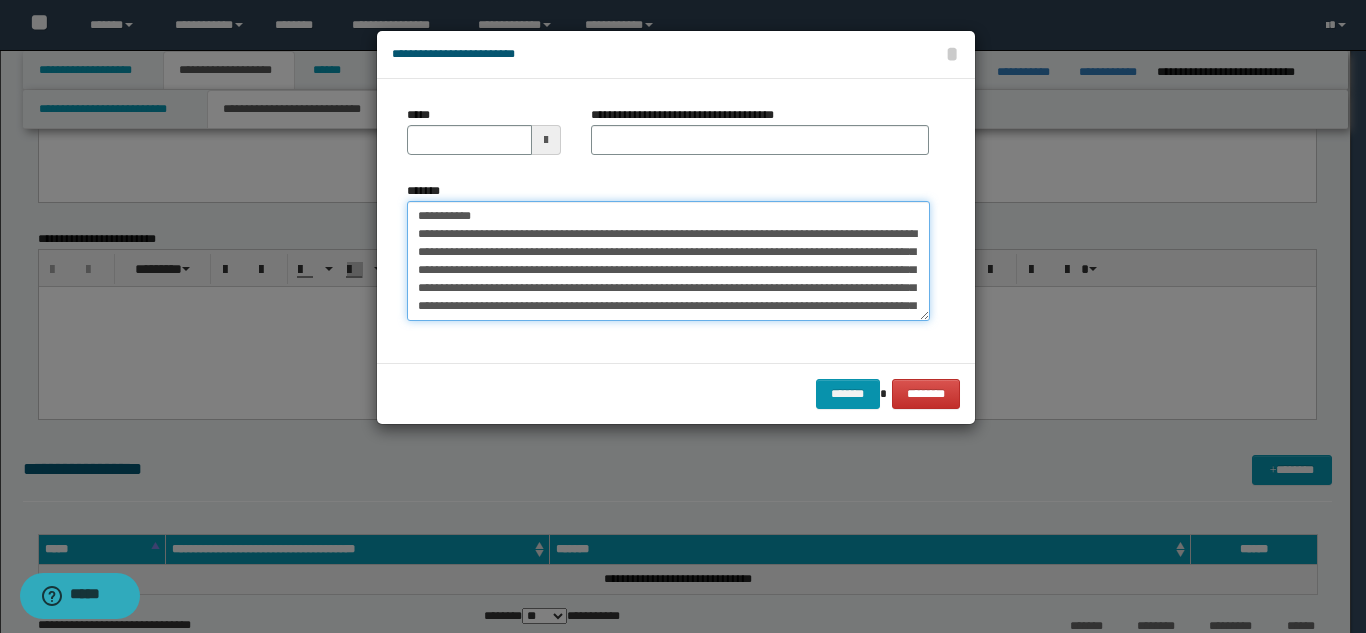 drag, startPoint x: 575, startPoint y: 216, endPoint x: 486, endPoint y: 219, distance: 89.050545 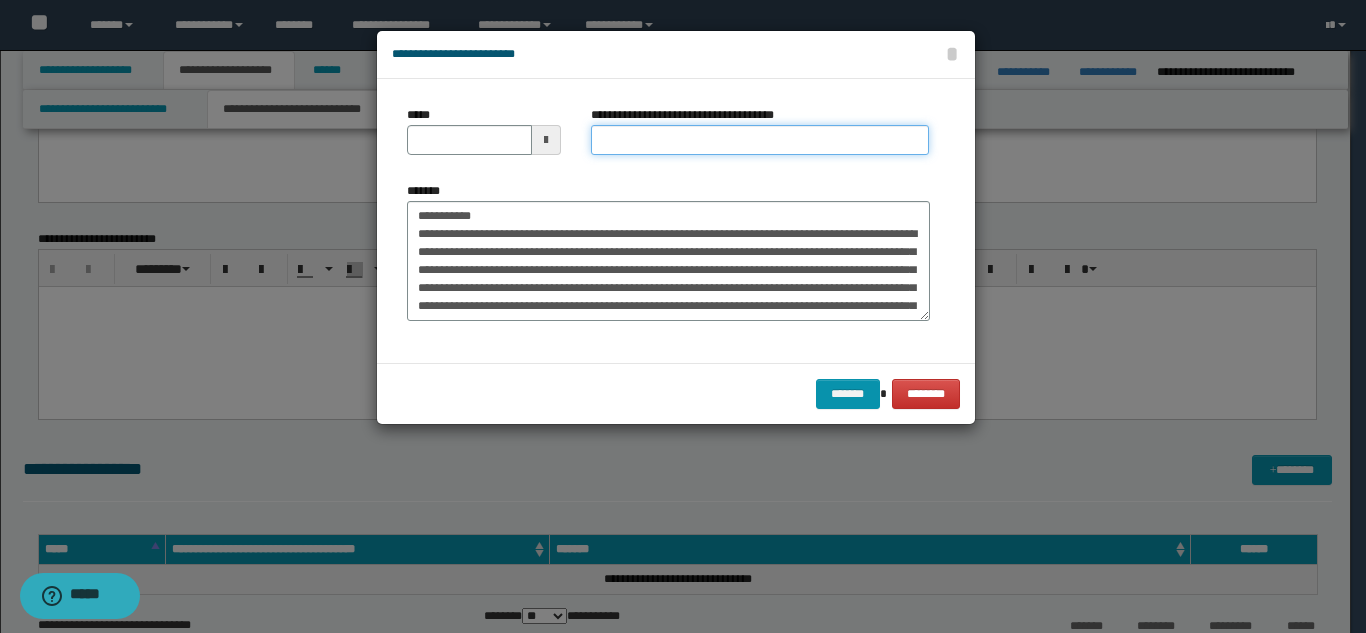 click on "**********" at bounding box center (760, 140) 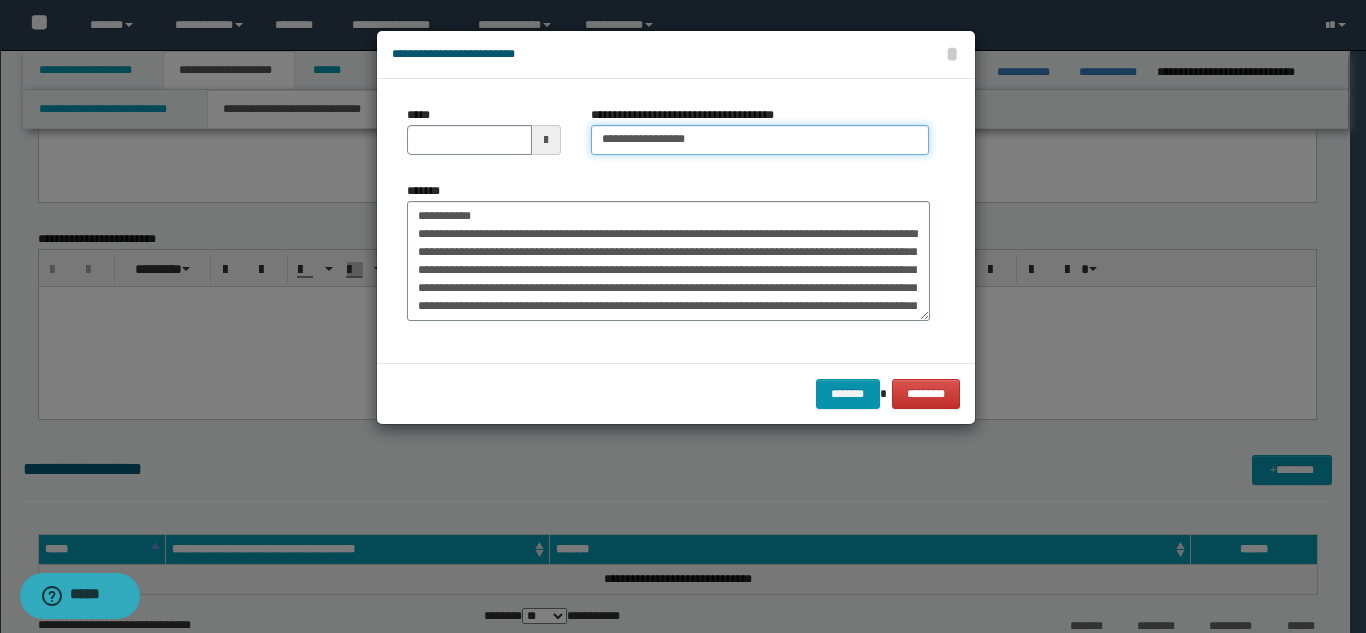 type on "**********" 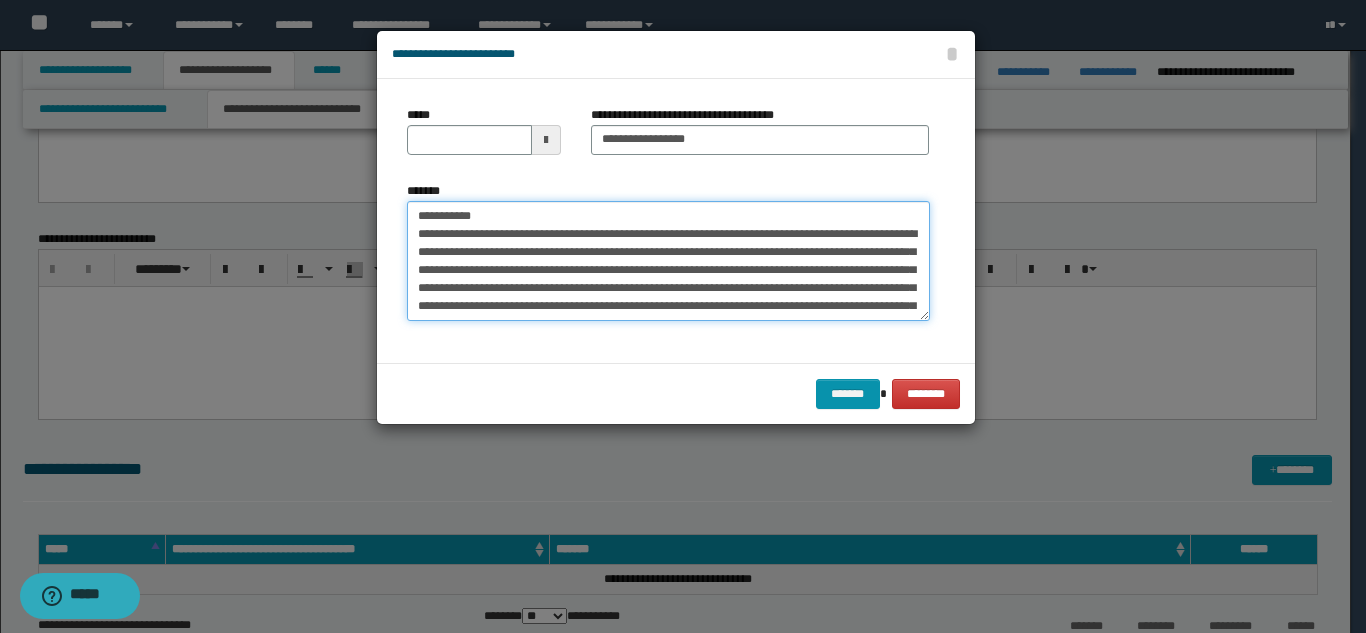 drag, startPoint x: 493, startPoint y: 220, endPoint x: 408, endPoint y: 191, distance: 89.81091 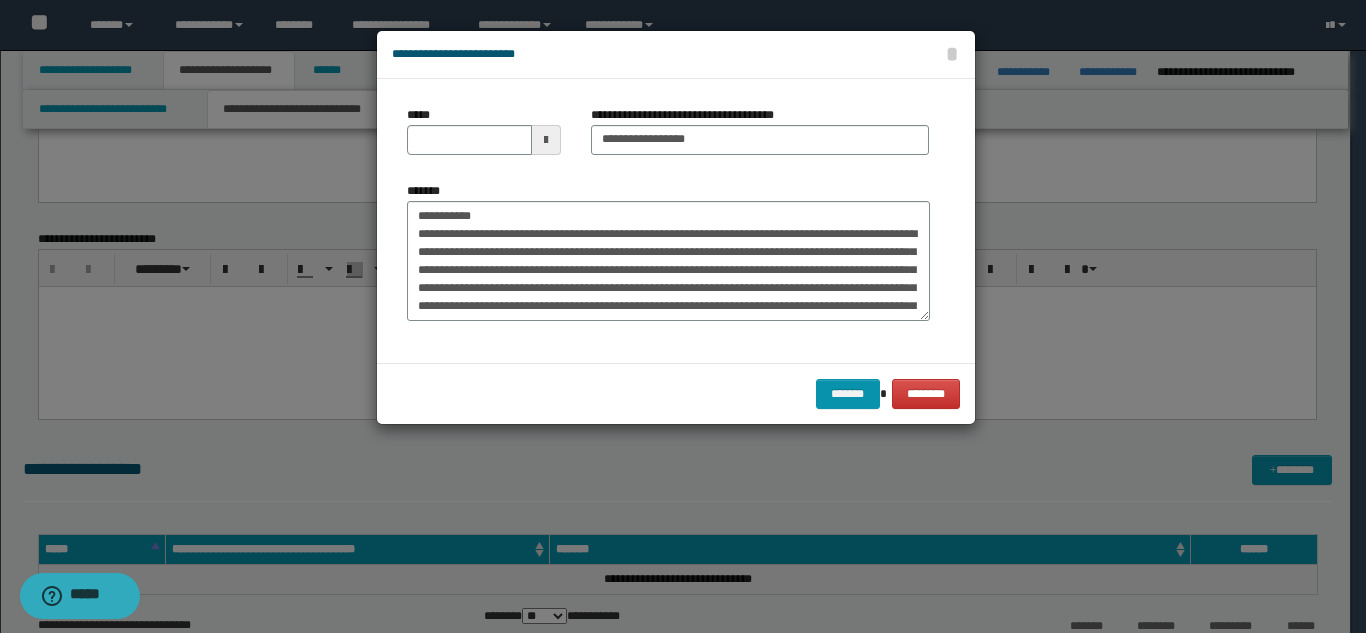click on "**********" at bounding box center [668, 259] 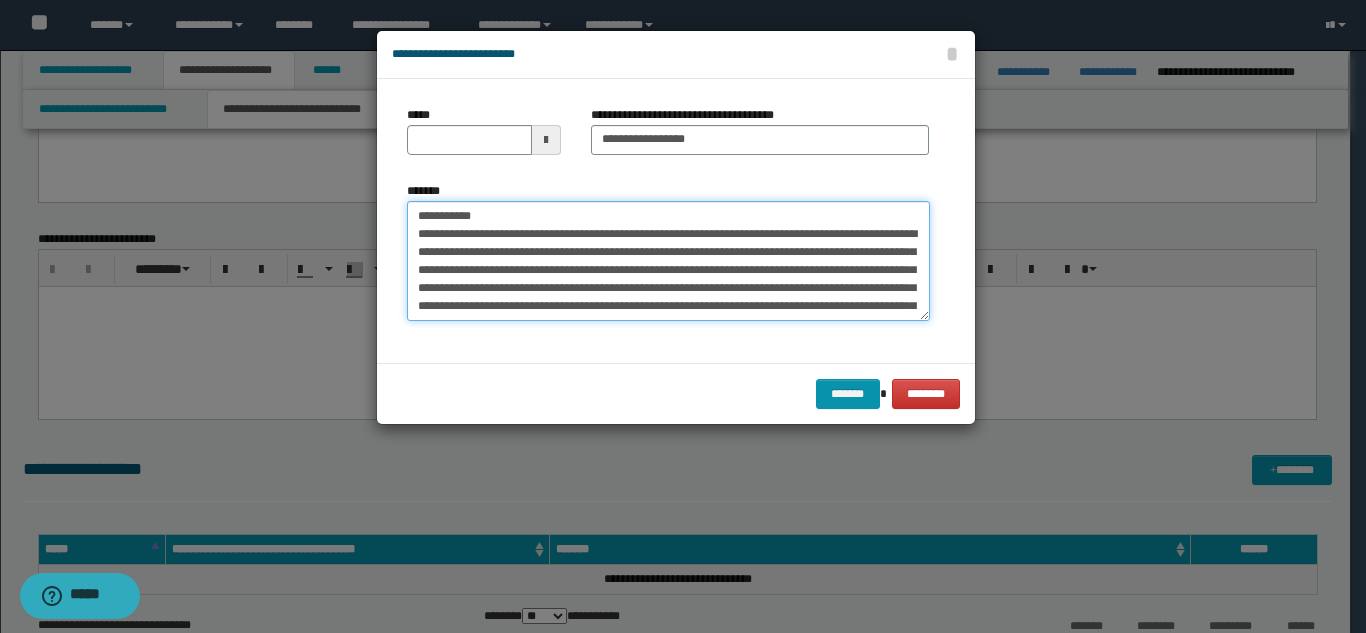 drag, startPoint x: 487, startPoint y: 220, endPoint x: 421, endPoint y: 217, distance: 66.068146 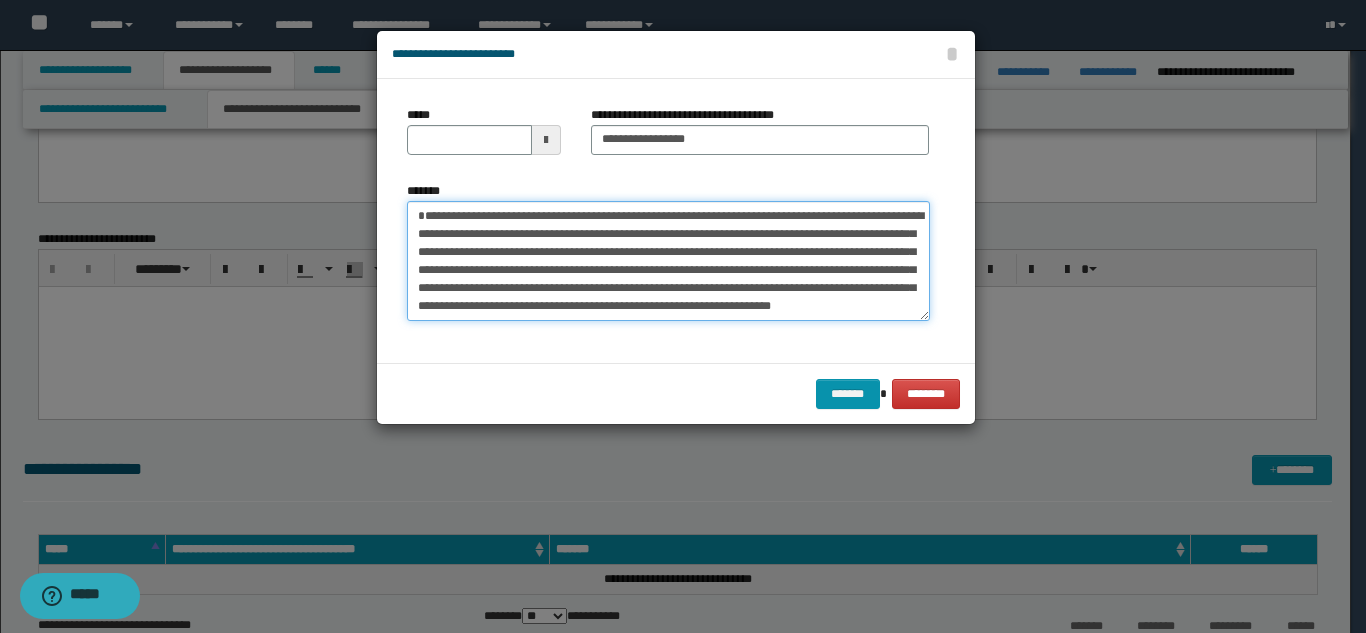 drag, startPoint x: 481, startPoint y: 214, endPoint x: 413, endPoint y: 156, distance: 89.37561 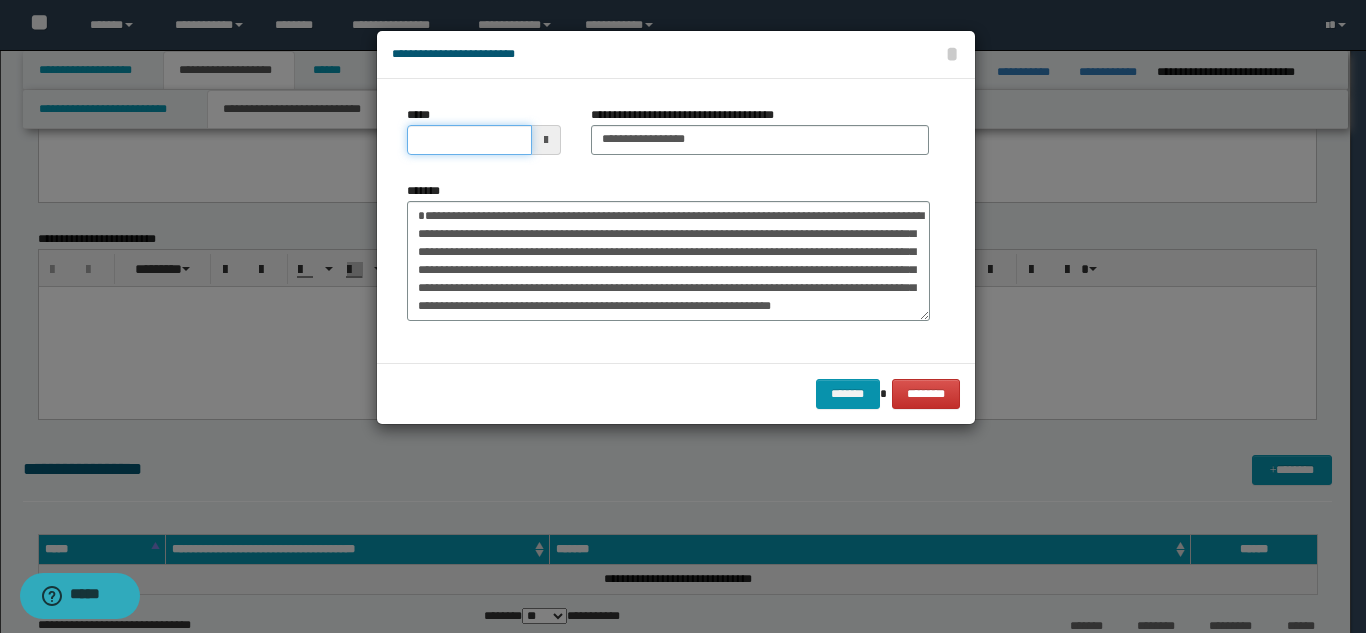 click on "*****" at bounding box center [469, 140] 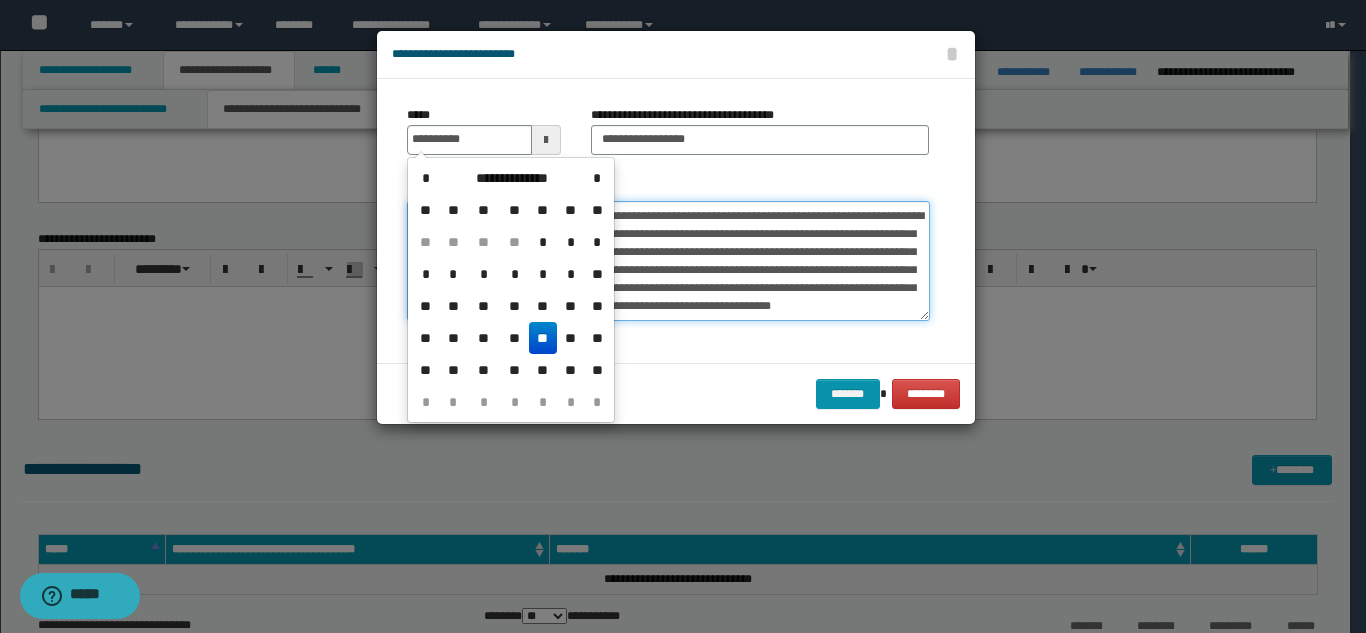 type on "**********" 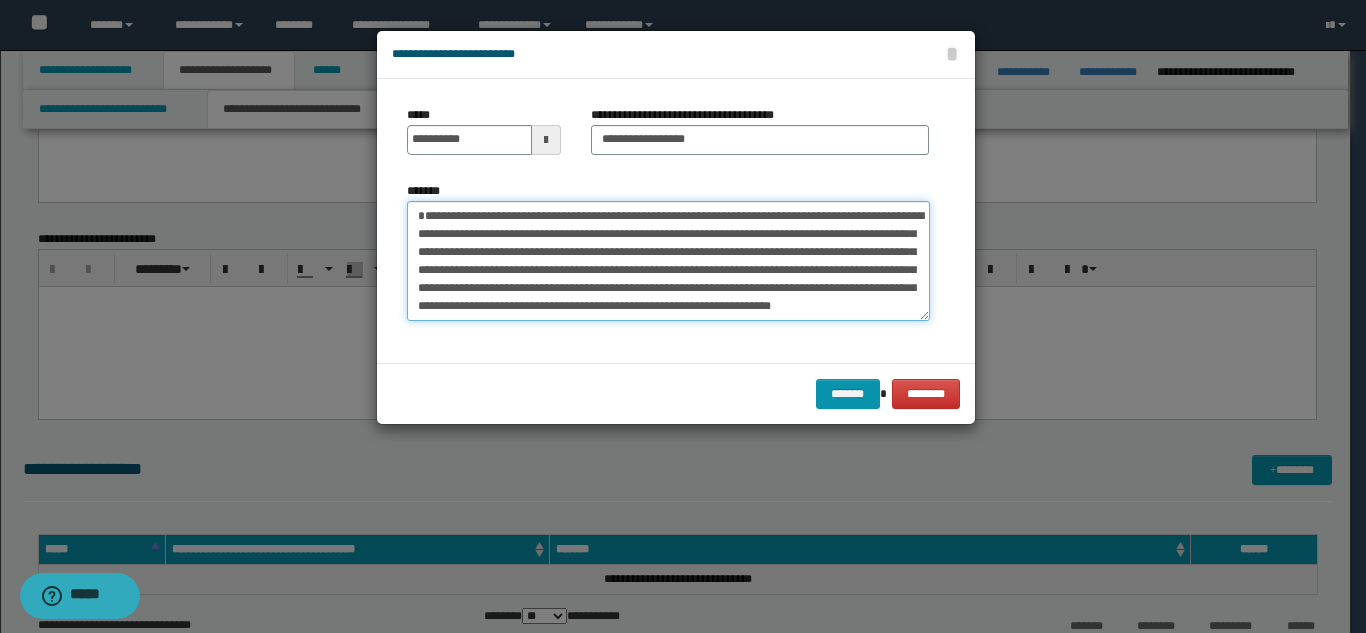 scroll, scrollTop: 54, scrollLeft: 0, axis: vertical 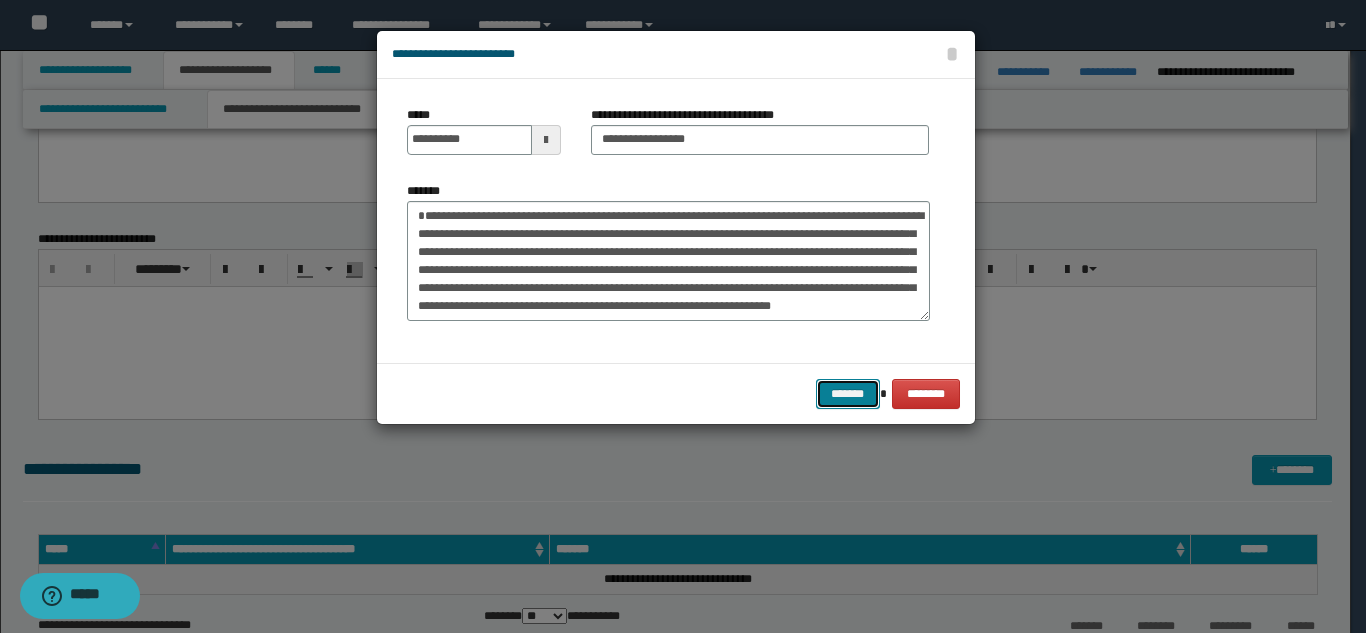 click on "*******" at bounding box center [848, 394] 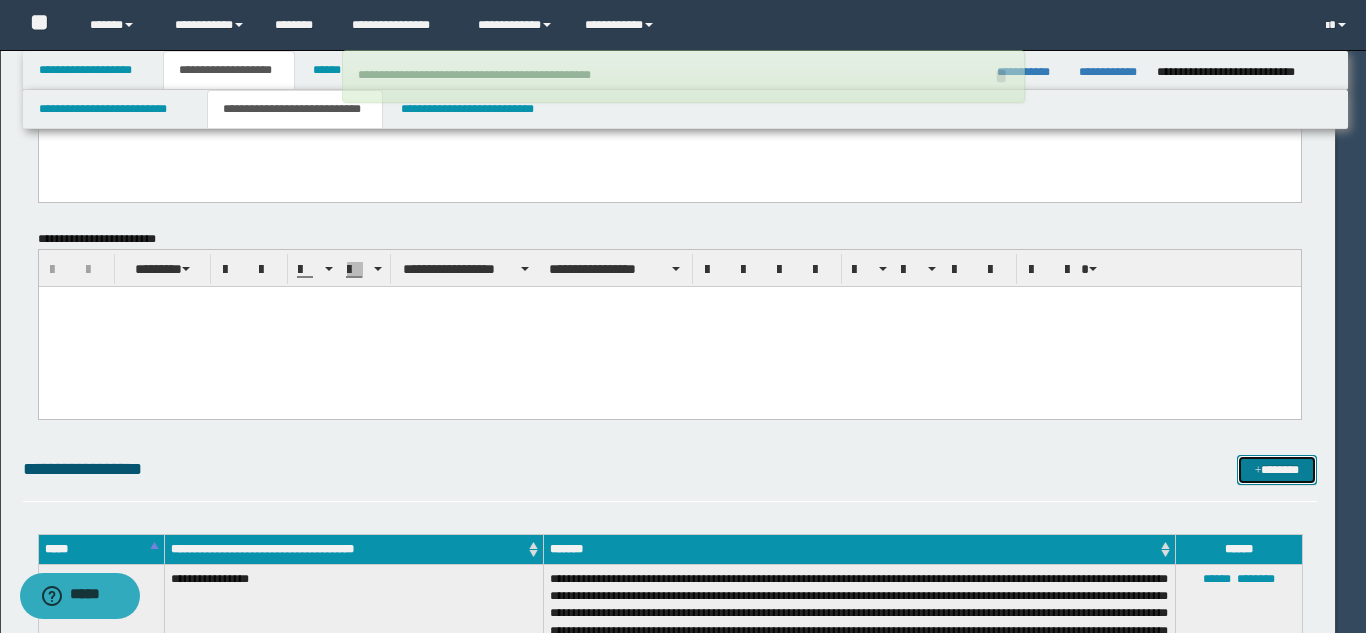 type 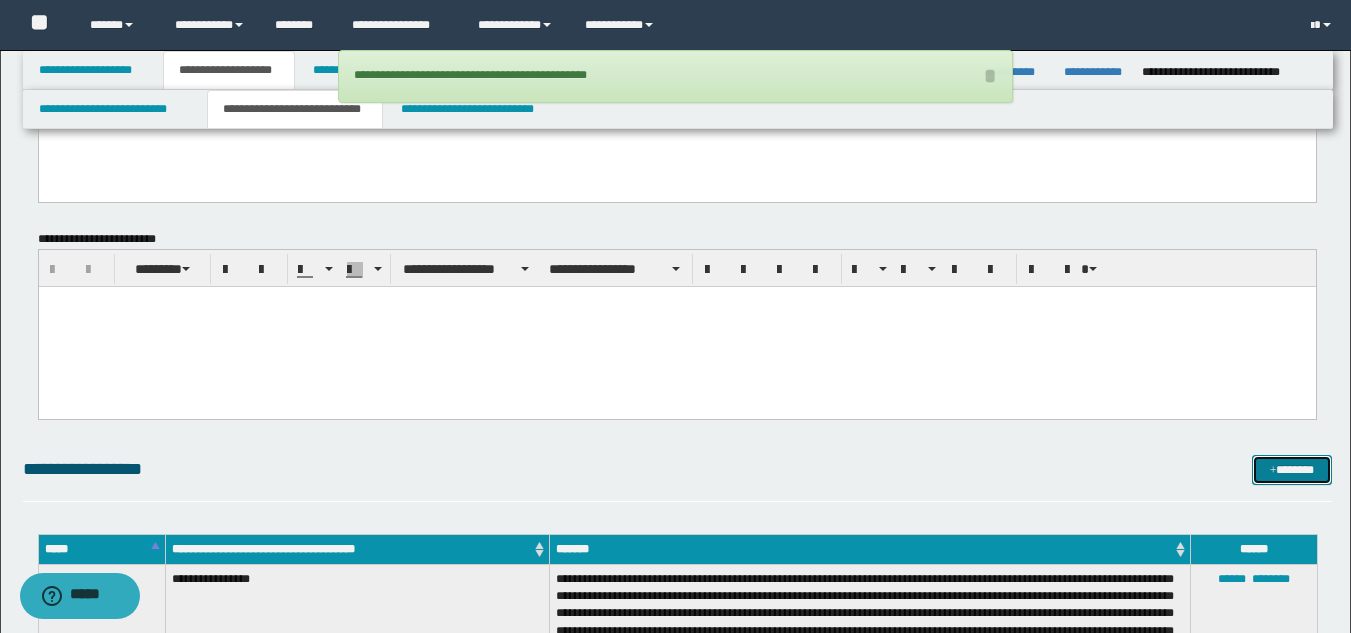 click on "*******" at bounding box center [1292, 470] 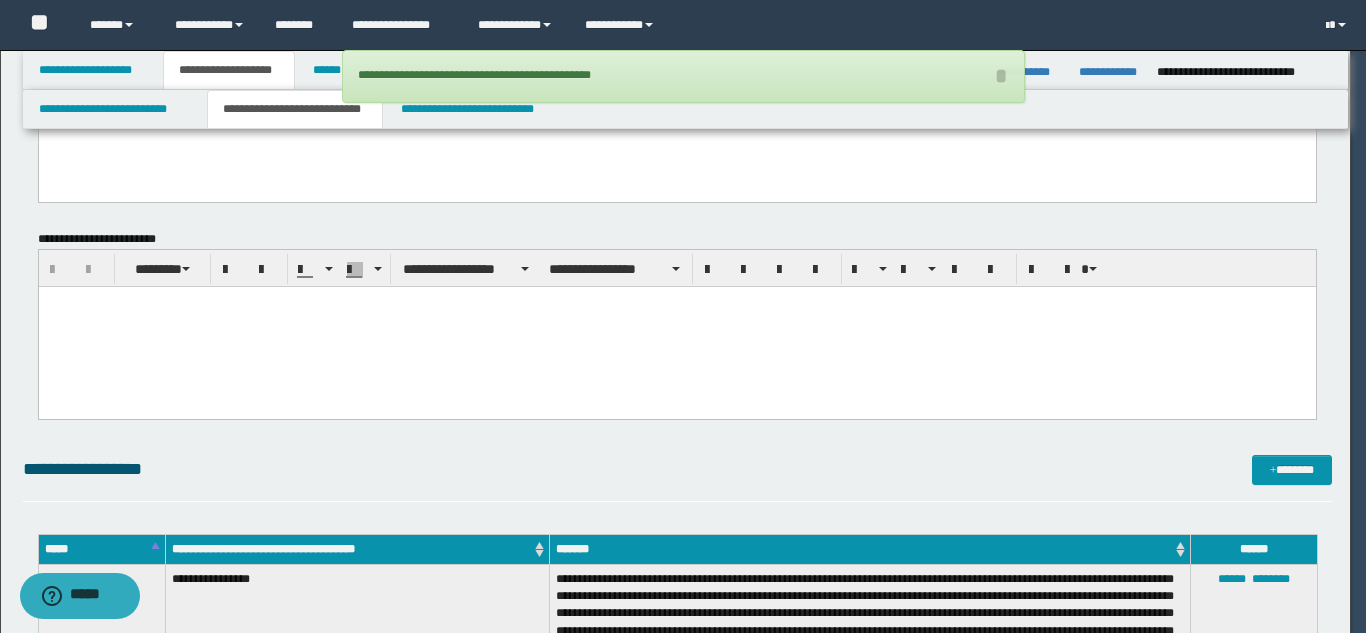 scroll, scrollTop: 0, scrollLeft: 0, axis: both 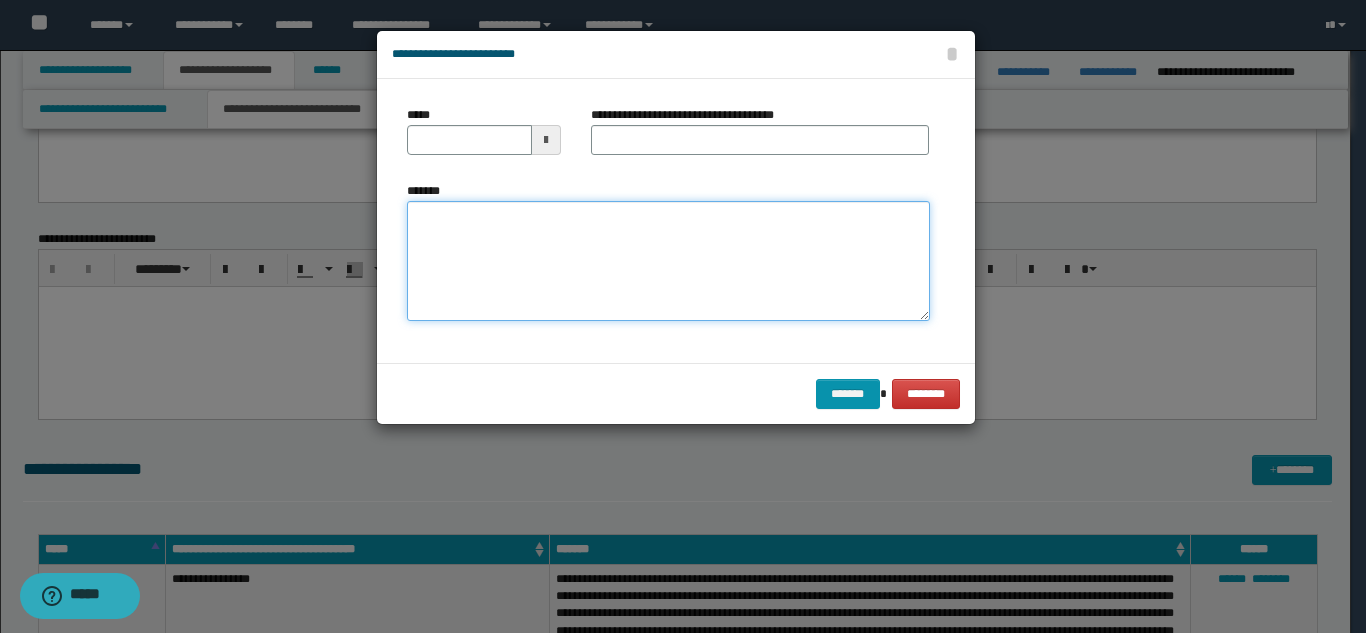 click on "*******" at bounding box center [668, 261] 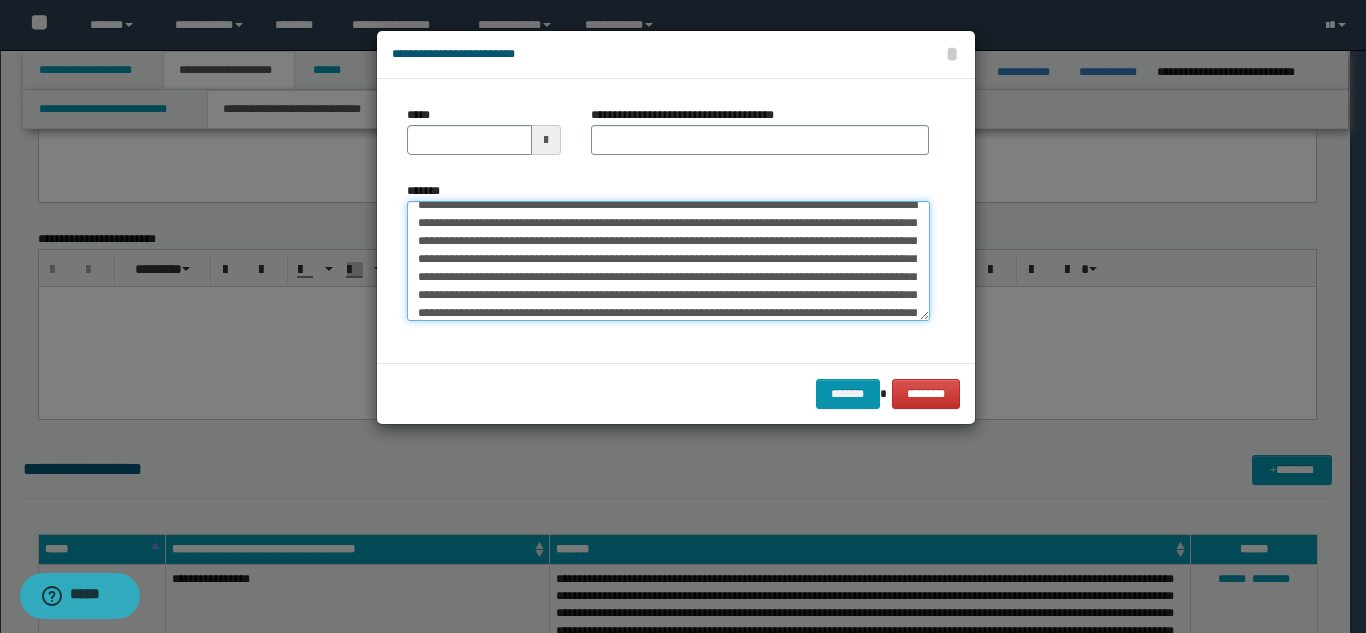 scroll, scrollTop: 0, scrollLeft: 0, axis: both 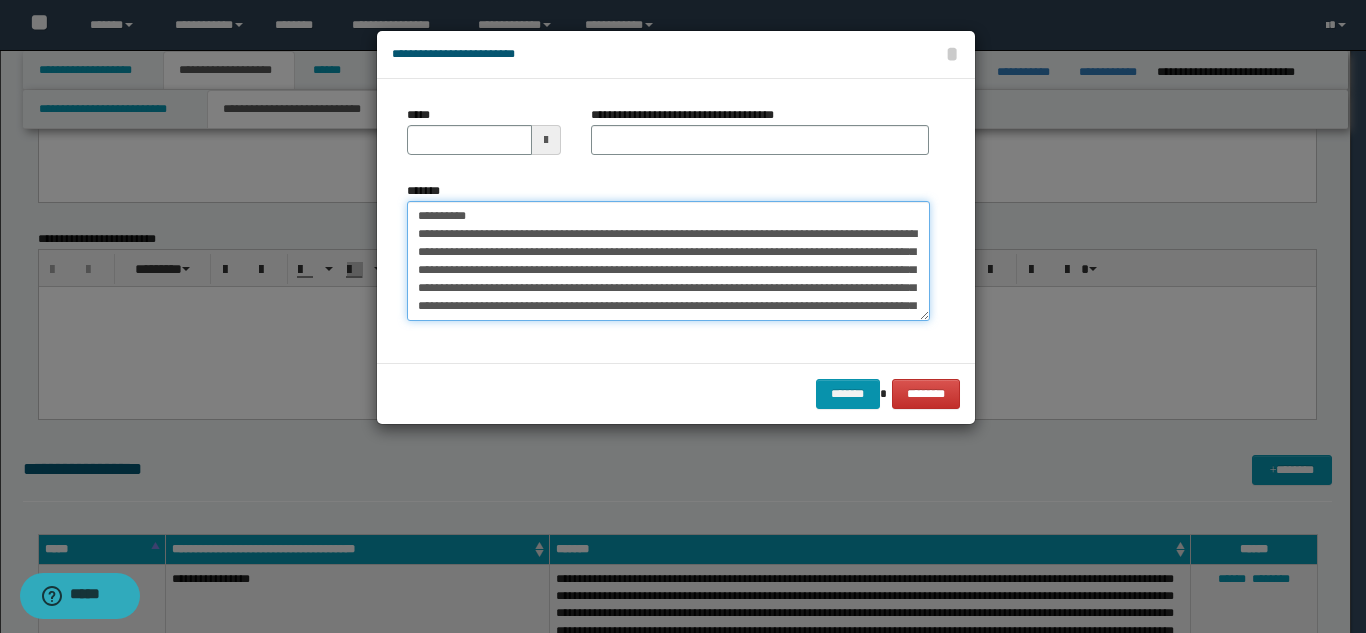 drag, startPoint x: 540, startPoint y: 217, endPoint x: 478, endPoint y: 211, distance: 62.289646 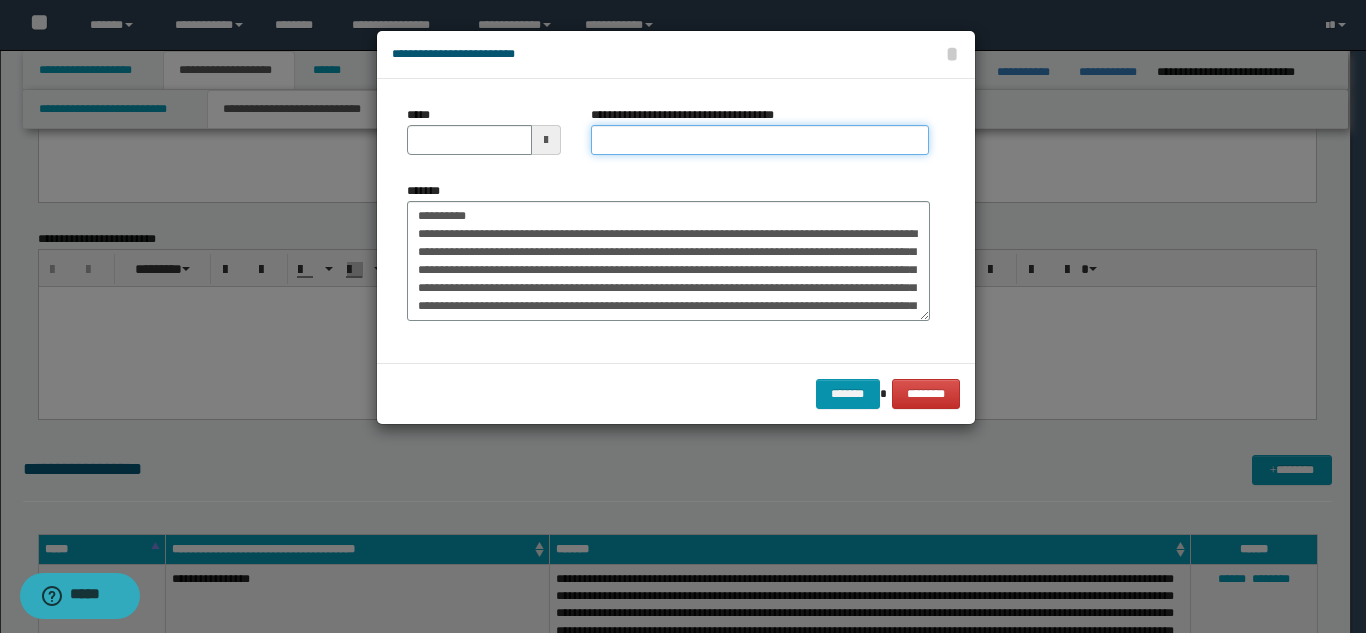 drag, startPoint x: 645, startPoint y: 132, endPoint x: 572, endPoint y: 163, distance: 79.30952 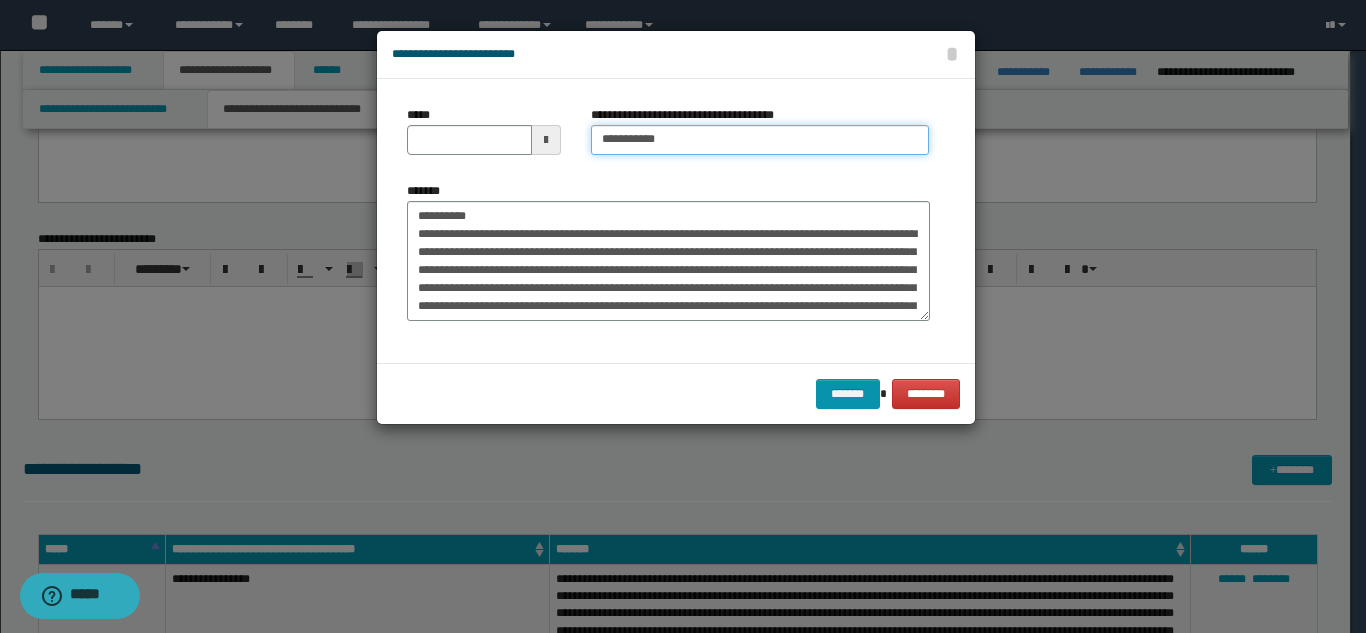 type on "*********" 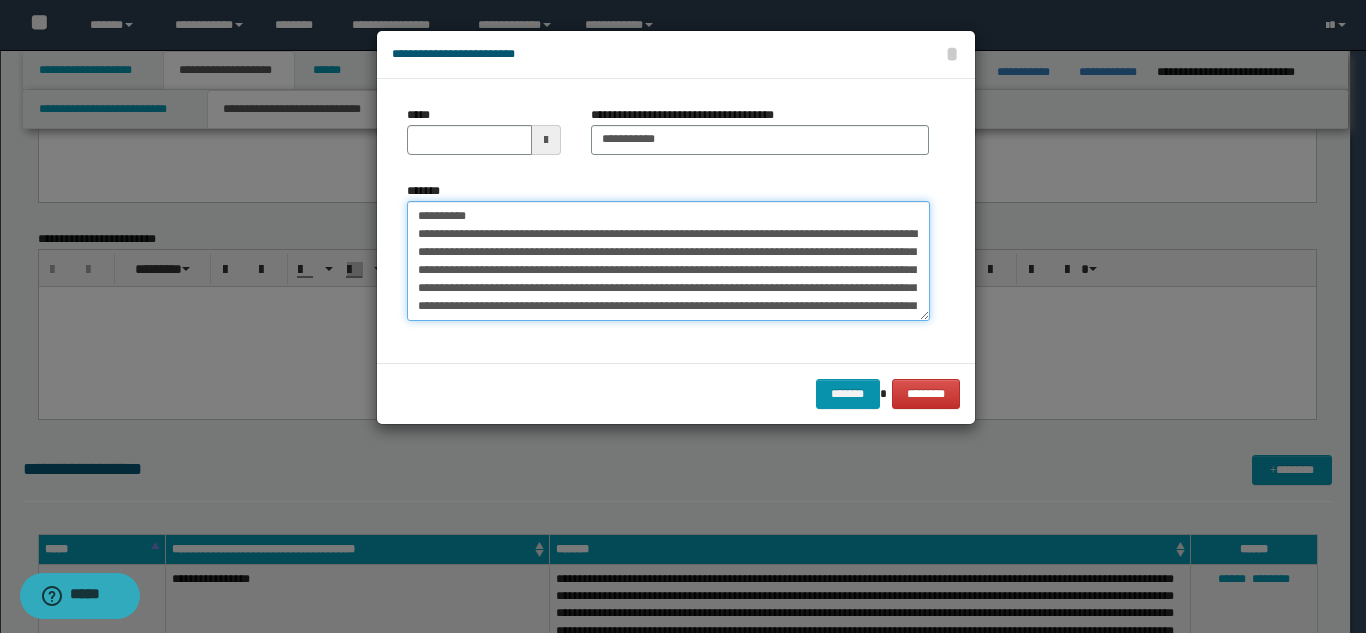 drag, startPoint x: 494, startPoint y: 212, endPoint x: 410, endPoint y: 218, distance: 84.21401 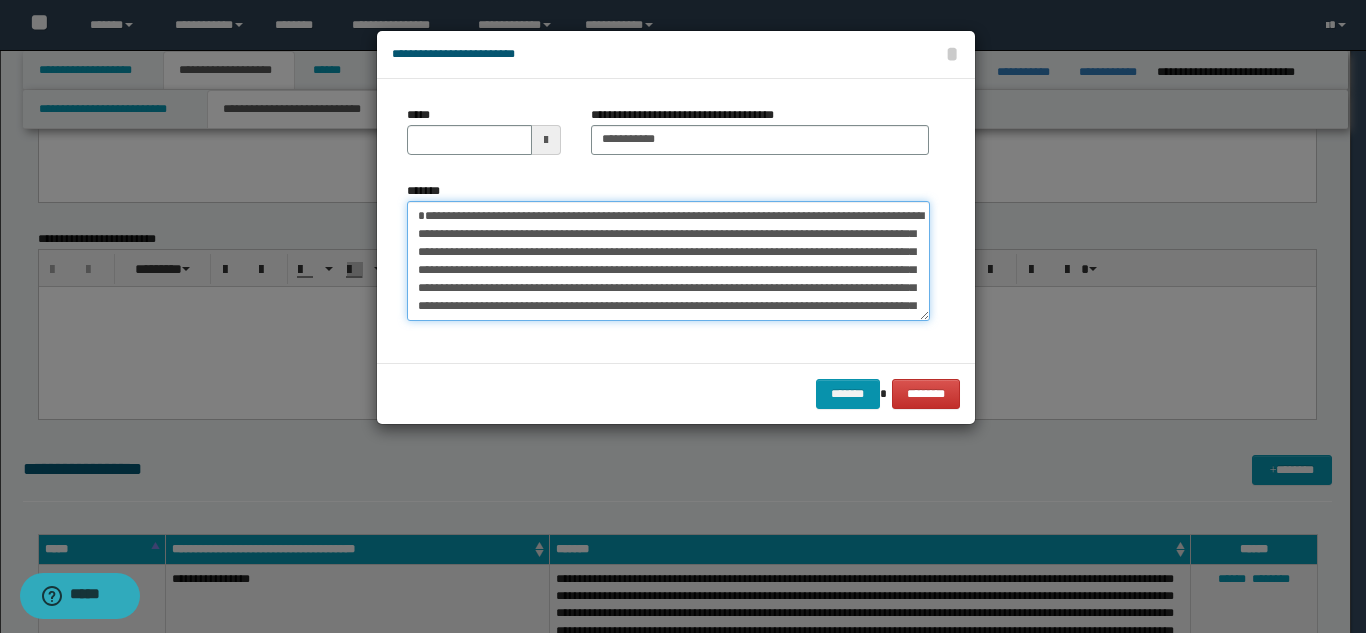 type 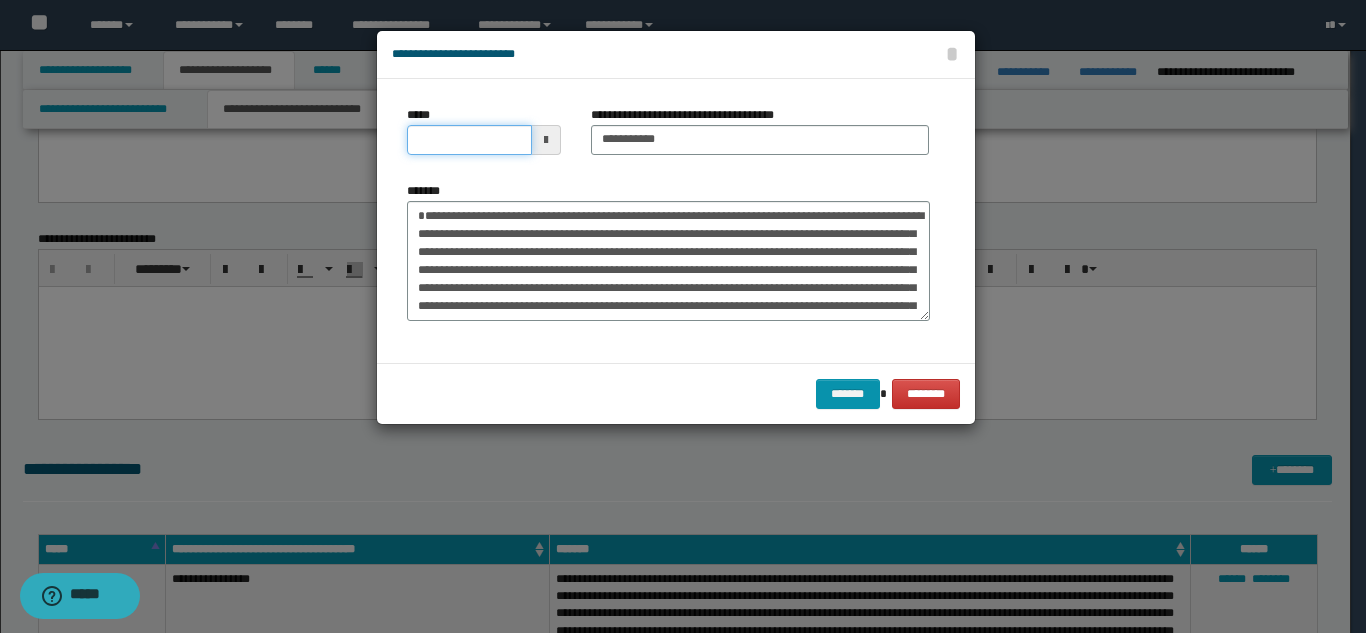 click on "*****" at bounding box center [469, 140] 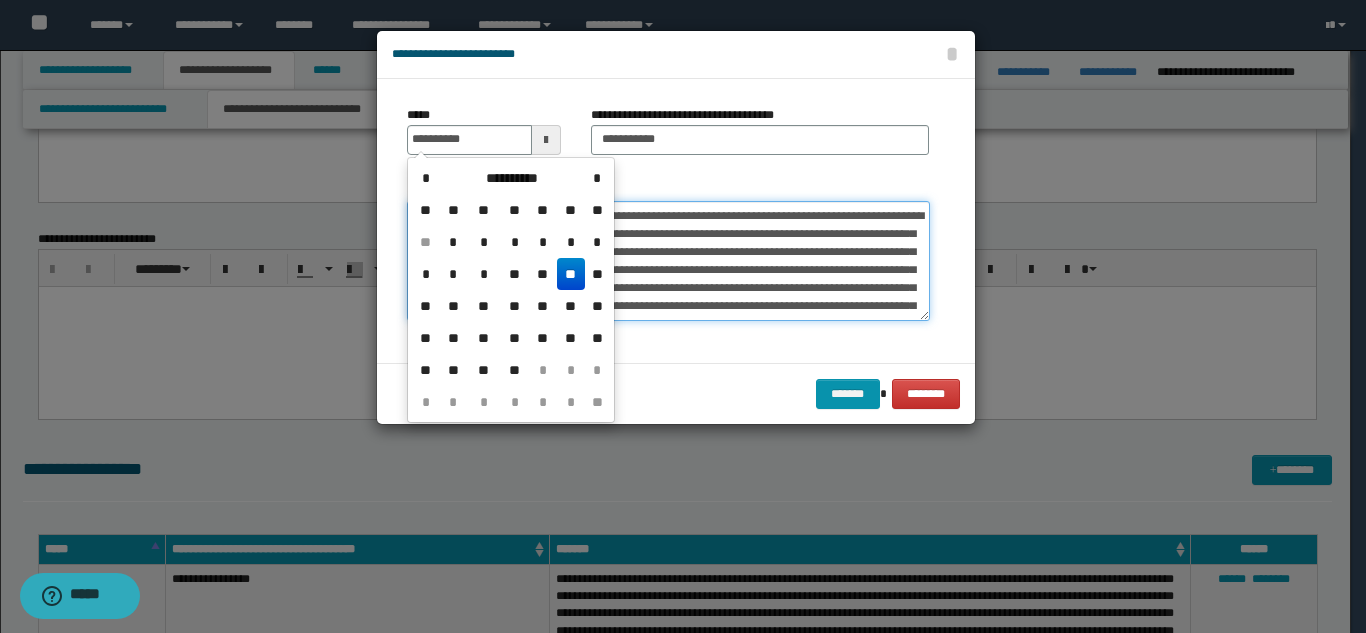 type on "**********" 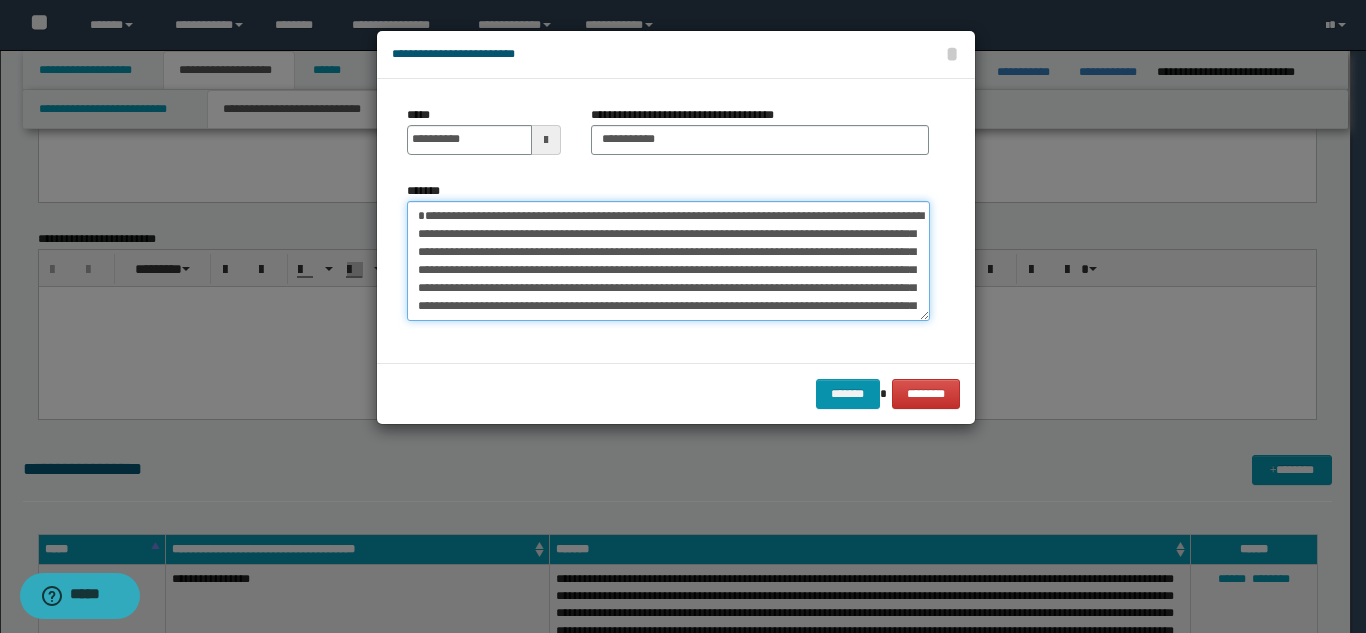 click on "**********" at bounding box center (668, 261) 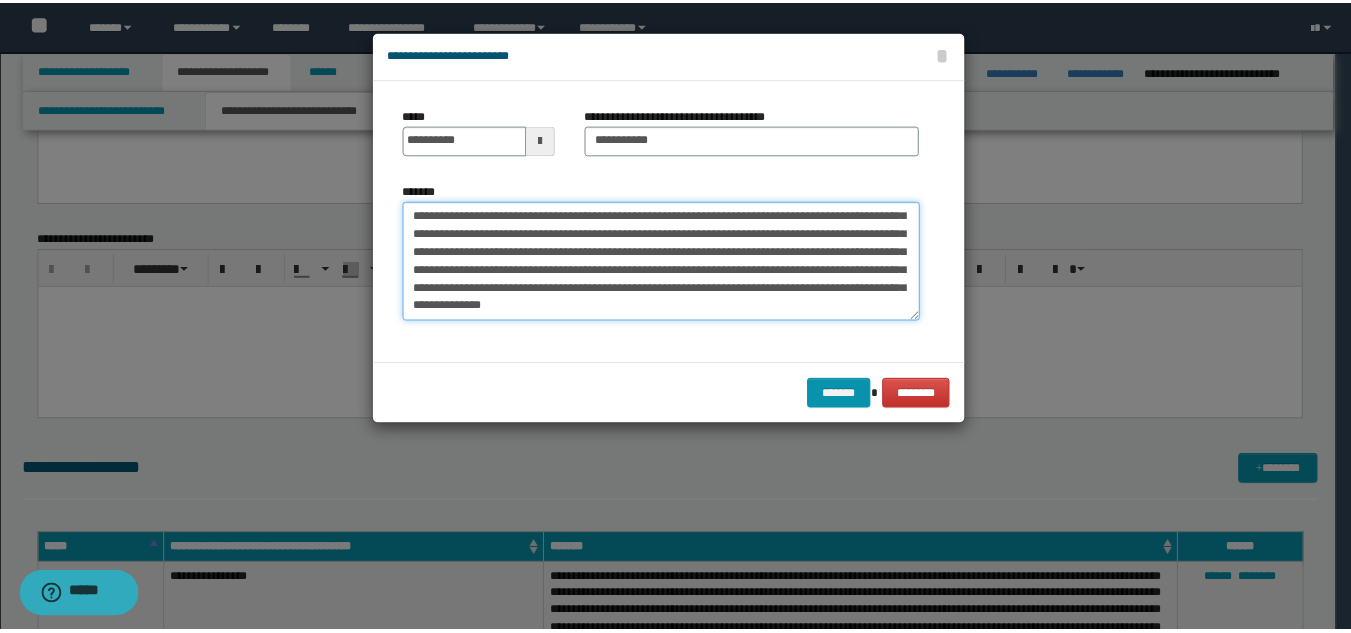 scroll, scrollTop: 90, scrollLeft: 0, axis: vertical 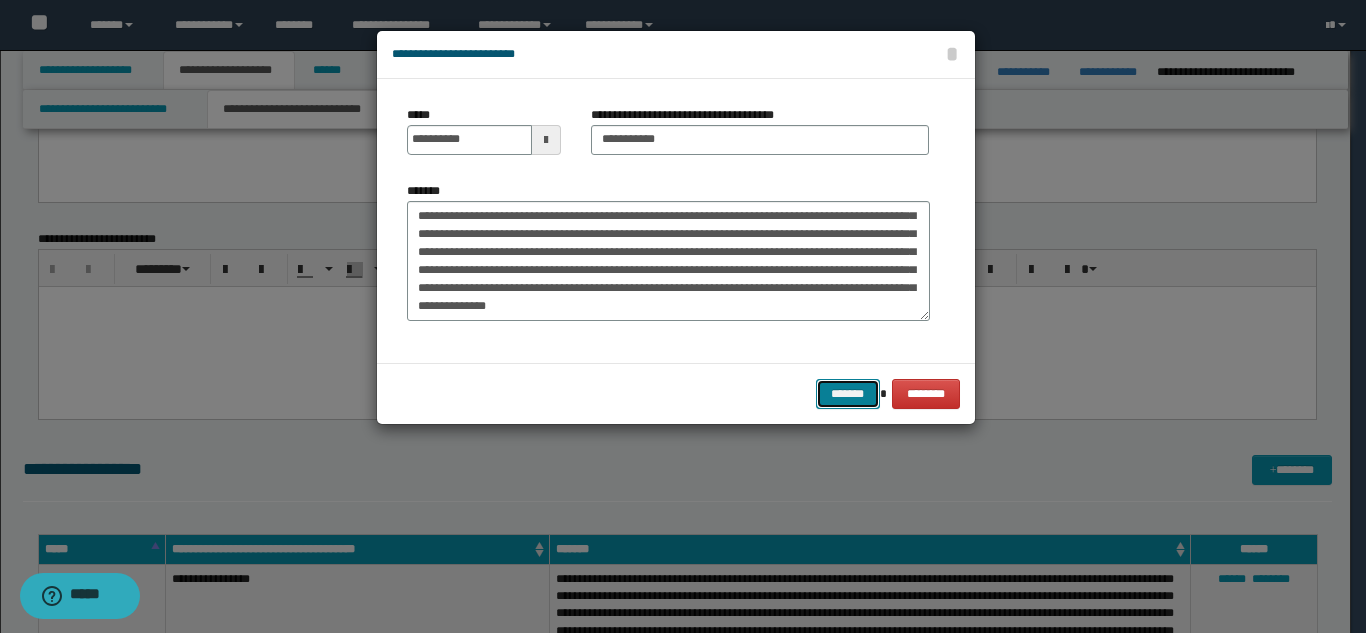 click on "*******" at bounding box center [848, 394] 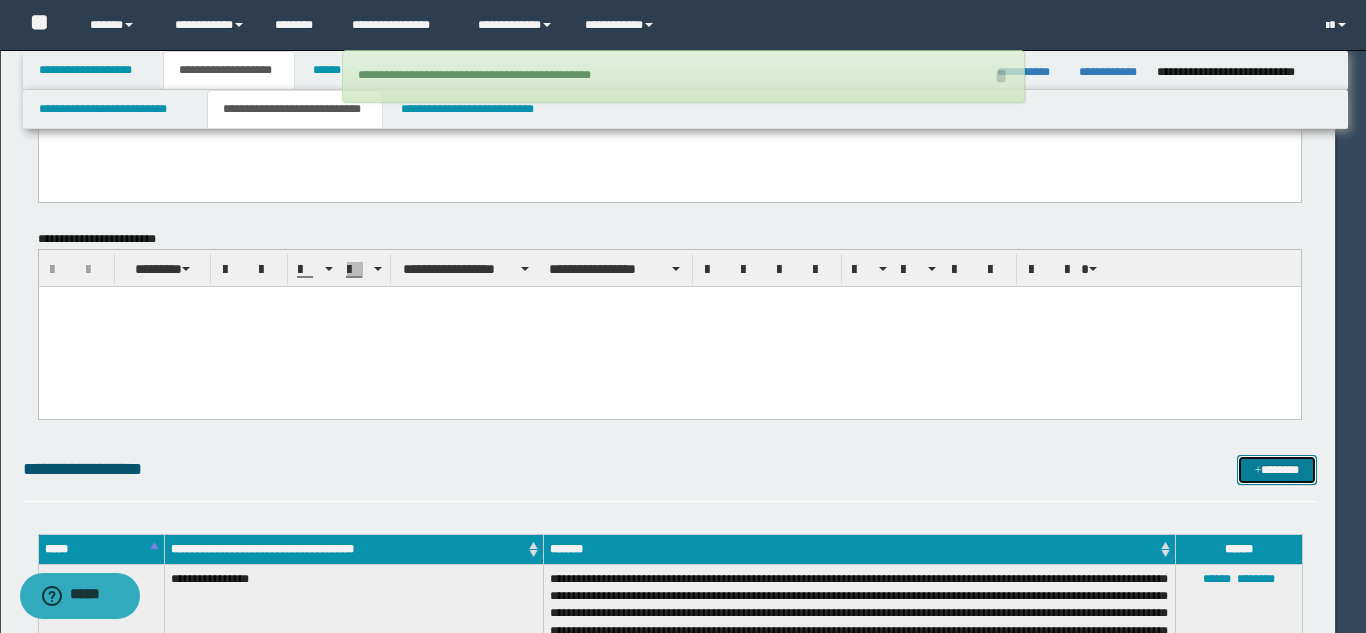 type 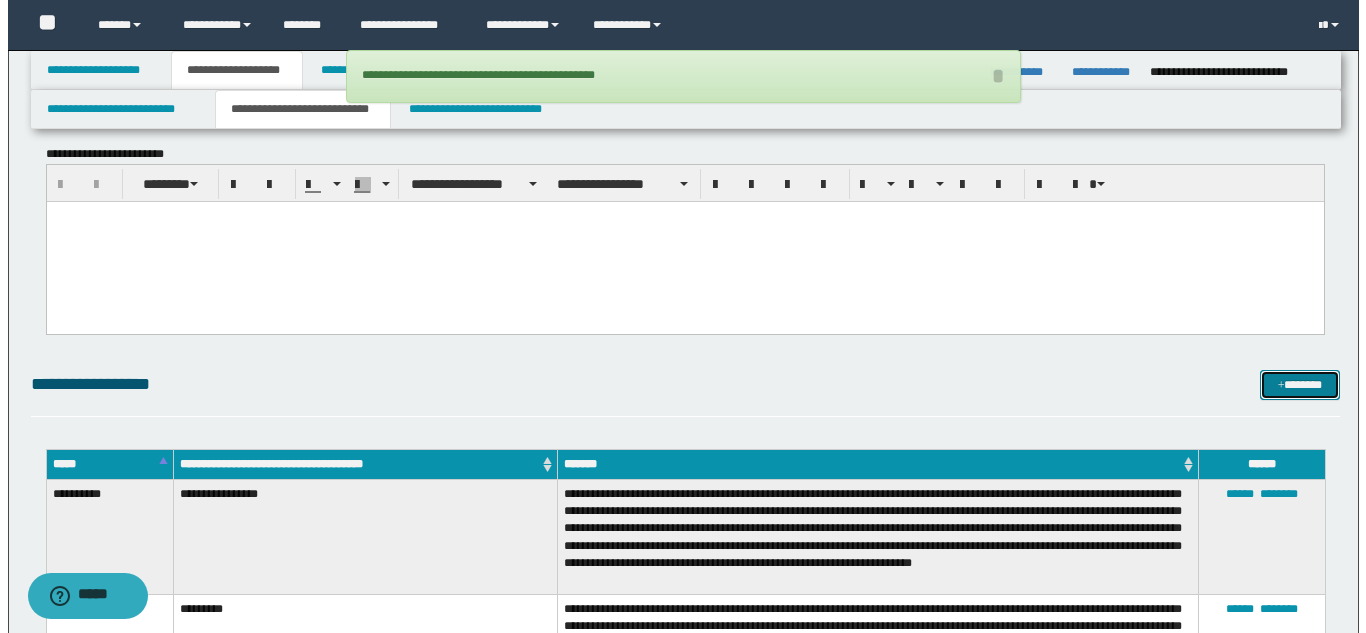 scroll, scrollTop: 1674, scrollLeft: 0, axis: vertical 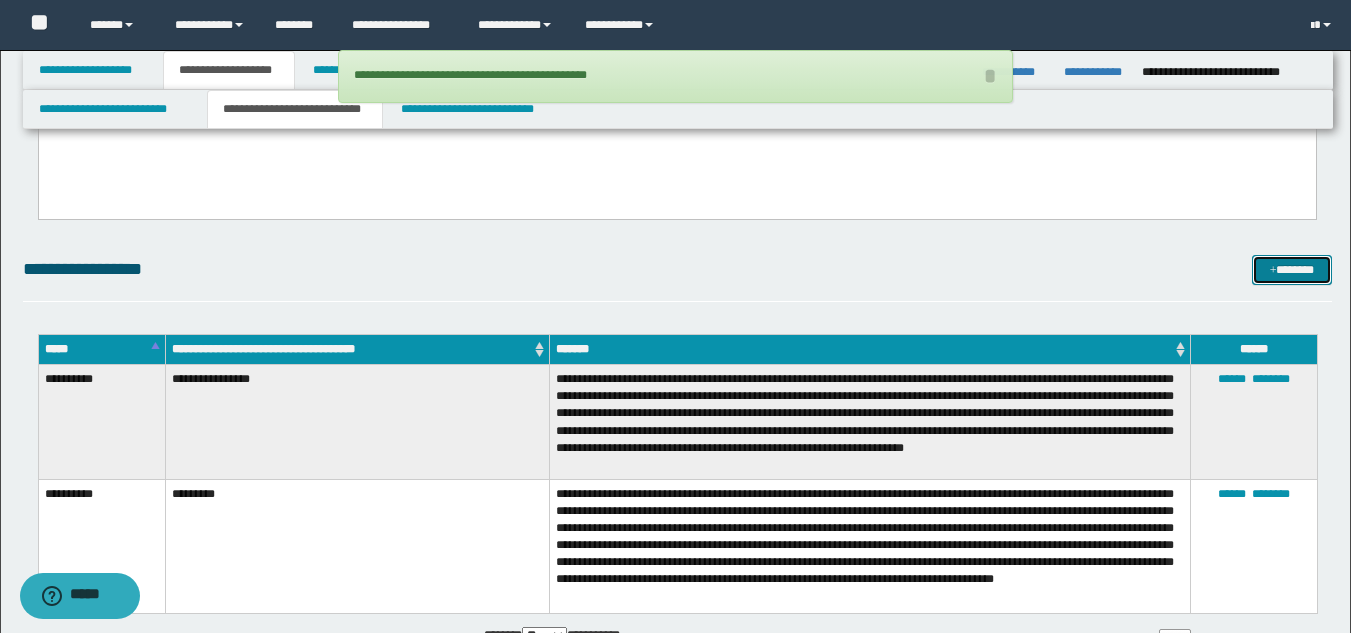 click on "*******" at bounding box center (1292, 270) 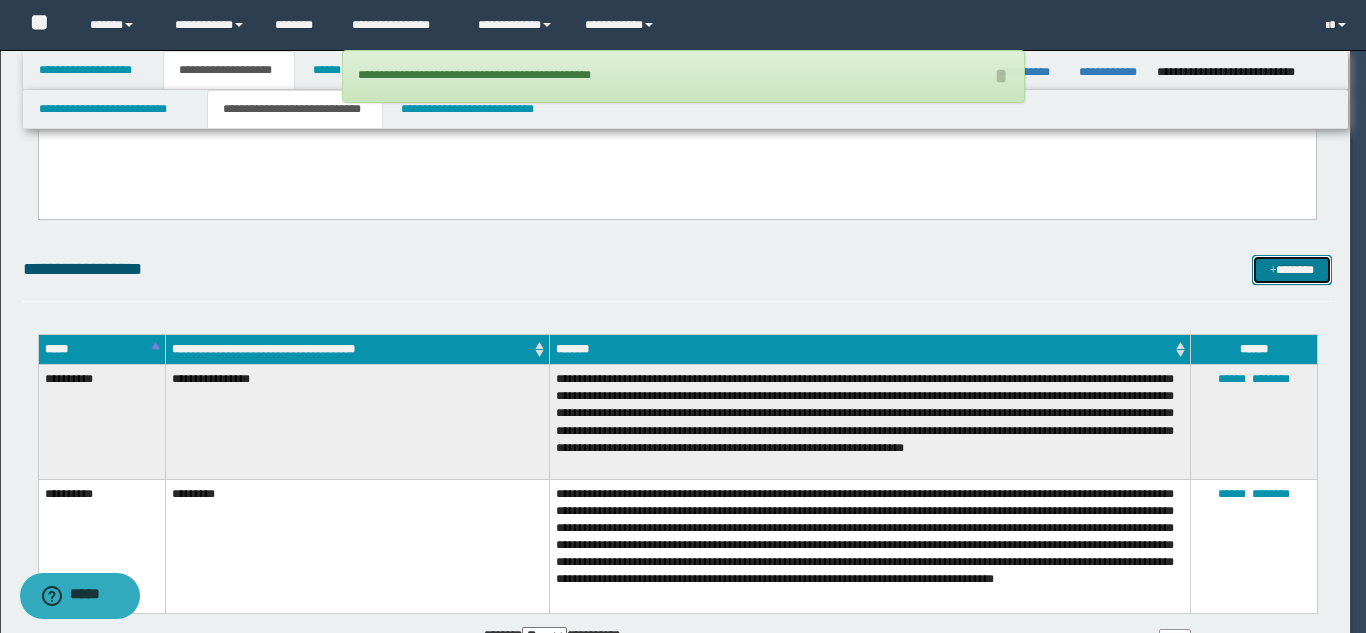 scroll, scrollTop: 0, scrollLeft: 0, axis: both 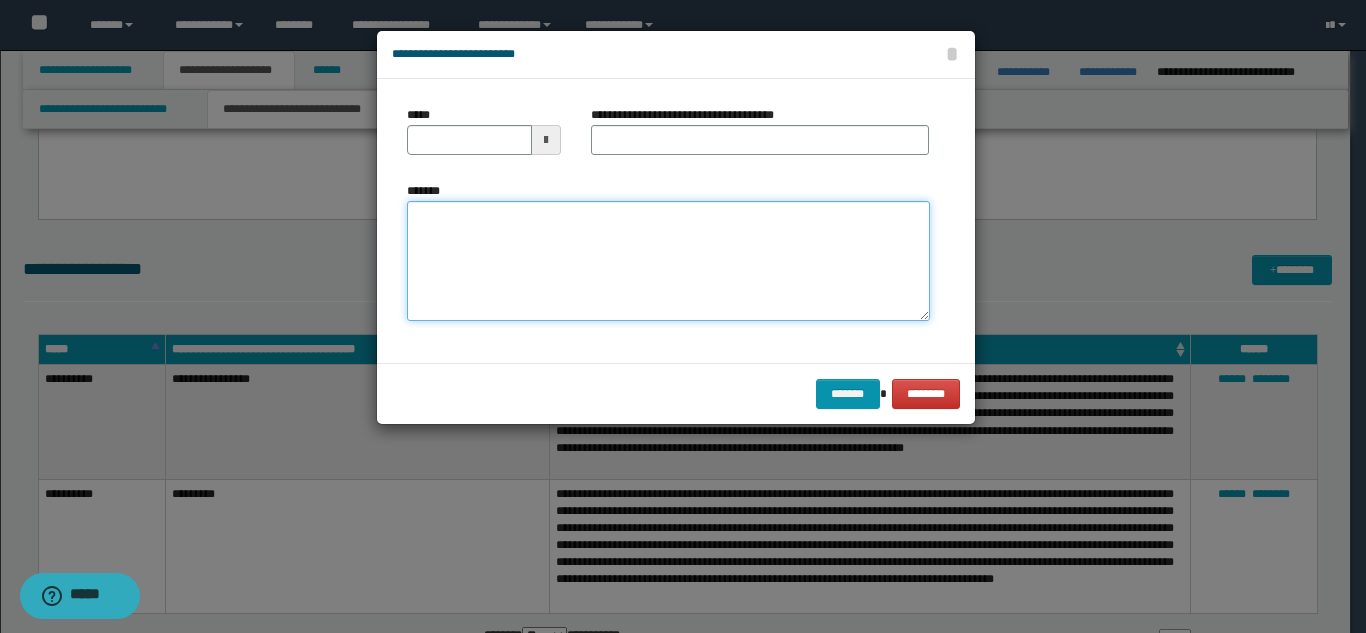 click on "*******" at bounding box center [668, 261] 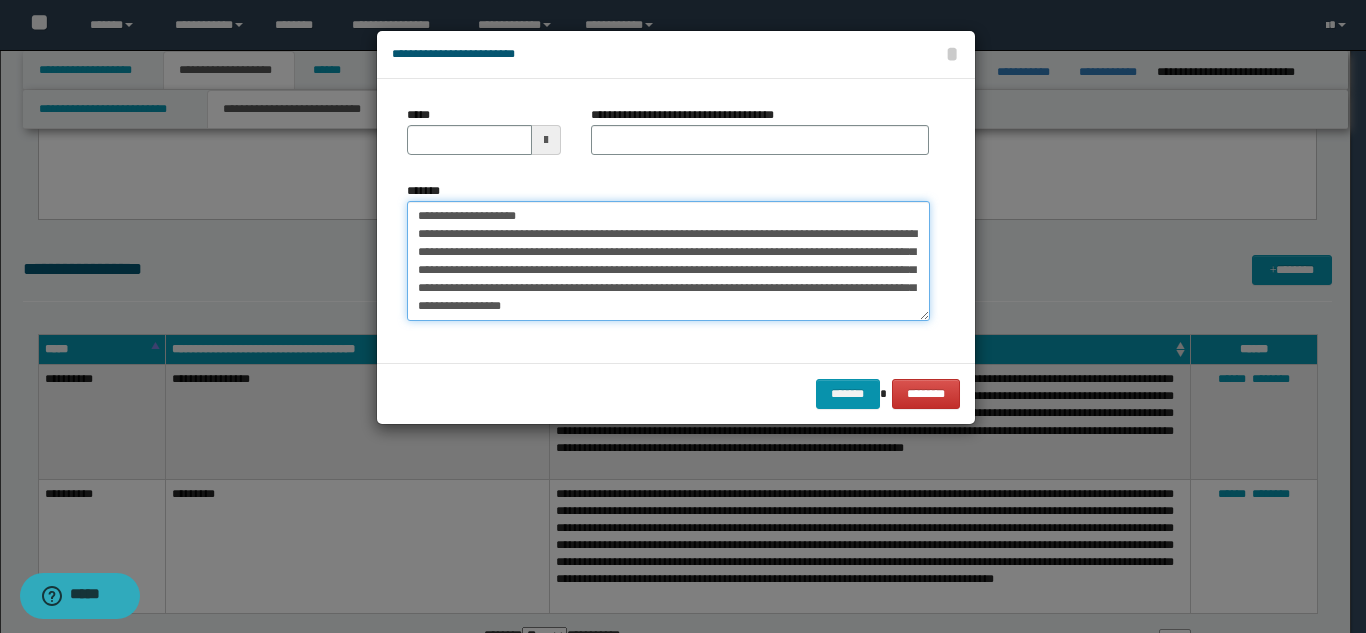 scroll, scrollTop: 0, scrollLeft: 0, axis: both 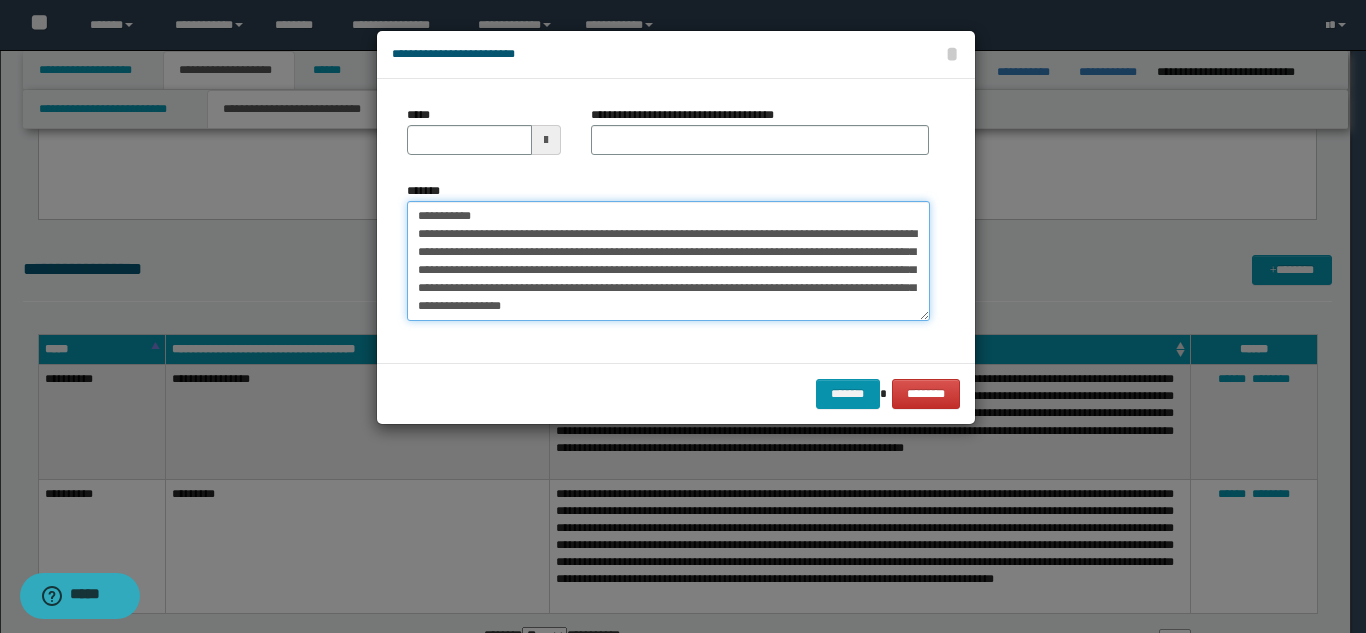drag, startPoint x: 511, startPoint y: 218, endPoint x: 609, endPoint y: 154, distance: 117.047 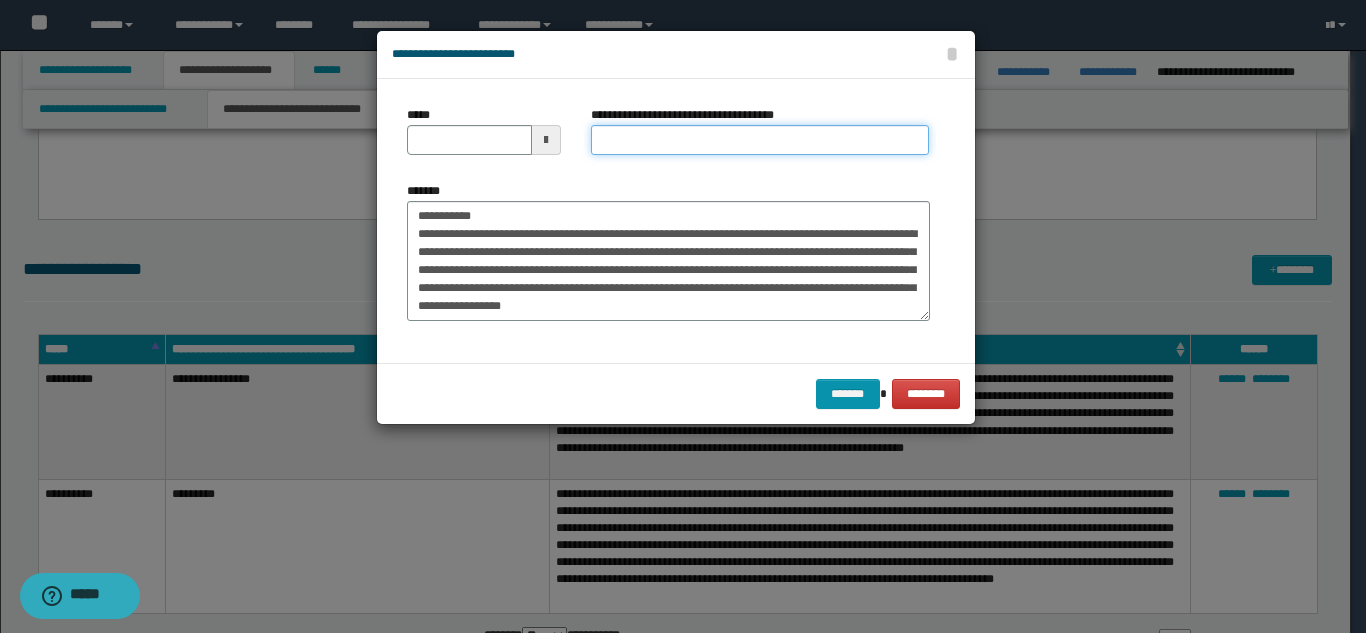 click on "**********" at bounding box center (760, 140) 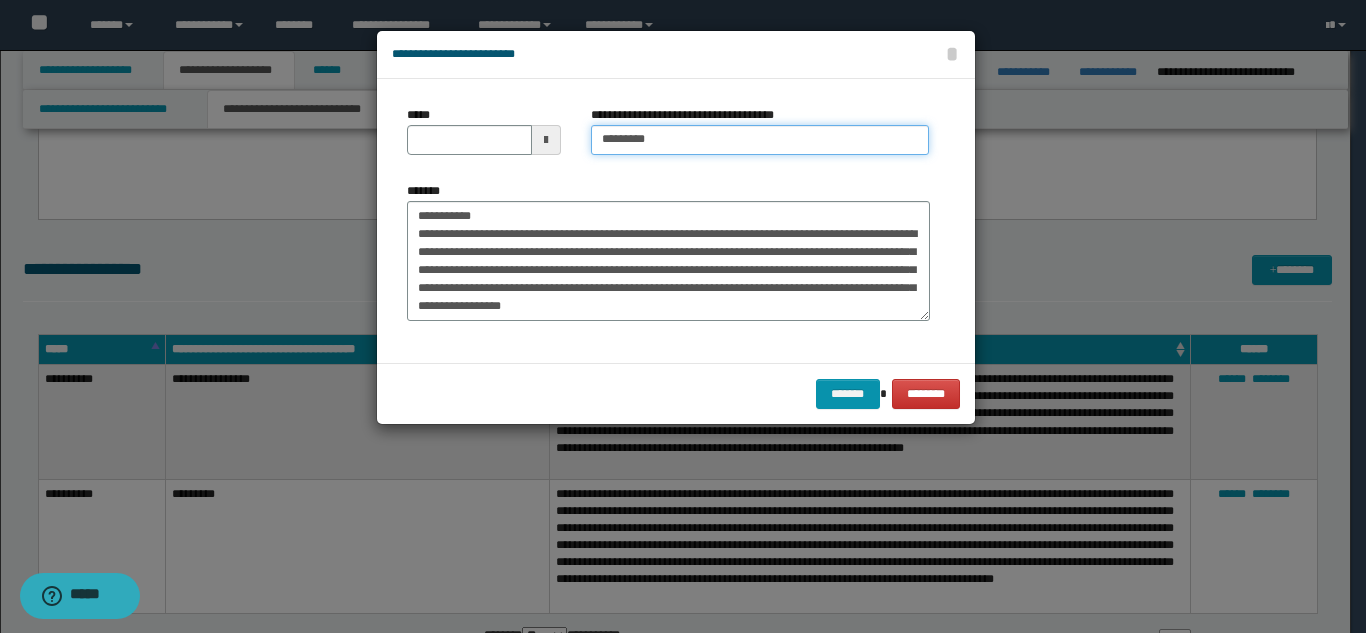 type on "*********" 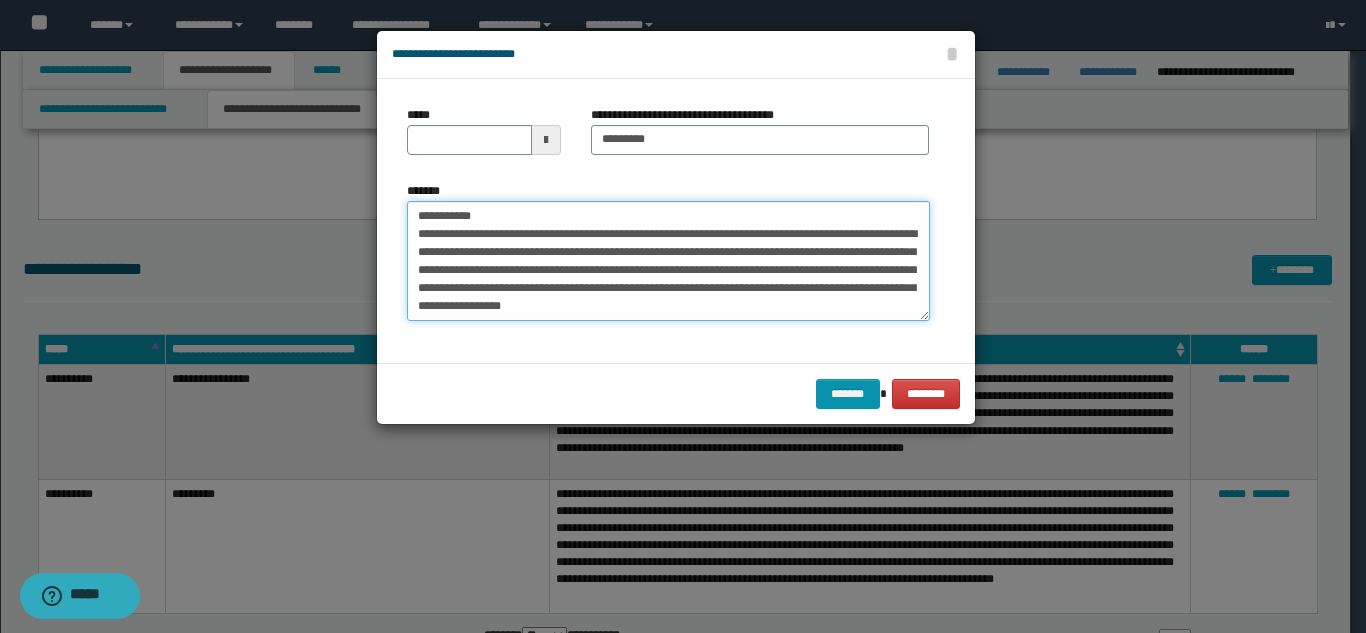 drag, startPoint x: 492, startPoint y: 209, endPoint x: 417, endPoint y: 164, distance: 87.46428 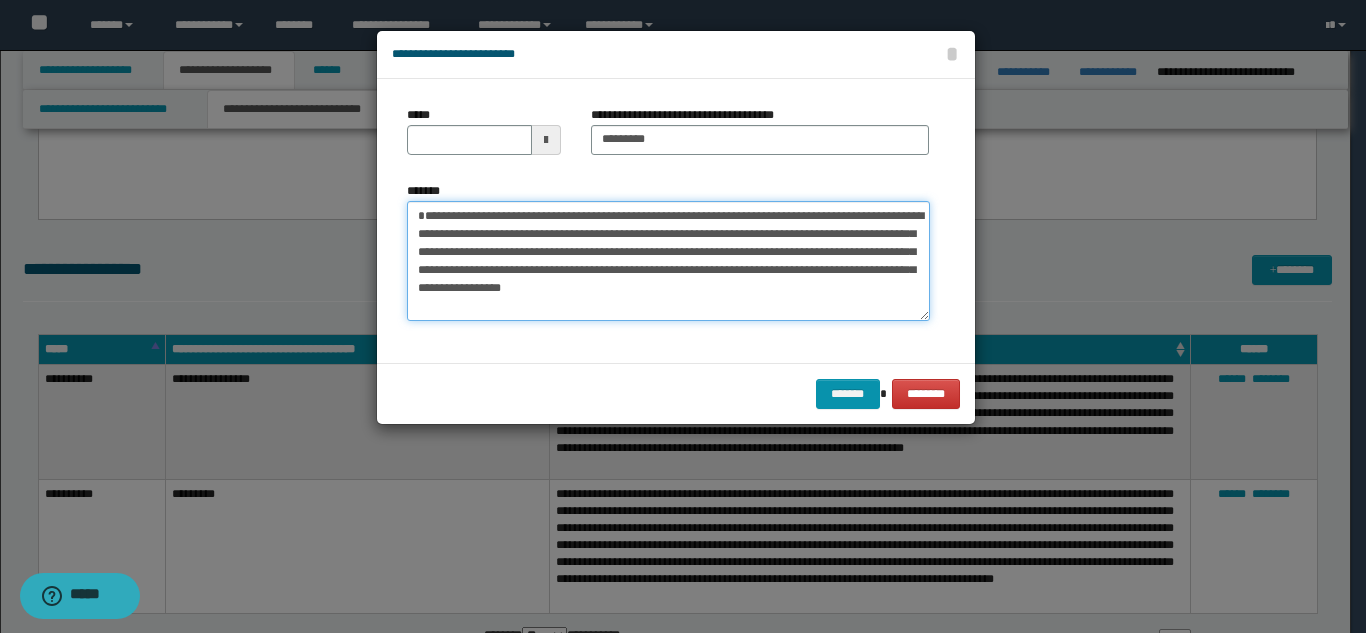 type 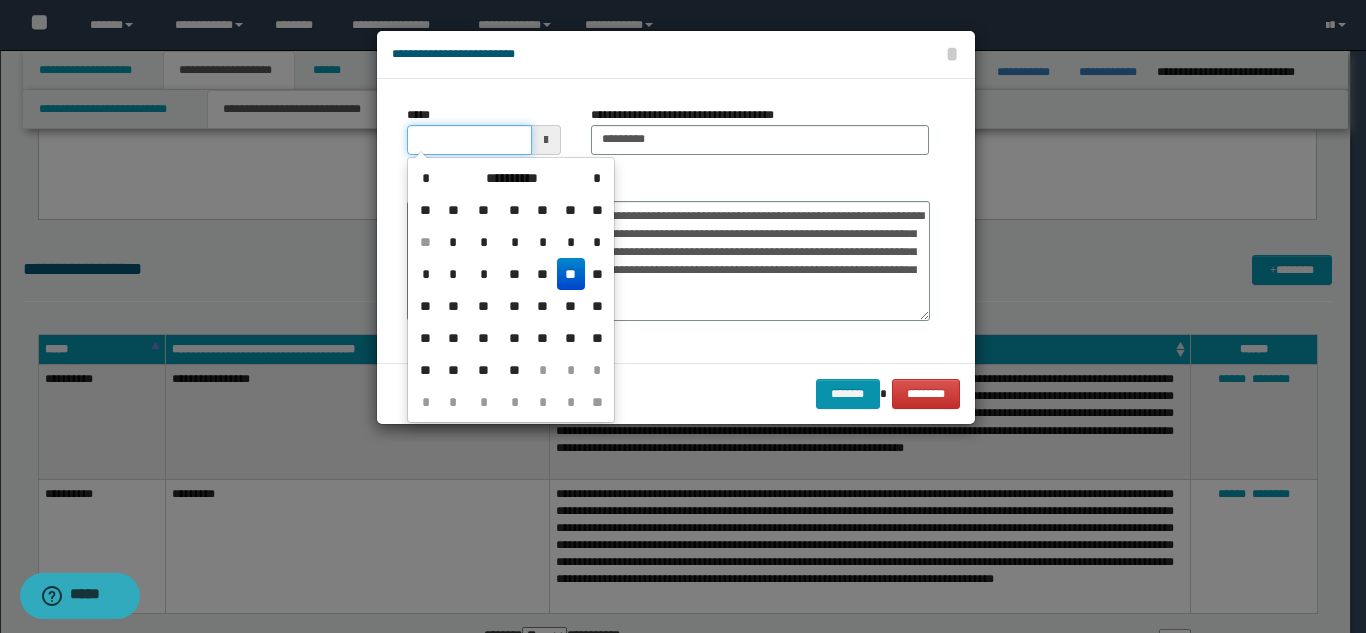 click on "*****" at bounding box center (469, 140) 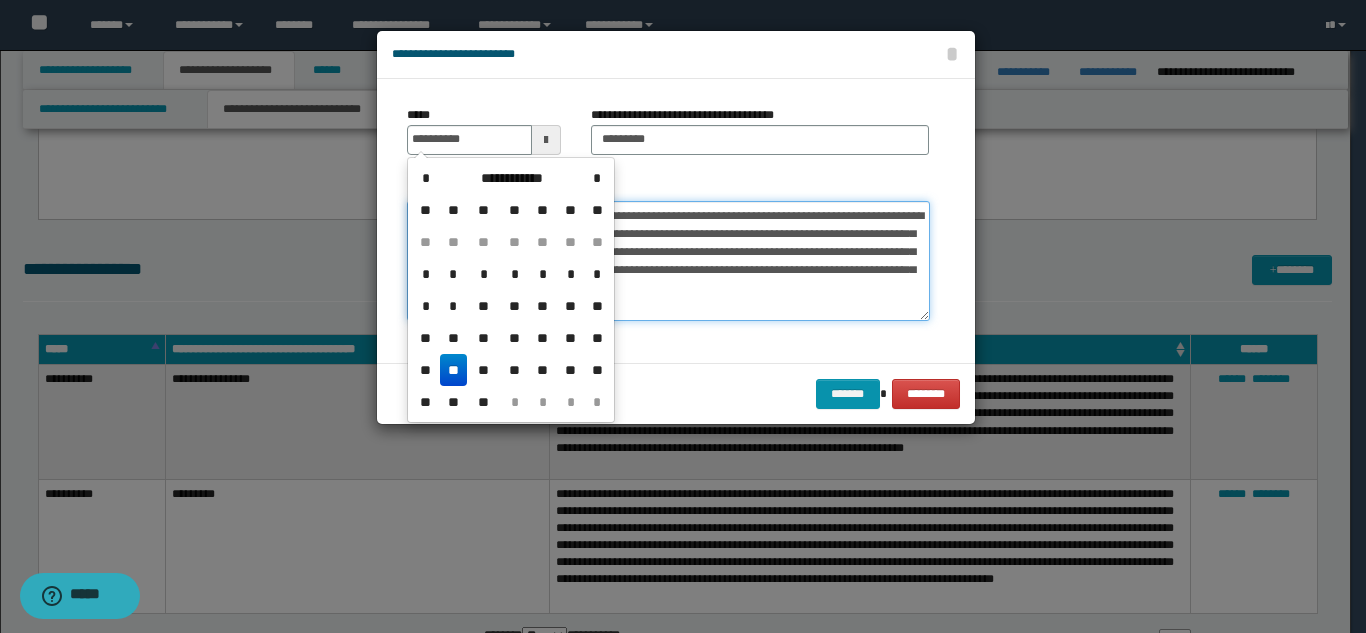 type on "**********" 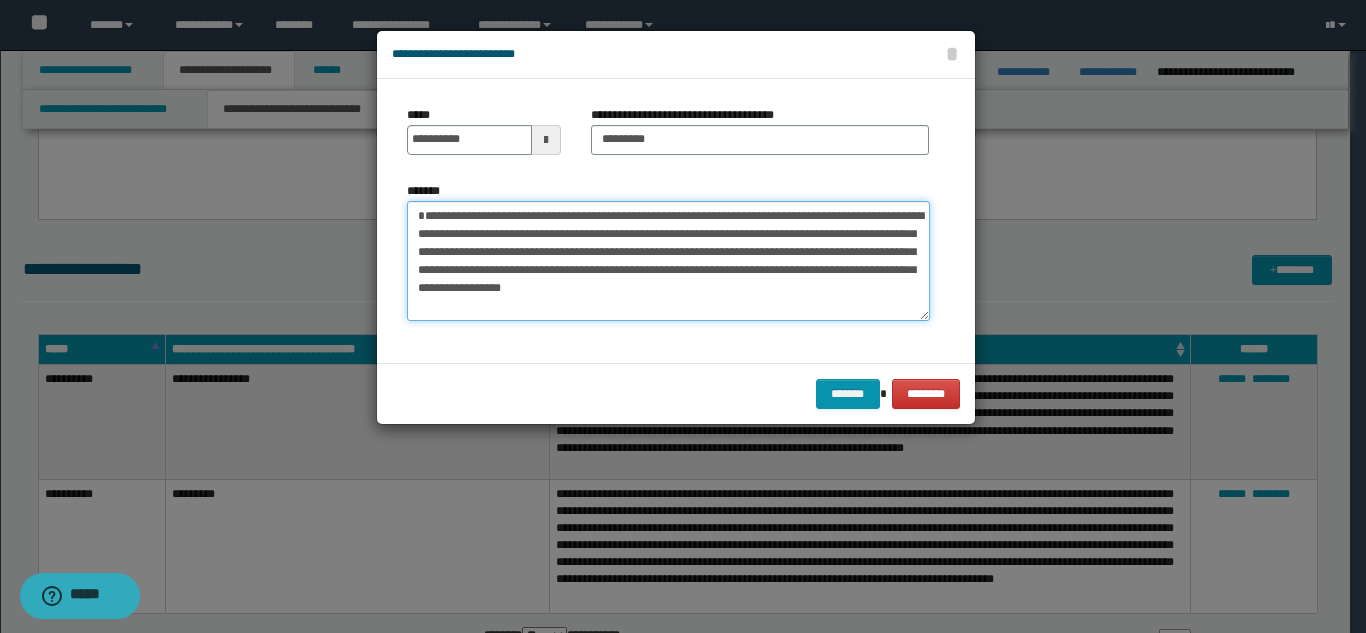 scroll, scrollTop: 18, scrollLeft: 0, axis: vertical 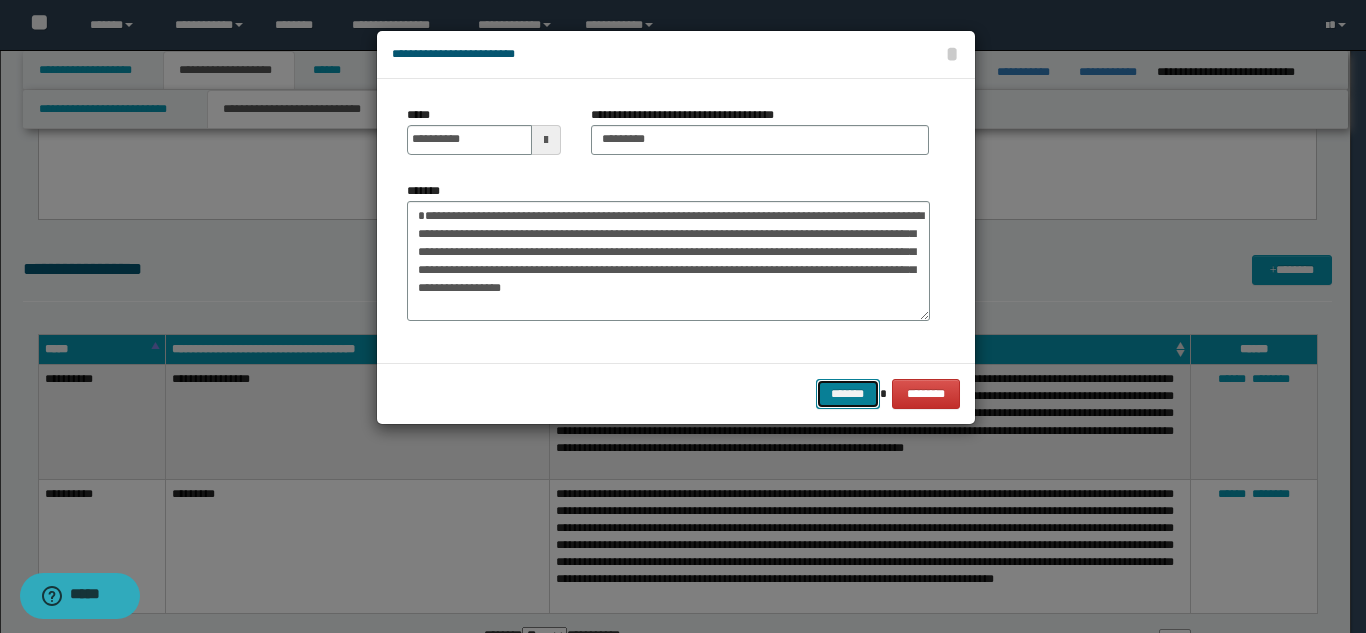 click on "*******" at bounding box center (848, 394) 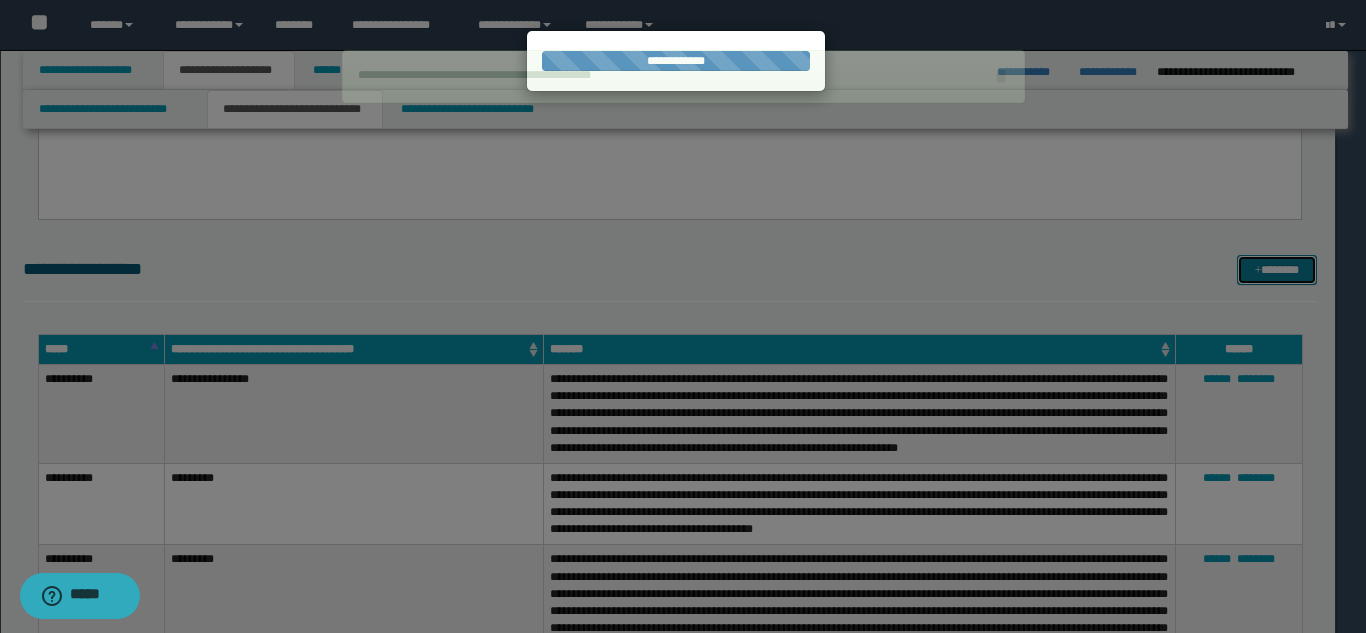 type 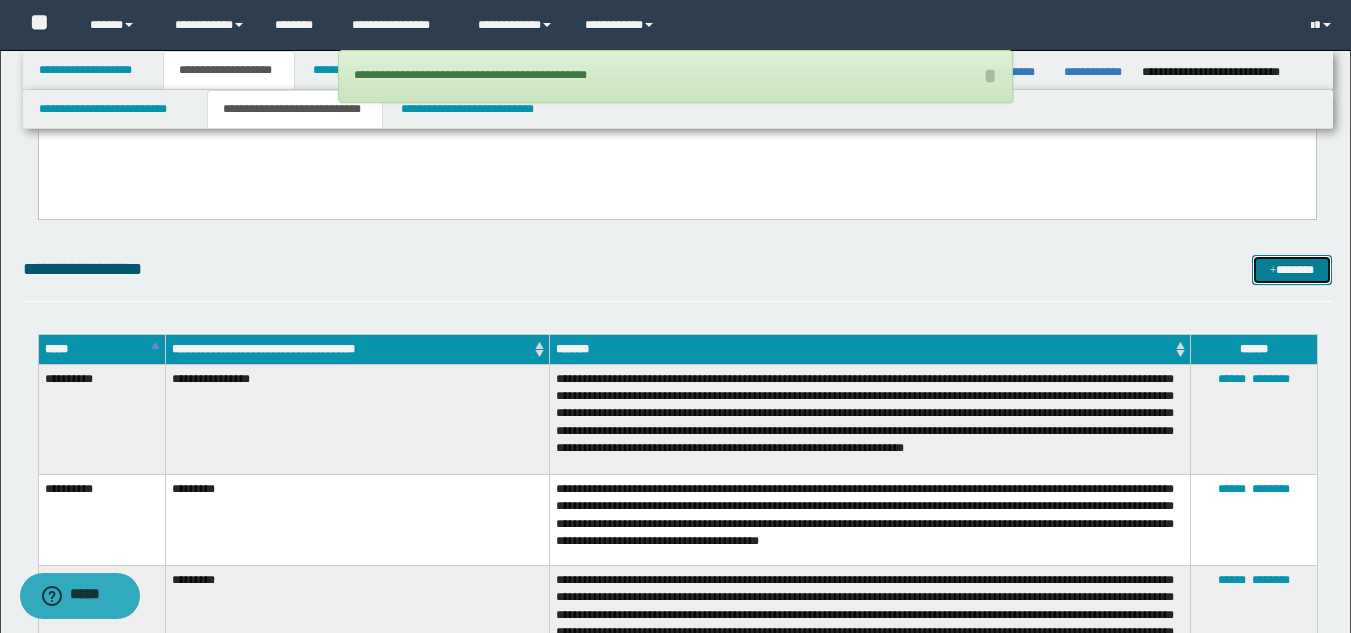 drag, startPoint x: 1253, startPoint y: 268, endPoint x: 1241, endPoint y: 268, distance: 12 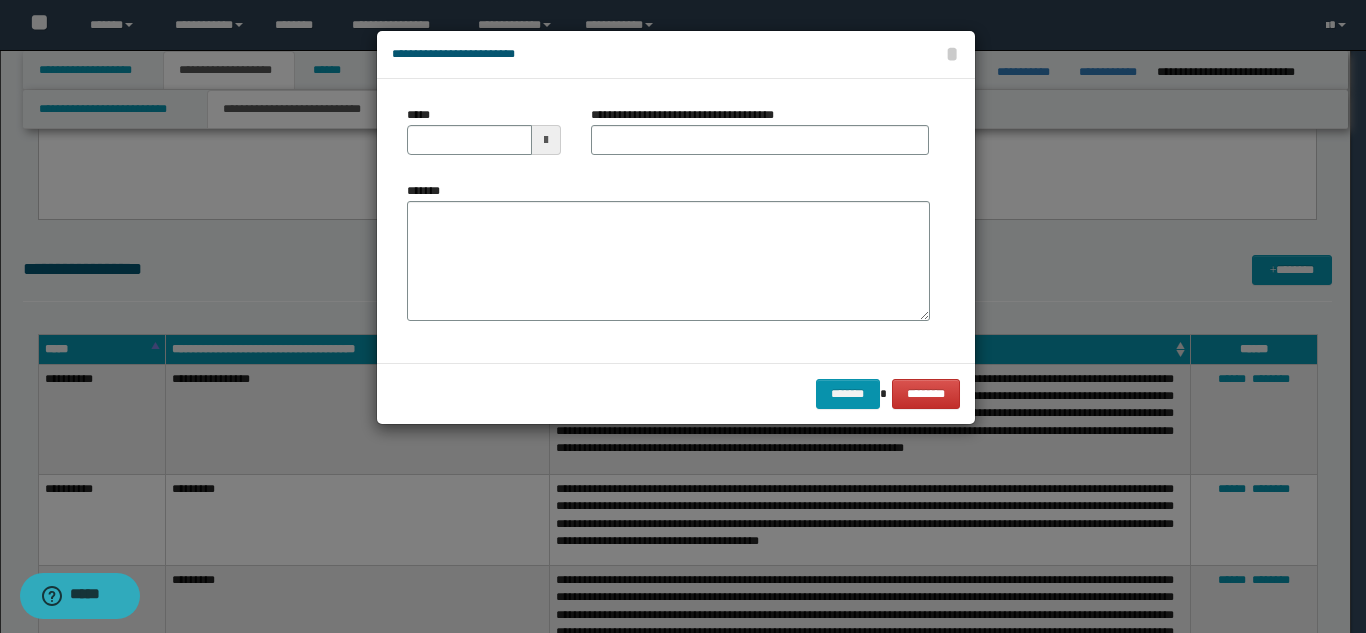scroll, scrollTop: 0, scrollLeft: 0, axis: both 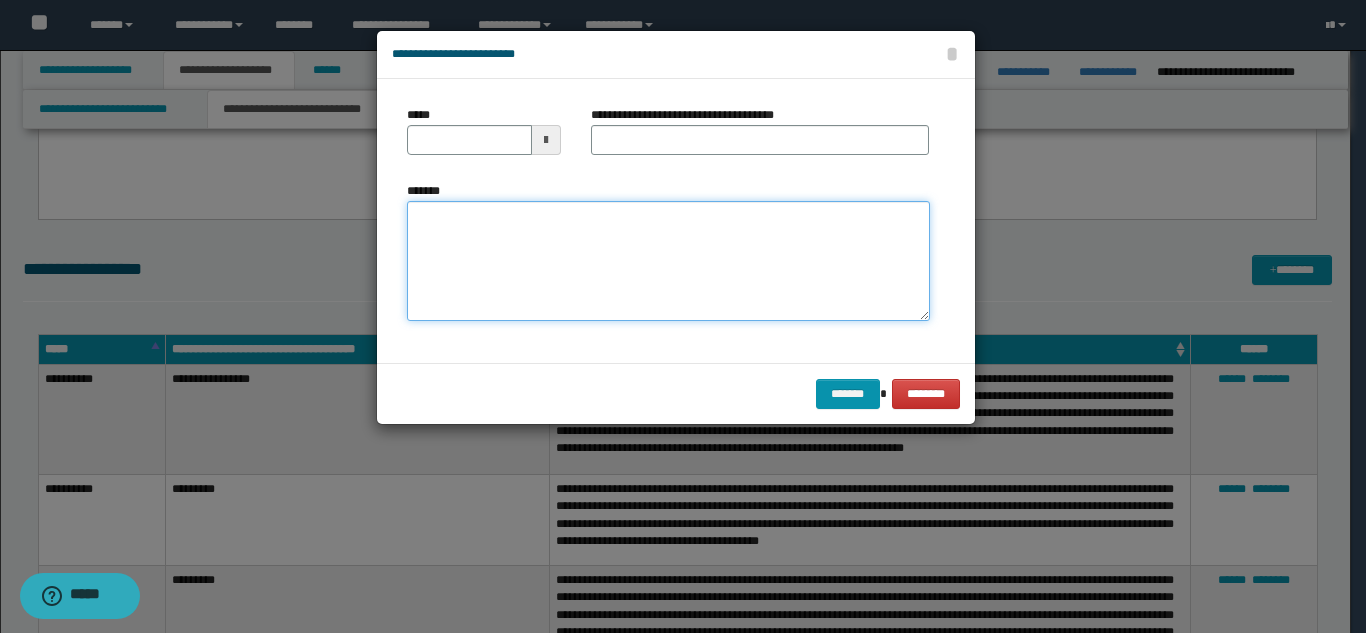 click on "*******" at bounding box center (668, 261) 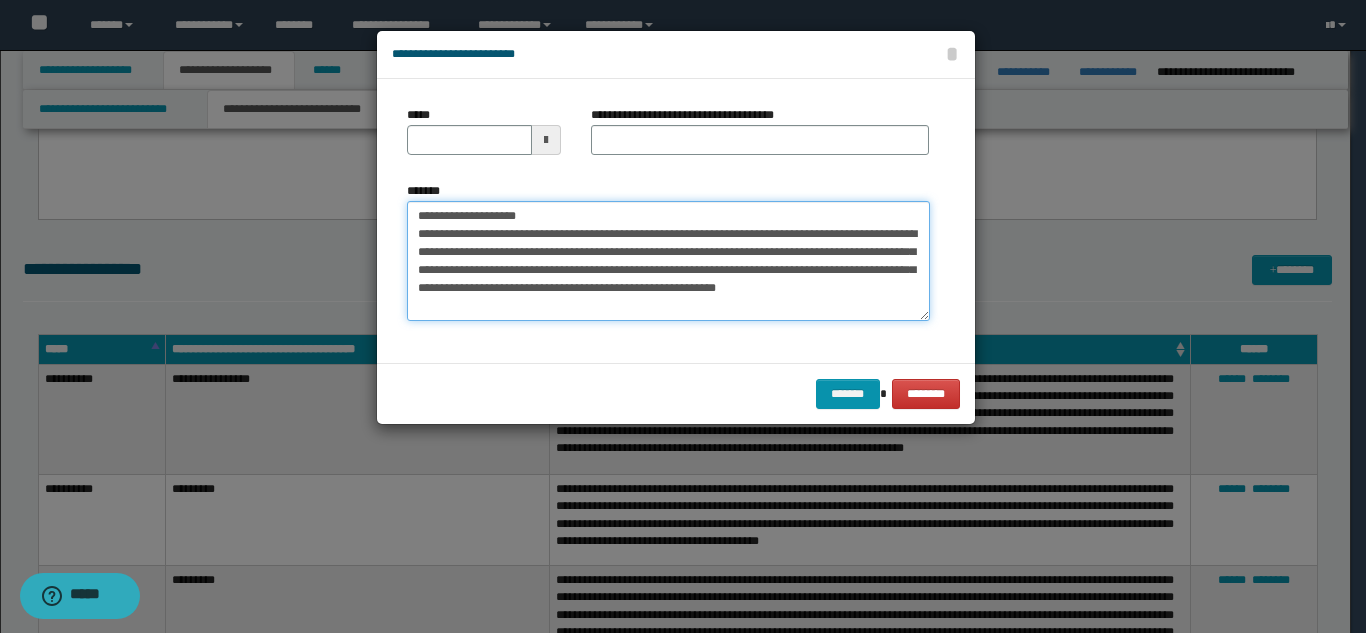scroll, scrollTop: 0, scrollLeft: 0, axis: both 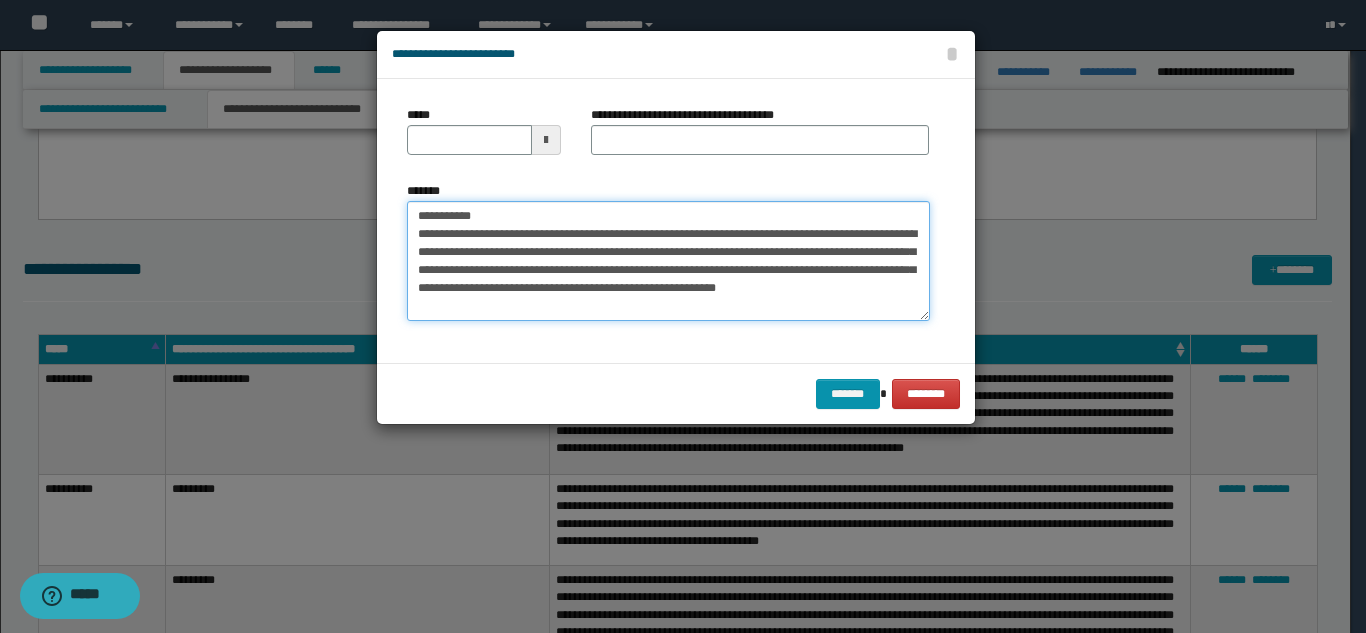 drag, startPoint x: 534, startPoint y: 218, endPoint x: 512, endPoint y: 201, distance: 27.802877 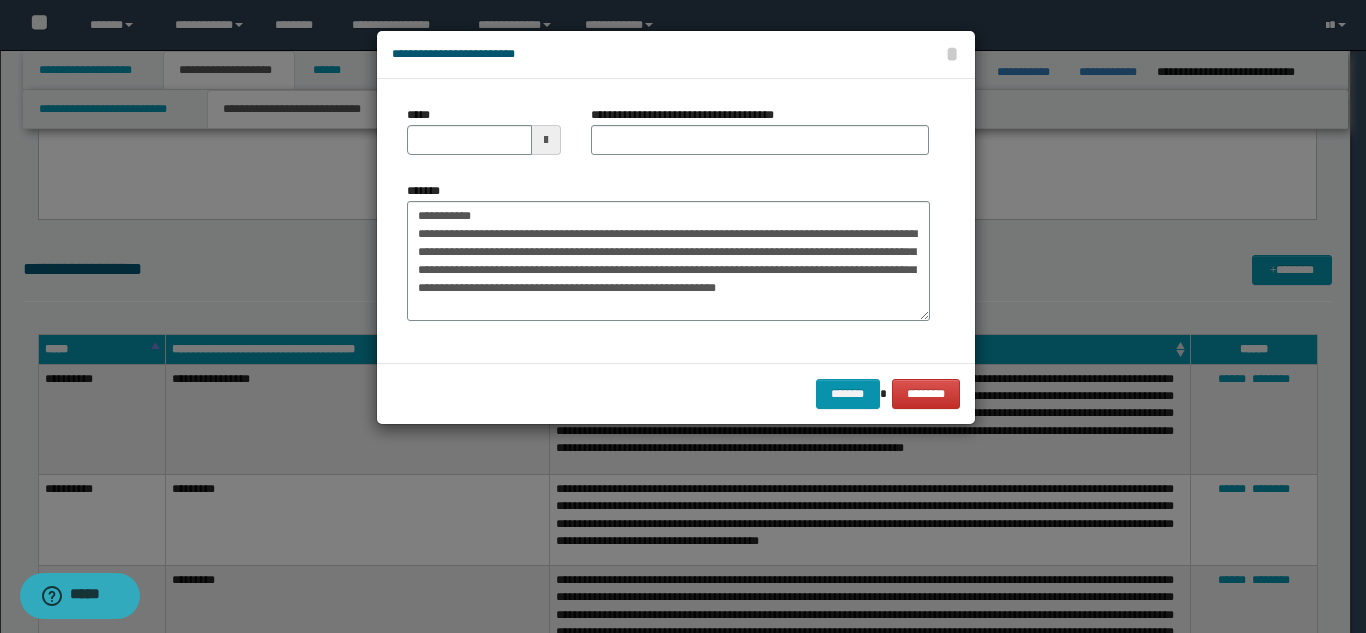 click on "**********" at bounding box center [760, 138] 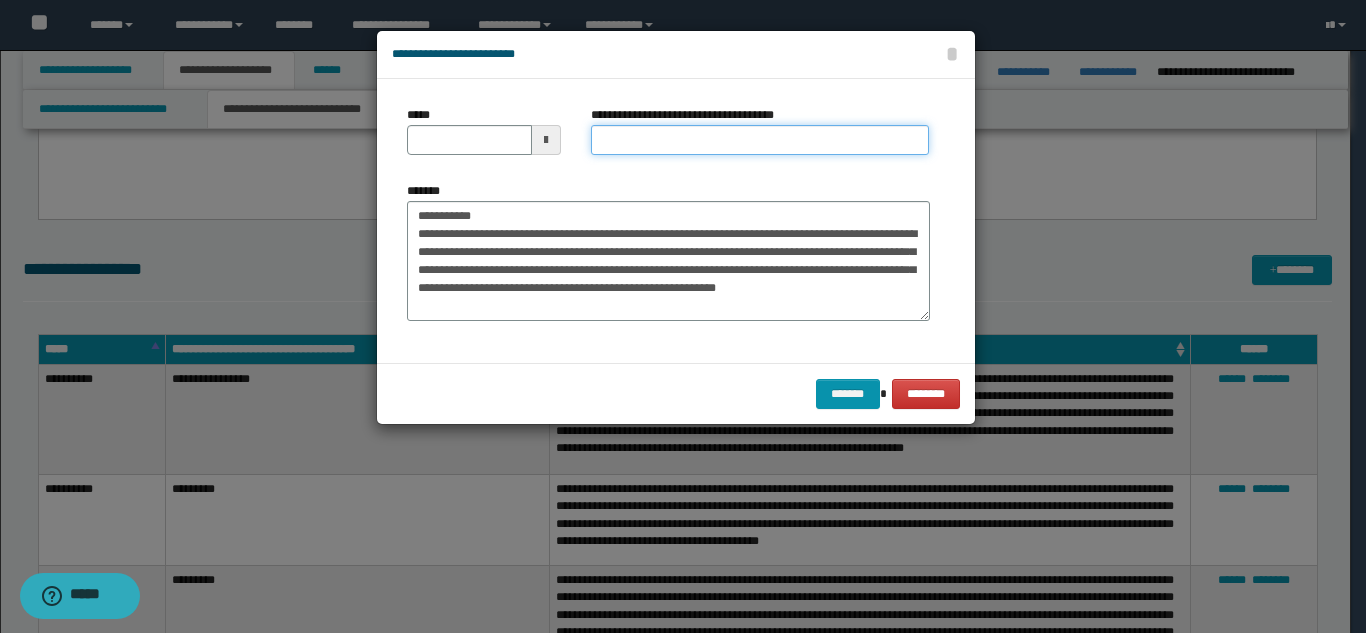 drag, startPoint x: 608, startPoint y: 149, endPoint x: 555, endPoint y: 173, distance: 58.18075 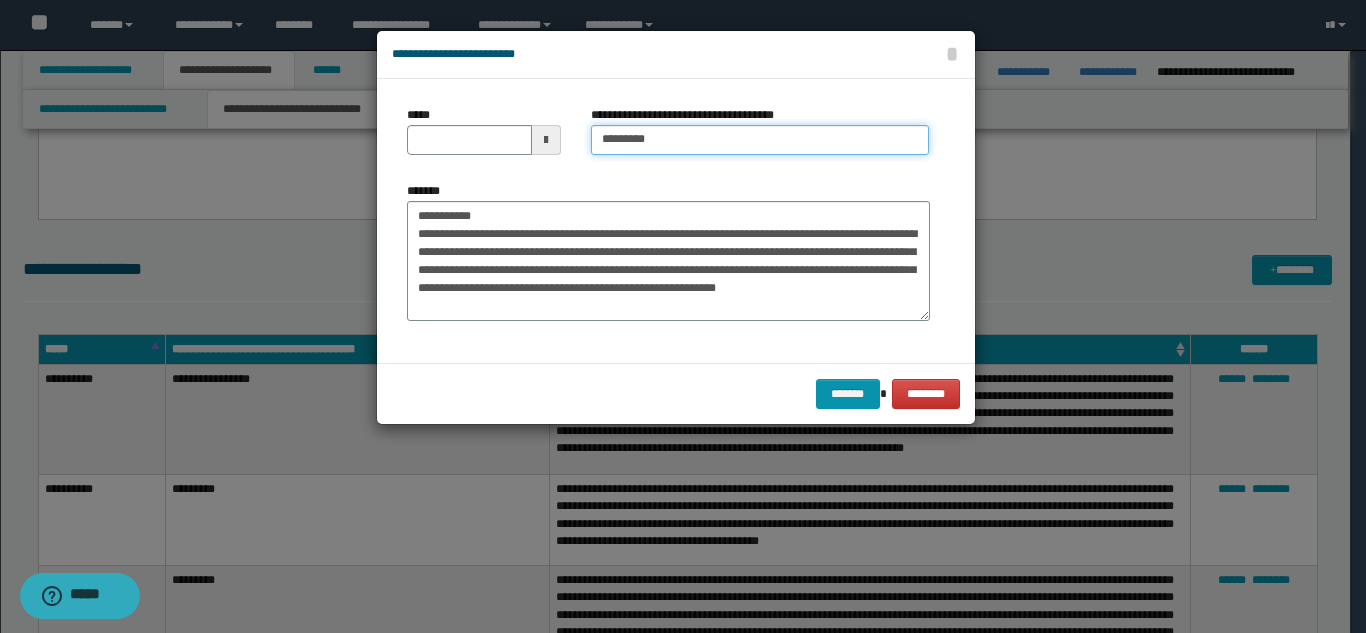 type on "*********" 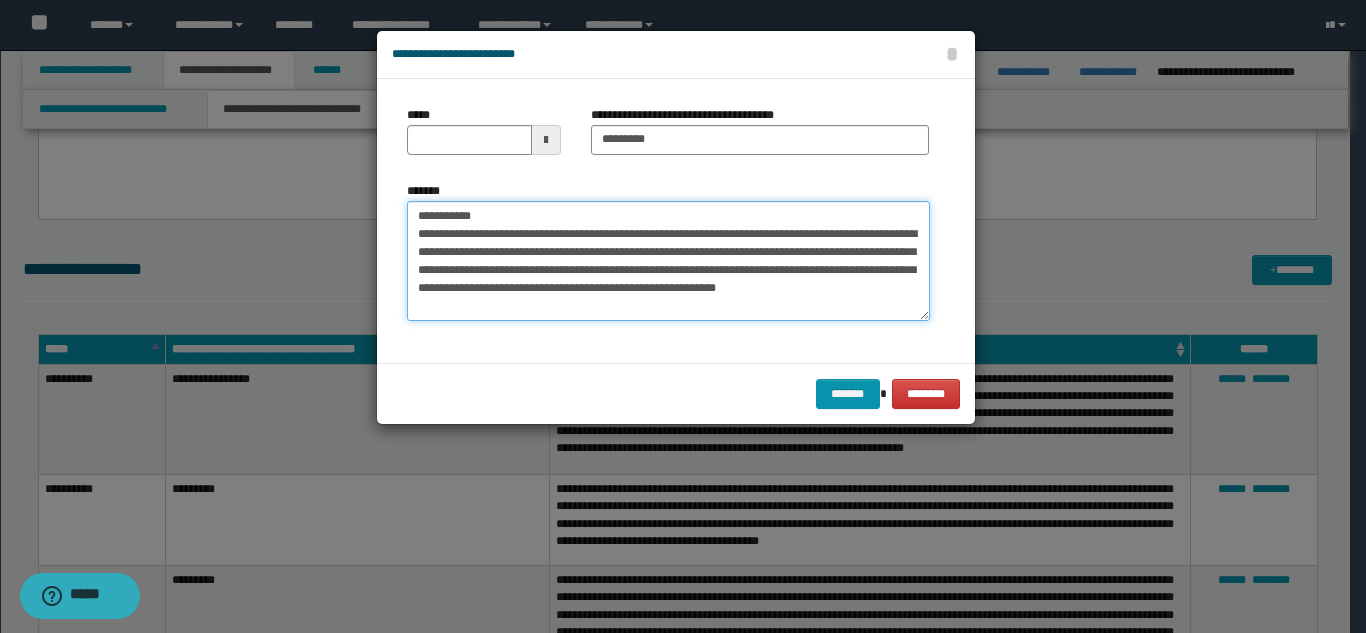 drag, startPoint x: 482, startPoint y: 226, endPoint x: 393, endPoint y: 221, distance: 89.140335 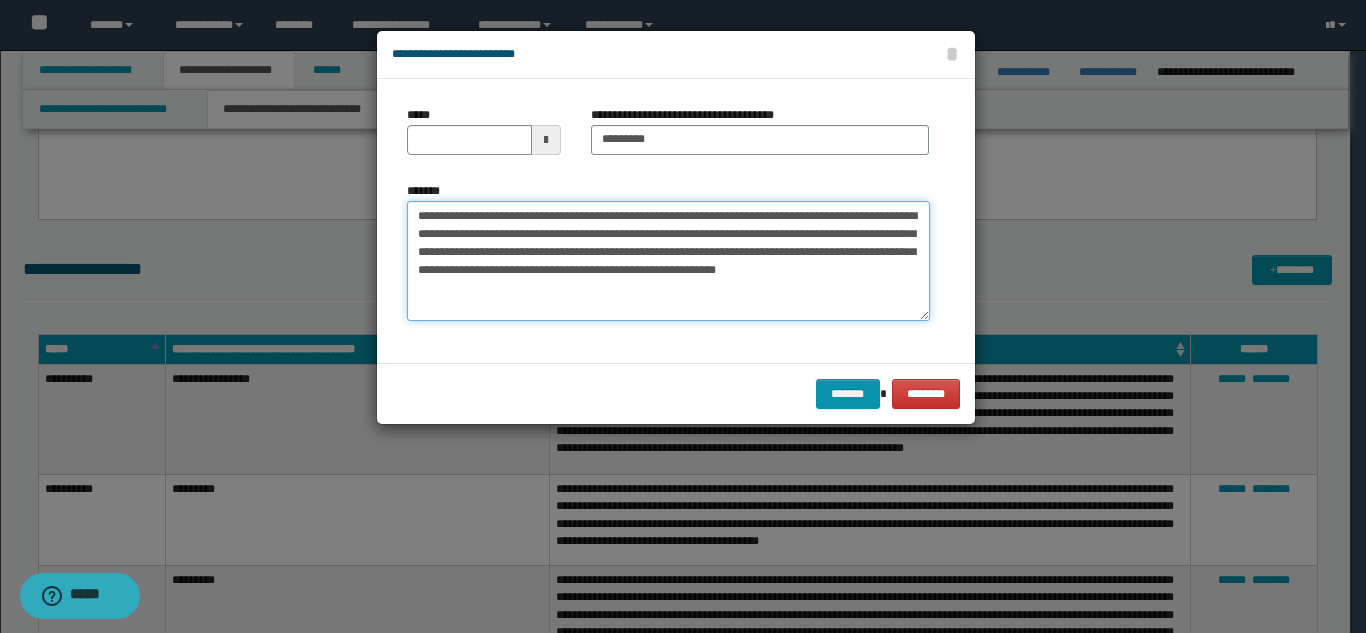drag, startPoint x: 481, startPoint y: 218, endPoint x: 440, endPoint y: 165, distance: 67.00746 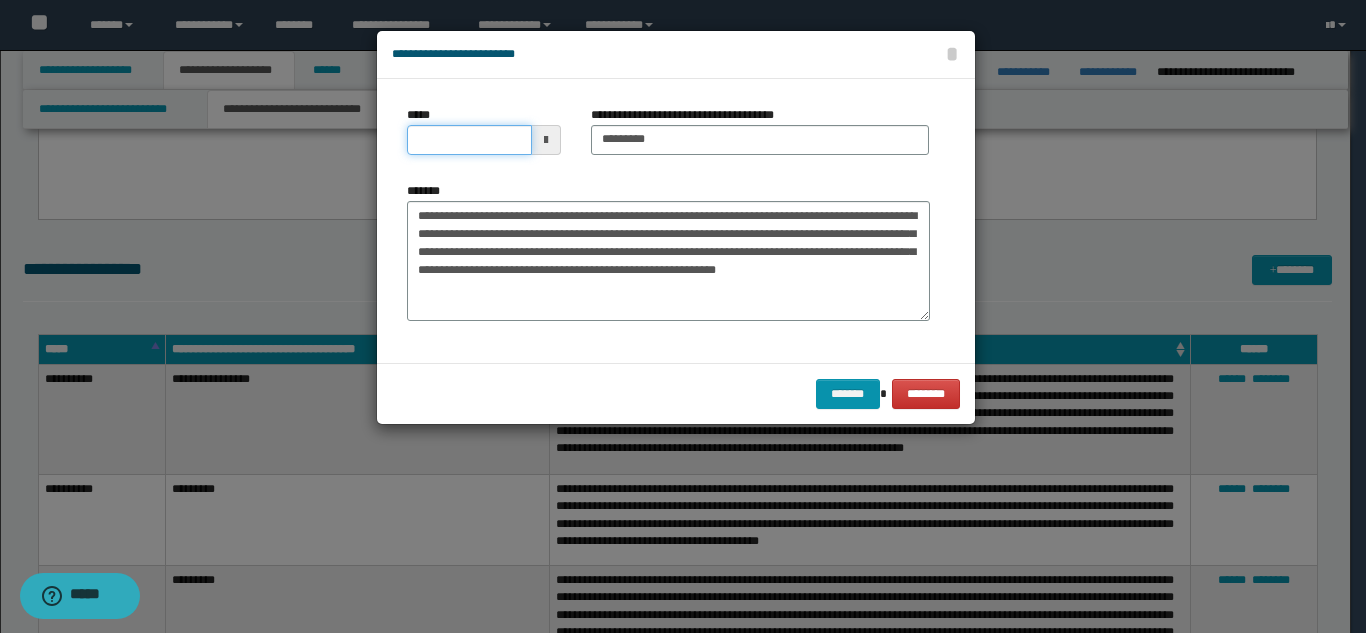 click on "*****" at bounding box center (469, 140) 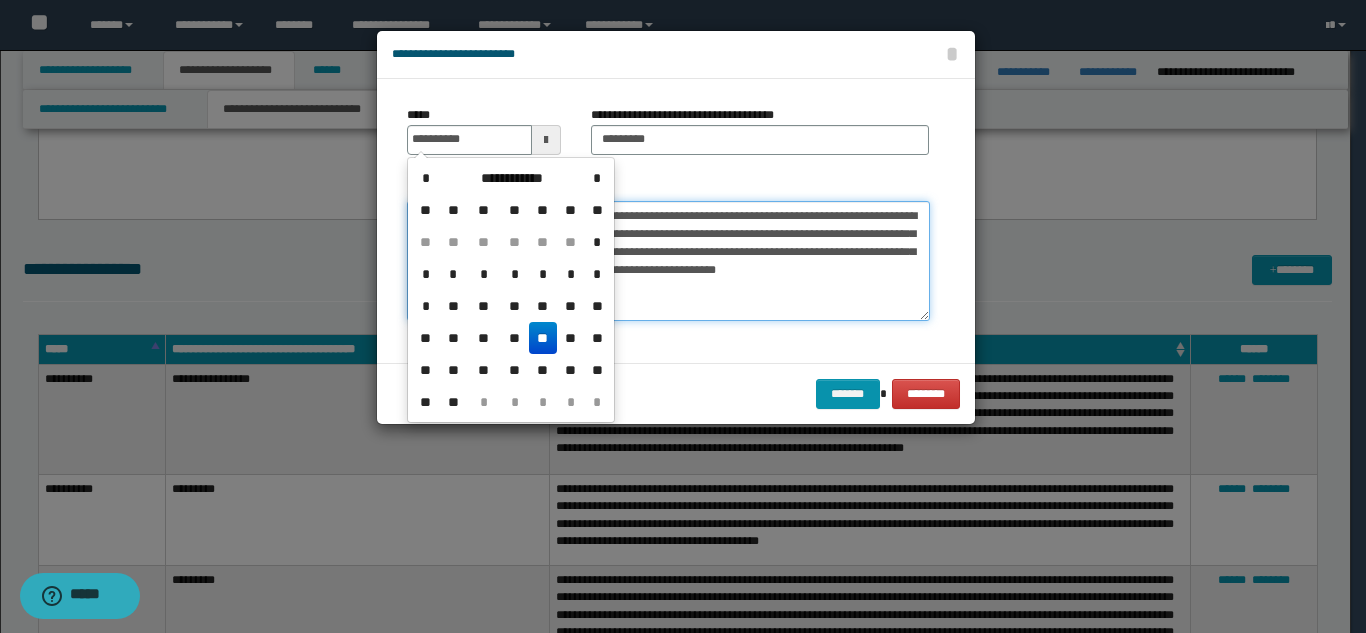 type on "**********" 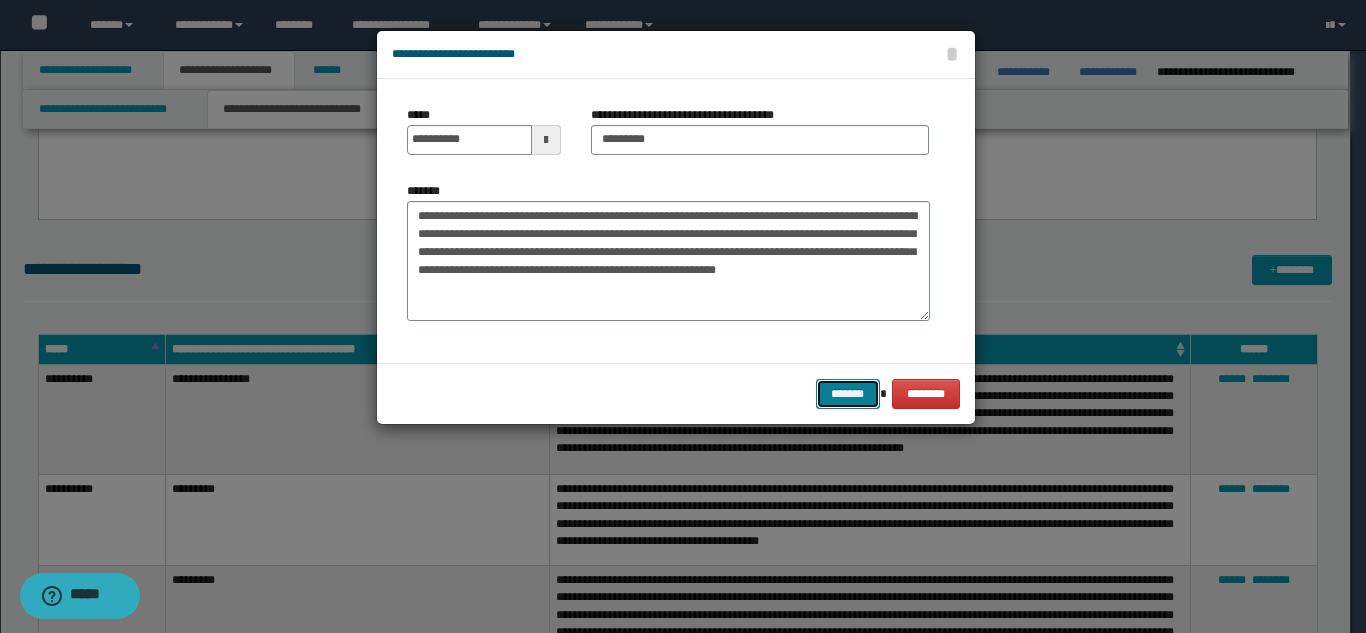 click on "*******" at bounding box center [848, 394] 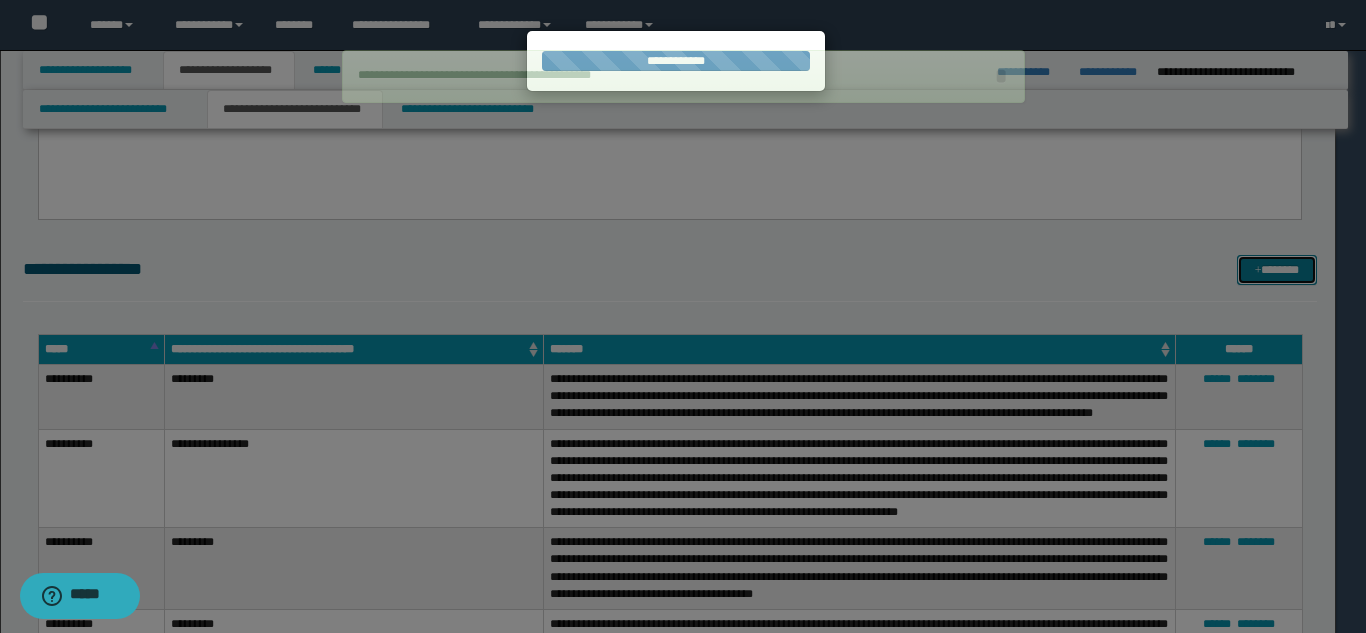 type 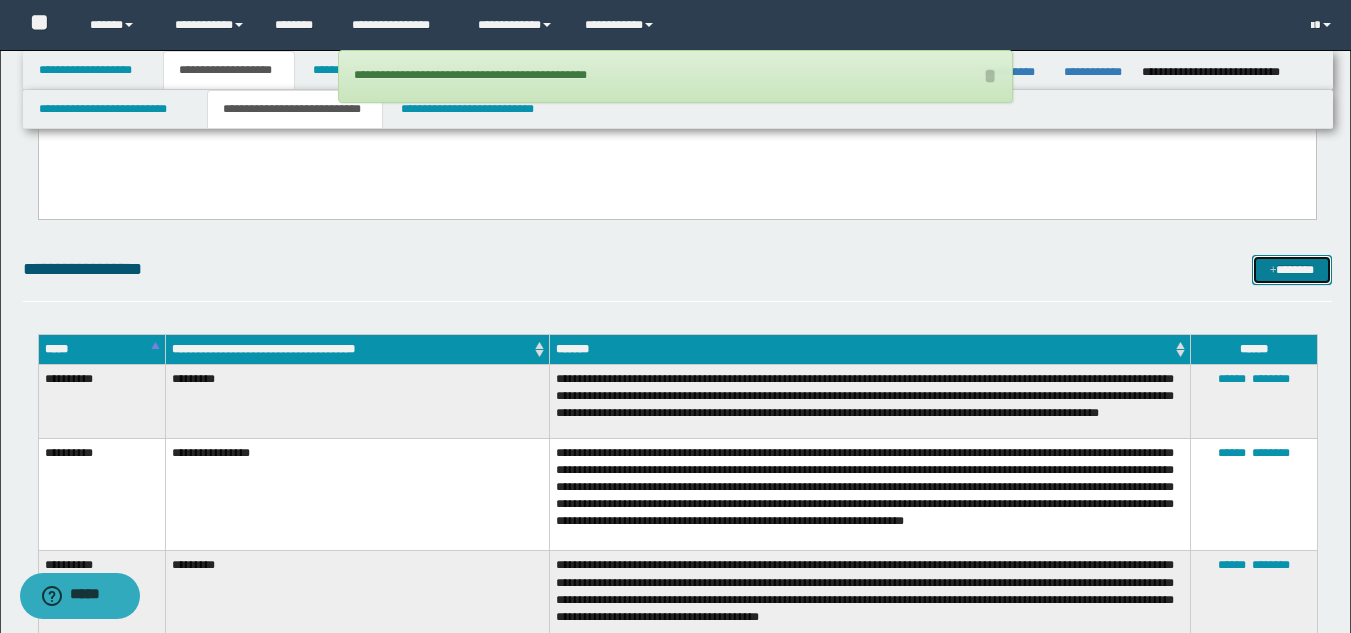 click at bounding box center (1273, 271) 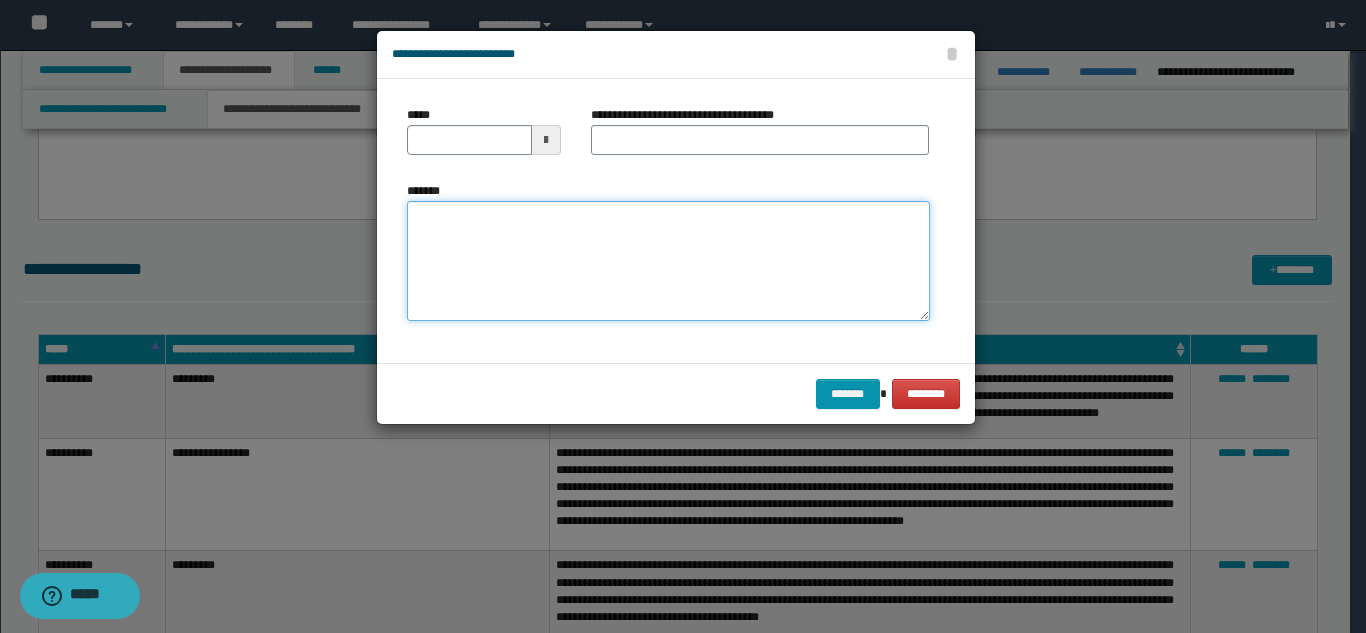 click on "*******" at bounding box center [668, 261] 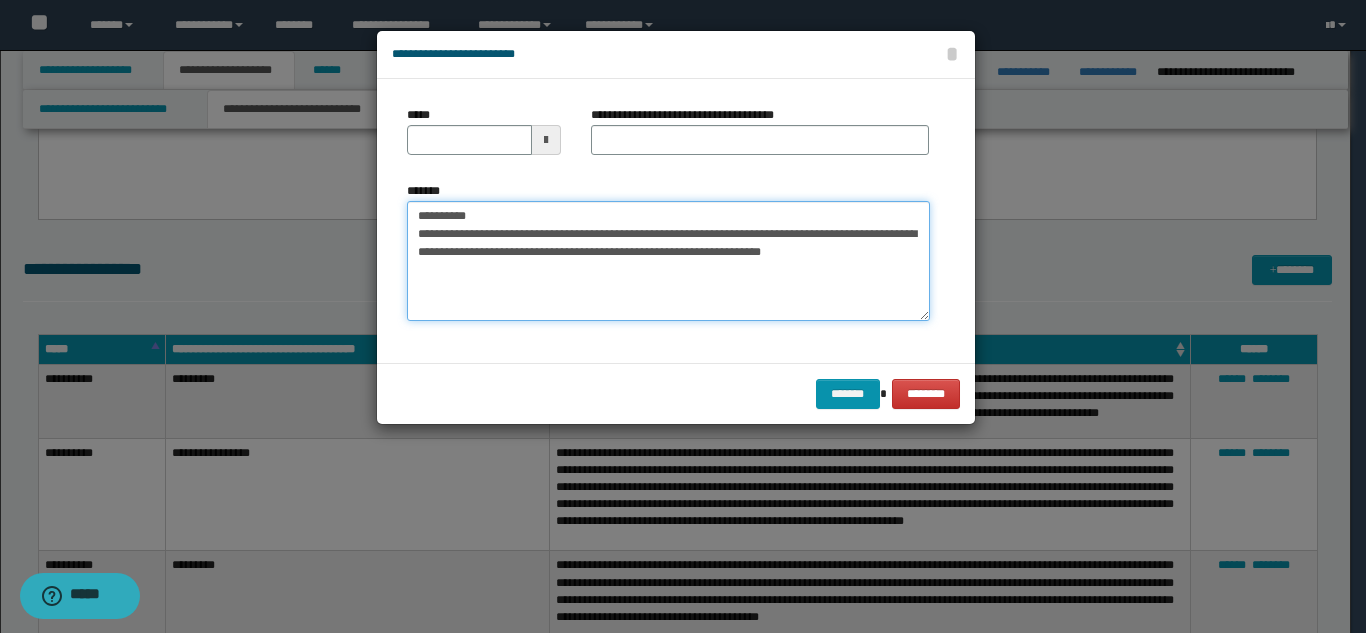 drag, startPoint x: 595, startPoint y: 218, endPoint x: 507, endPoint y: 207, distance: 88.68484 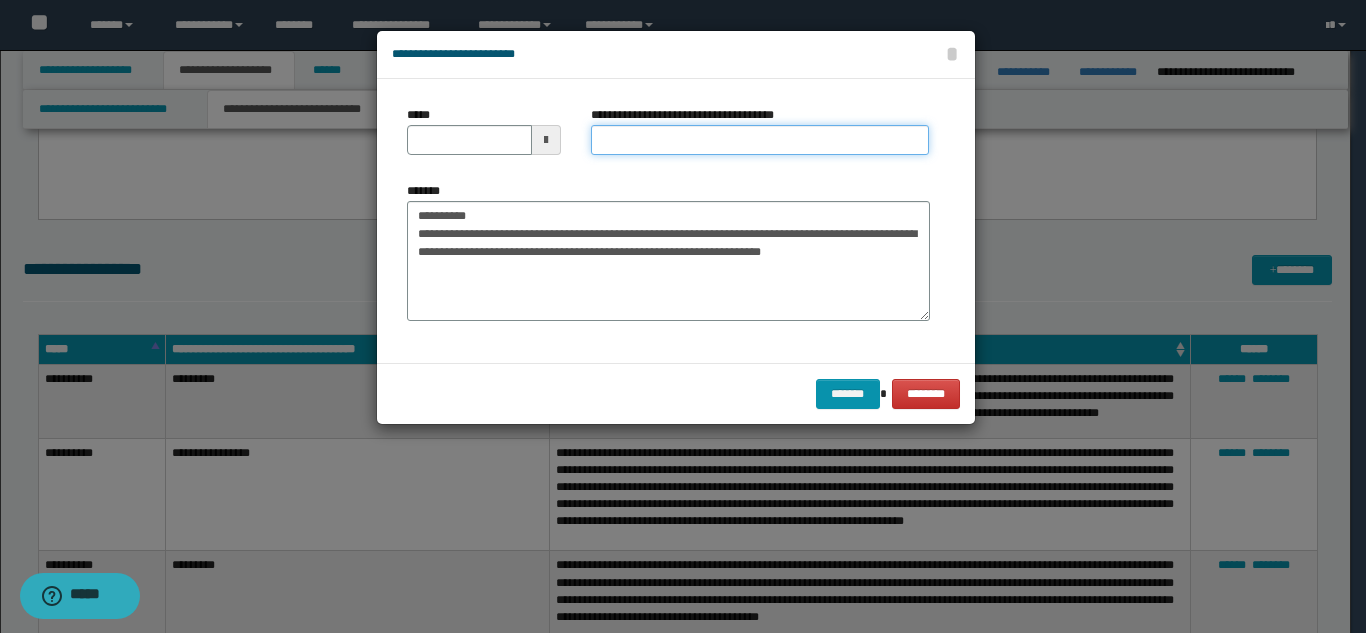 drag, startPoint x: 623, startPoint y: 138, endPoint x: 561, endPoint y: 168, distance: 68.8767 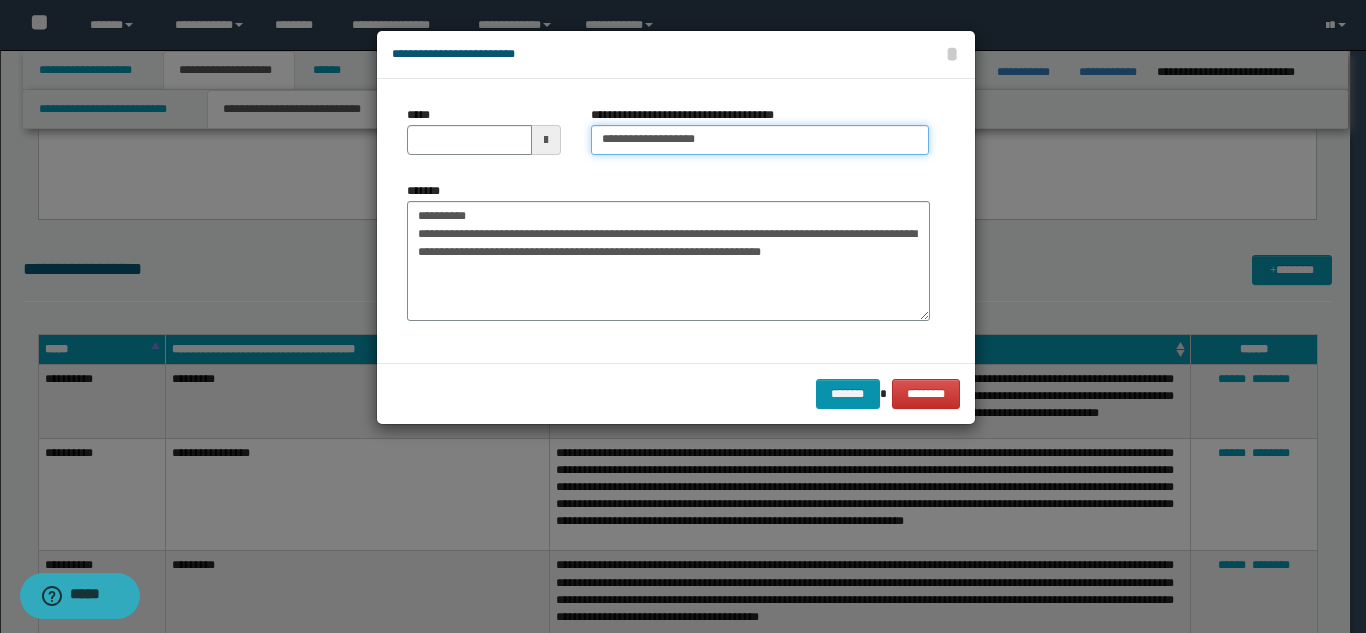 type on "**********" 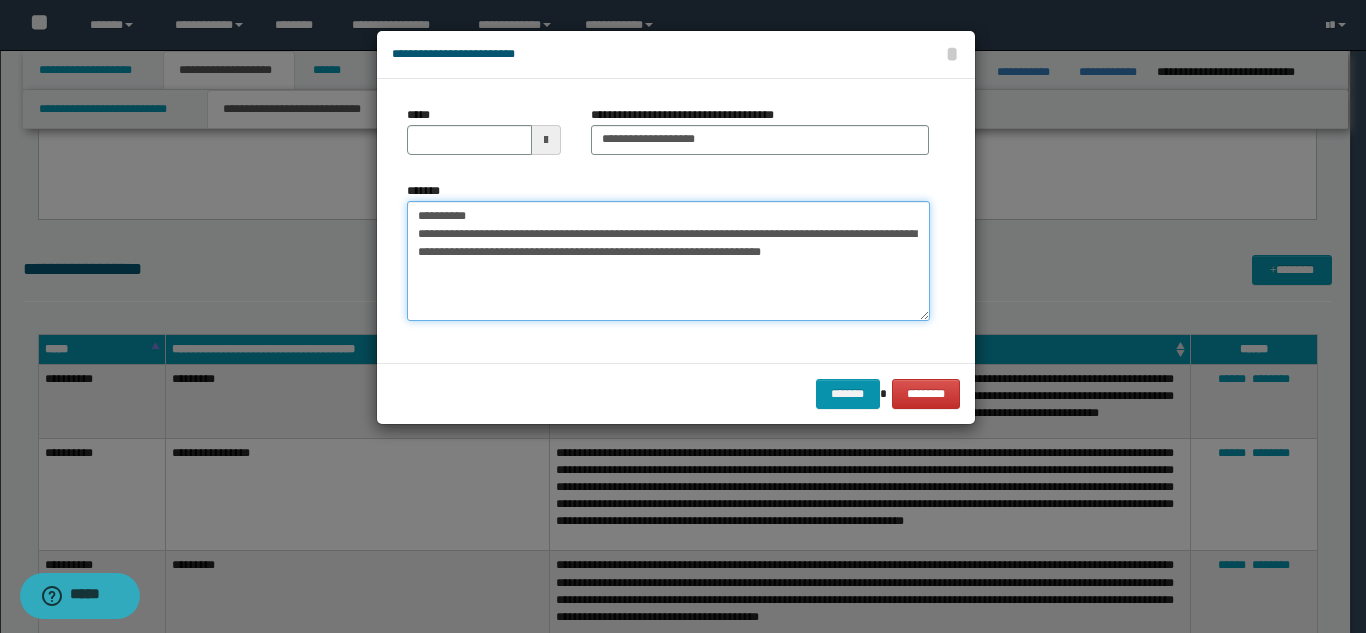 drag, startPoint x: 463, startPoint y: 217, endPoint x: 416, endPoint y: 214, distance: 47.095646 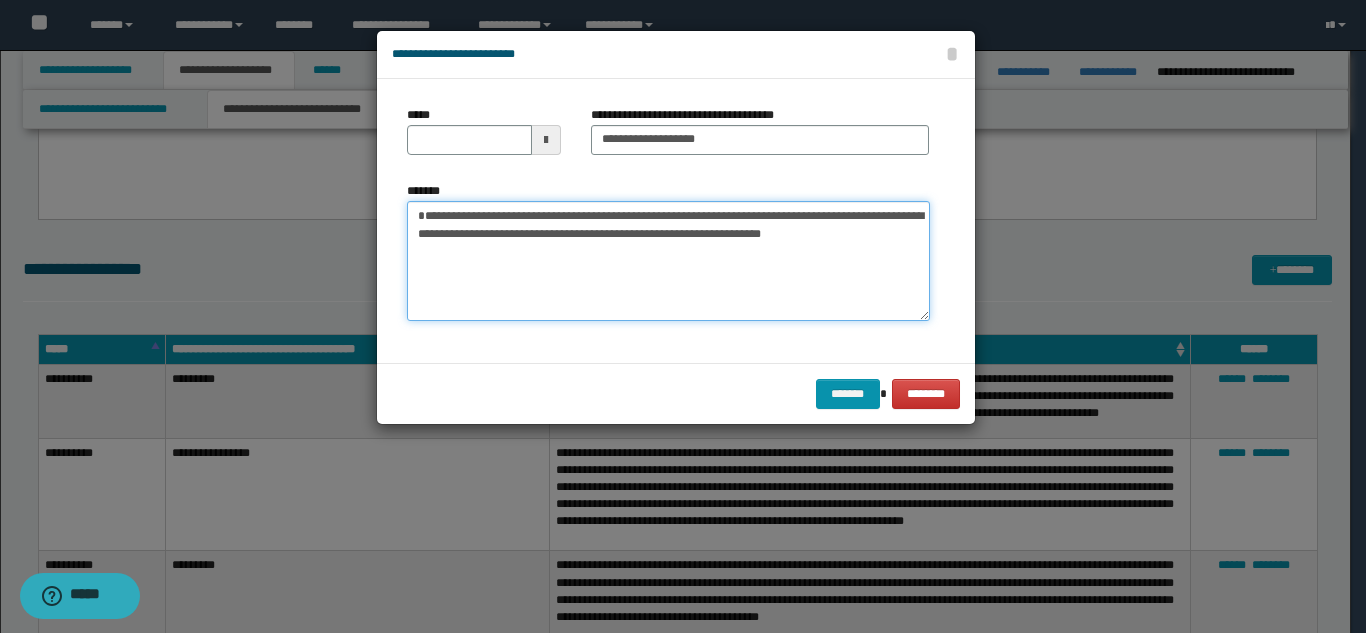 type 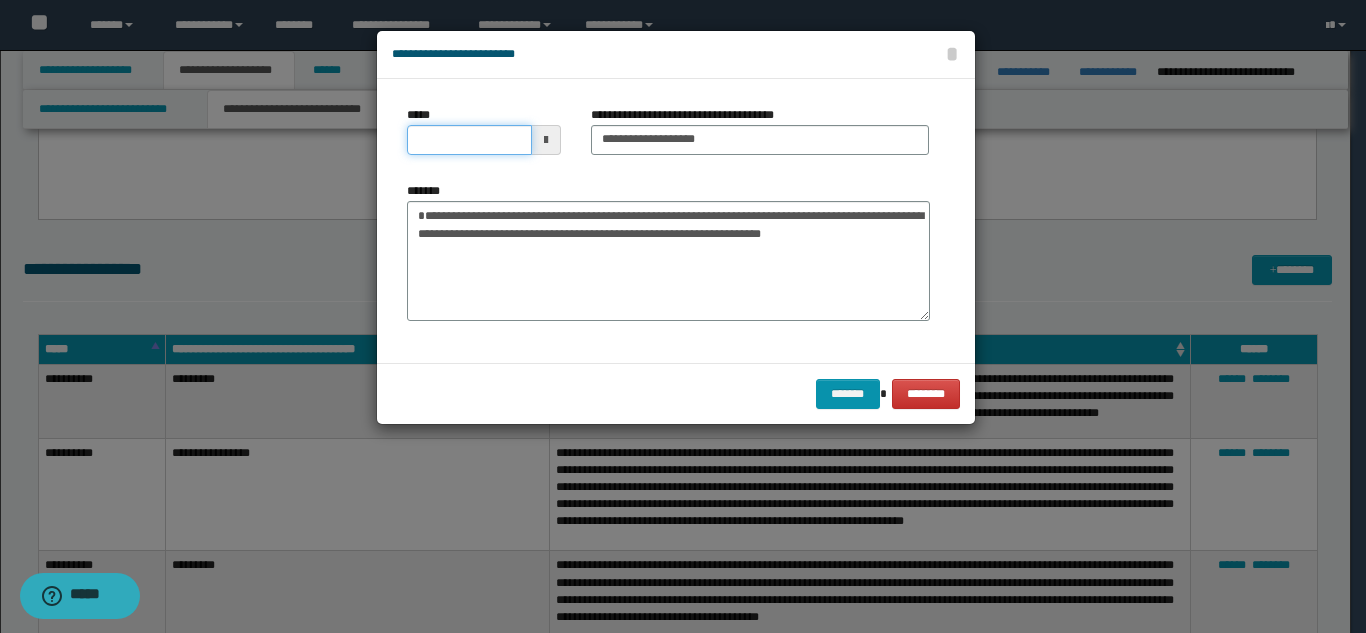 click on "*****" at bounding box center (469, 140) 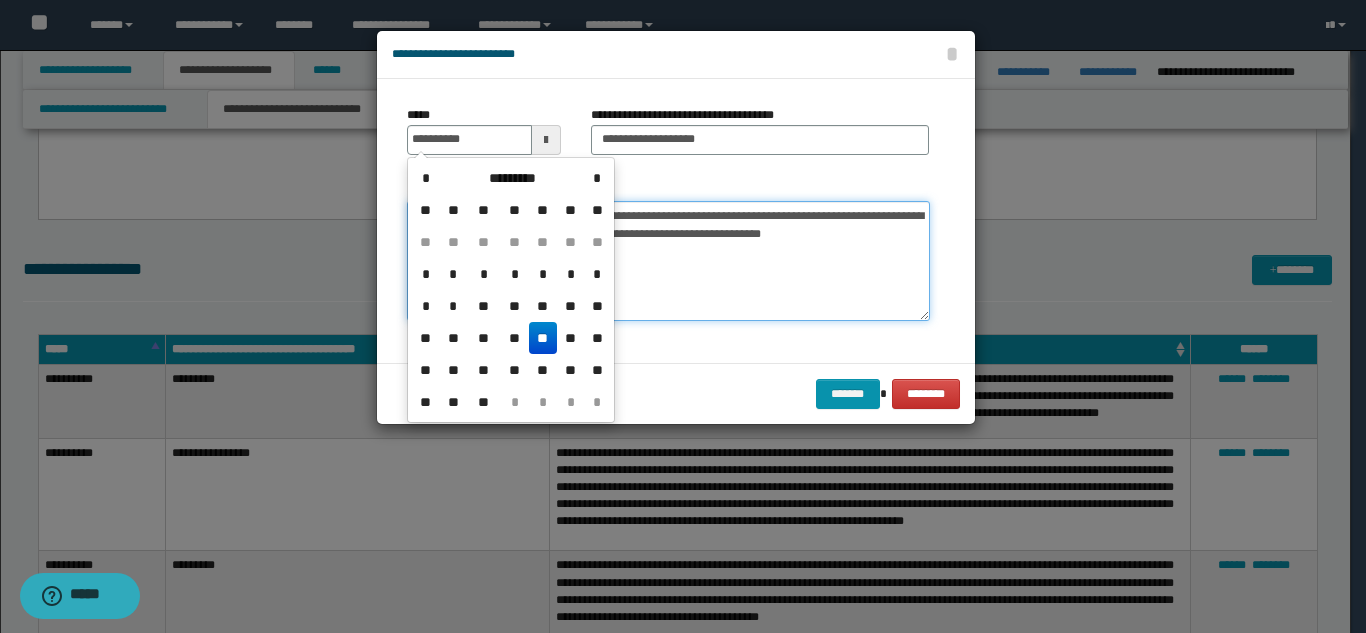 type on "**********" 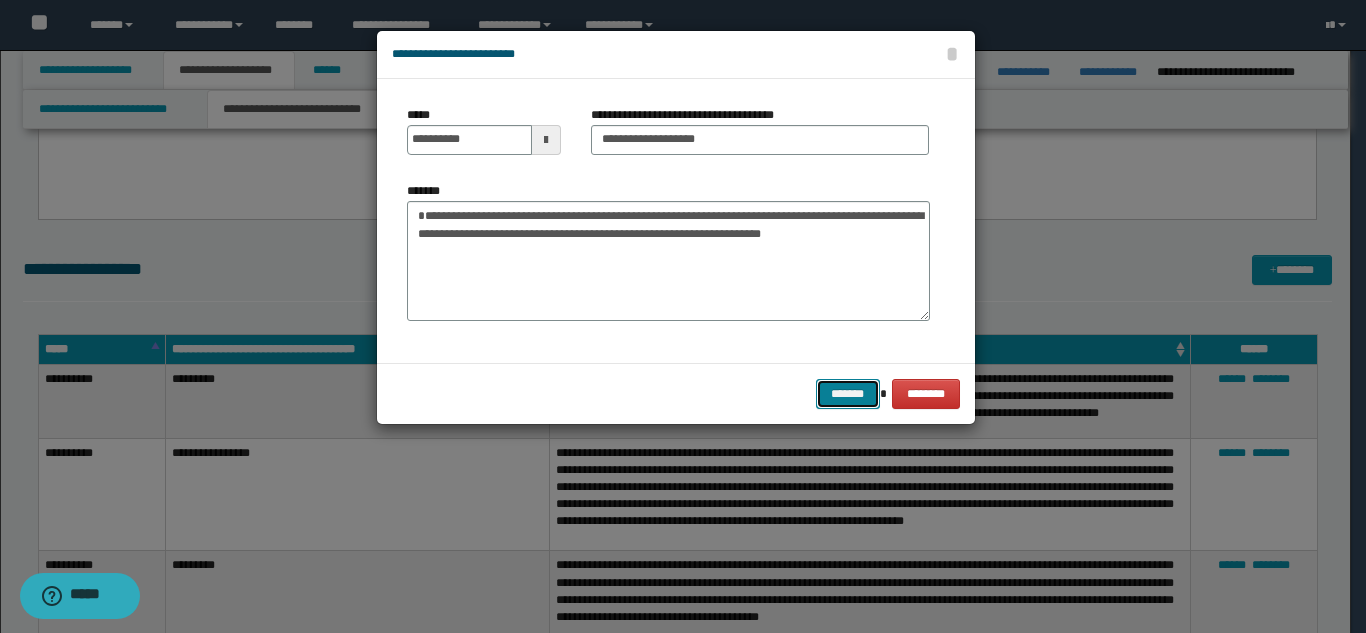 click on "*******" at bounding box center [848, 394] 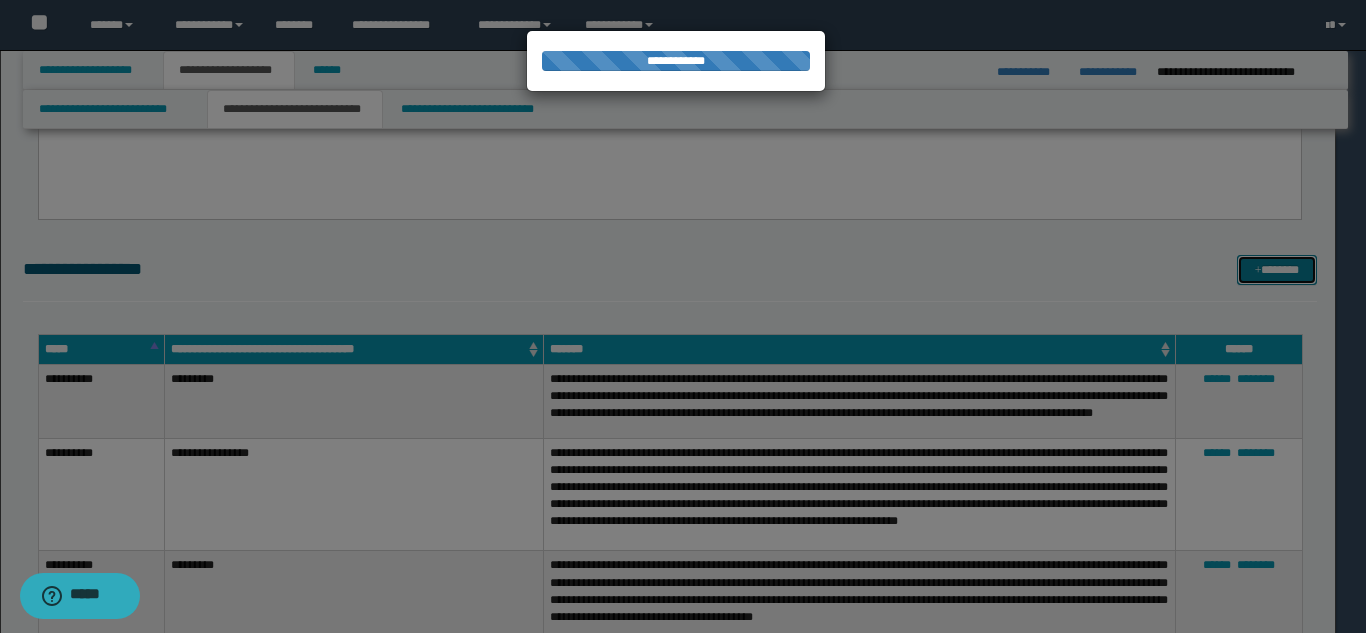 type 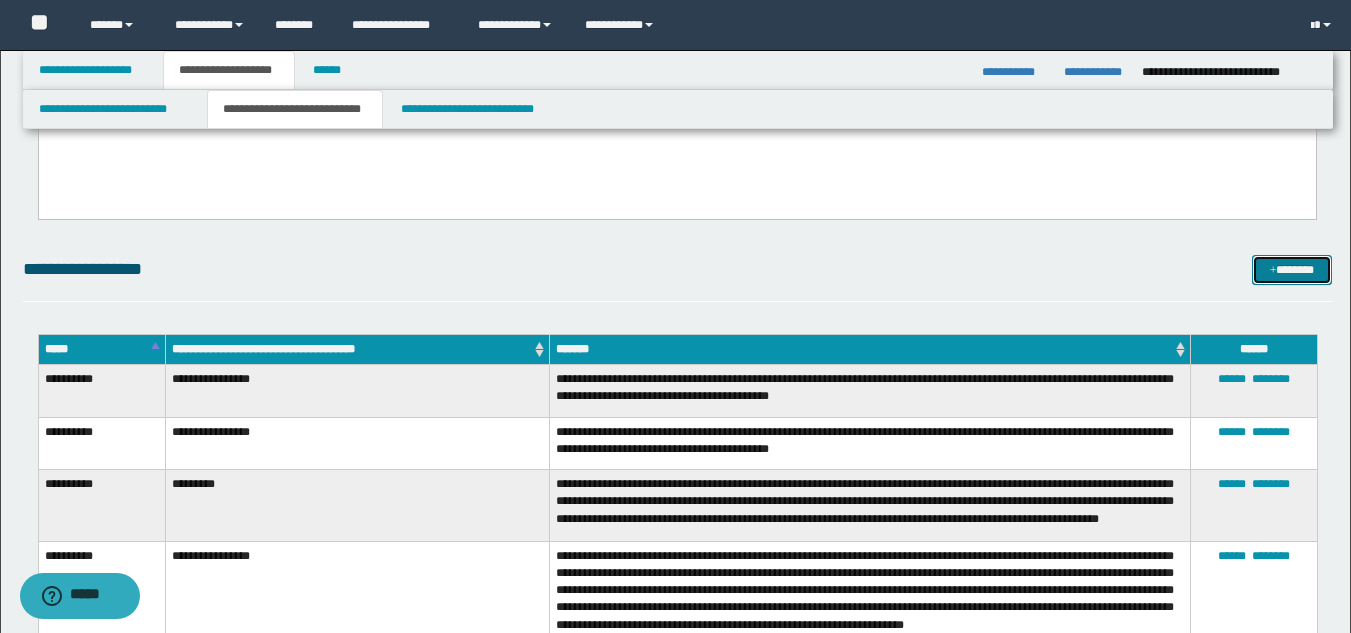 click on "*******" at bounding box center [1292, 270] 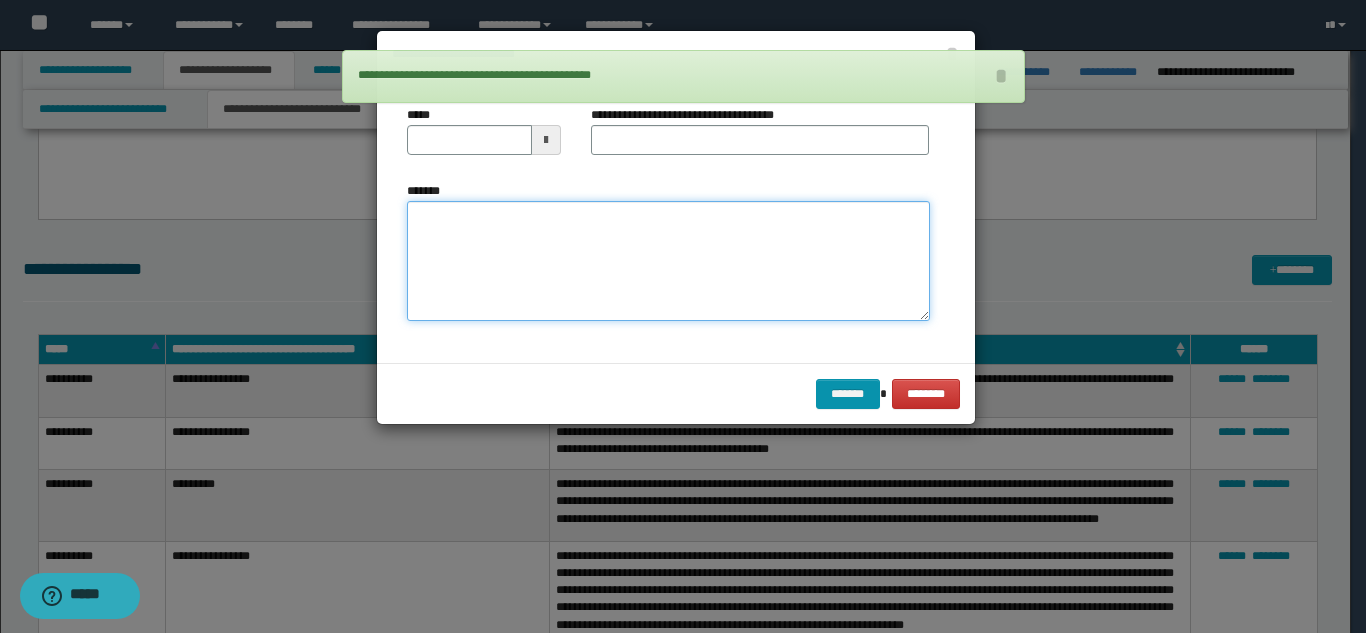 click on "*******" at bounding box center (668, 261) 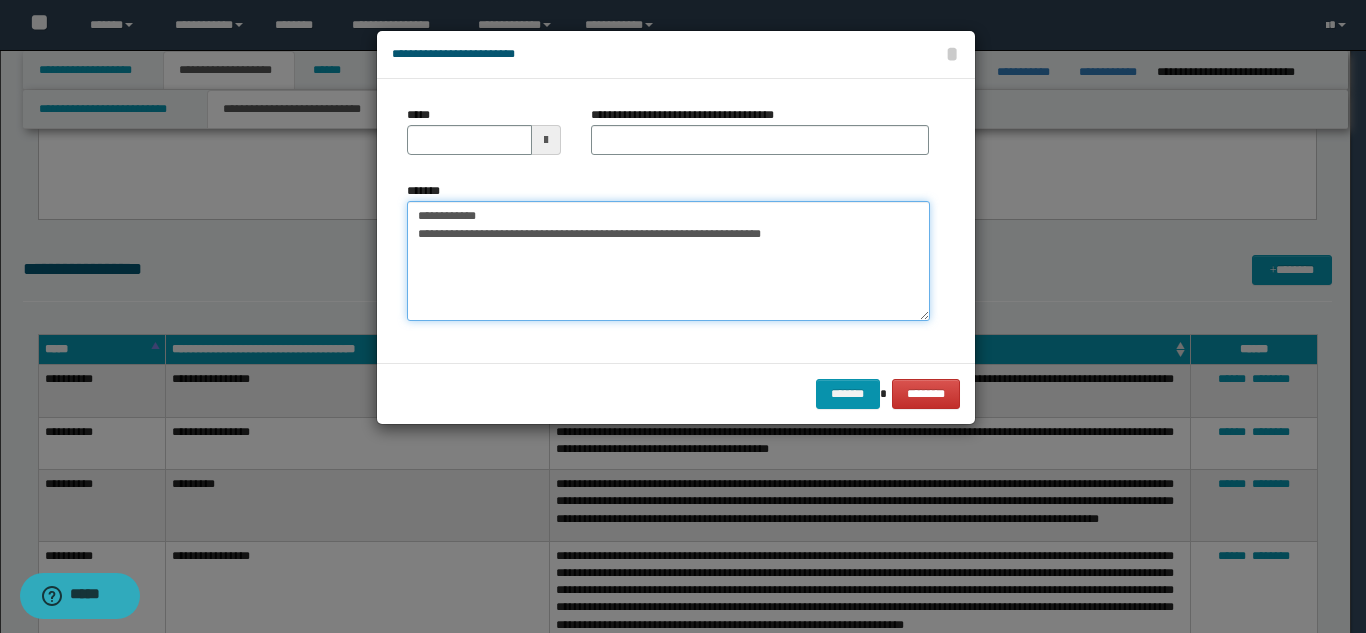 drag, startPoint x: 701, startPoint y: 220, endPoint x: 486, endPoint y: 217, distance: 215.02094 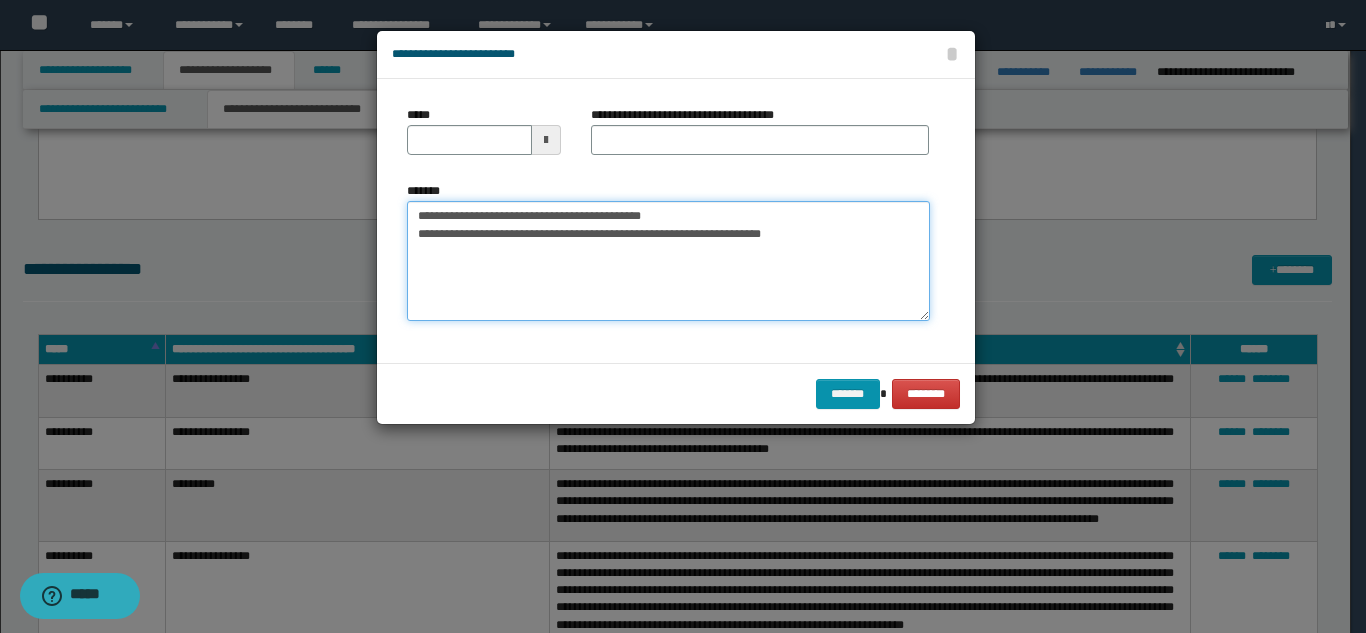 click on "**********" at bounding box center [668, 261] 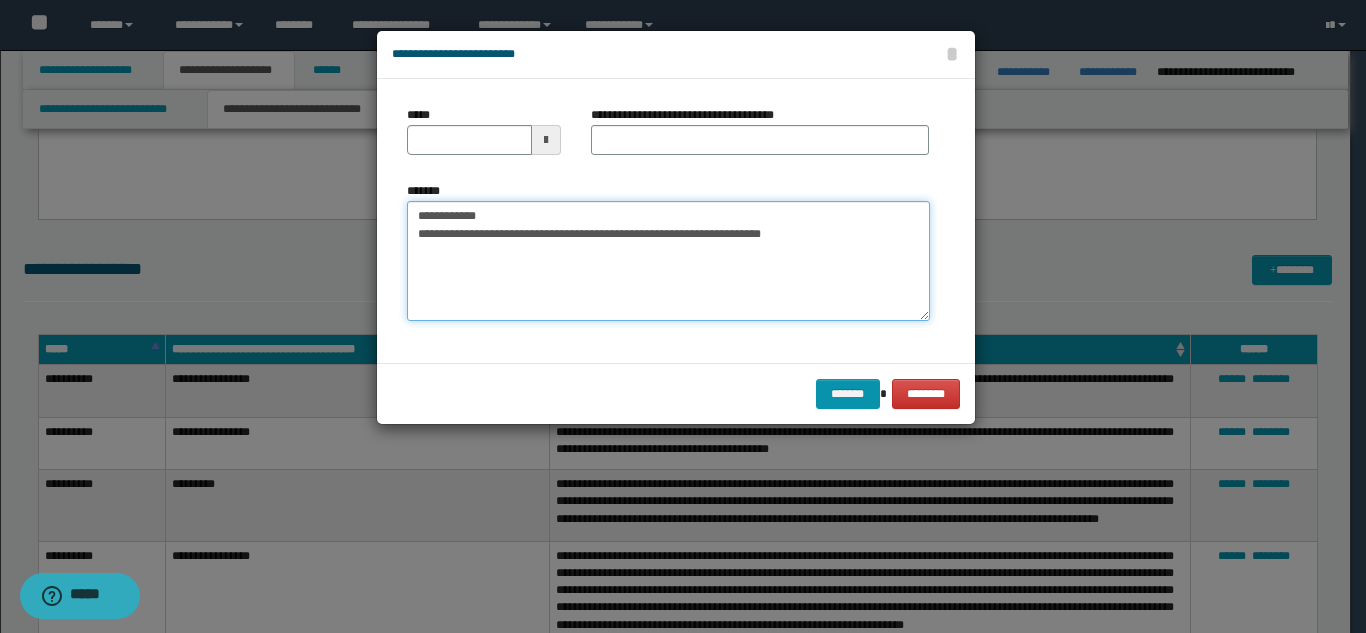 type on "**********" 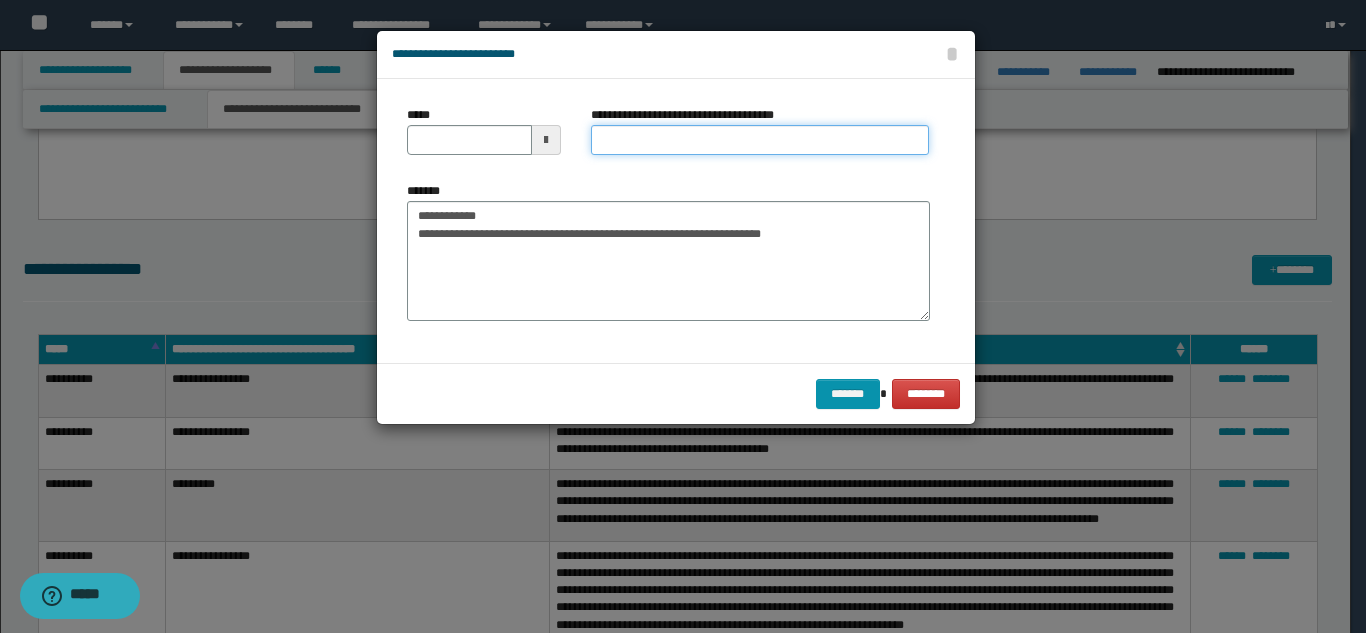 click on "**********" at bounding box center [760, 140] 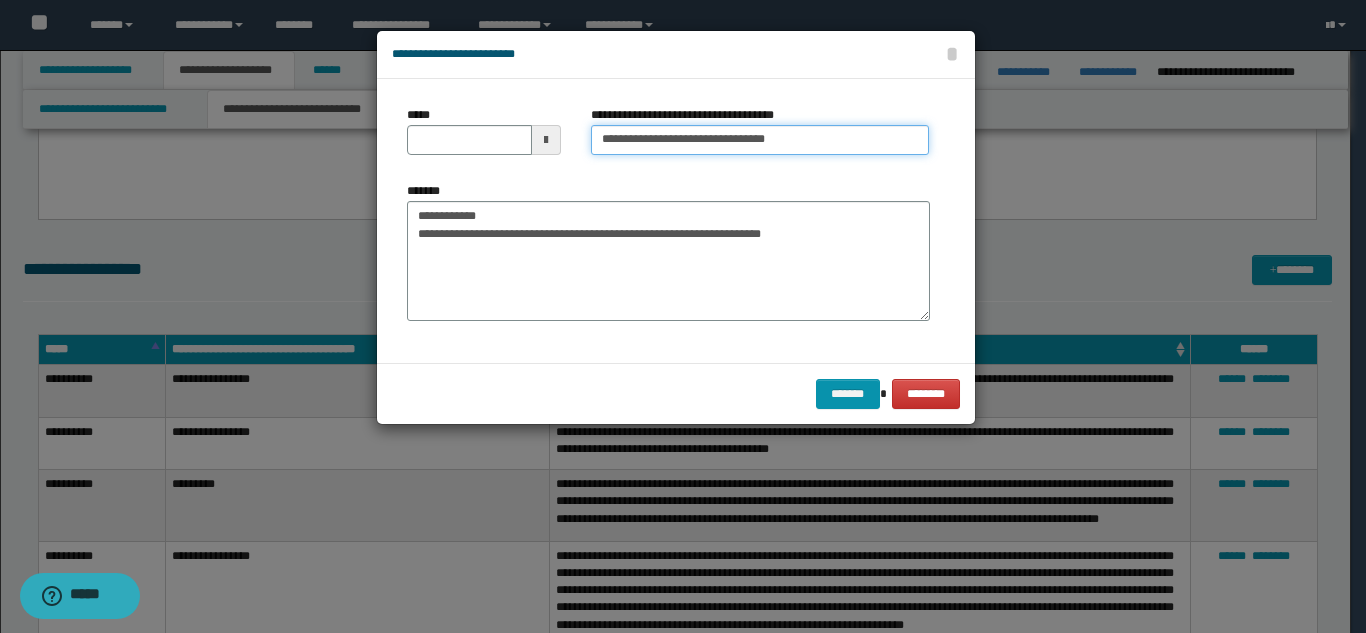 type on "**********" 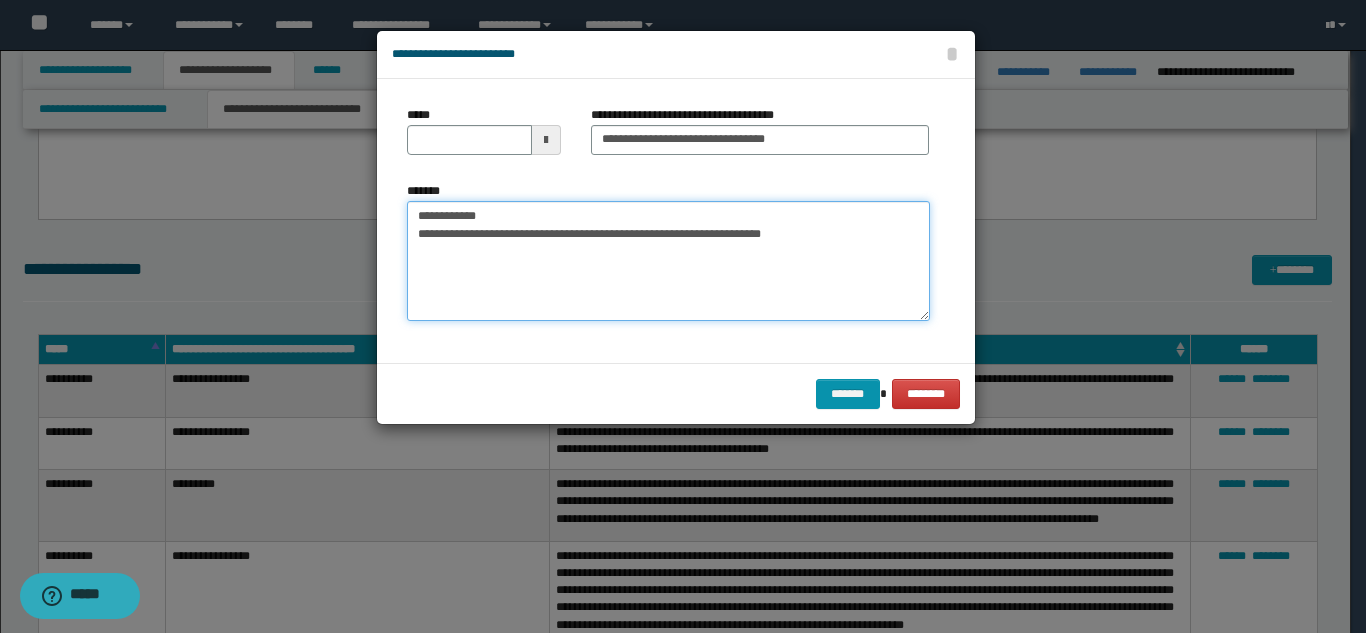 drag, startPoint x: 485, startPoint y: 214, endPoint x: 414, endPoint y: 204, distance: 71.70077 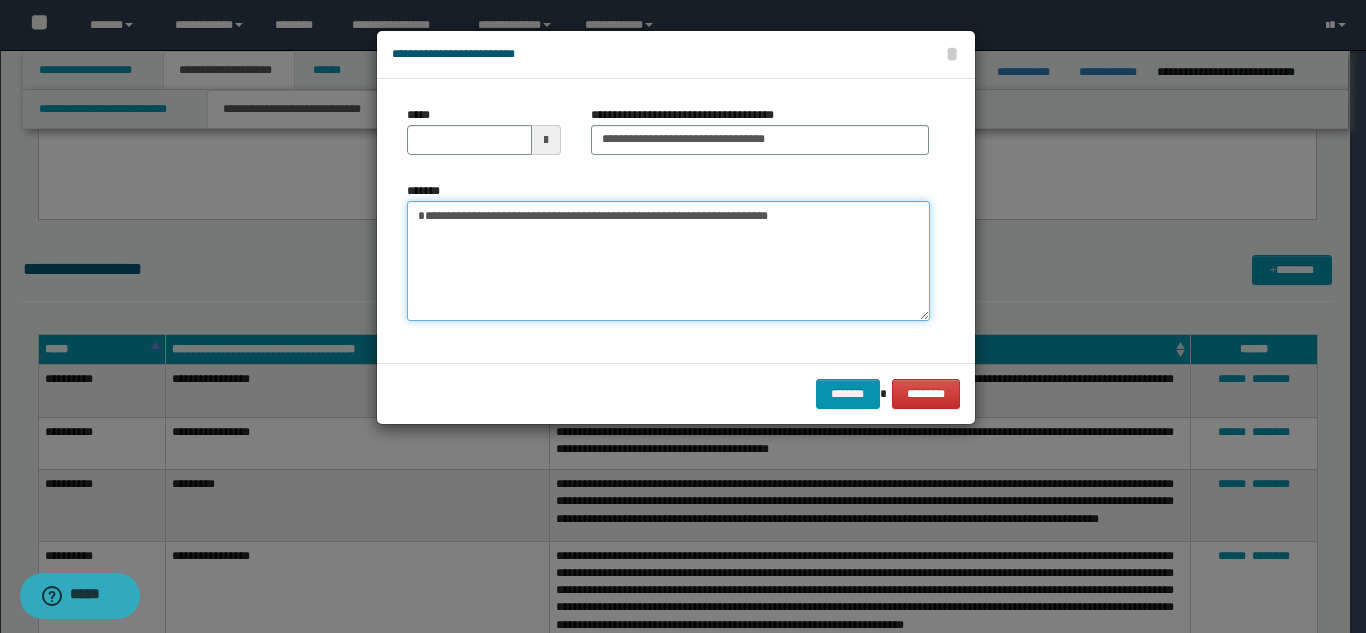 type 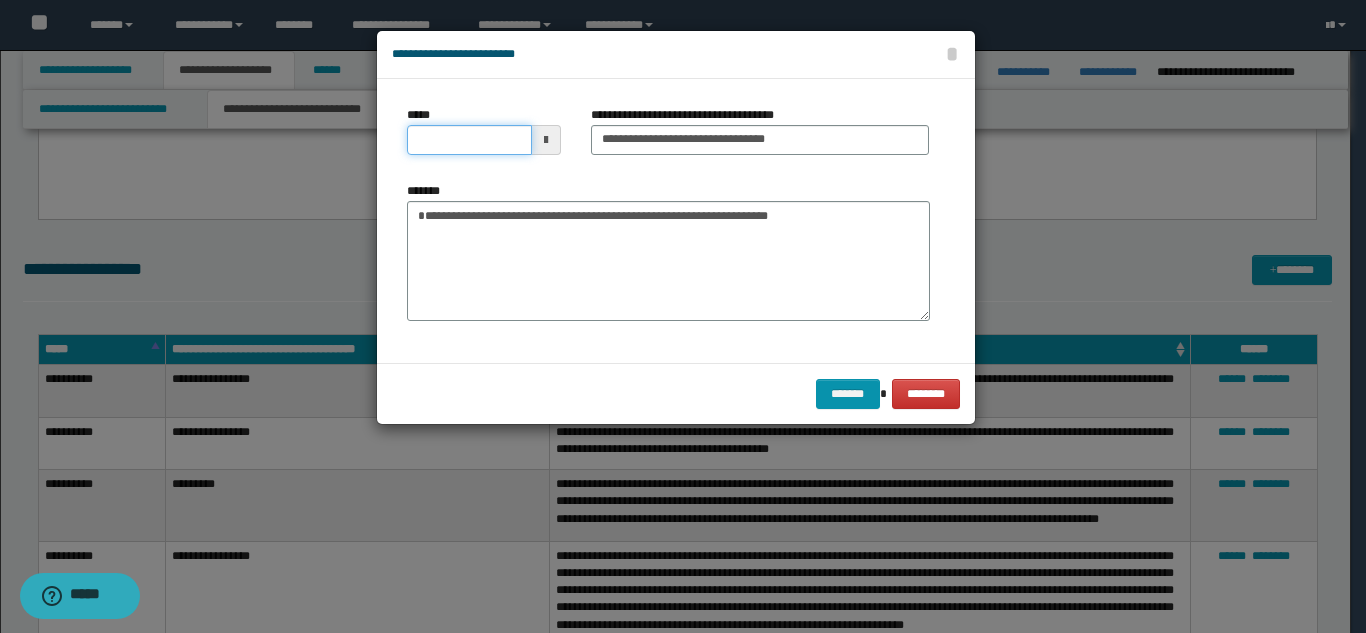 click on "*****" at bounding box center (469, 140) 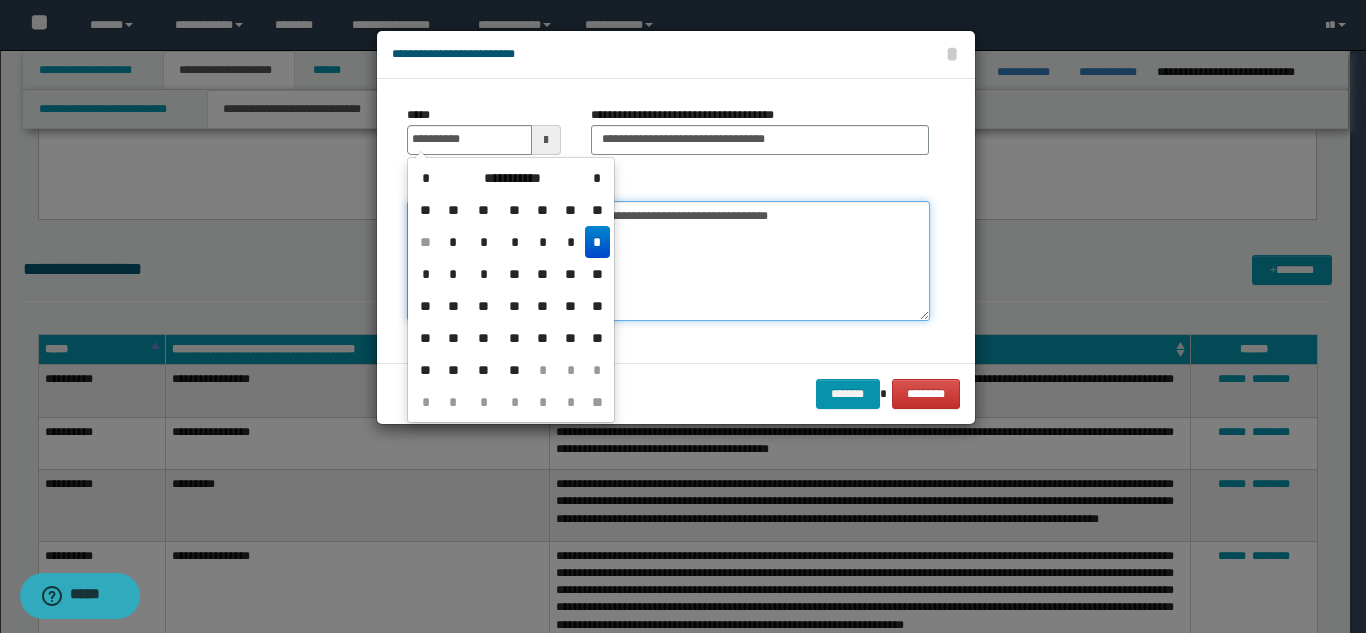 type on "**********" 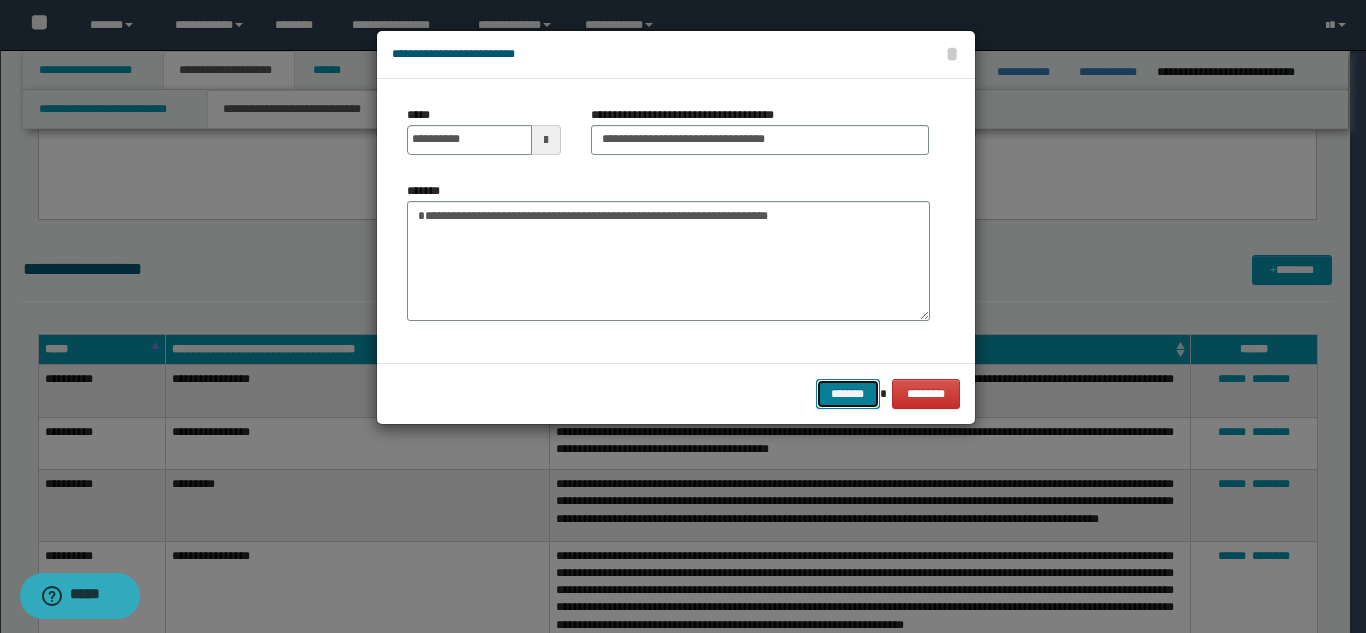 click on "*******" at bounding box center (848, 394) 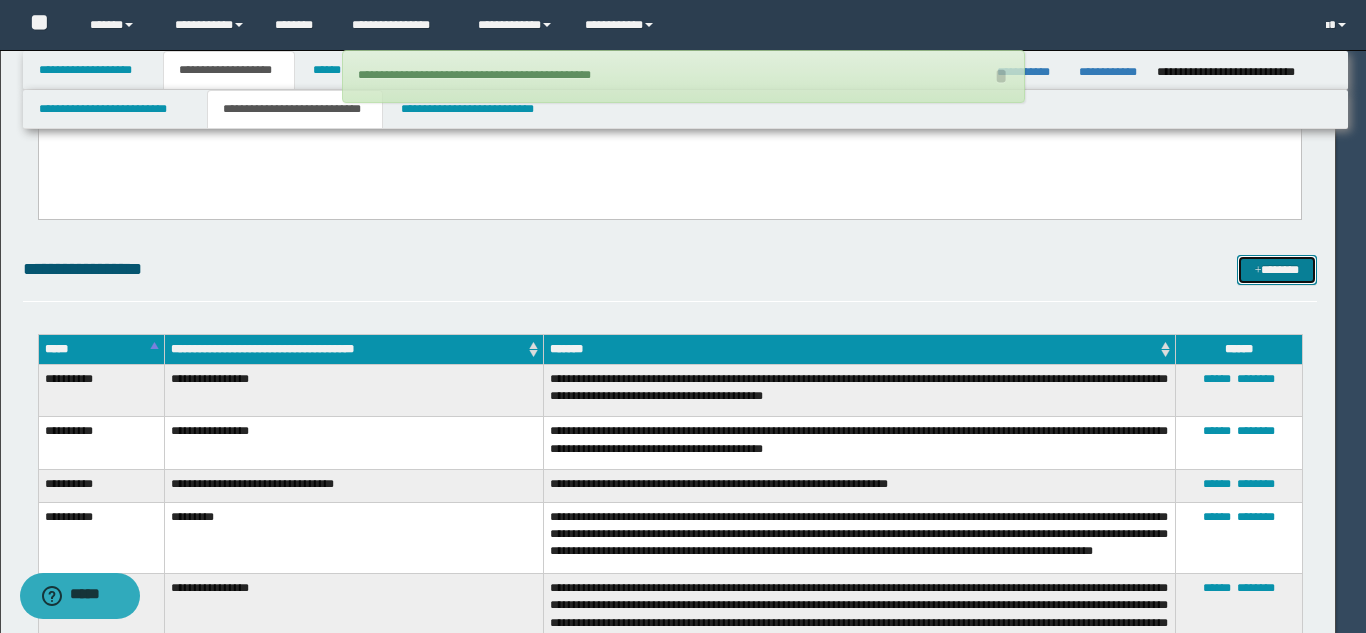 type 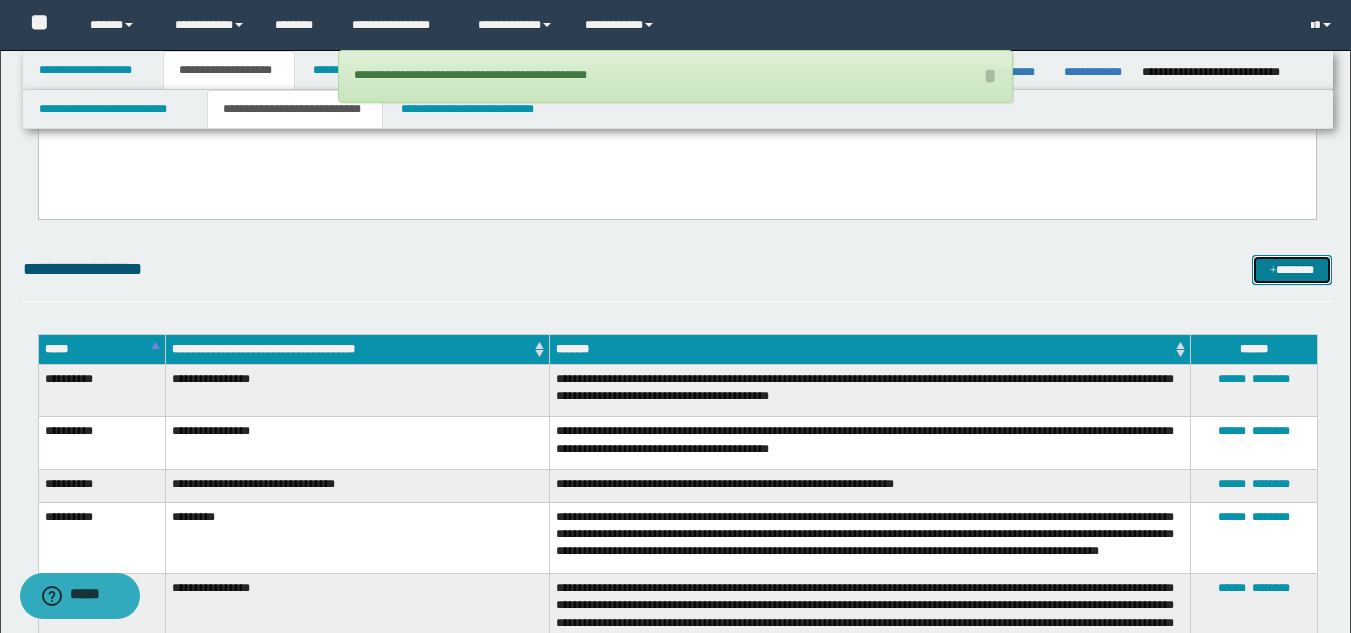 click on "*******" at bounding box center [1292, 270] 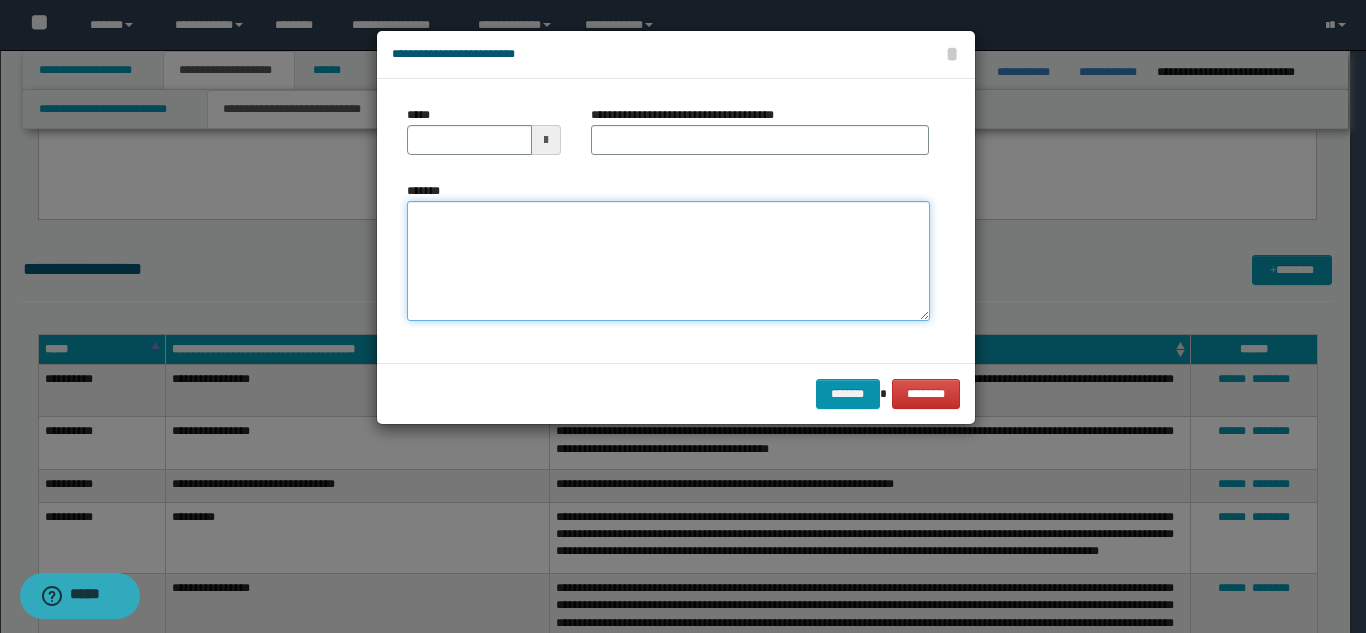 click on "*******" at bounding box center [668, 261] 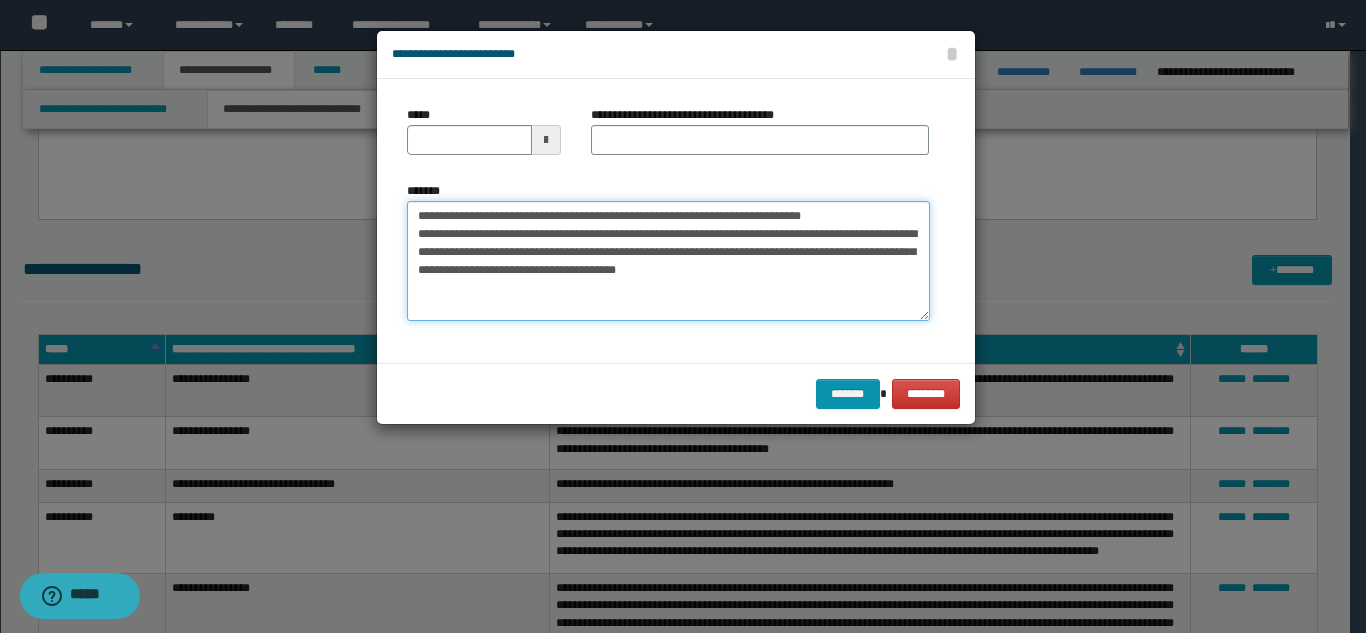 drag, startPoint x: 483, startPoint y: 215, endPoint x: 502, endPoint y: 239, distance: 30.610456 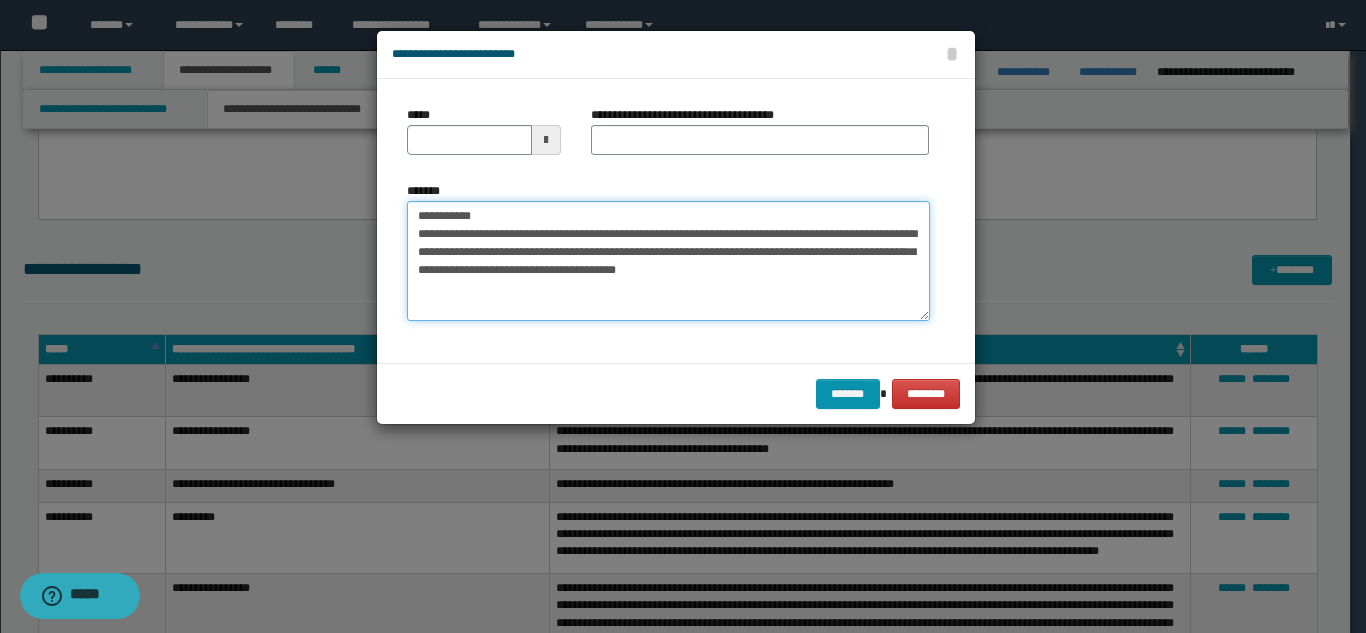 type on "**********" 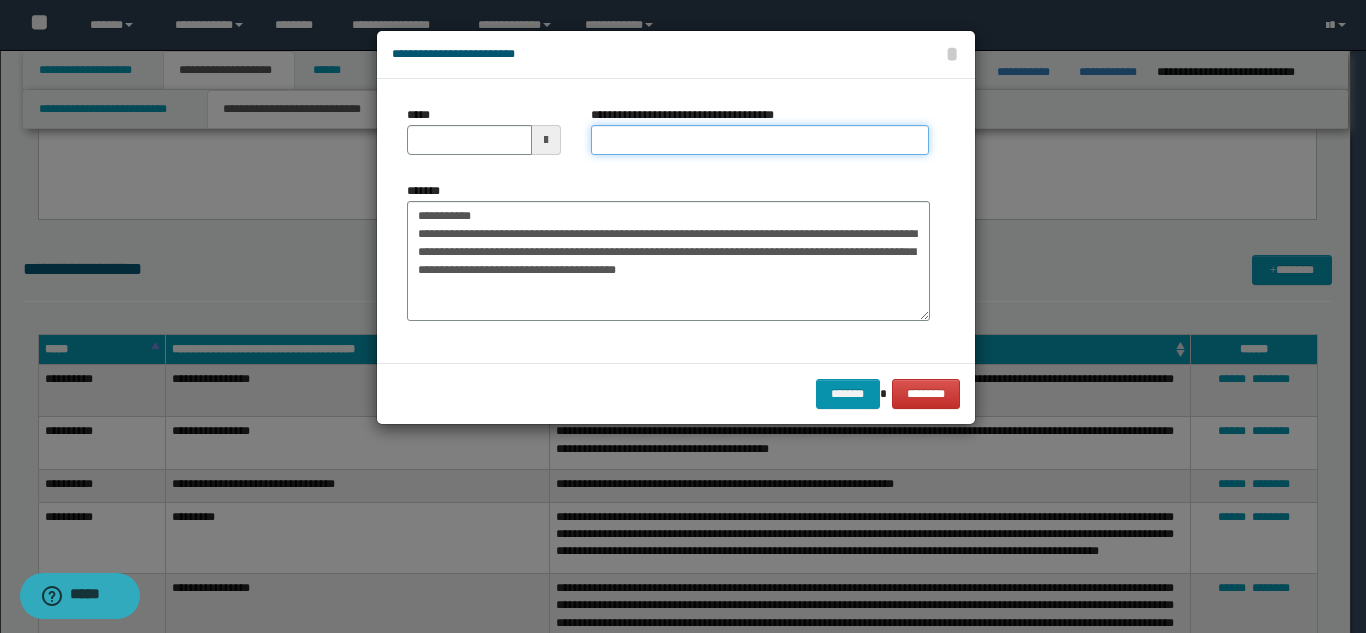 drag, startPoint x: 626, startPoint y: 146, endPoint x: 601, endPoint y: 151, distance: 25.495098 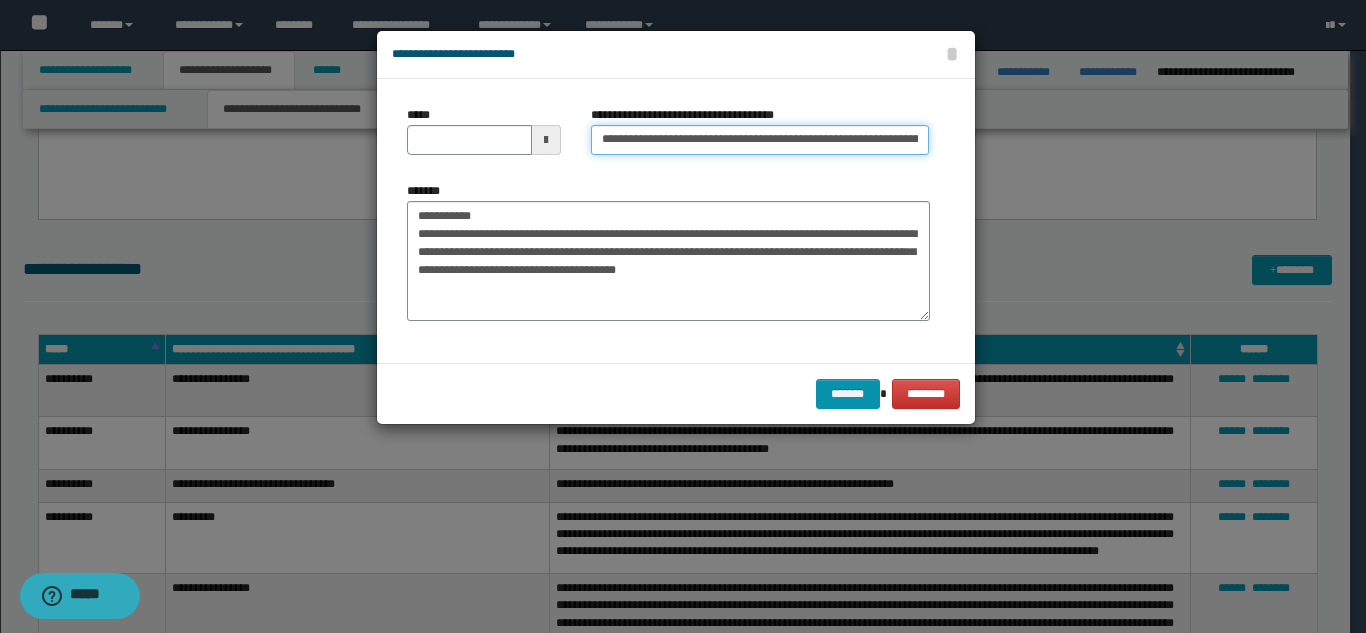 scroll, scrollTop: 0, scrollLeft: 134, axis: horizontal 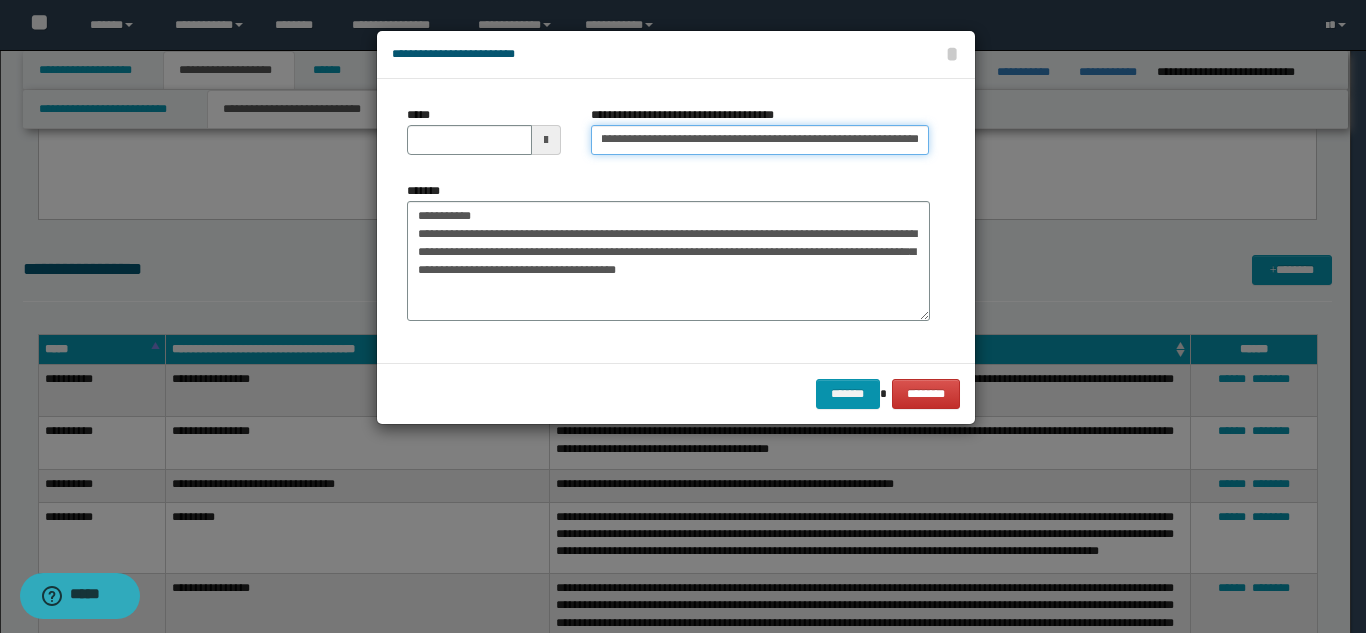 type on "**********" 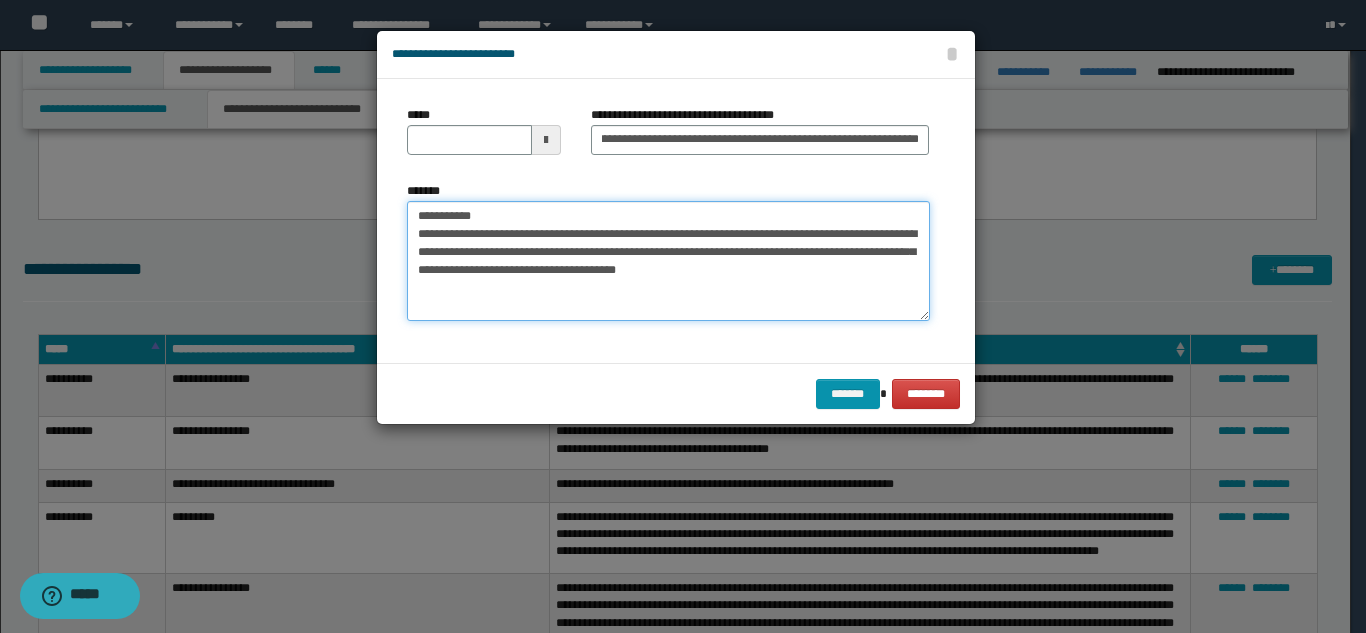 scroll, scrollTop: 0, scrollLeft: 0, axis: both 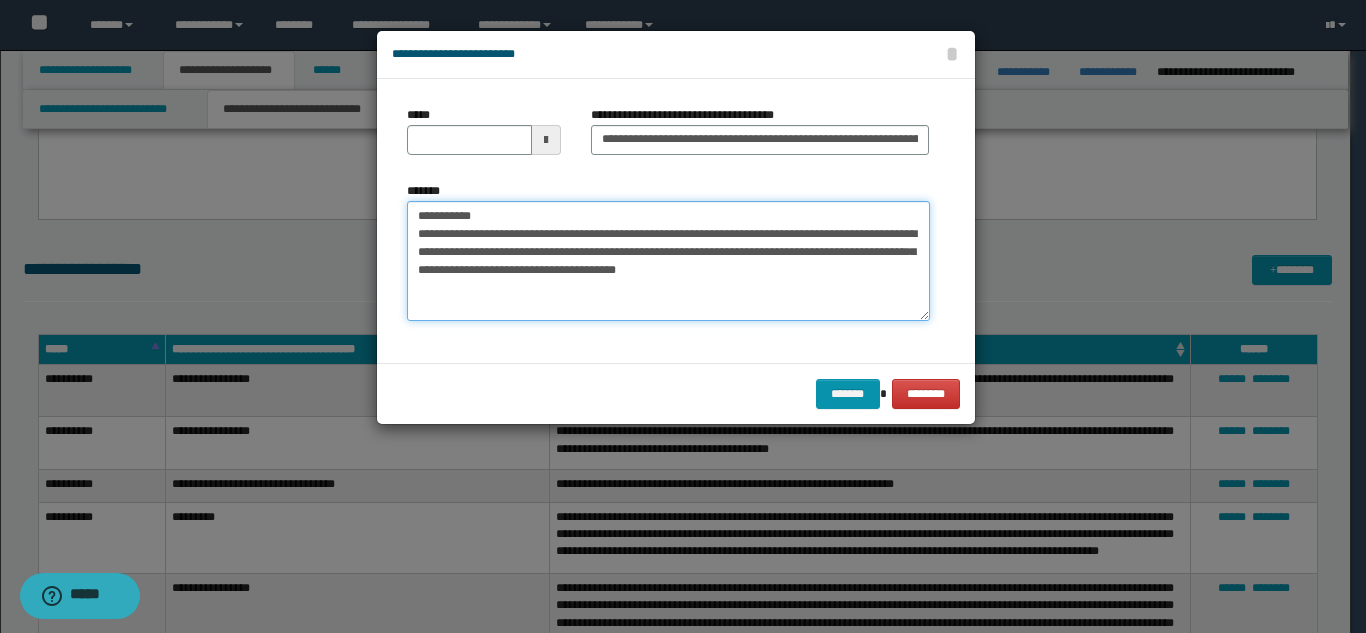 drag, startPoint x: 484, startPoint y: 216, endPoint x: 389, endPoint y: 211, distance: 95.131485 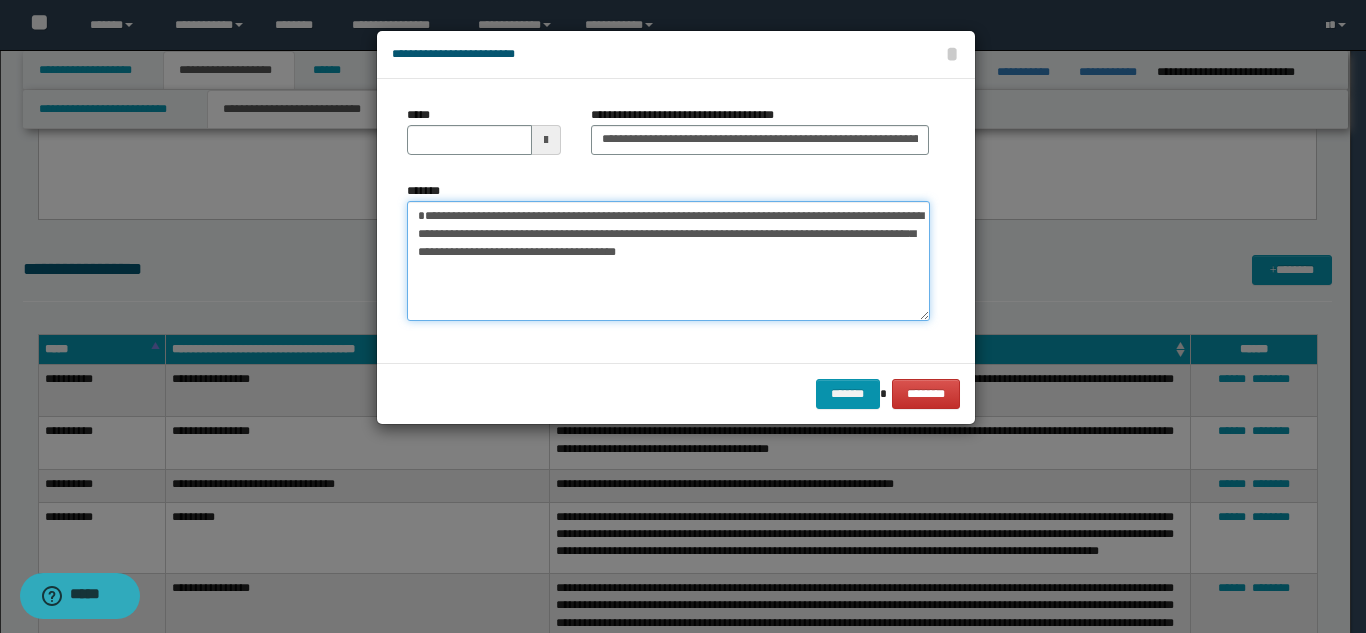 type 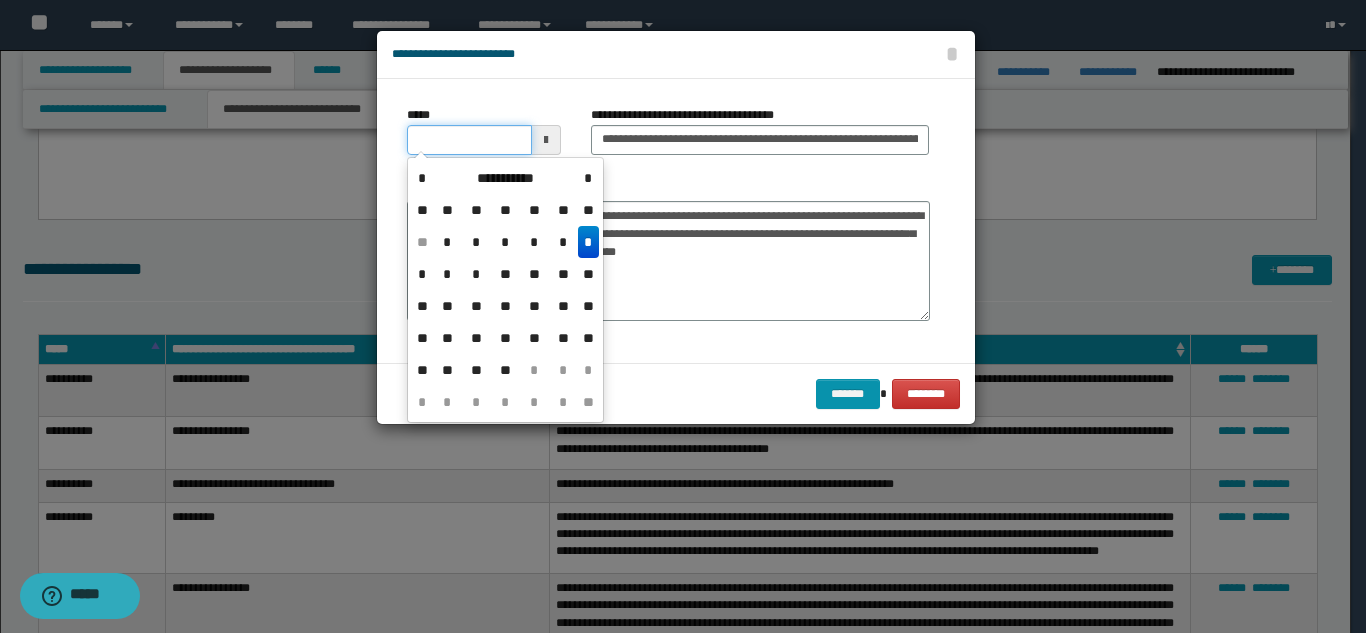 click on "*****" at bounding box center [469, 140] 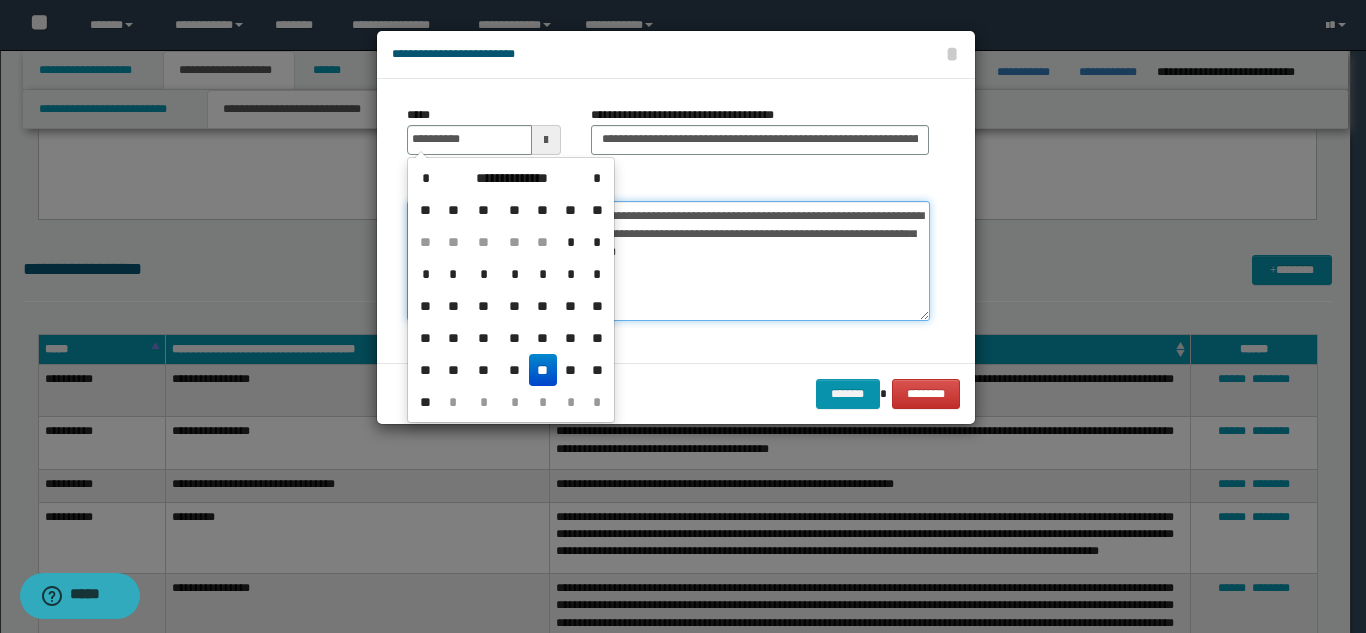 type on "**********" 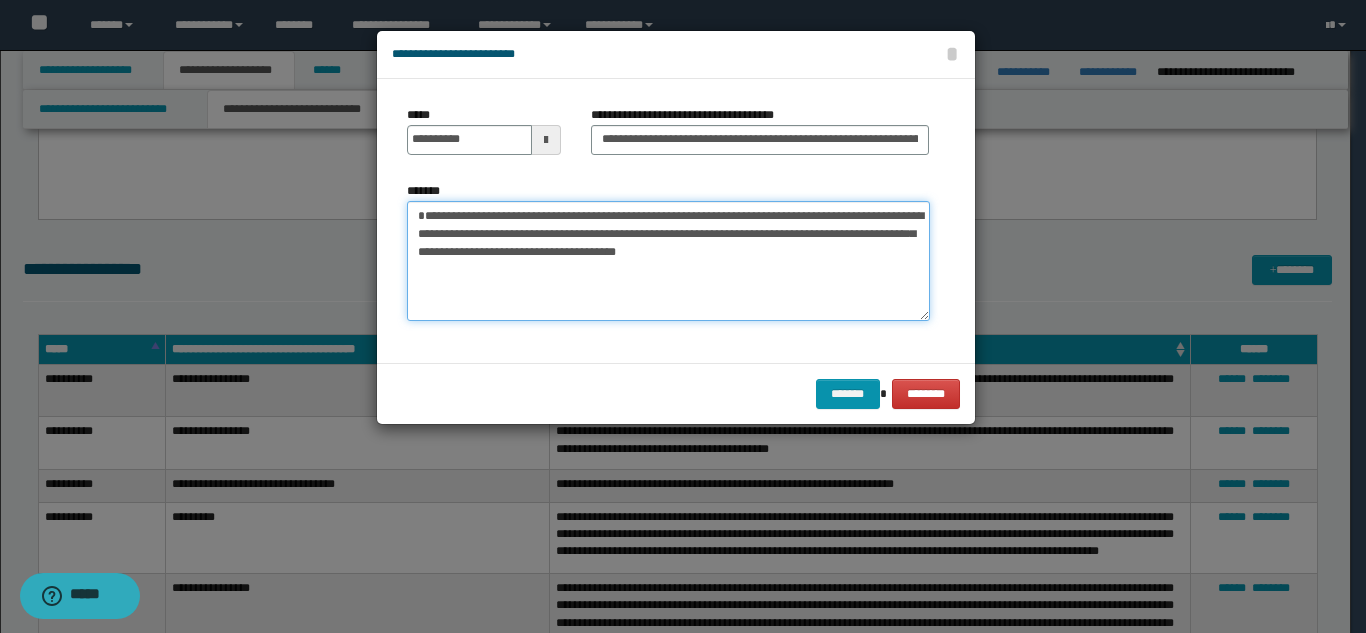 drag, startPoint x: 628, startPoint y: 260, endPoint x: 601, endPoint y: 250, distance: 28.79236 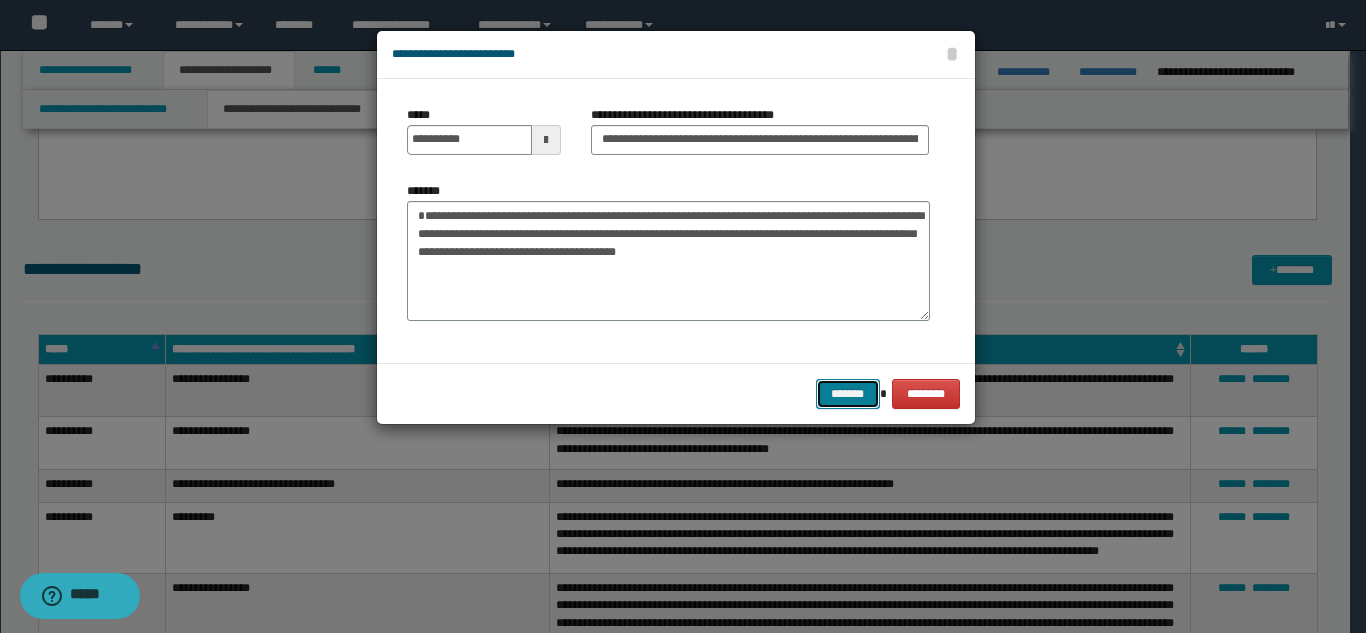 click on "*******" at bounding box center (848, 394) 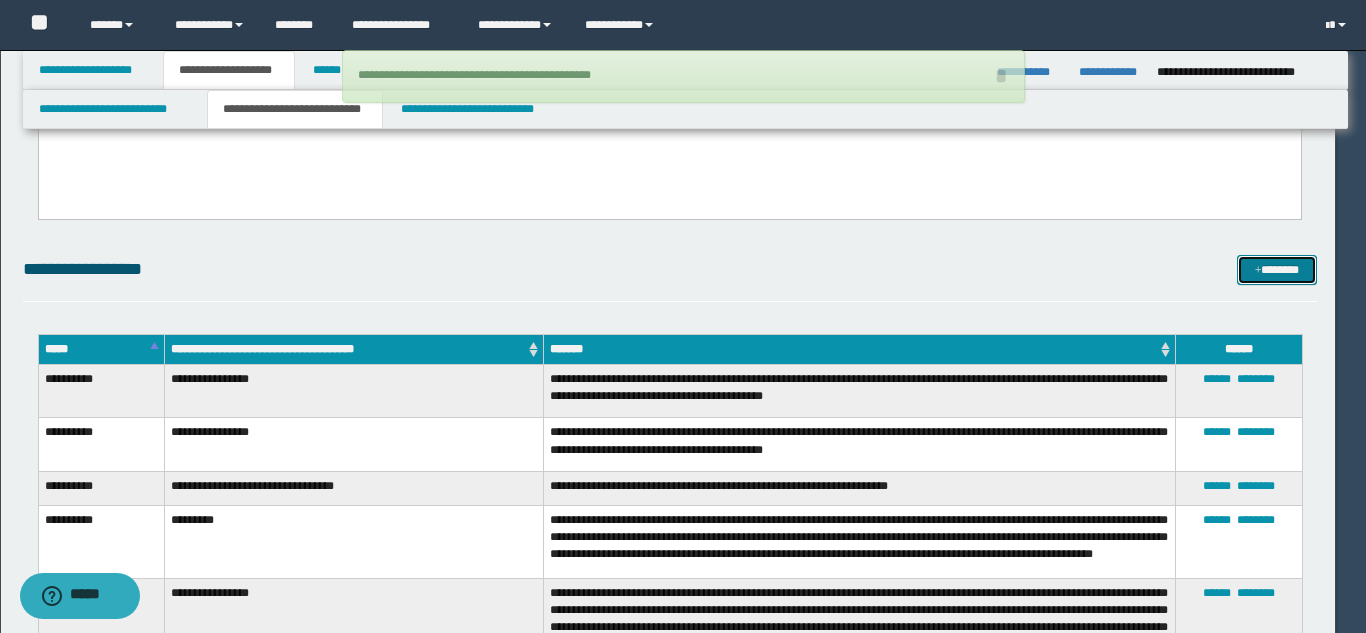 type 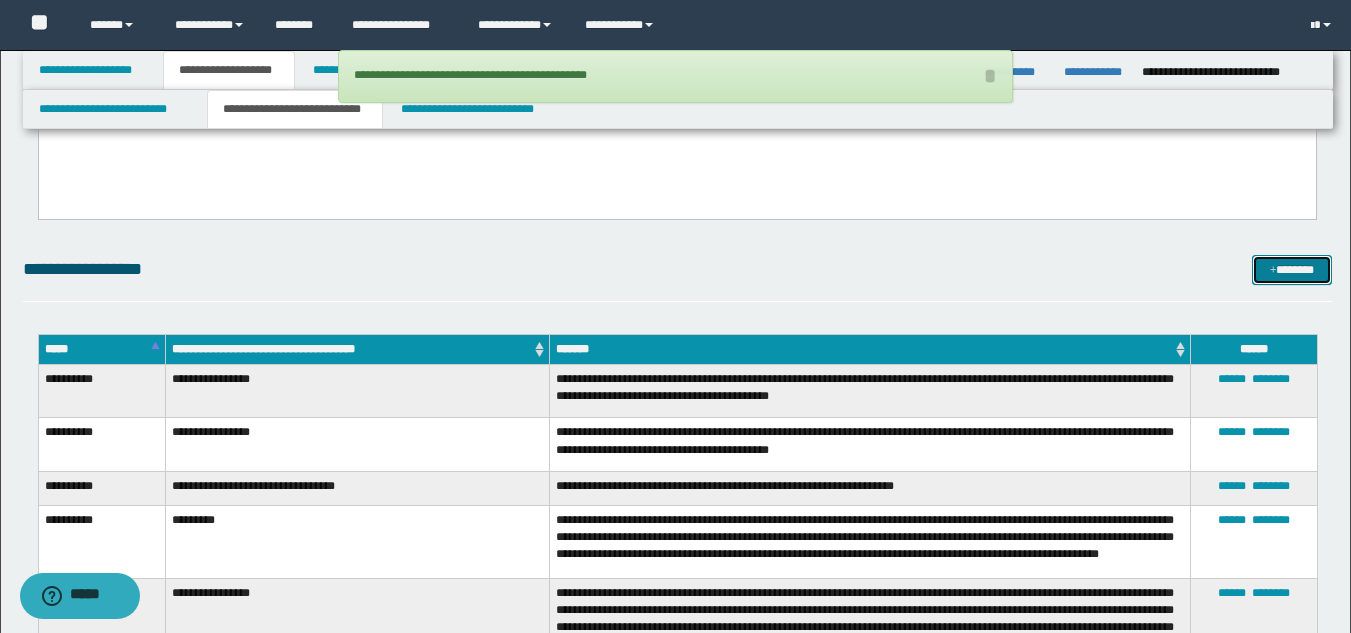 click at bounding box center (1273, 271) 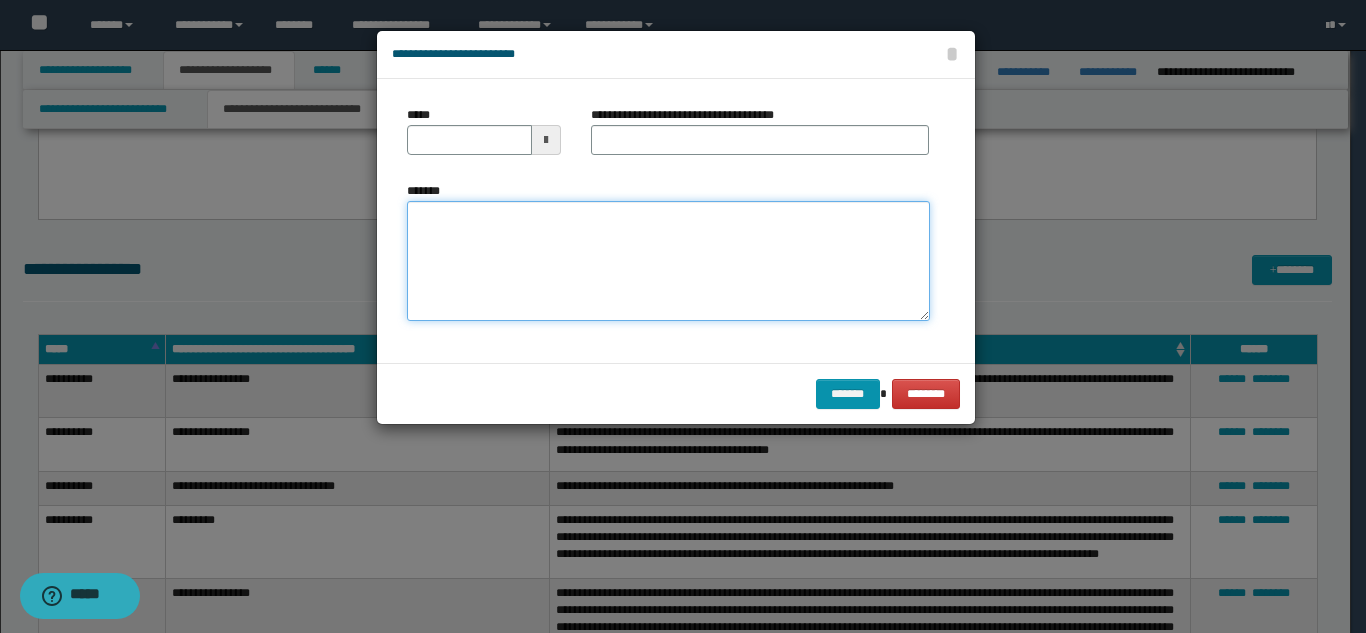 click on "*******" at bounding box center [668, 261] 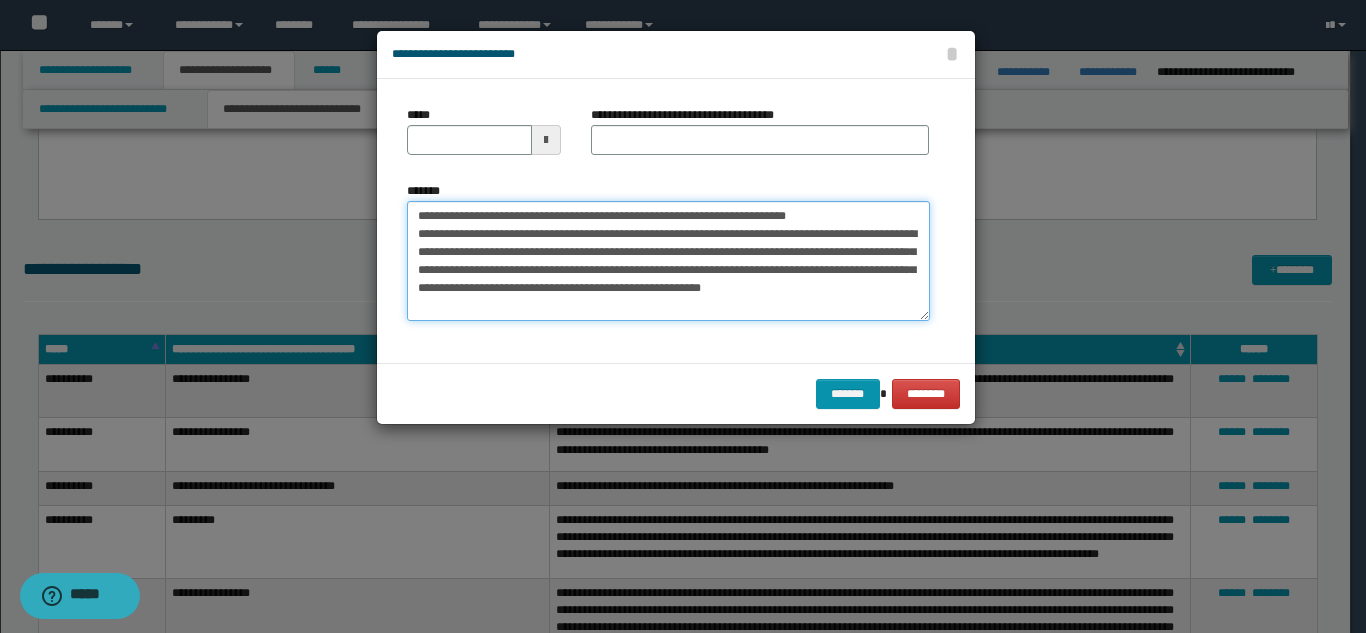 scroll, scrollTop: 0, scrollLeft: 0, axis: both 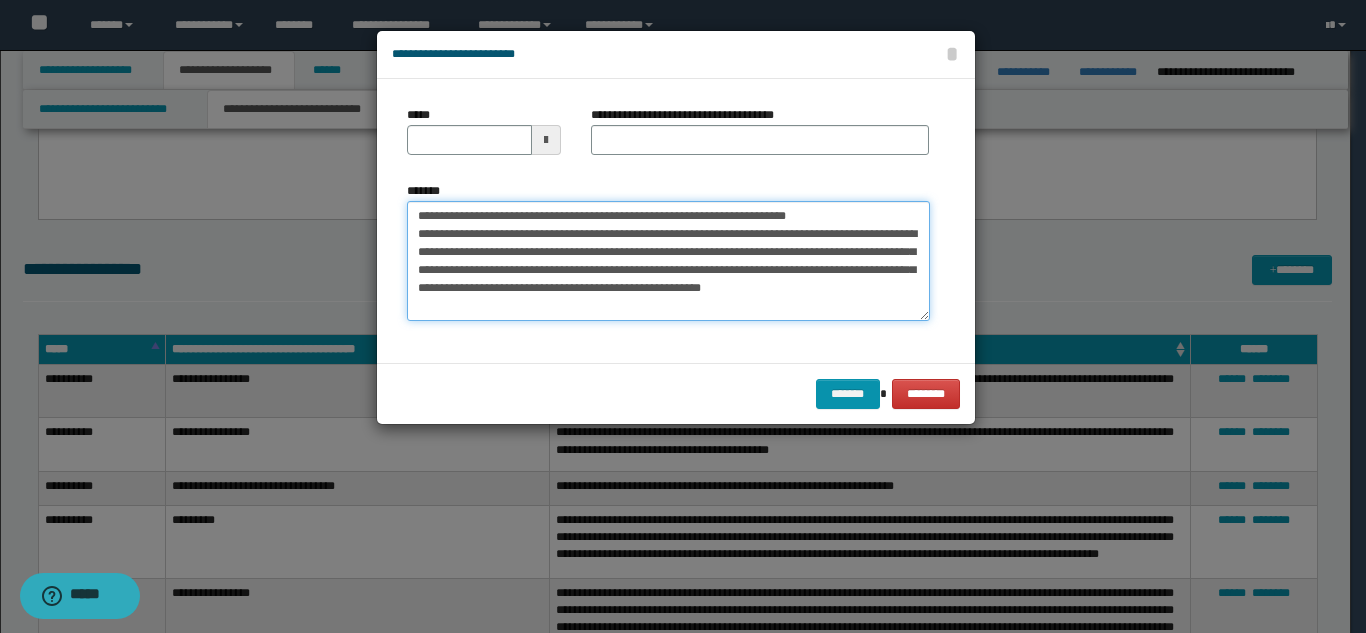 drag, startPoint x: 485, startPoint y: 221, endPoint x: 575, endPoint y: 165, distance: 106 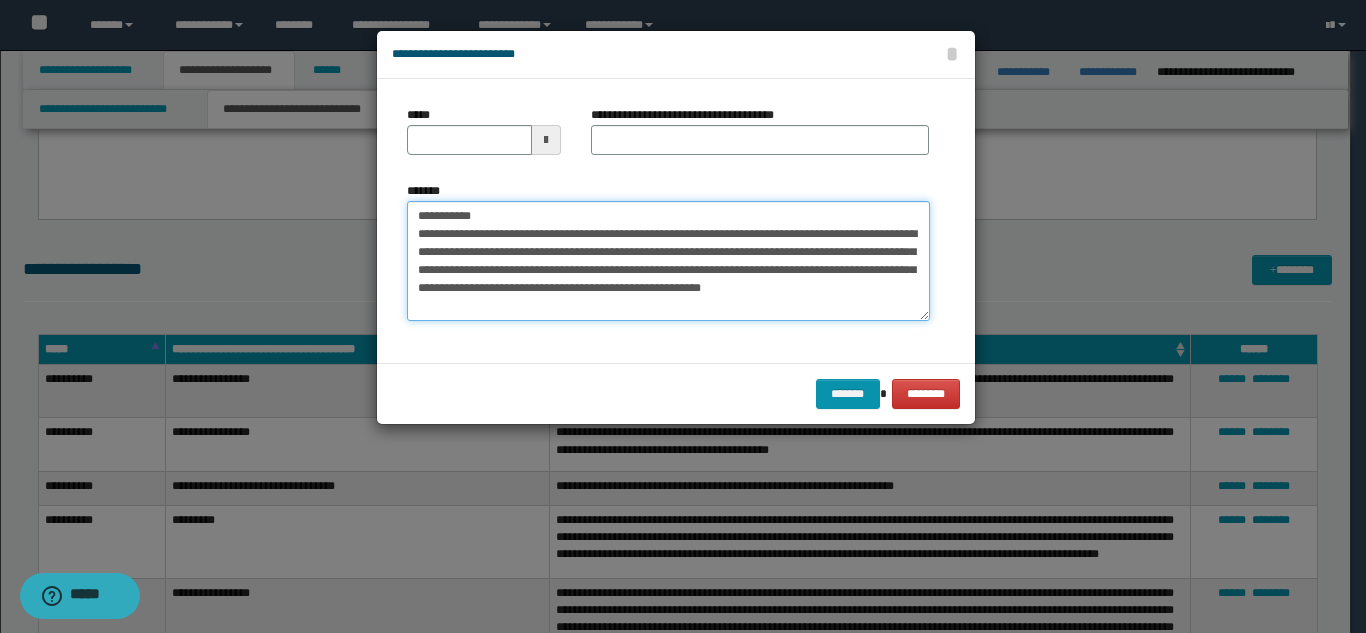 type on "**********" 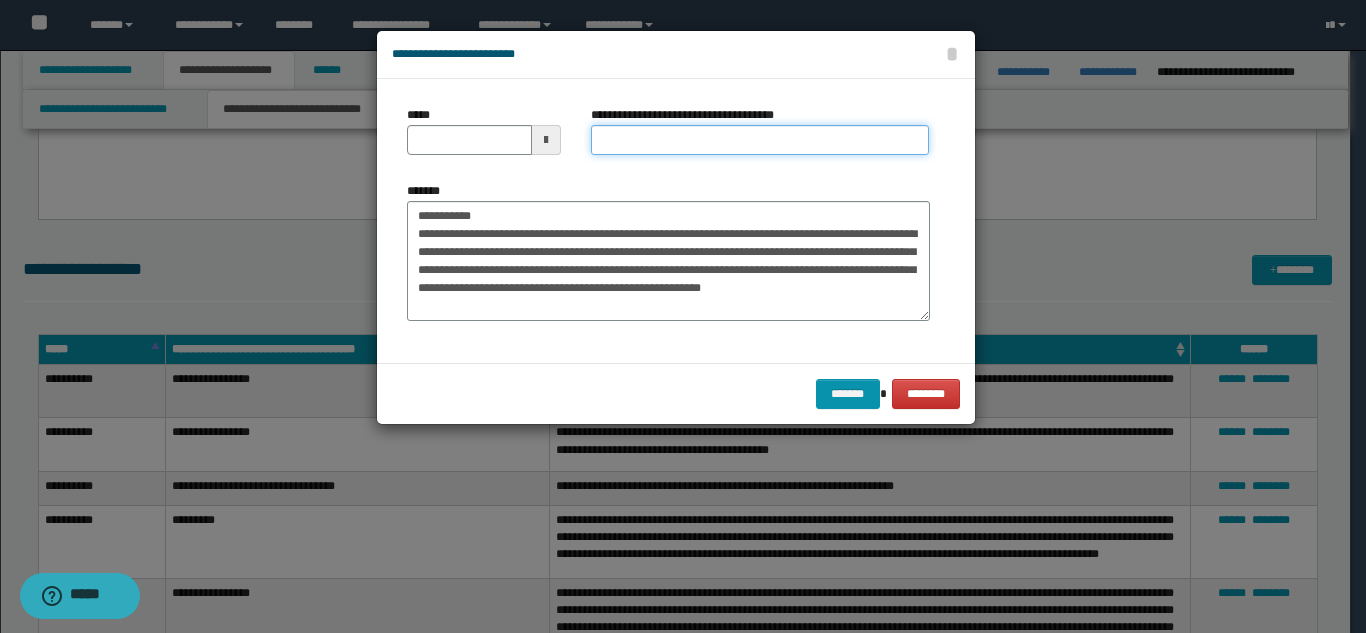 click on "**********" at bounding box center (760, 140) 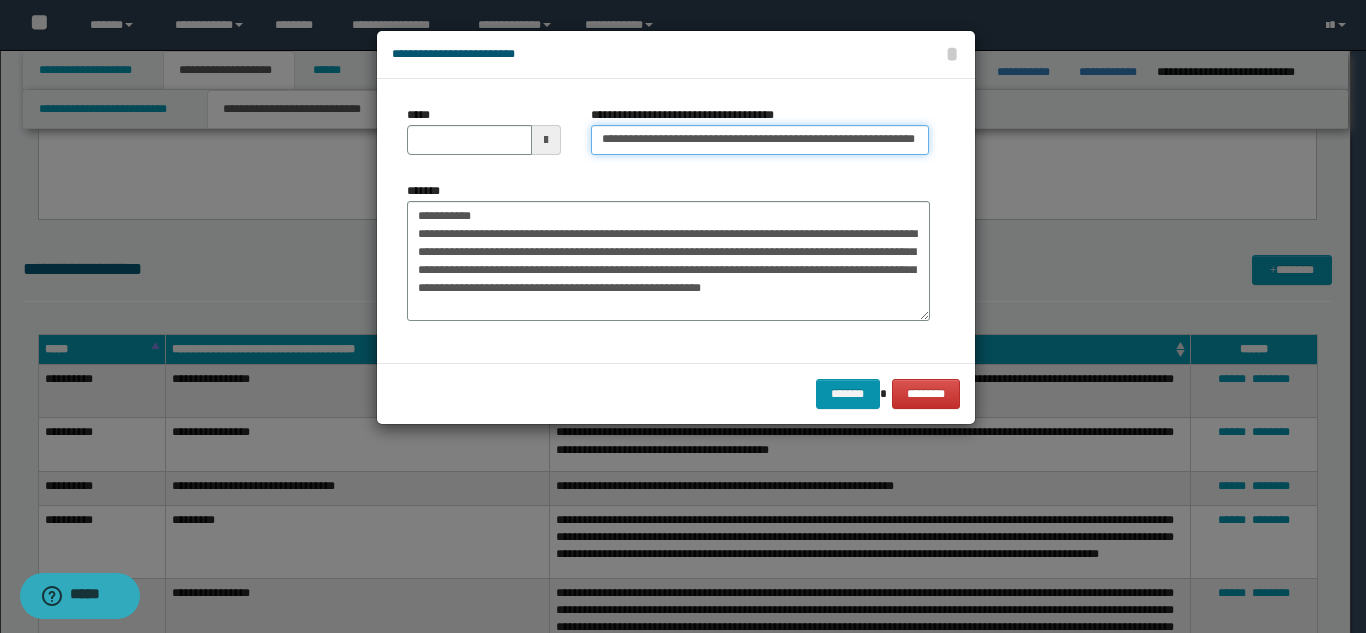 scroll, scrollTop: 0, scrollLeft: 113, axis: horizontal 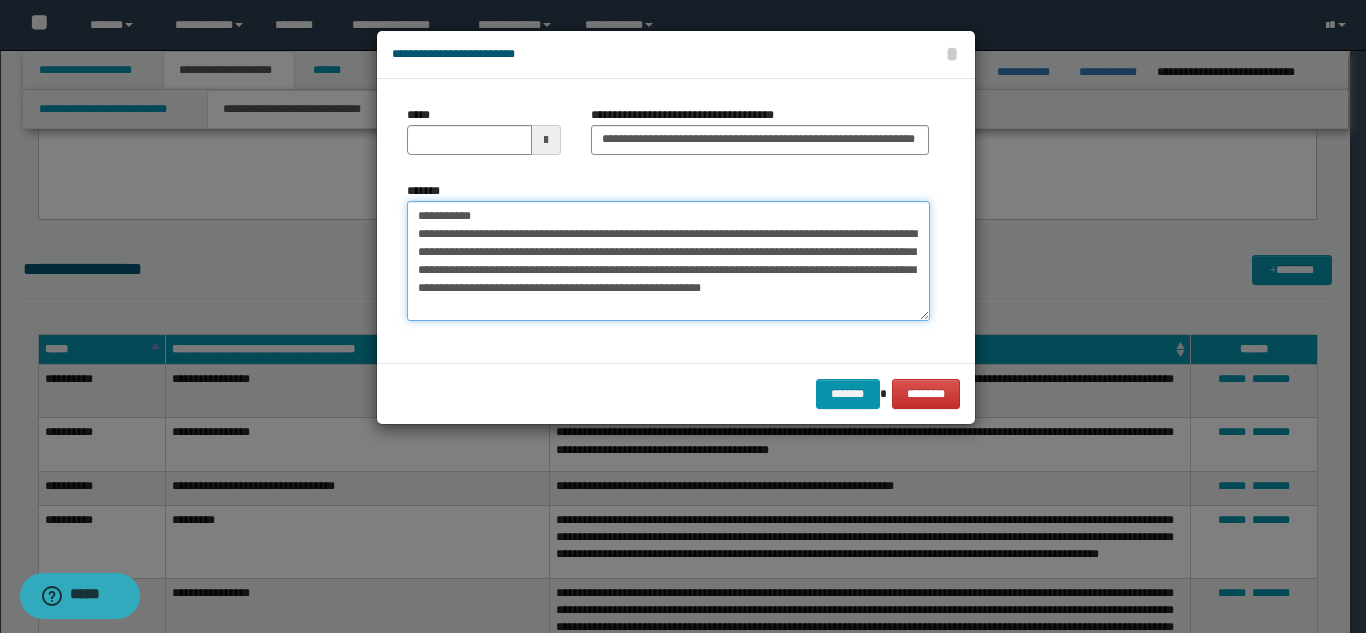 drag, startPoint x: 493, startPoint y: 215, endPoint x: 406, endPoint y: 208, distance: 87.28116 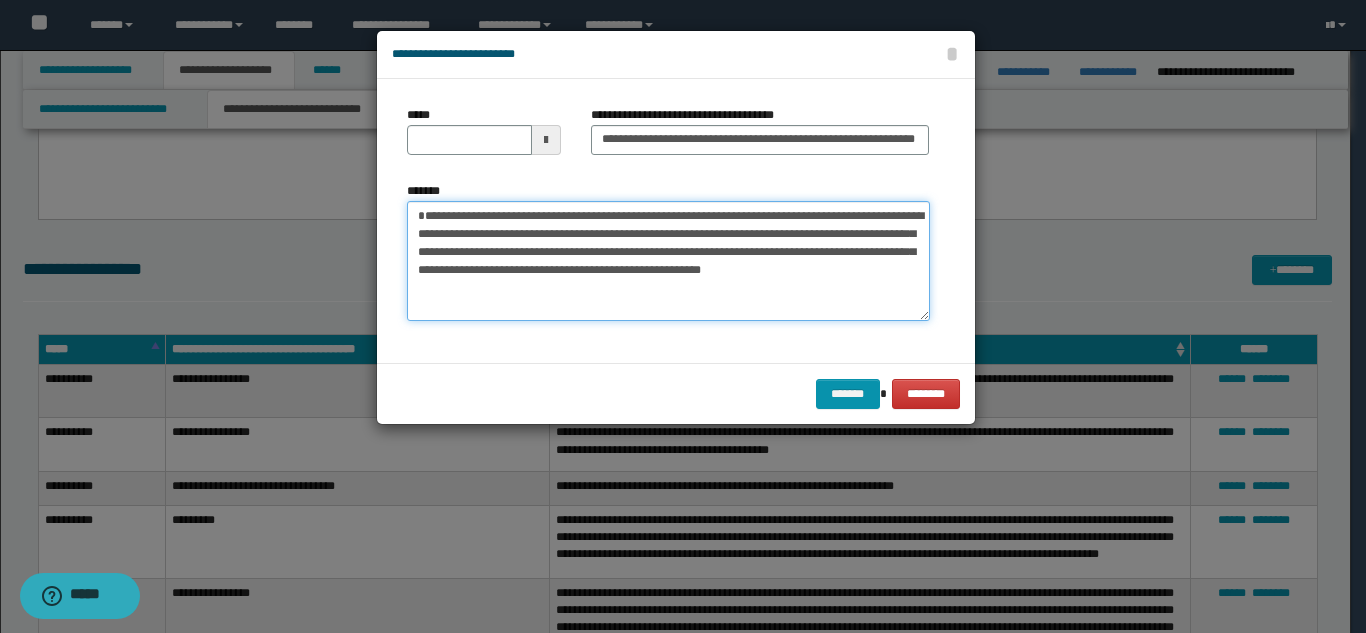 type 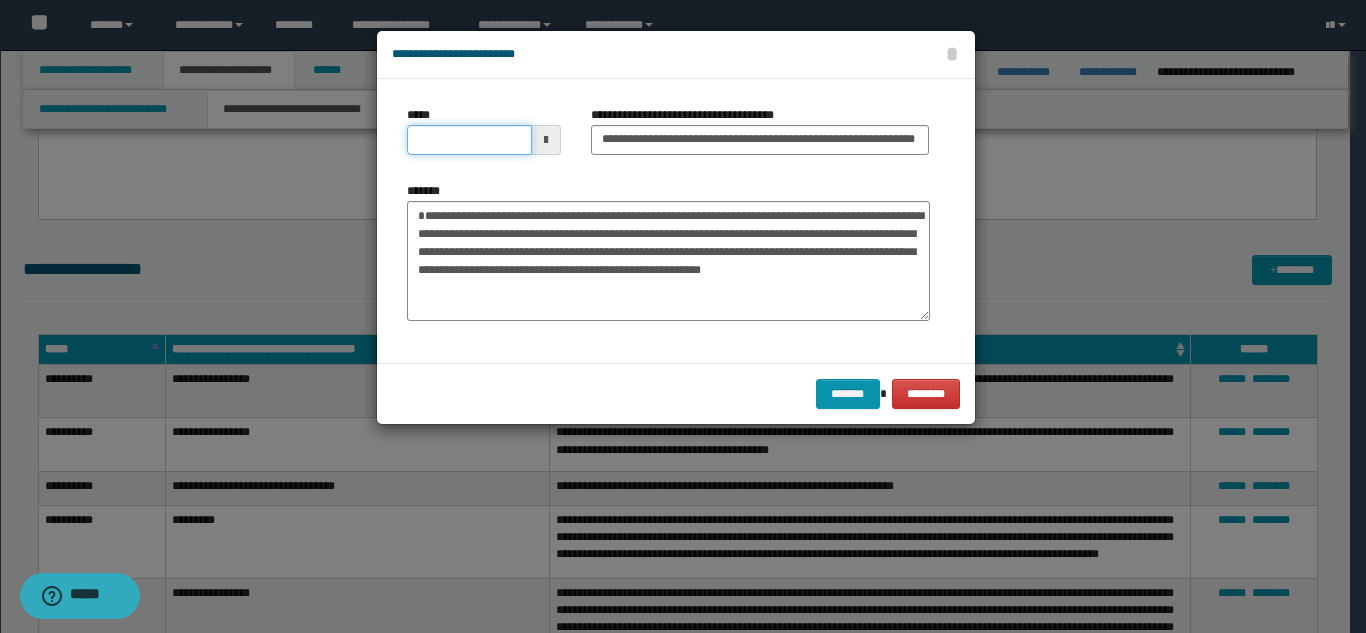 click on "*****" at bounding box center [469, 140] 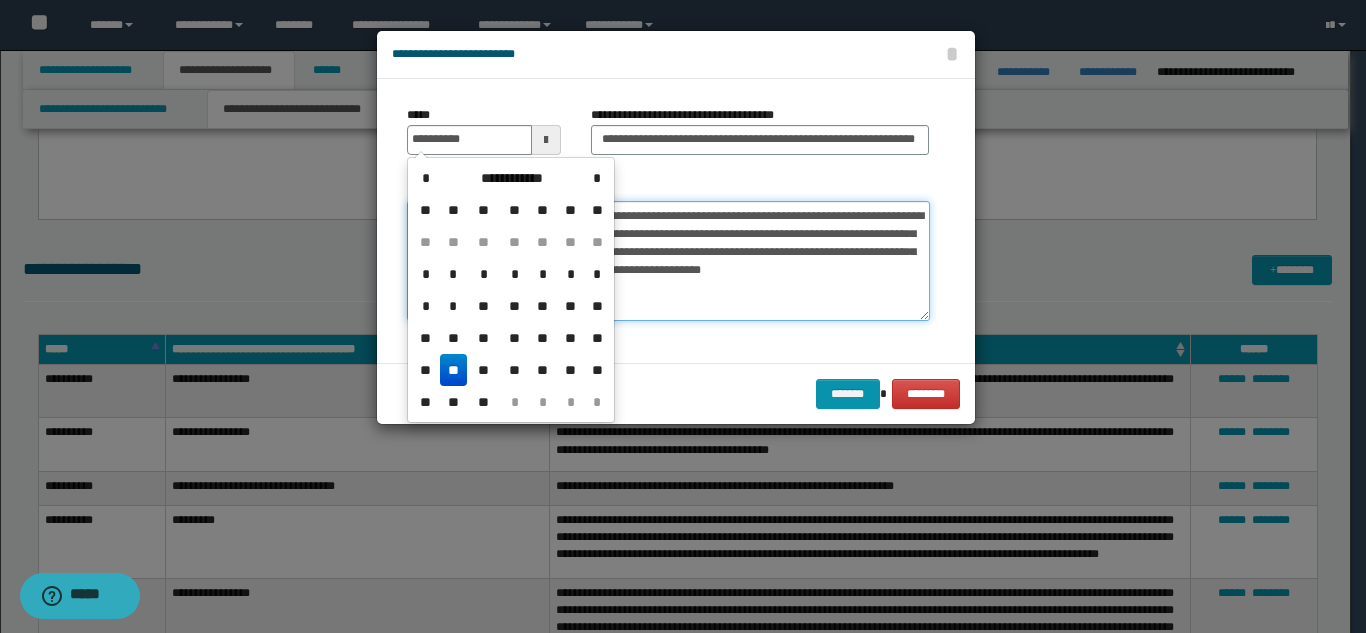 type on "**********" 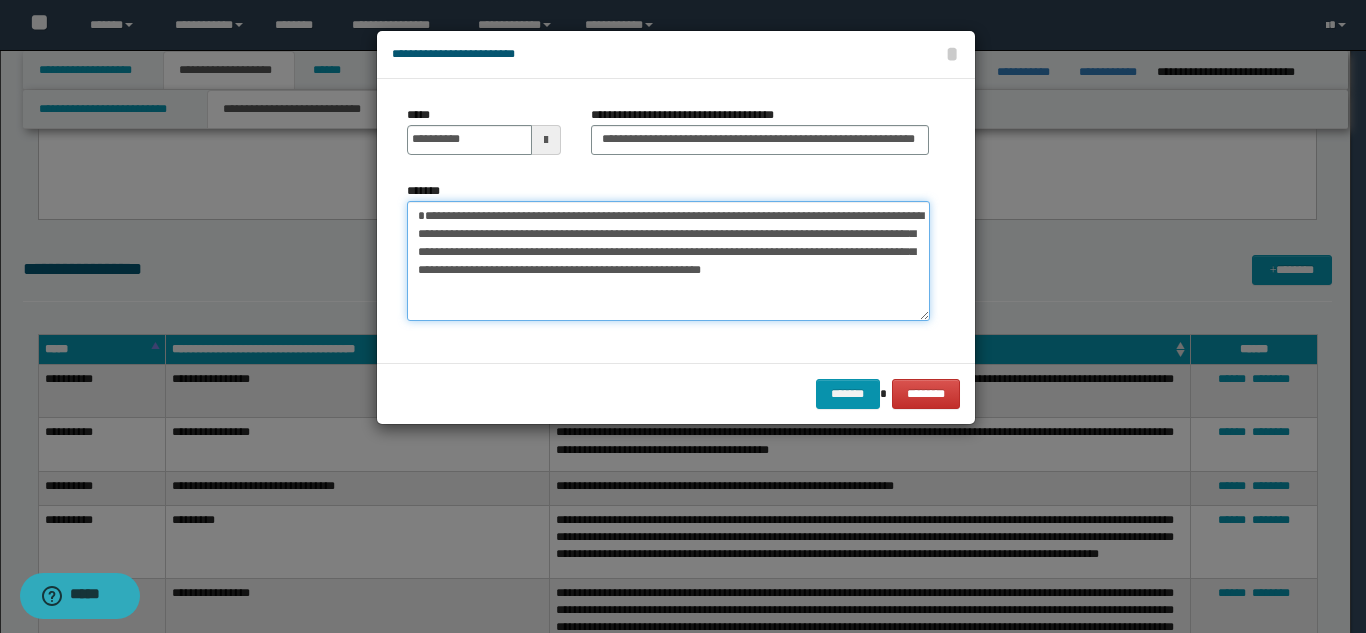 click on "**********" at bounding box center (668, 261) 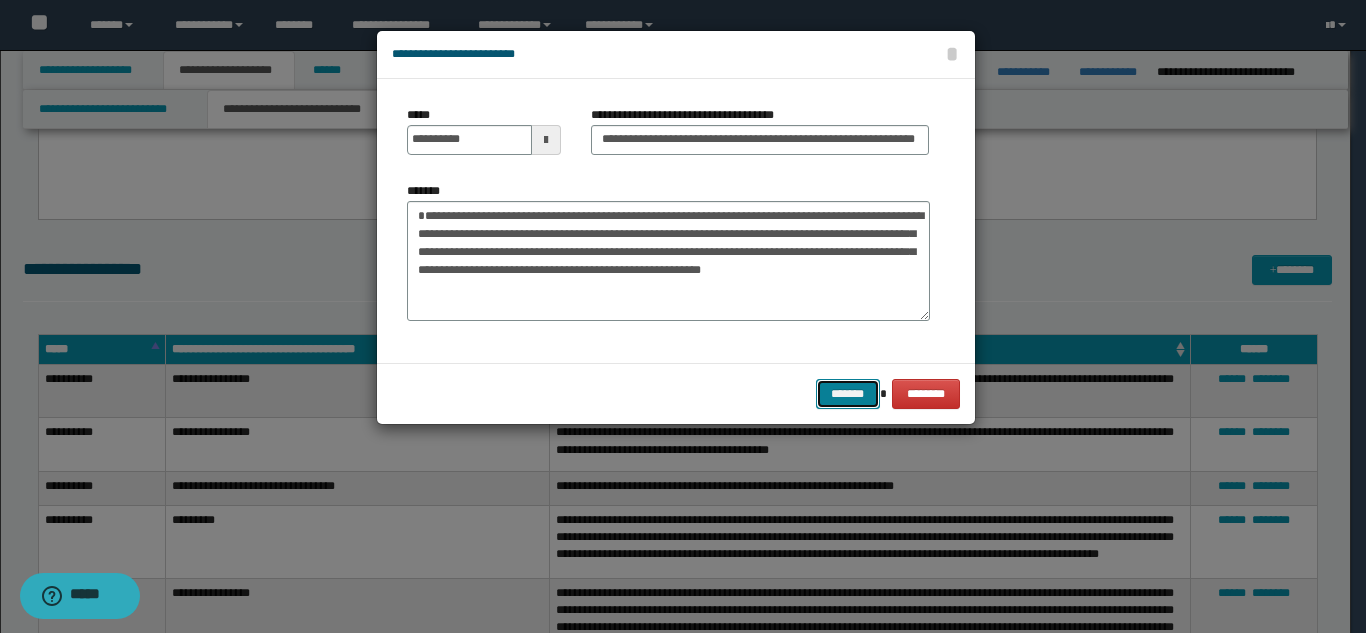 click on "*******" at bounding box center [848, 394] 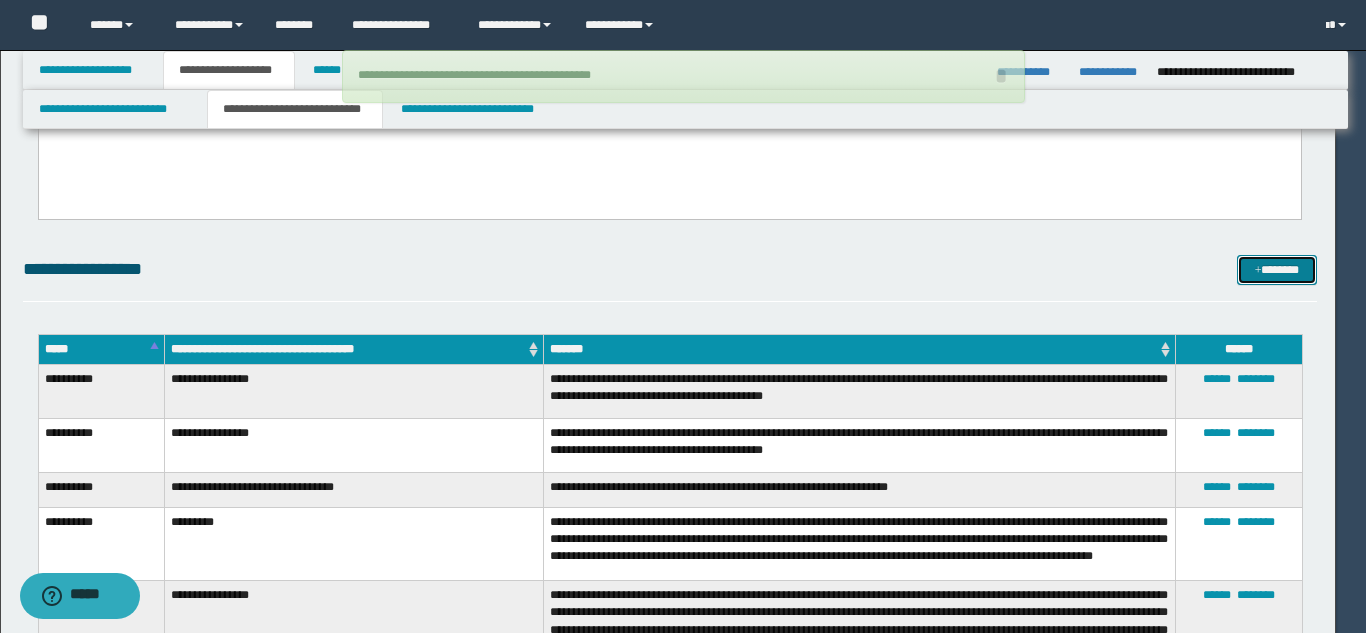 type 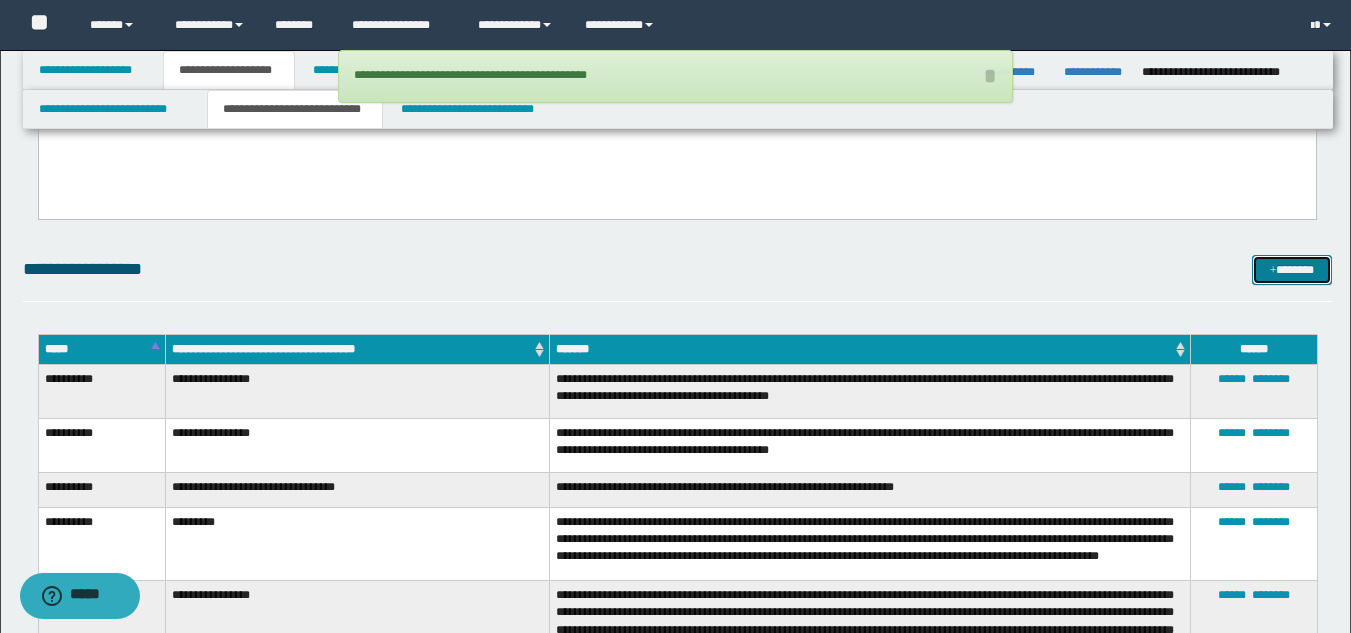 click on "*******" at bounding box center (1292, 270) 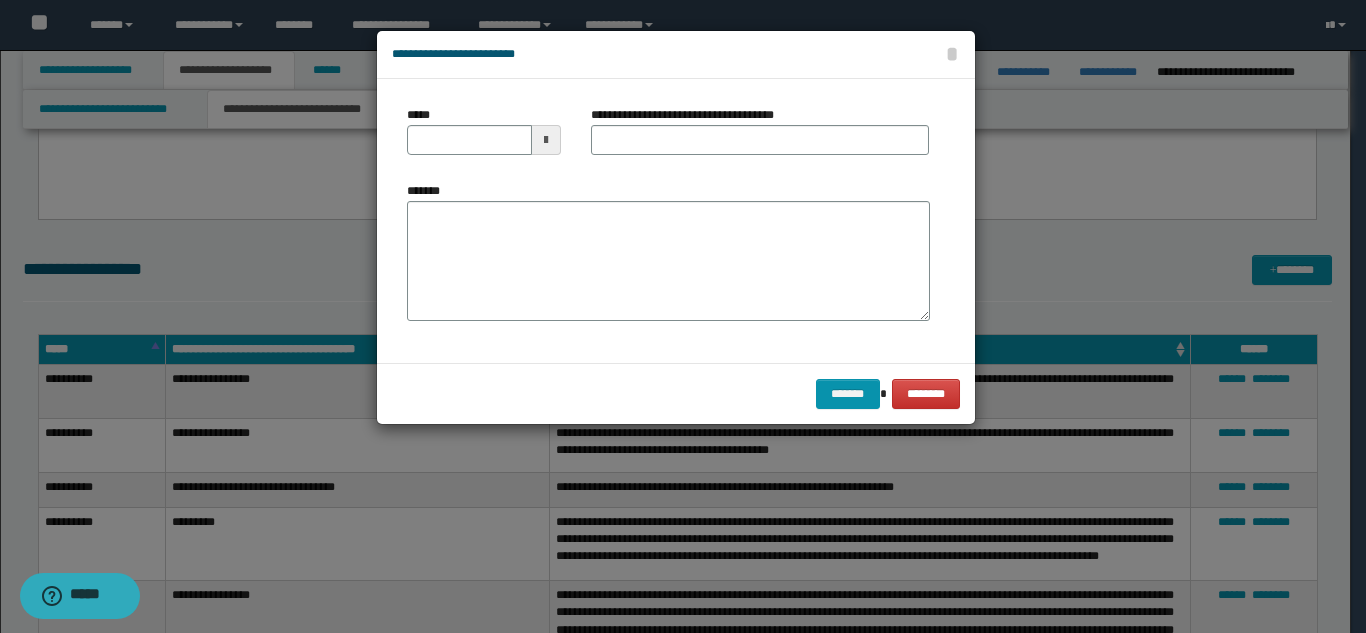 scroll, scrollTop: 0, scrollLeft: 0, axis: both 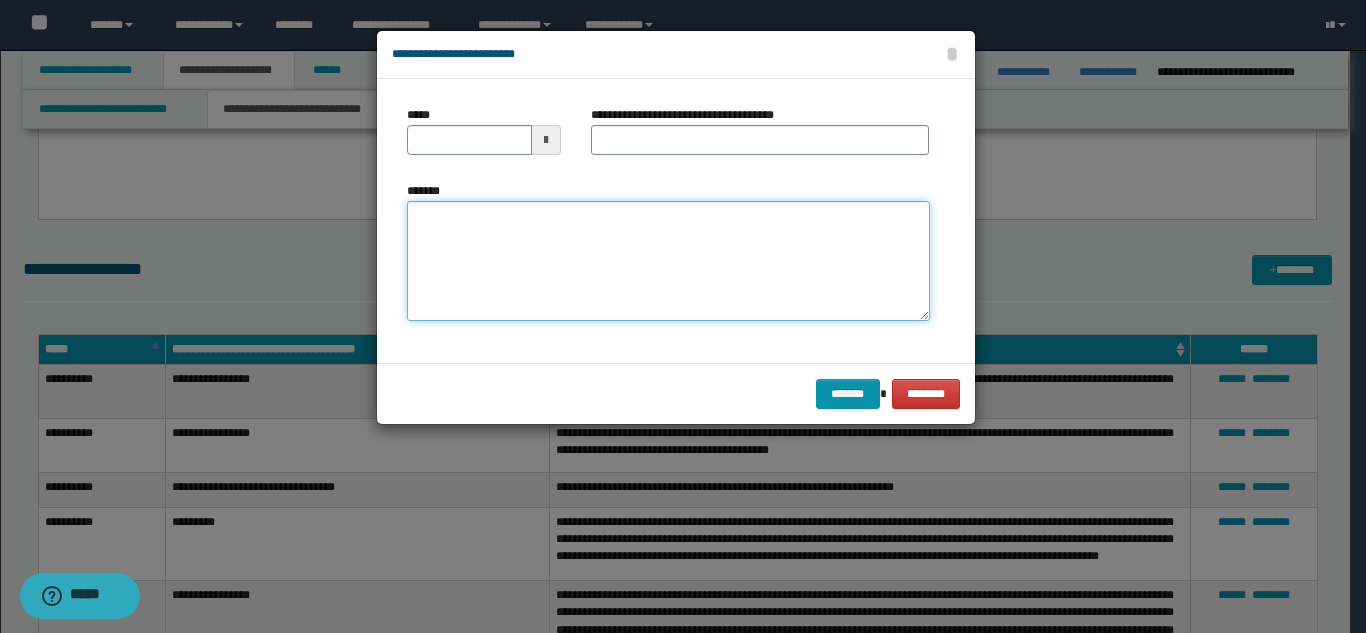click on "*******" at bounding box center (668, 261) 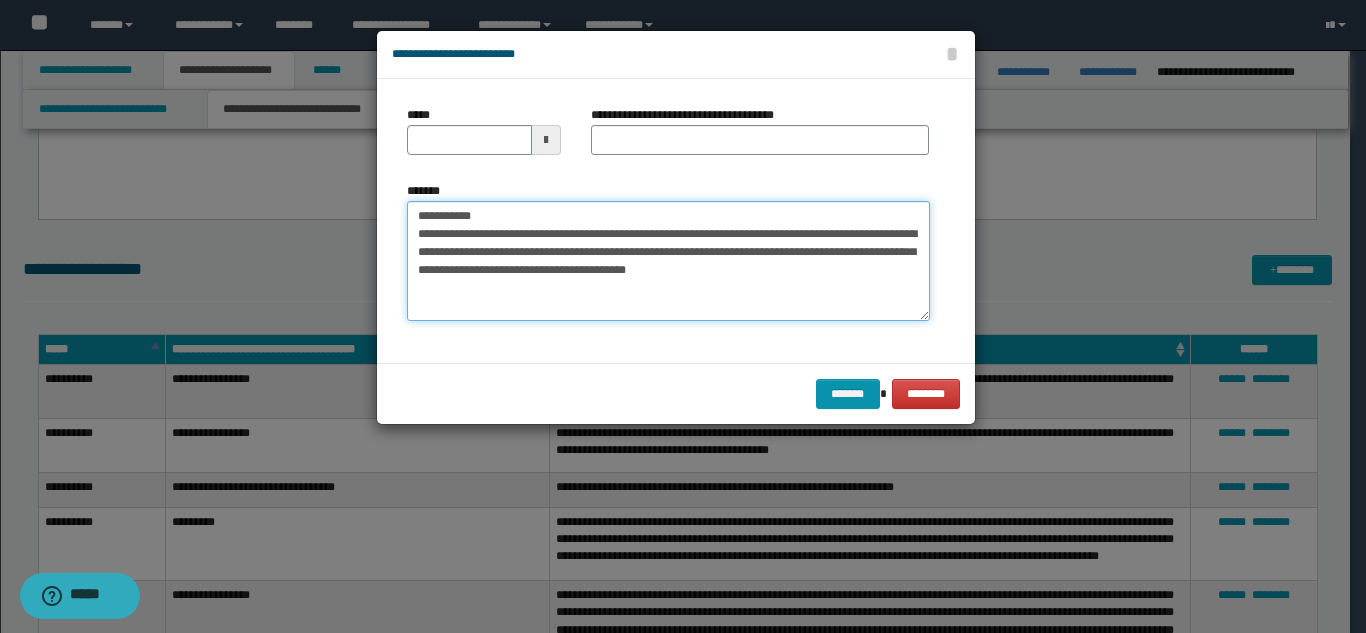 drag, startPoint x: 550, startPoint y: 209, endPoint x: 483, endPoint y: 211, distance: 67.02985 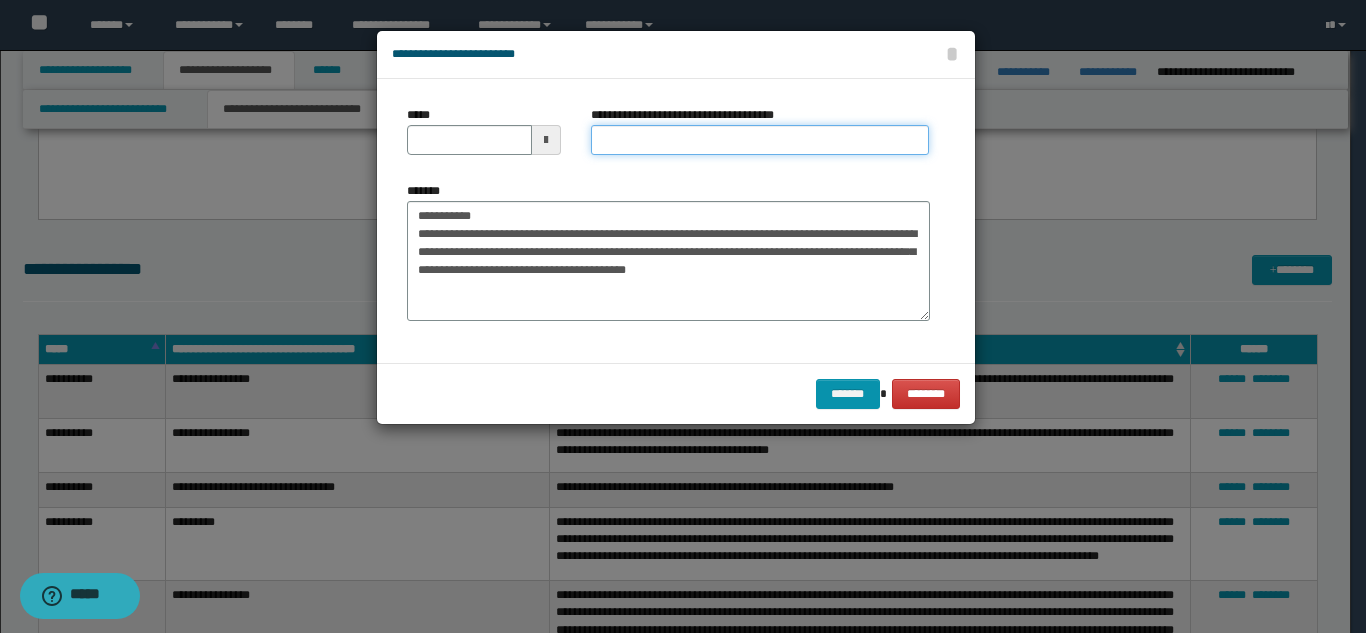 click on "**********" at bounding box center (760, 140) 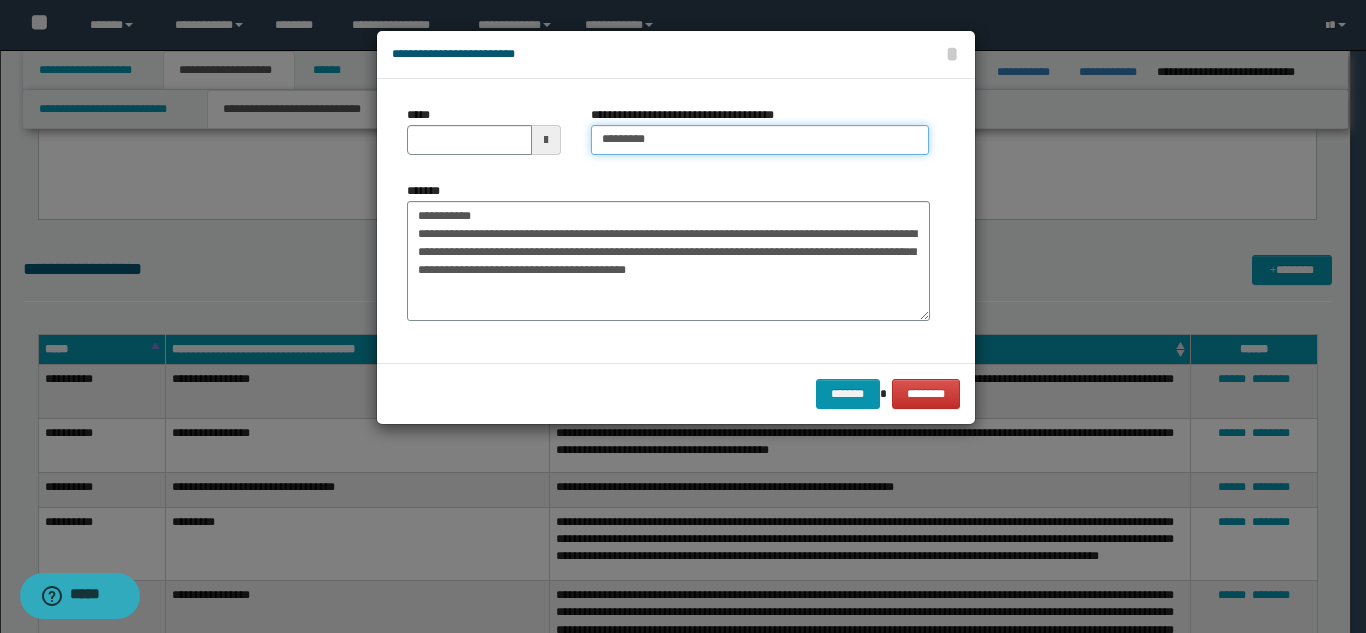 type on "*********" 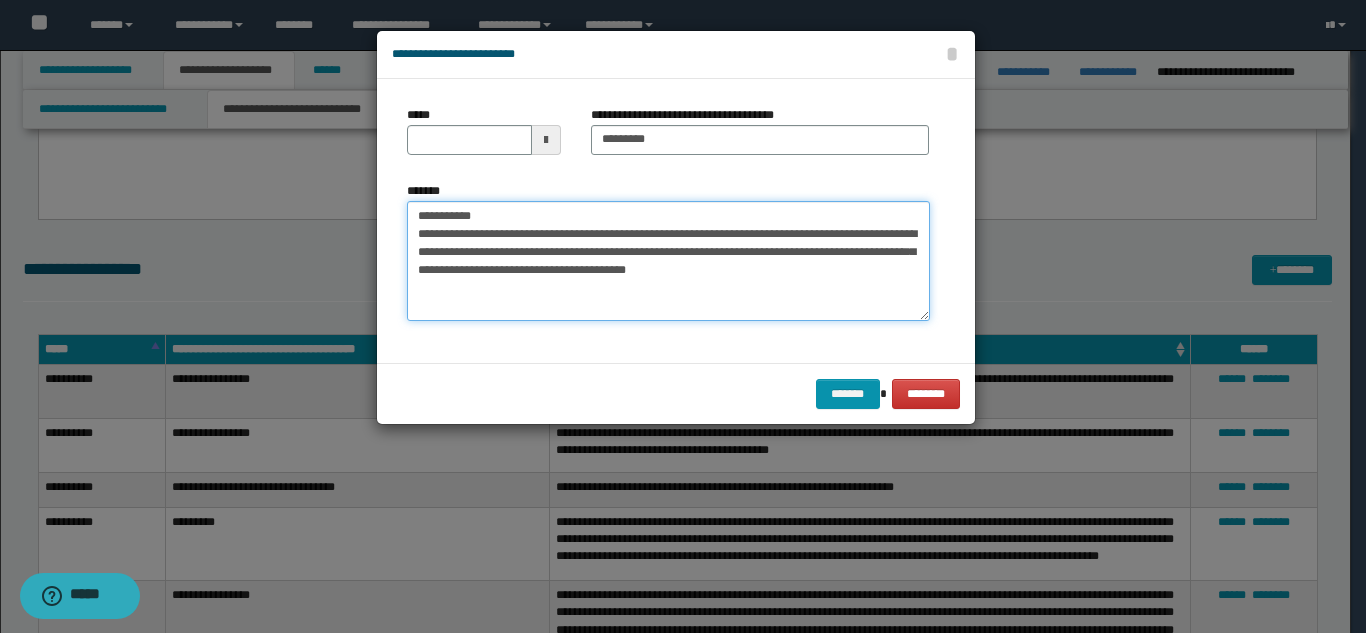 drag, startPoint x: 485, startPoint y: 218, endPoint x: 430, endPoint y: 171, distance: 72.34639 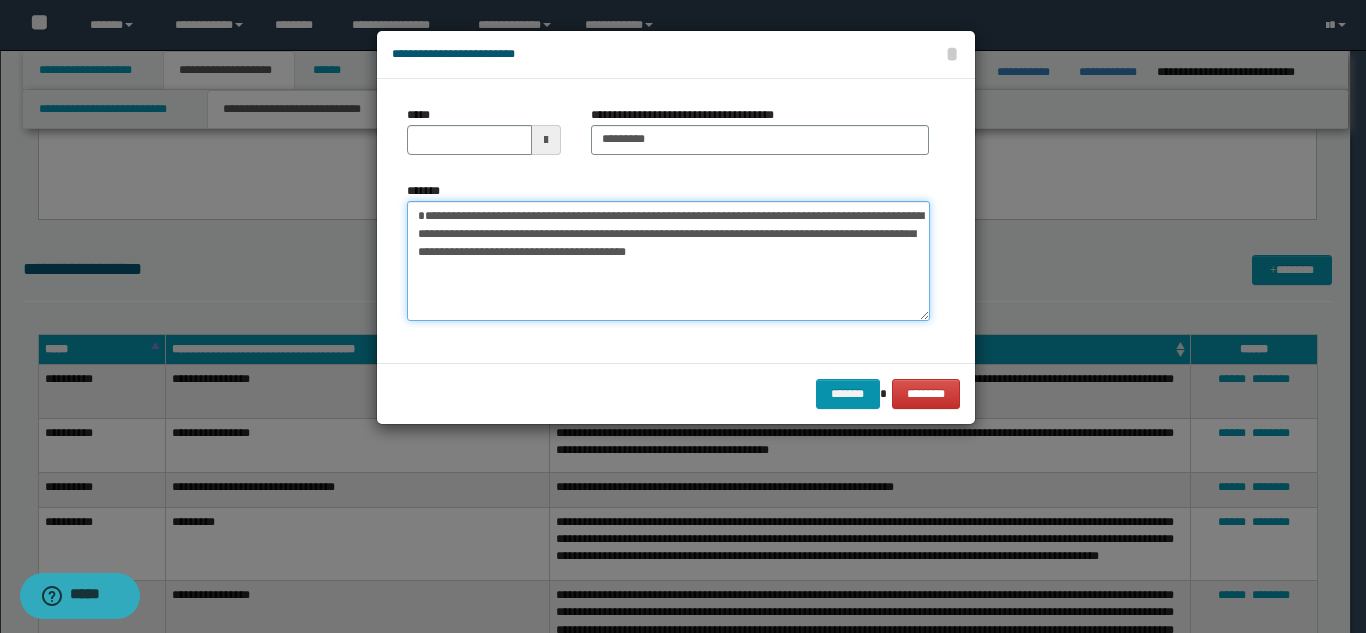 type 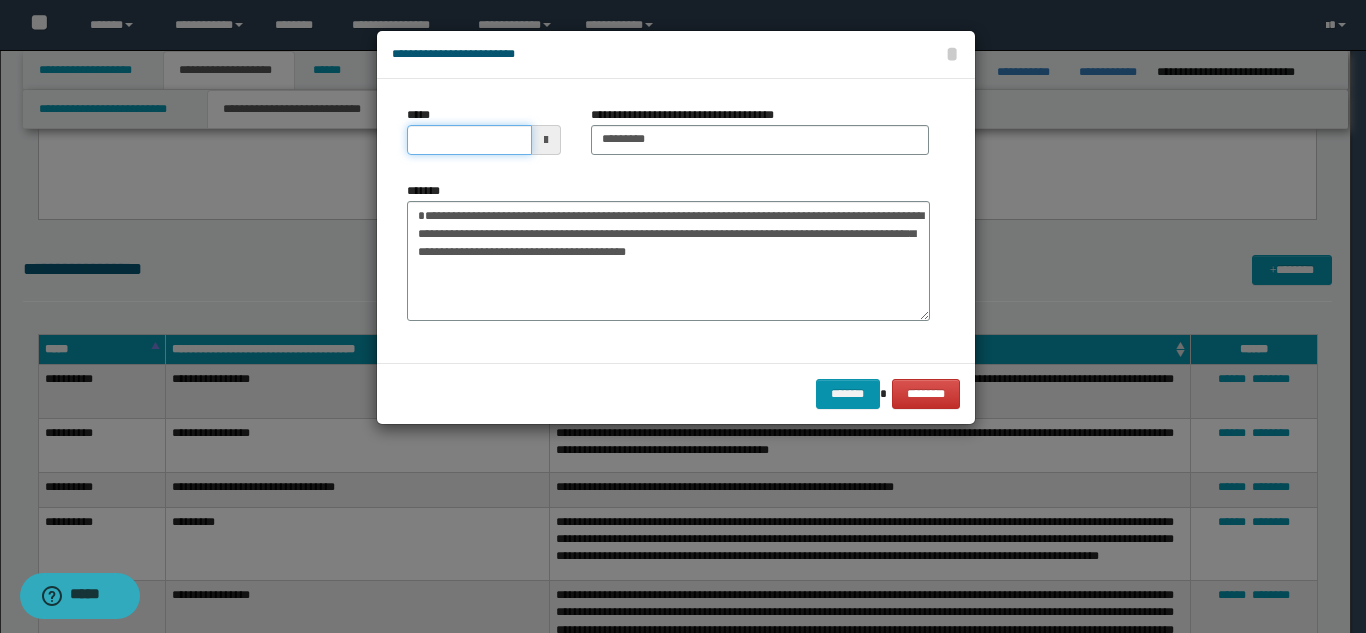 click on "*****" at bounding box center [469, 140] 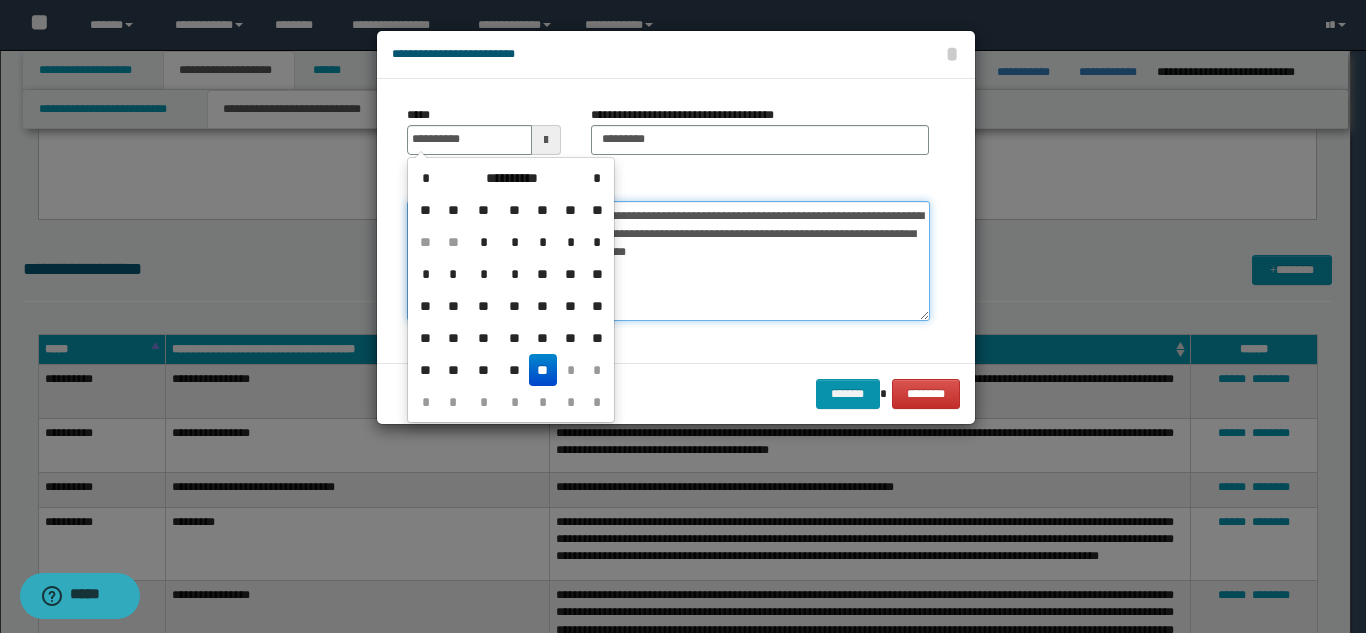 type on "**********" 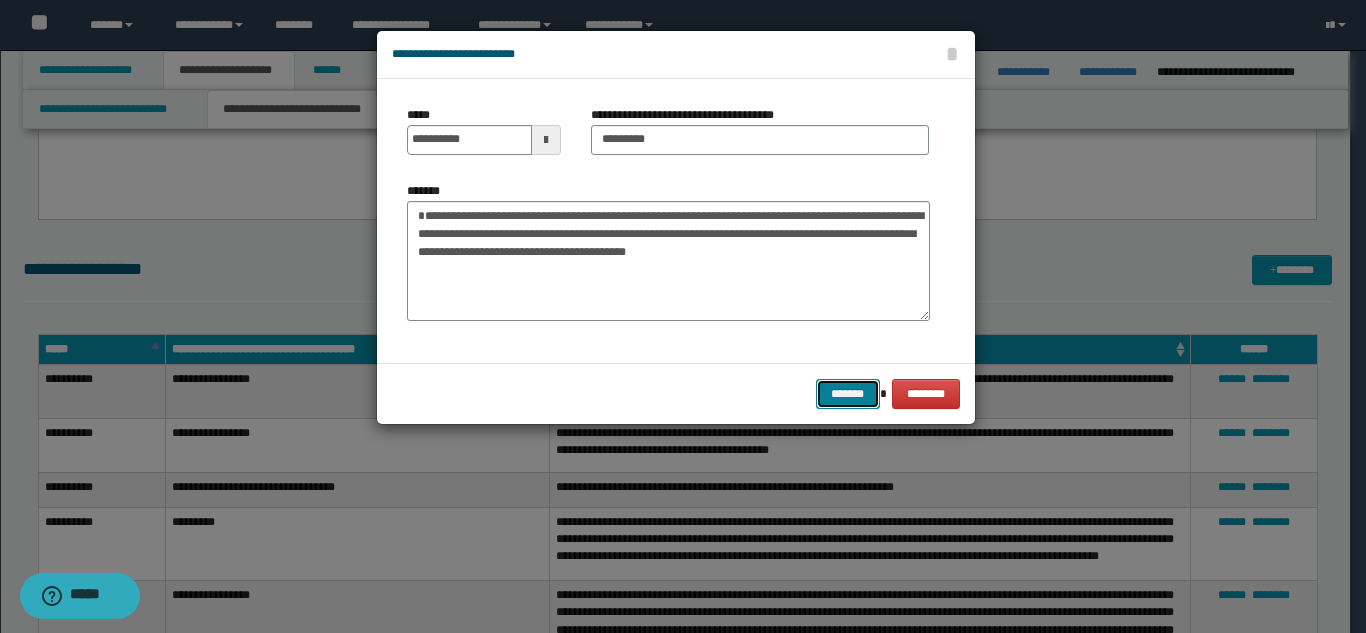 click on "*******" at bounding box center (848, 394) 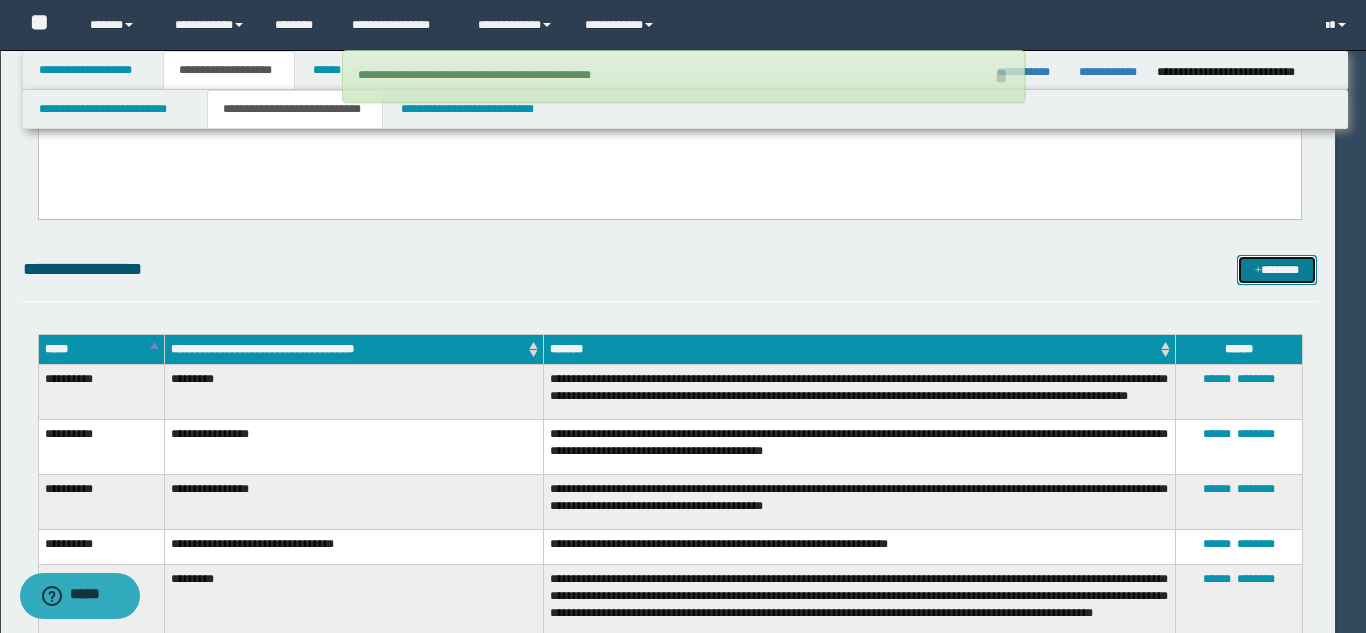 type 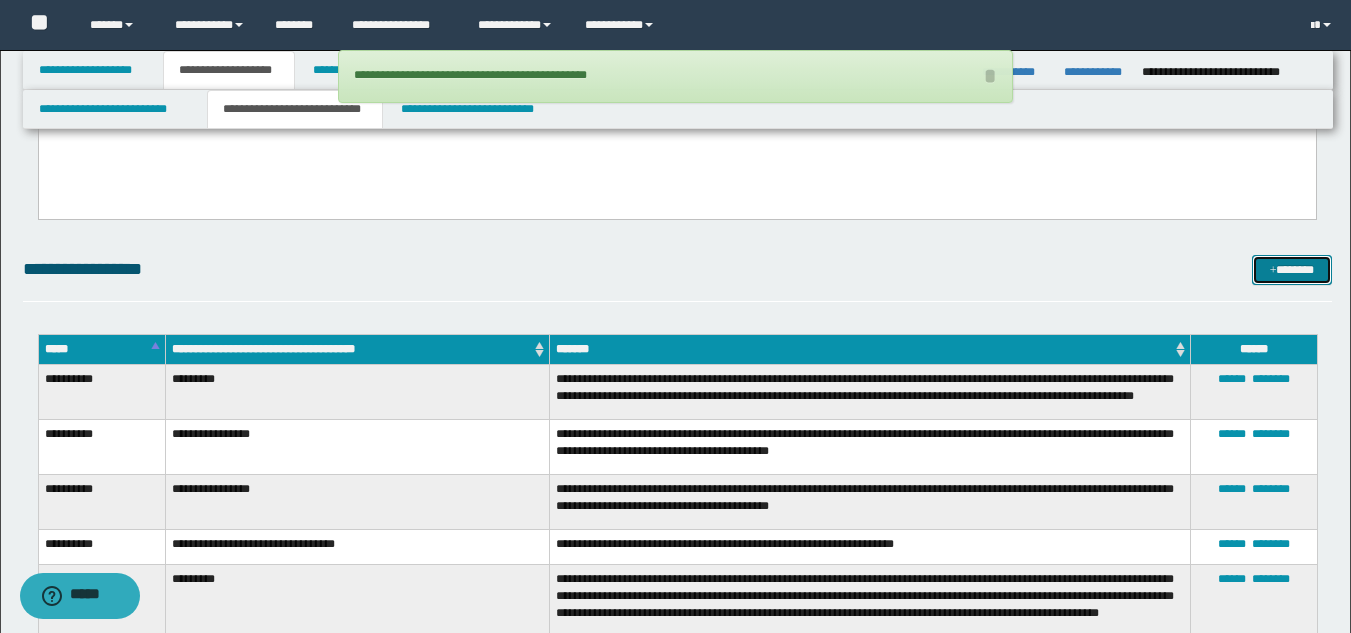 click on "*******" at bounding box center [1292, 270] 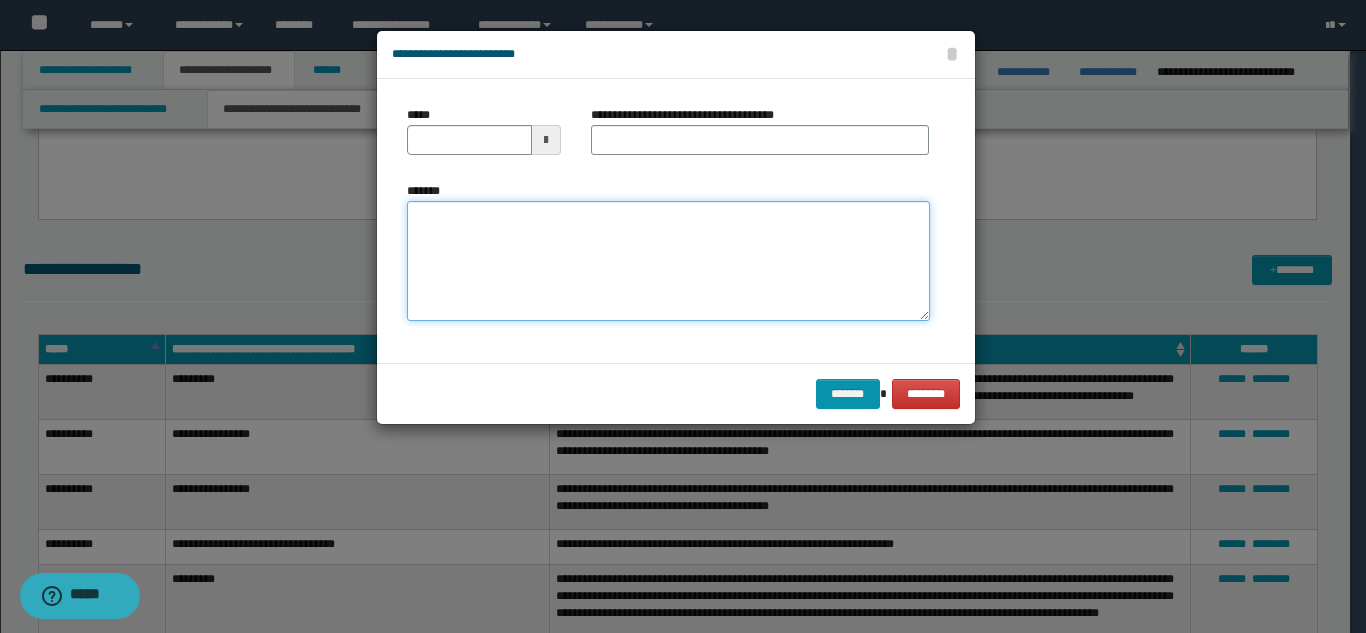 click on "*******" at bounding box center [668, 261] 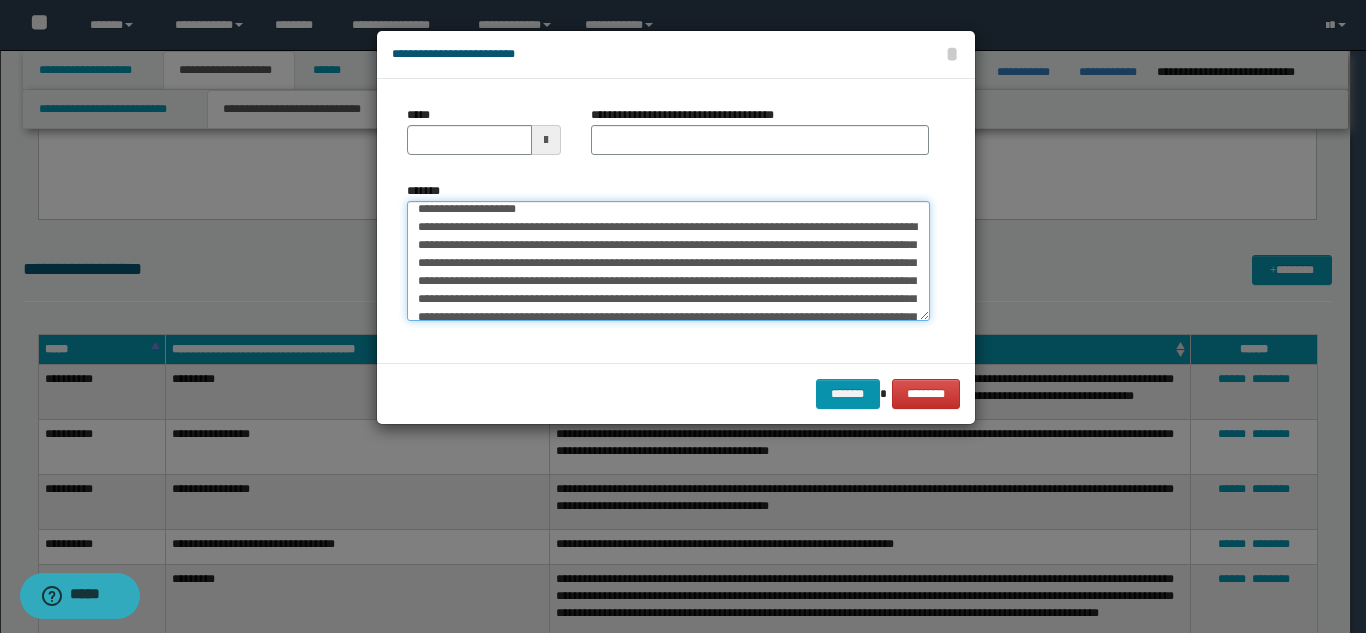 scroll, scrollTop: 0, scrollLeft: 0, axis: both 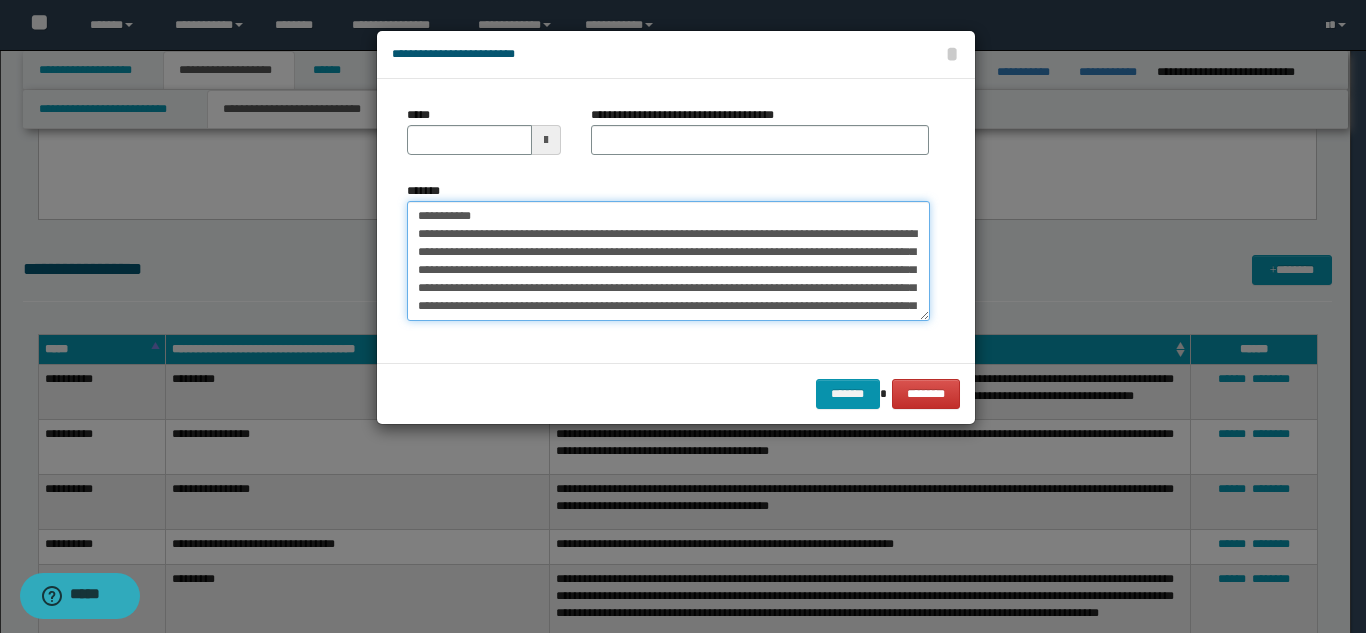 drag, startPoint x: 547, startPoint y: 216, endPoint x: 605, endPoint y: 156, distance: 83.450584 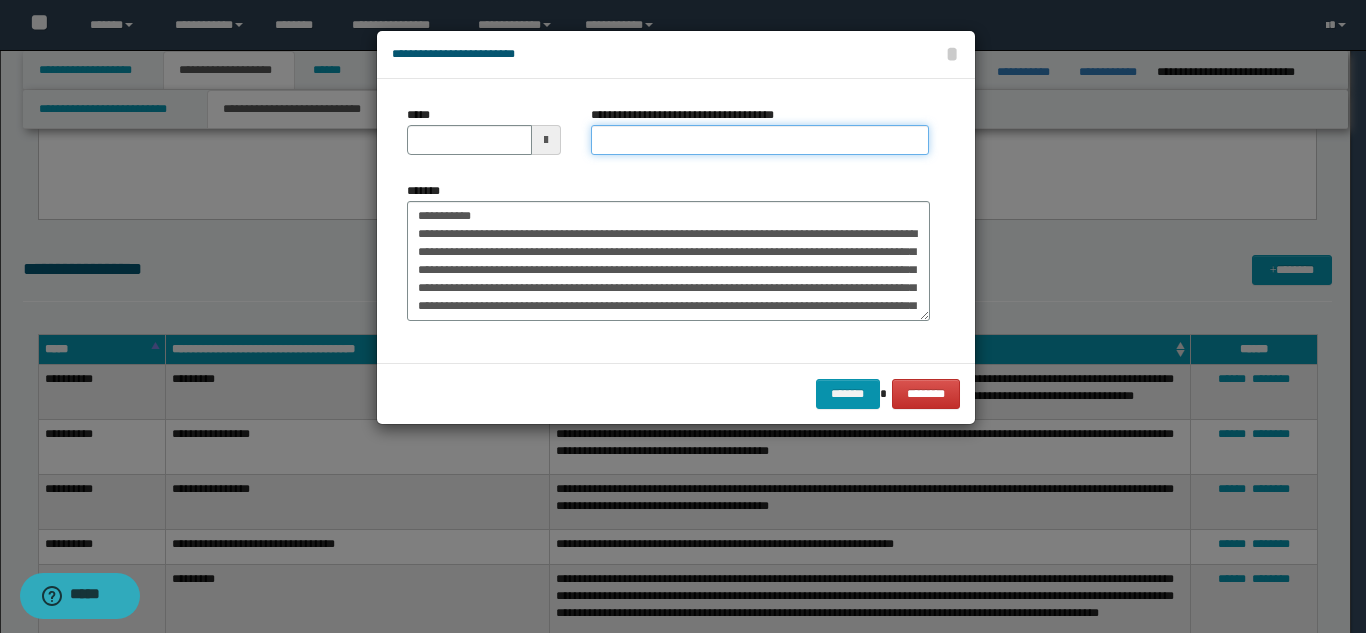 click on "**********" at bounding box center [760, 140] 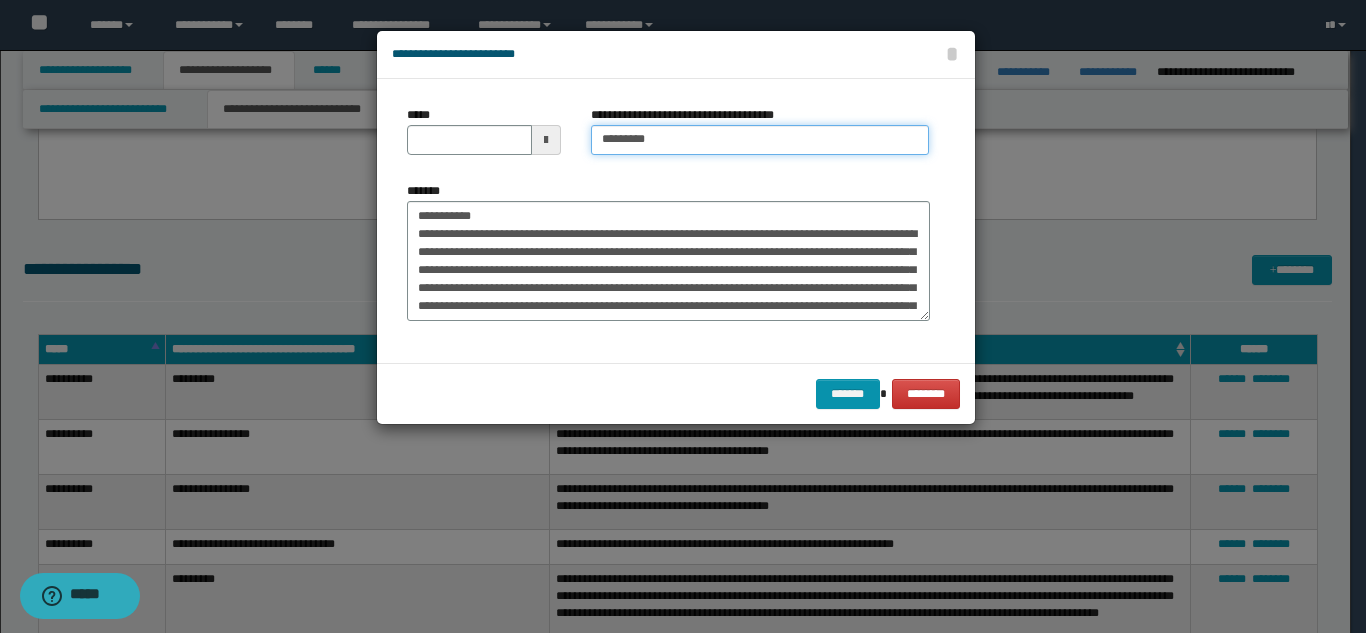 type on "*********" 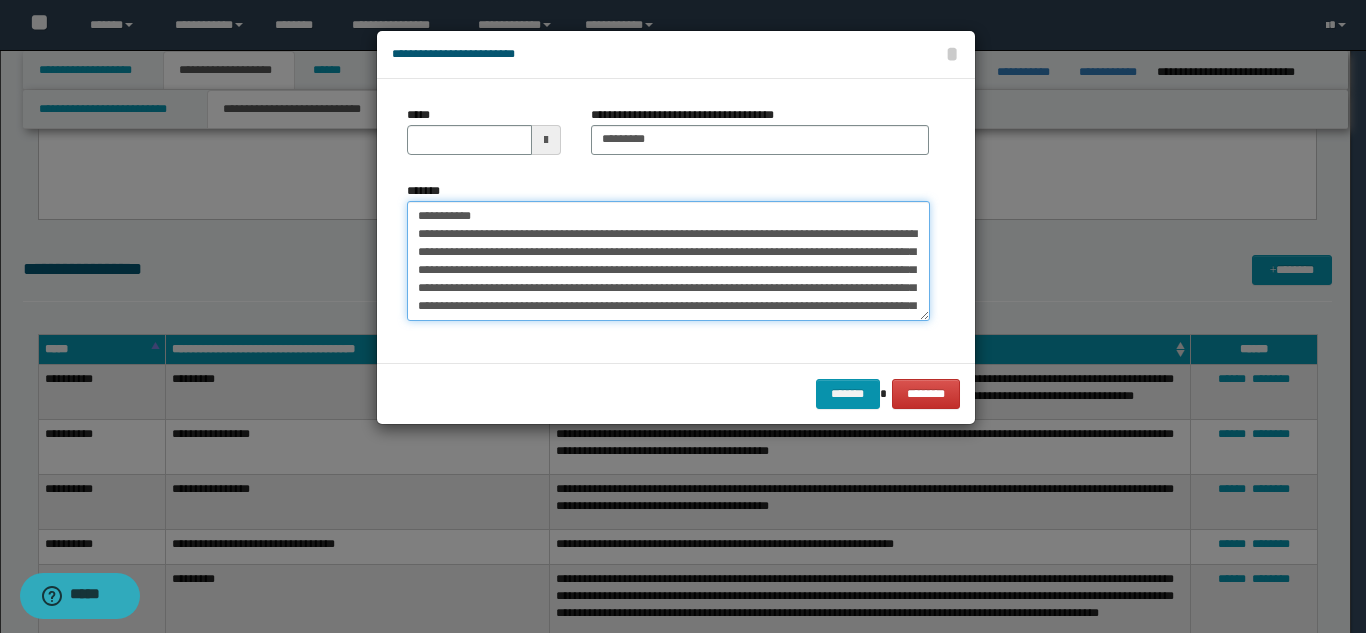 drag, startPoint x: 499, startPoint y: 212, endPoint x: 402, endPoint y: 202, distance: 97.5141 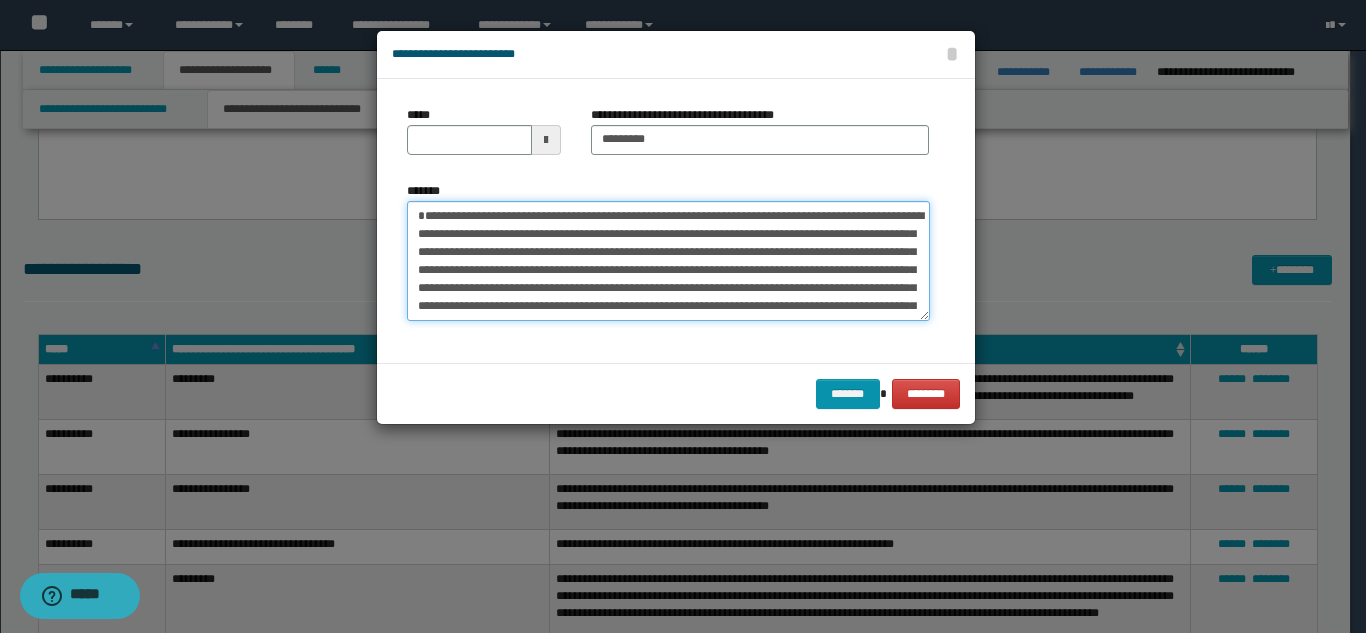 type 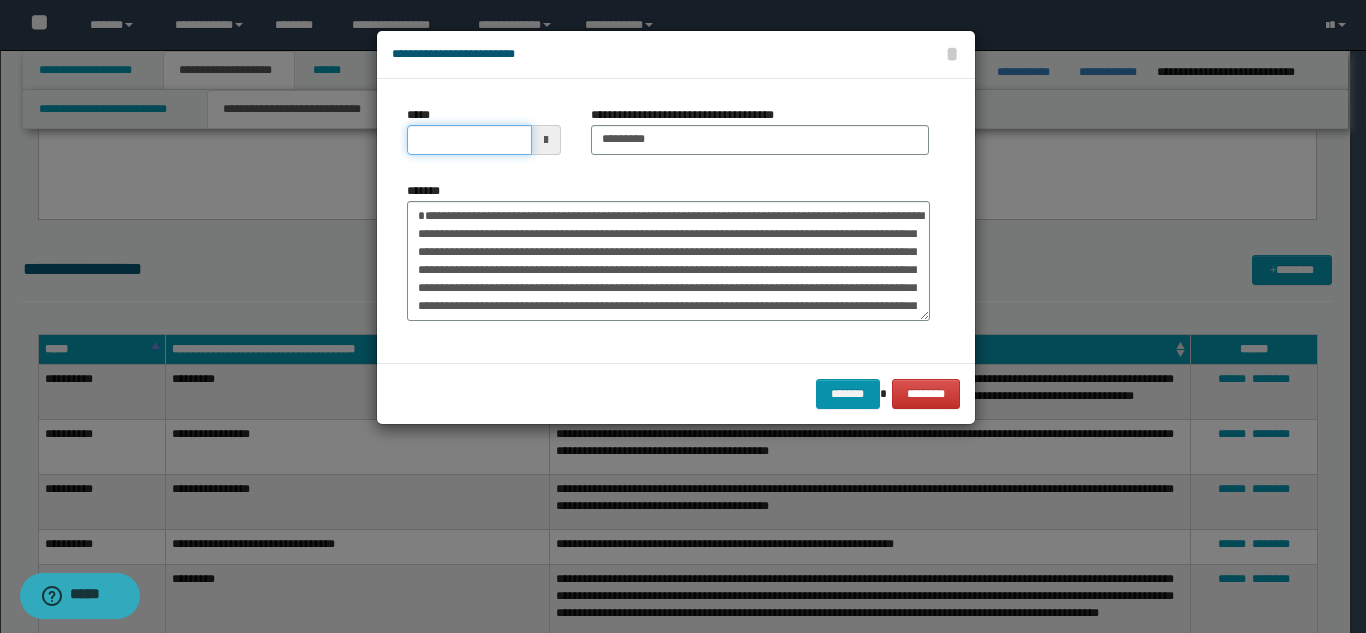 click on "*****" at bounding box center (469, 140) 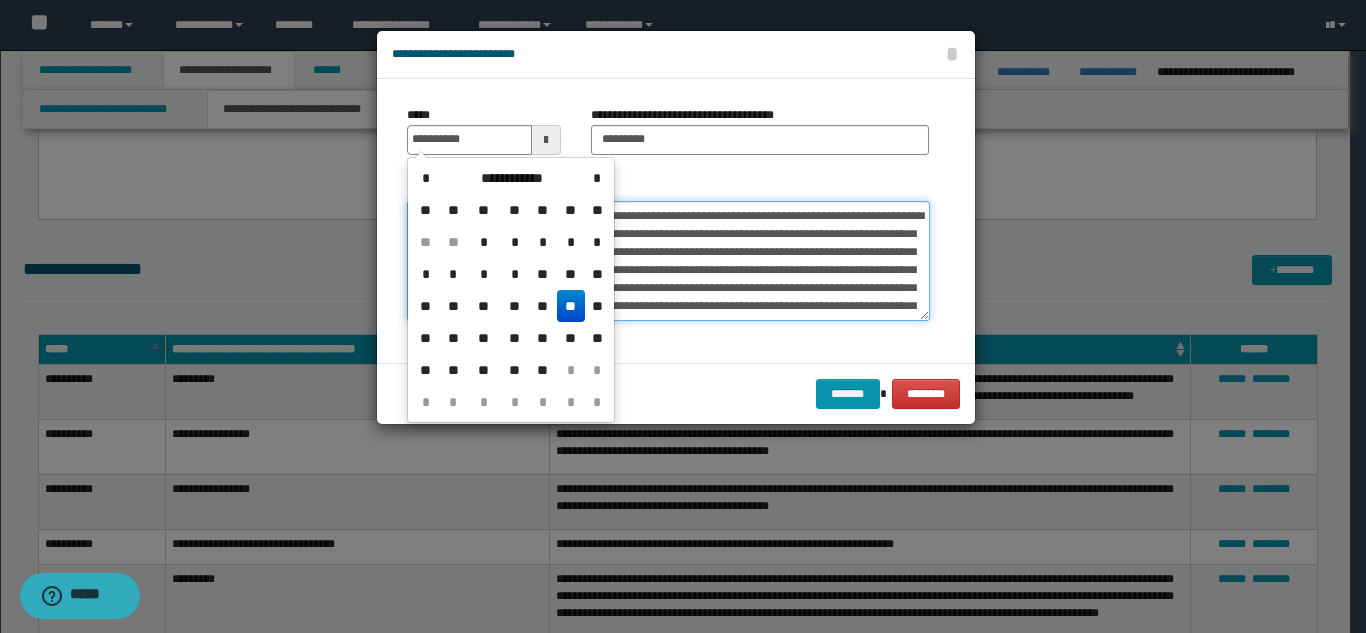 type on "**********" 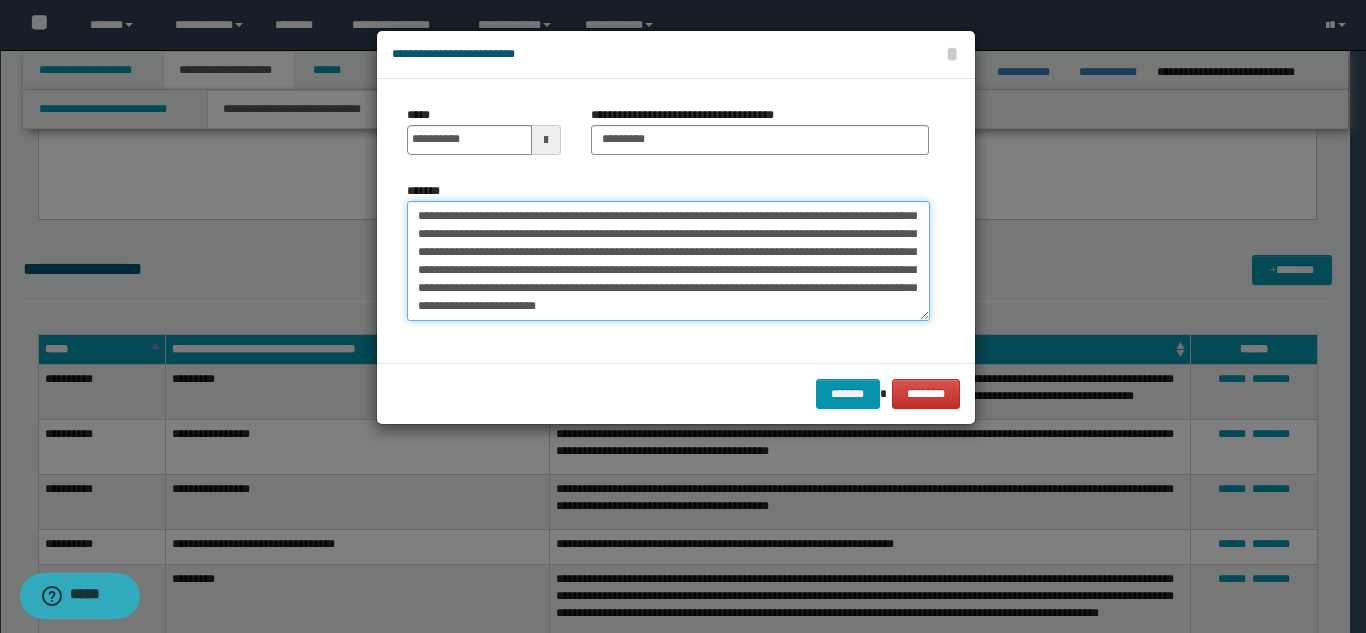 scroll, scrollTop: 144, scrollLeft: 0, axis: vertical 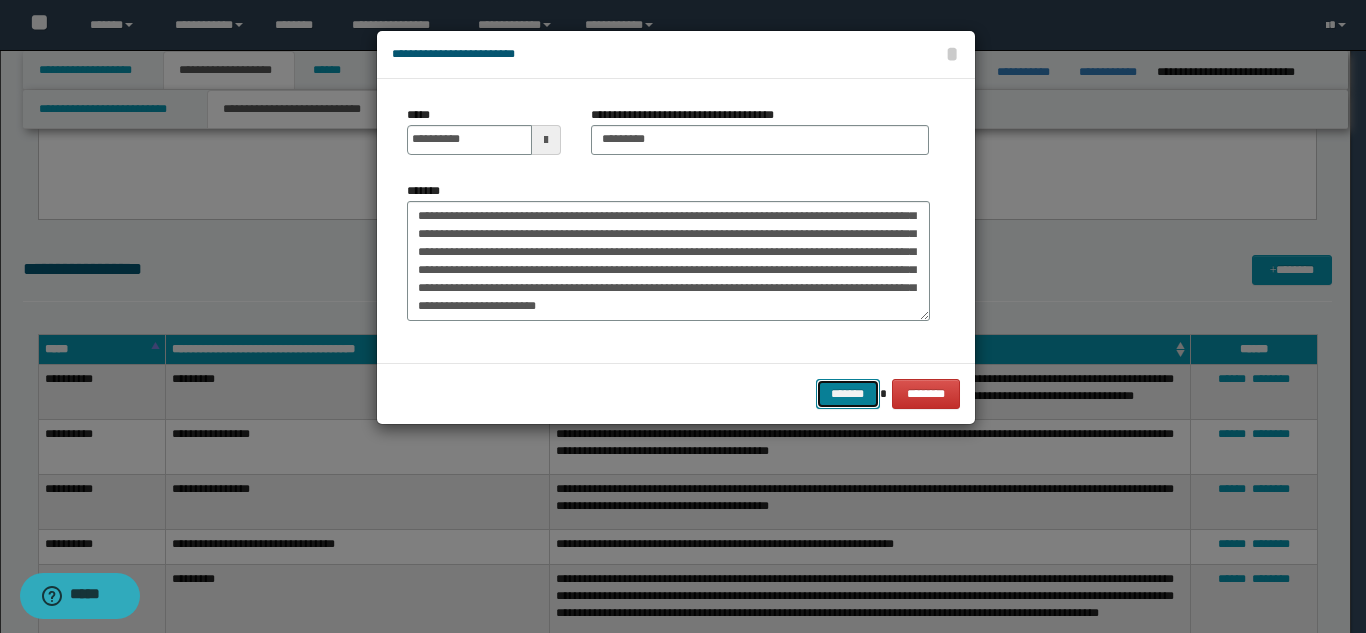 click on "*******" at bounding box center [848, 394] 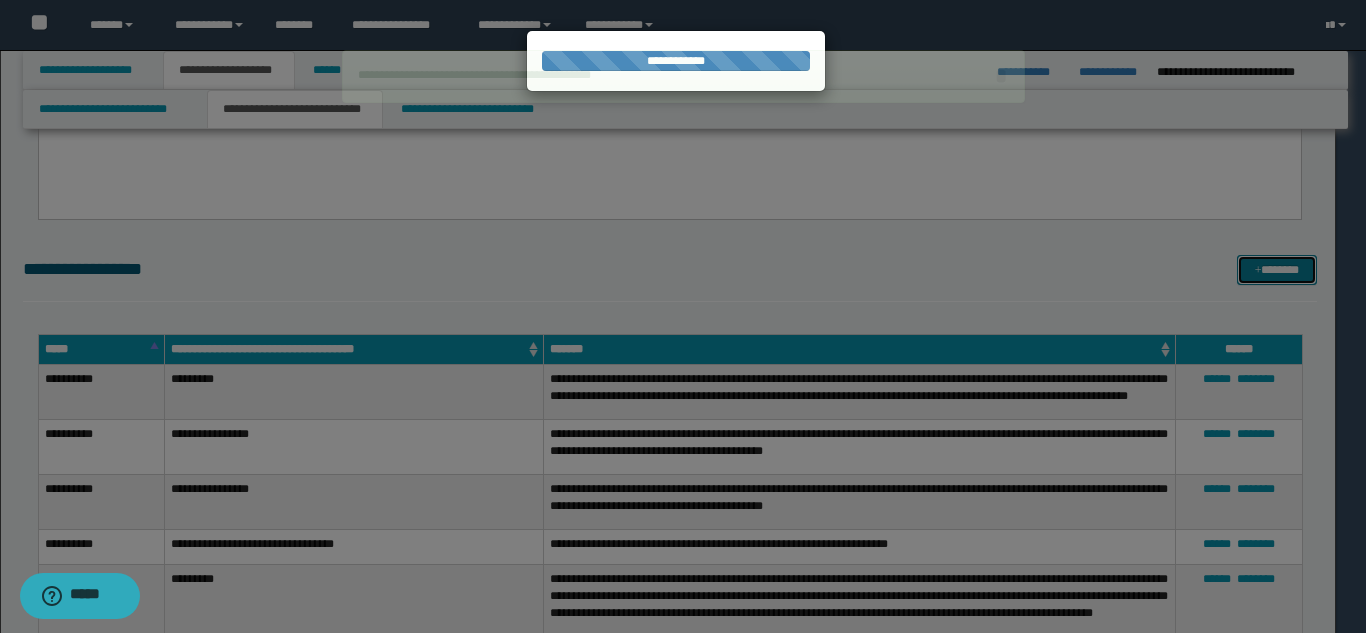 type 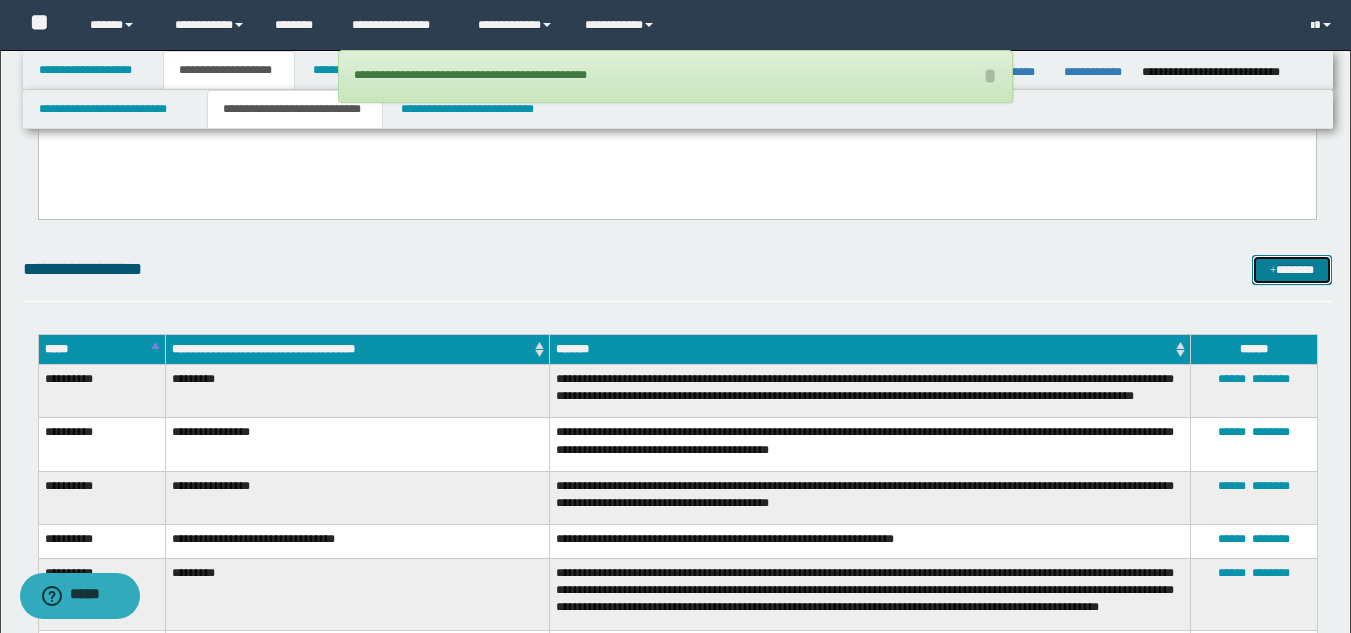 click on "*******" at bounding box center (1292, 270) 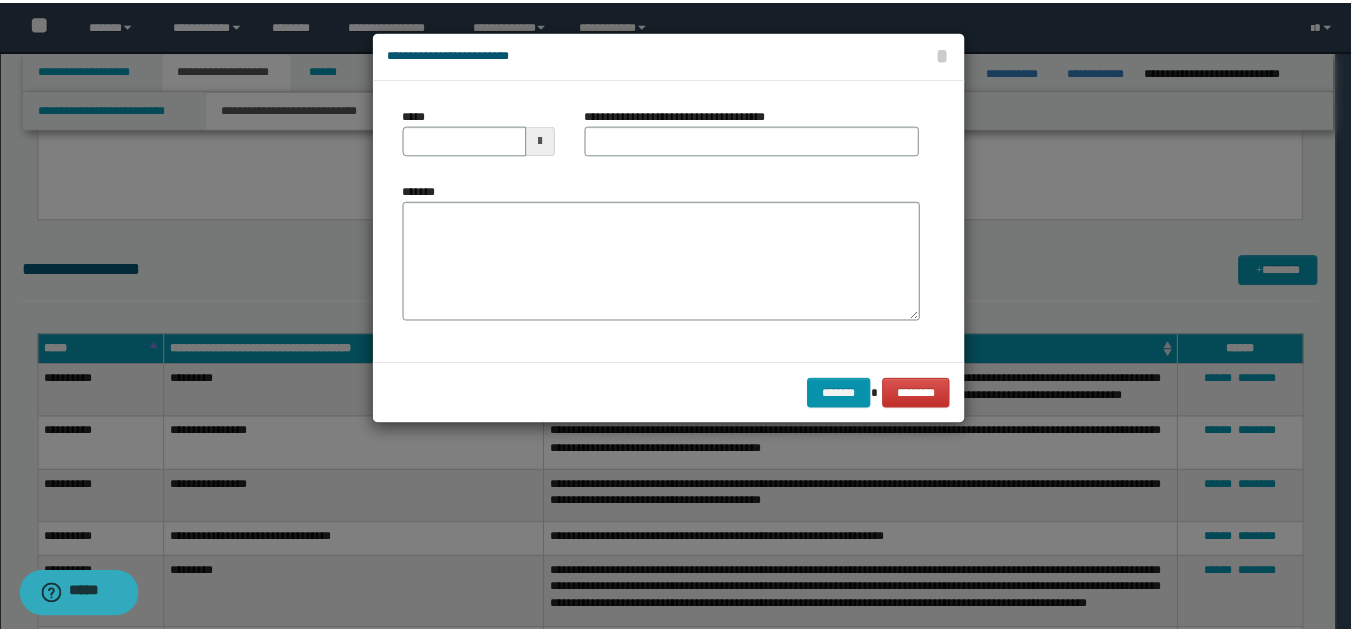 scroll, scrollTop: 0, scrollLeft: 0, axis: both 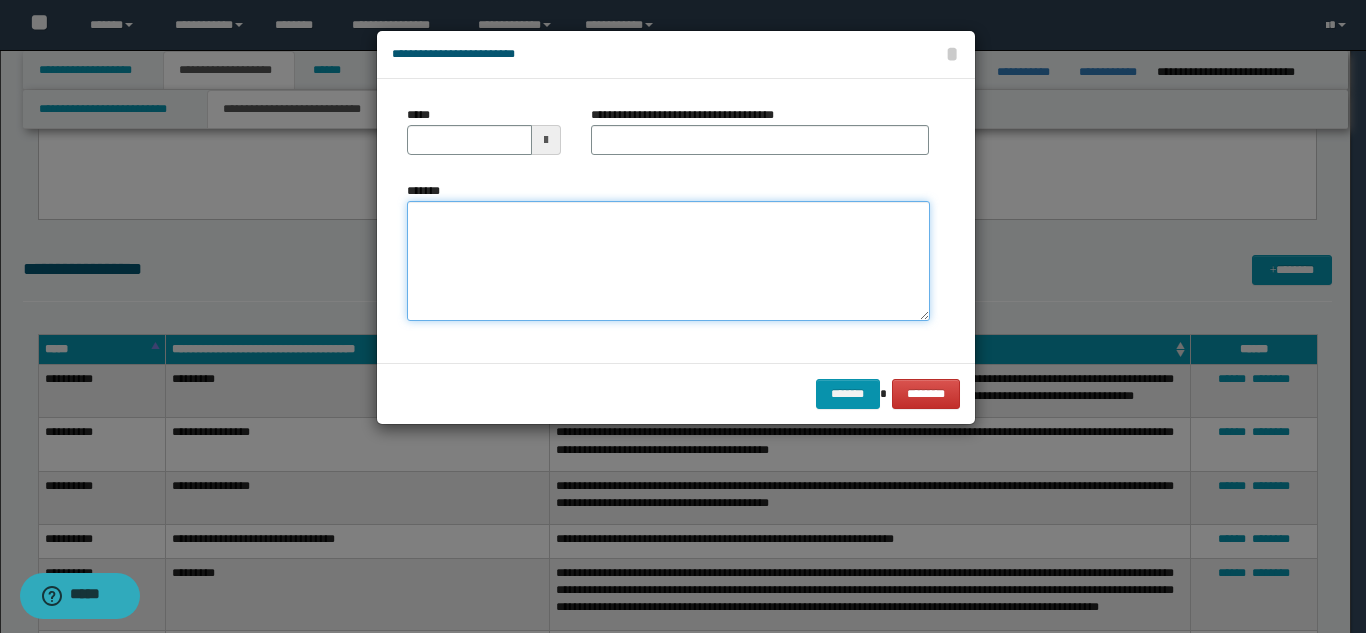 click on "*******" at bounding box center [668, 261] 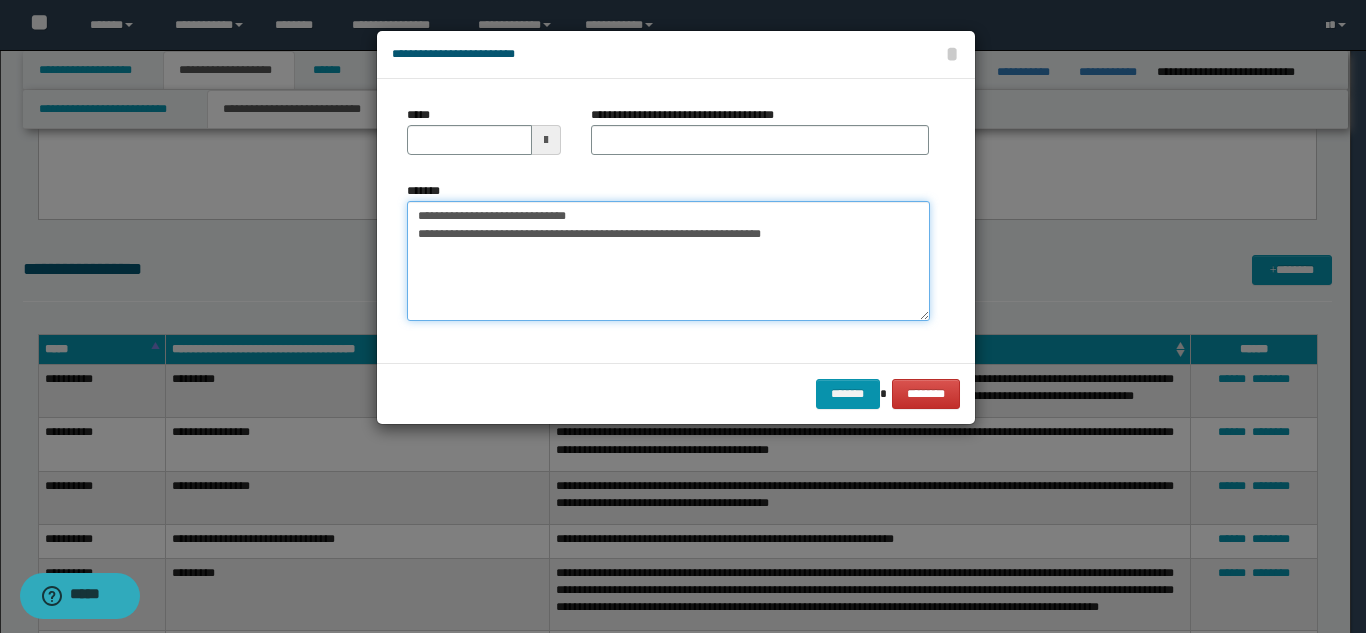 drag, startPoint x: 595, startPoint y: 220, endPoint x: 481, endPoint y: 213, distance: 114.21471 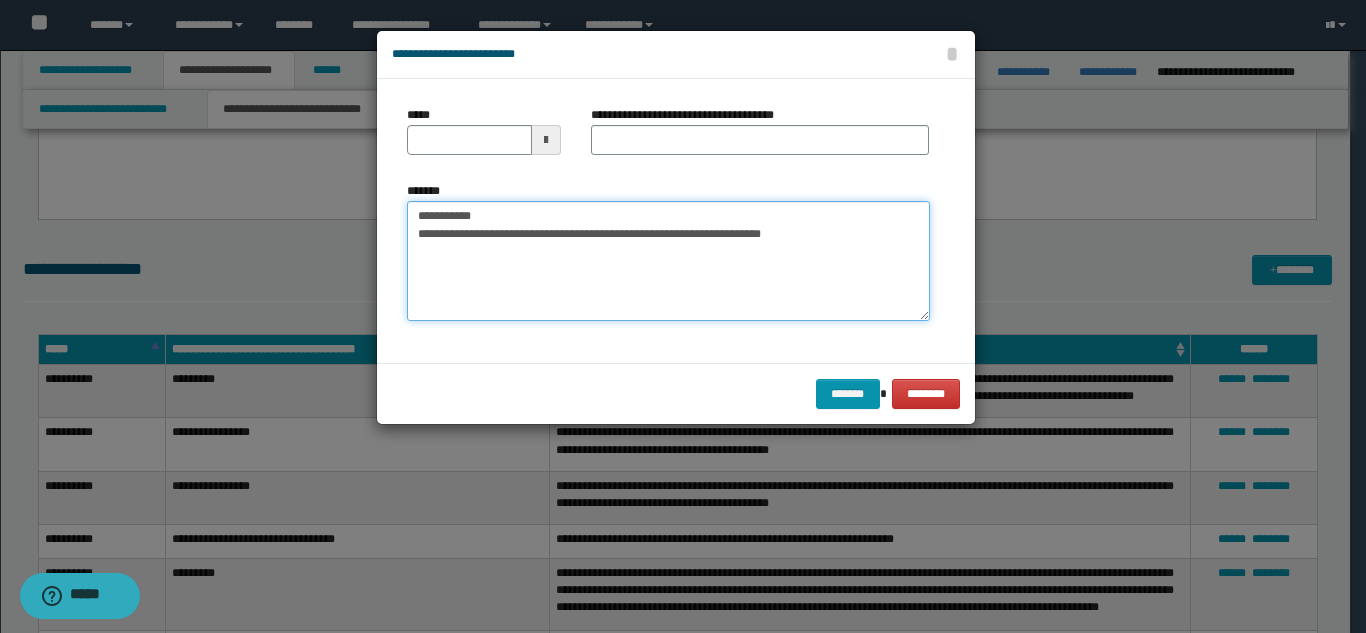 click on "**********" at bounding box center (668, 261) 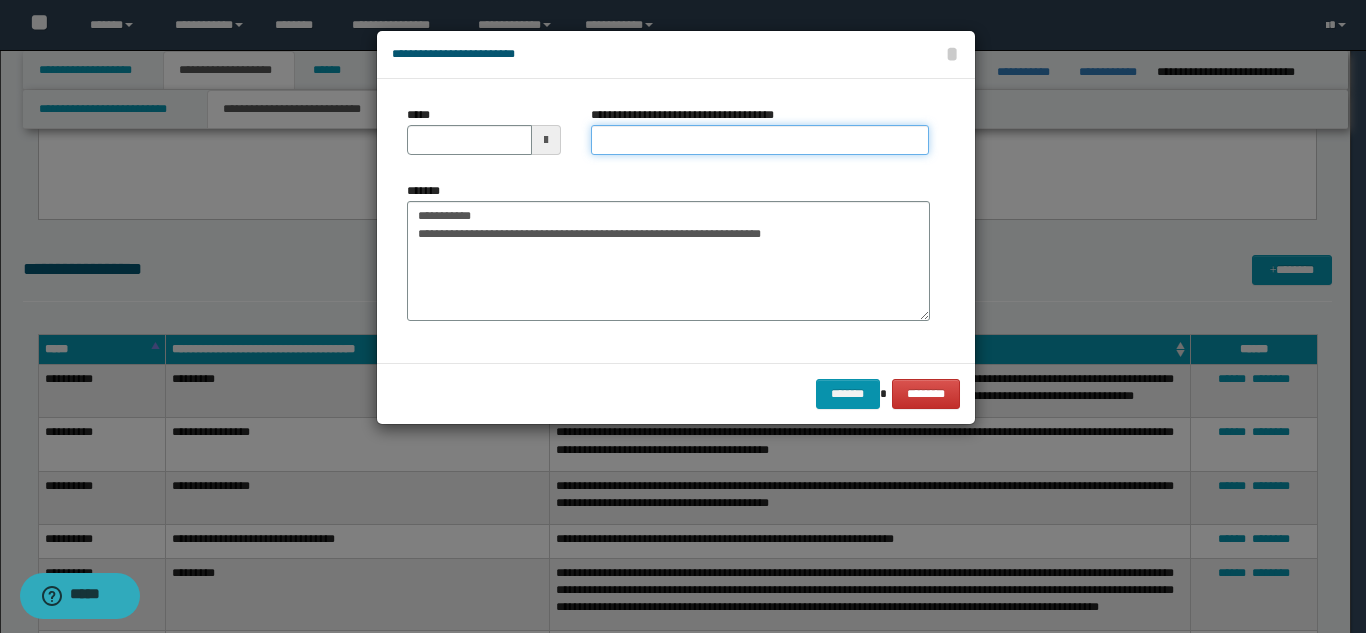 click on "**********" at bounding box center (760, 140) 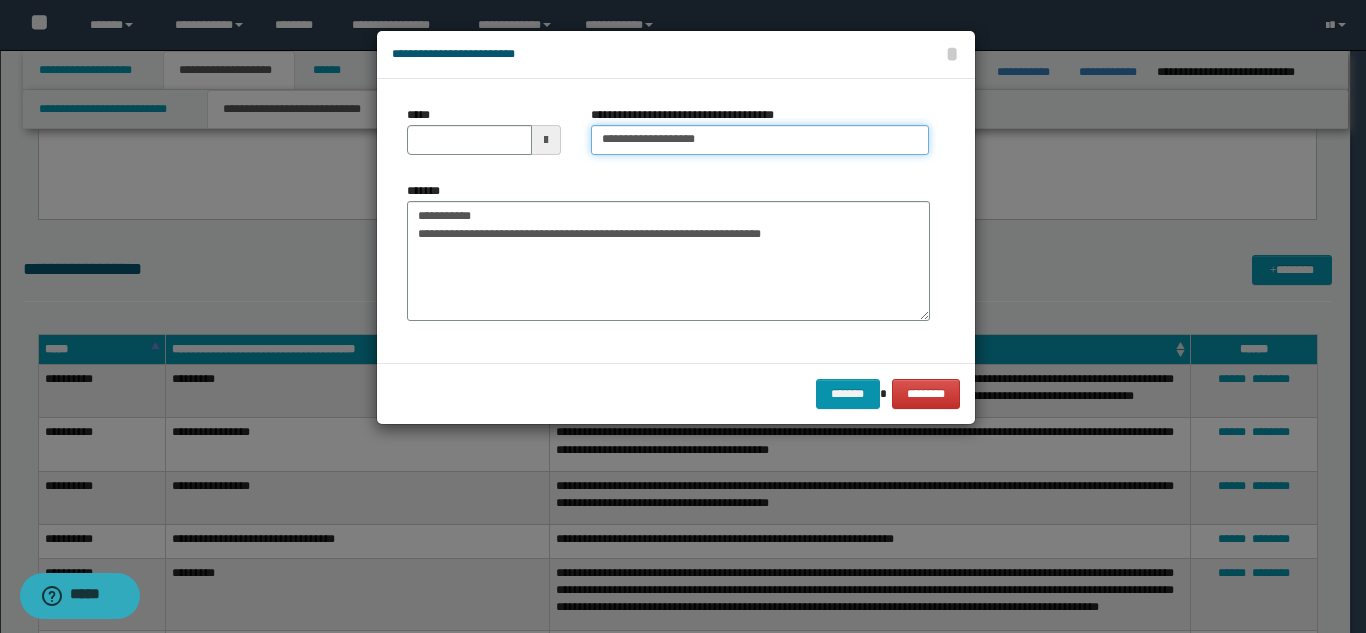 type on "**********" 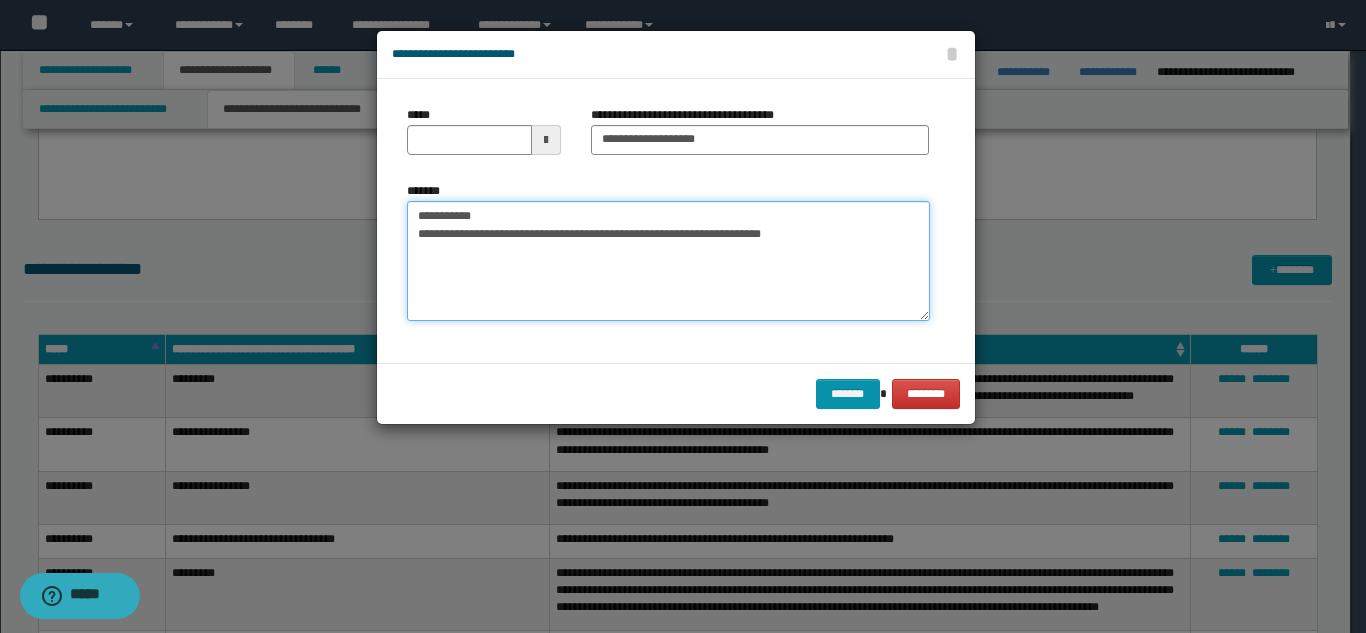 drag, startPoint x: 497, startPoint y: 217, endPoint x: 407, endPoint y: 167, distance: 102.9563 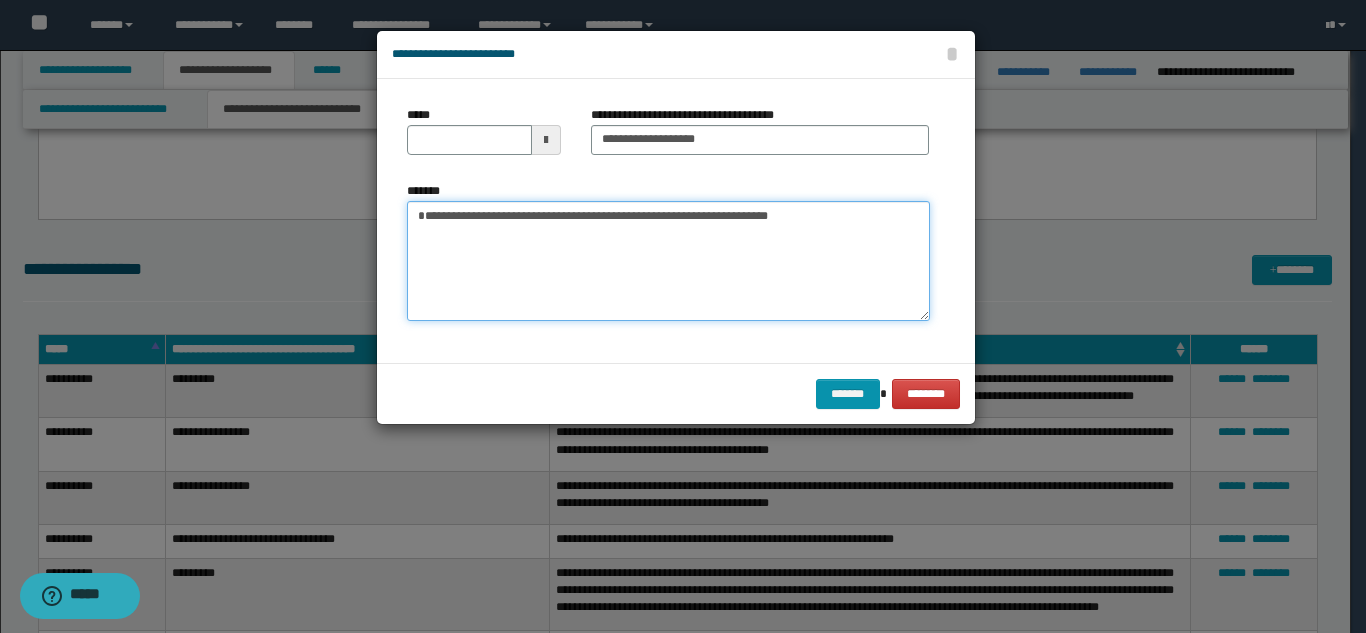 type 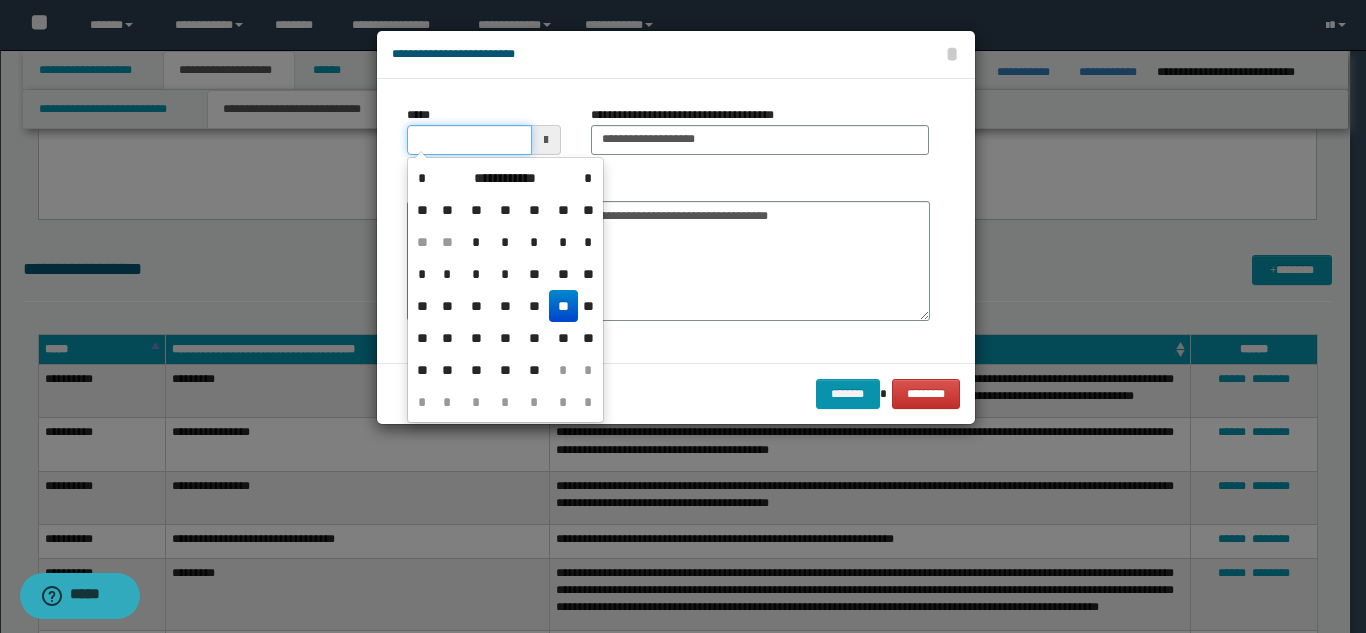 click on "*****" at bounding box center (469, 140) 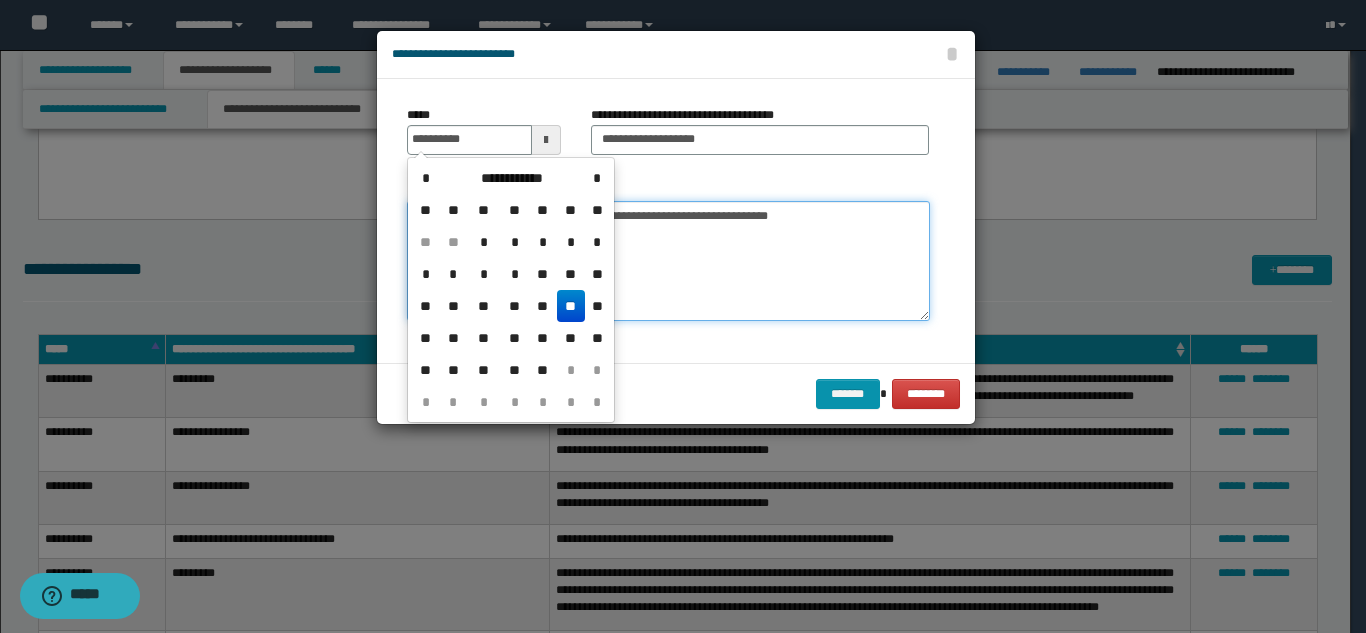 type on "**********" 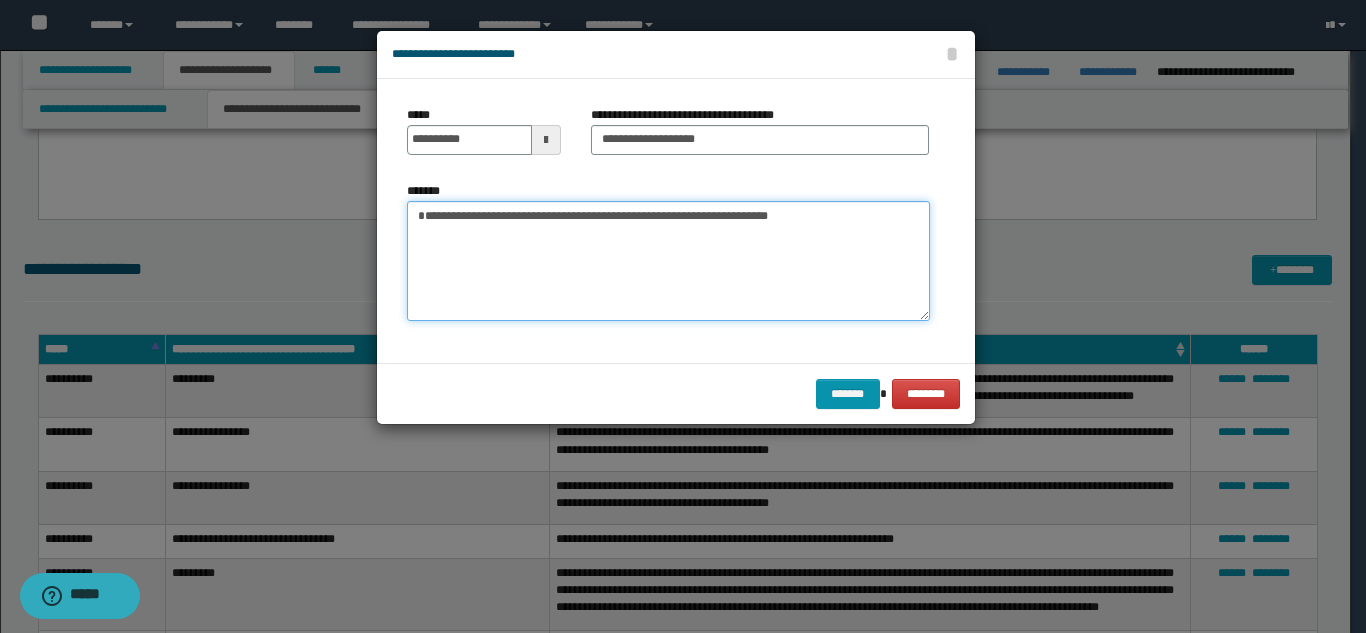 click on "**********" at bounding box center (668, 261) 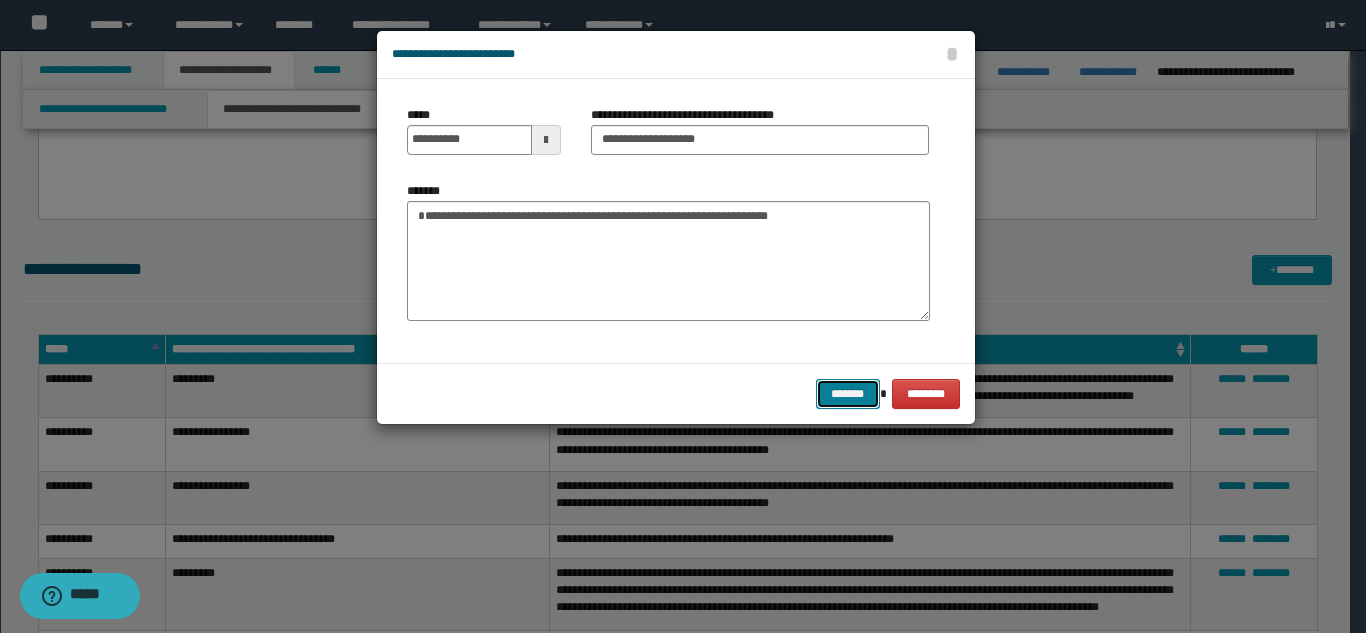 click on "*******" at bounding box center [848, 394] 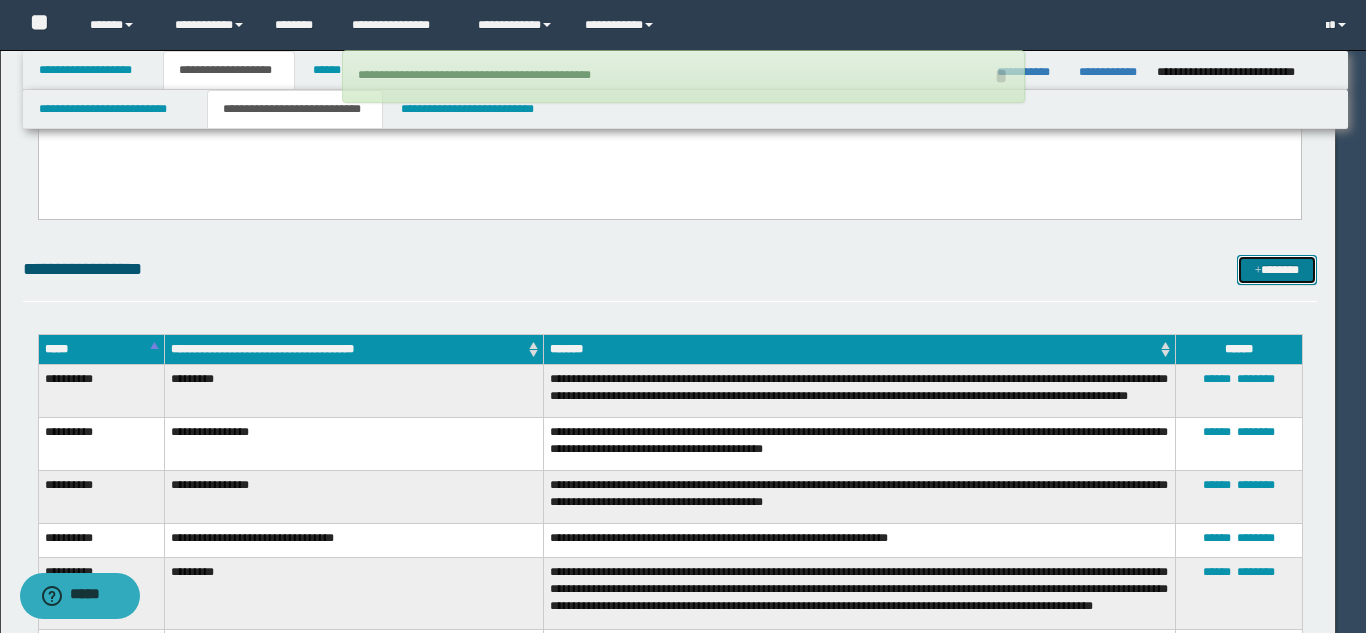 type 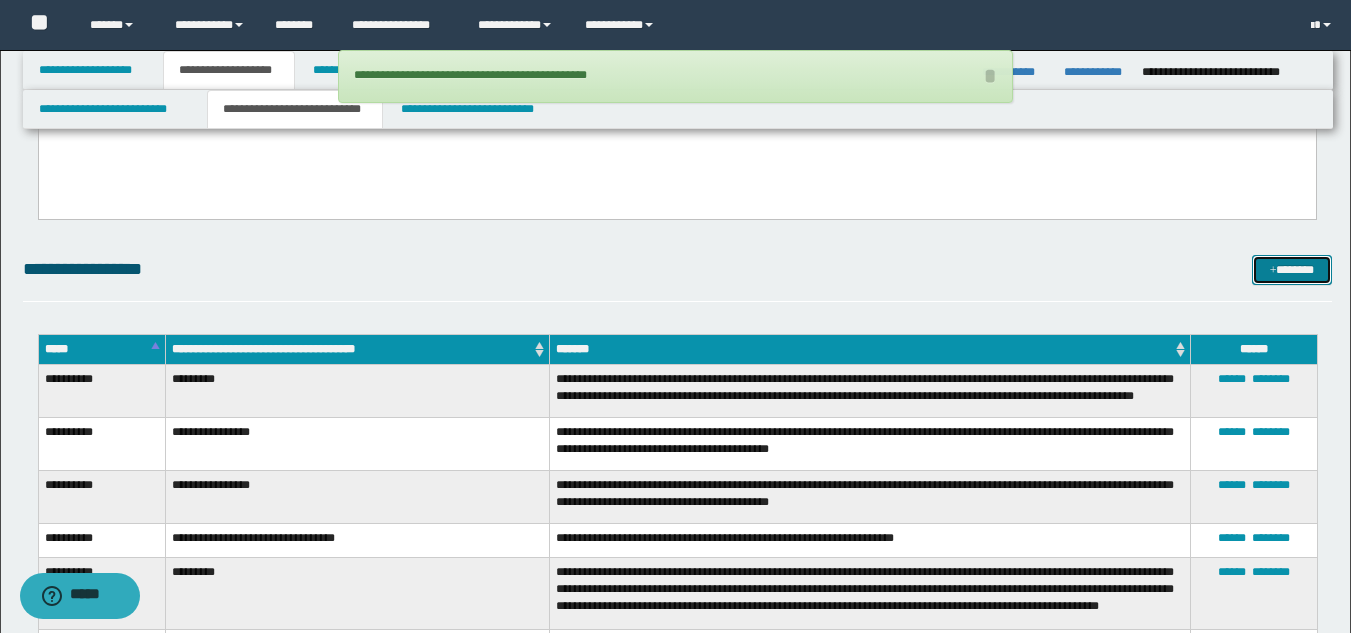 click on "*******" at bounding box center (1292, 270) 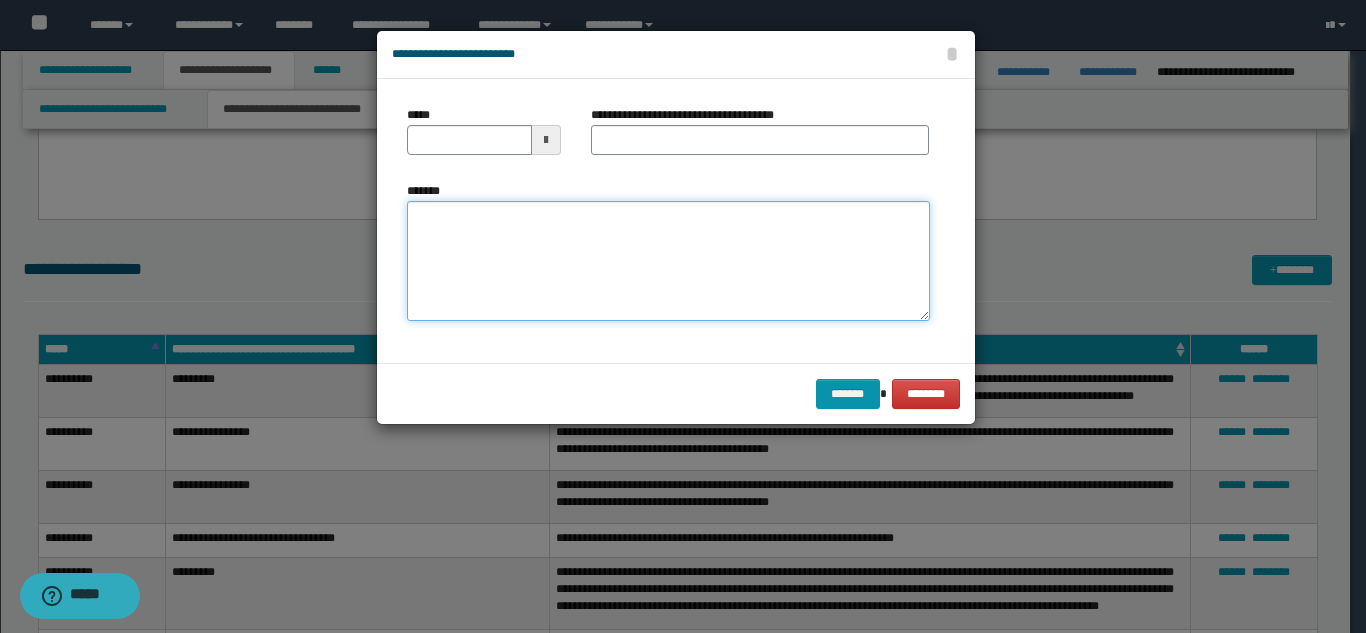 click on "*******" at bounding box center (668, 261) 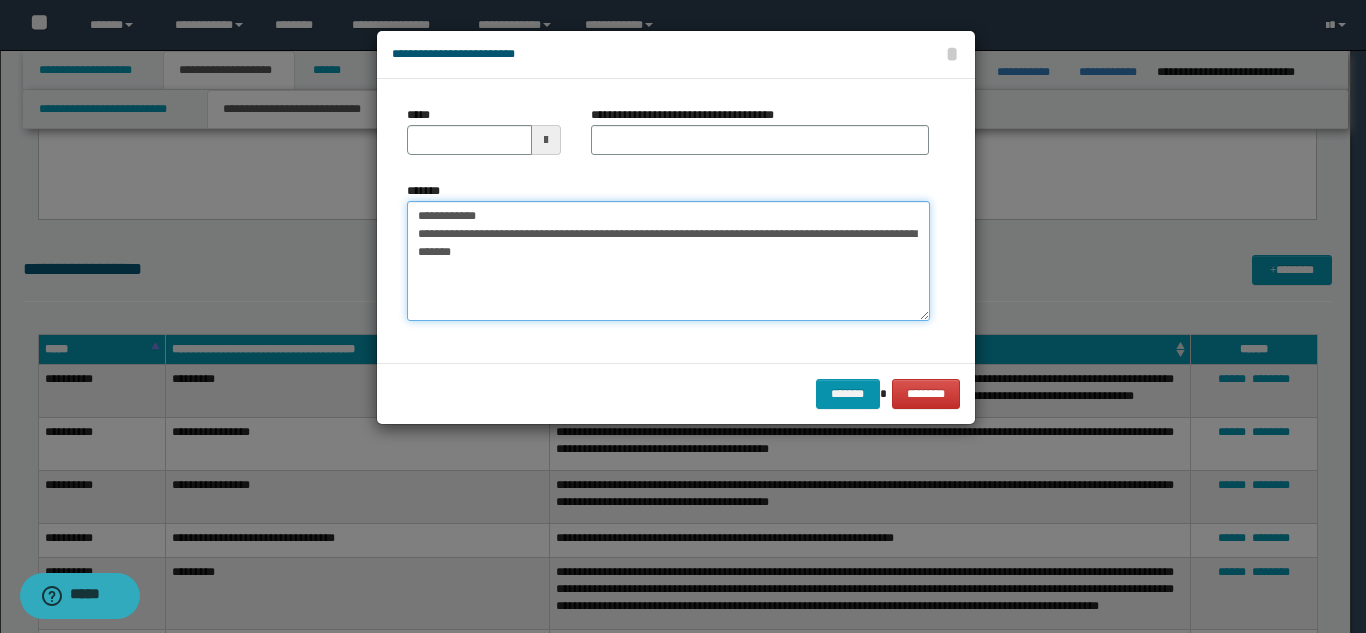 drag, startPoint x: 742, startPoint y: 216, endPoint x: 591, endPoint y: 168, distance: 158.44557 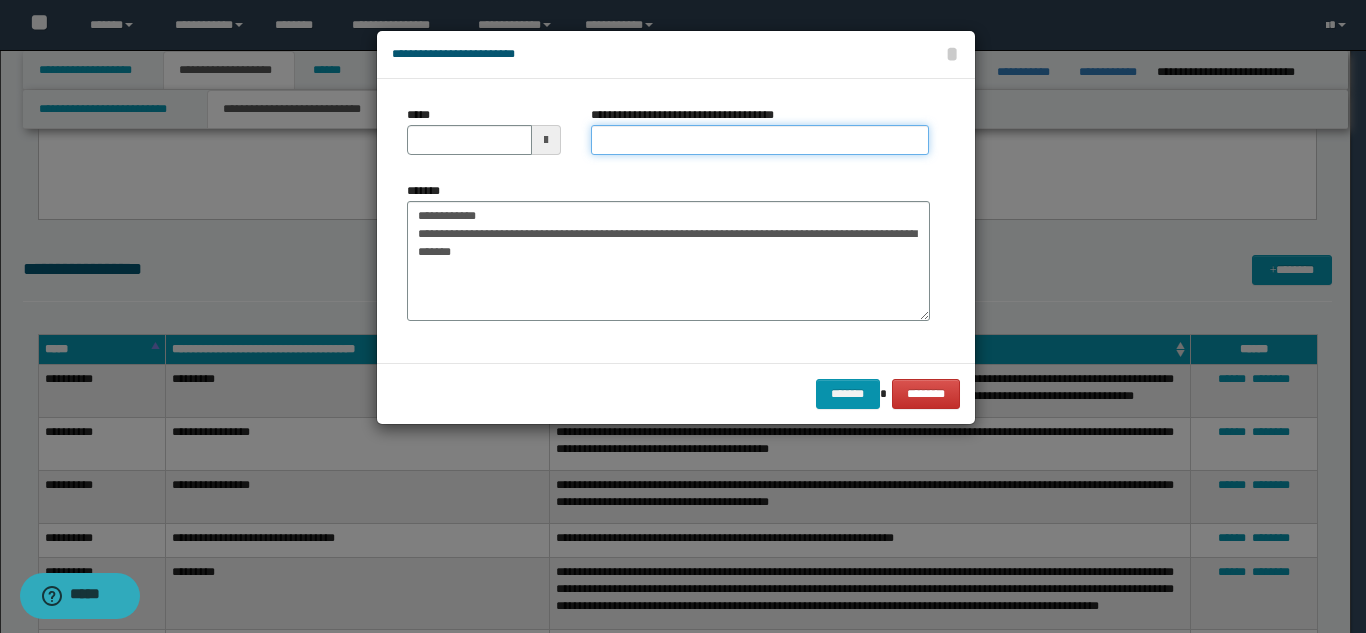 click on "**********" at bounding box center [760, 140] 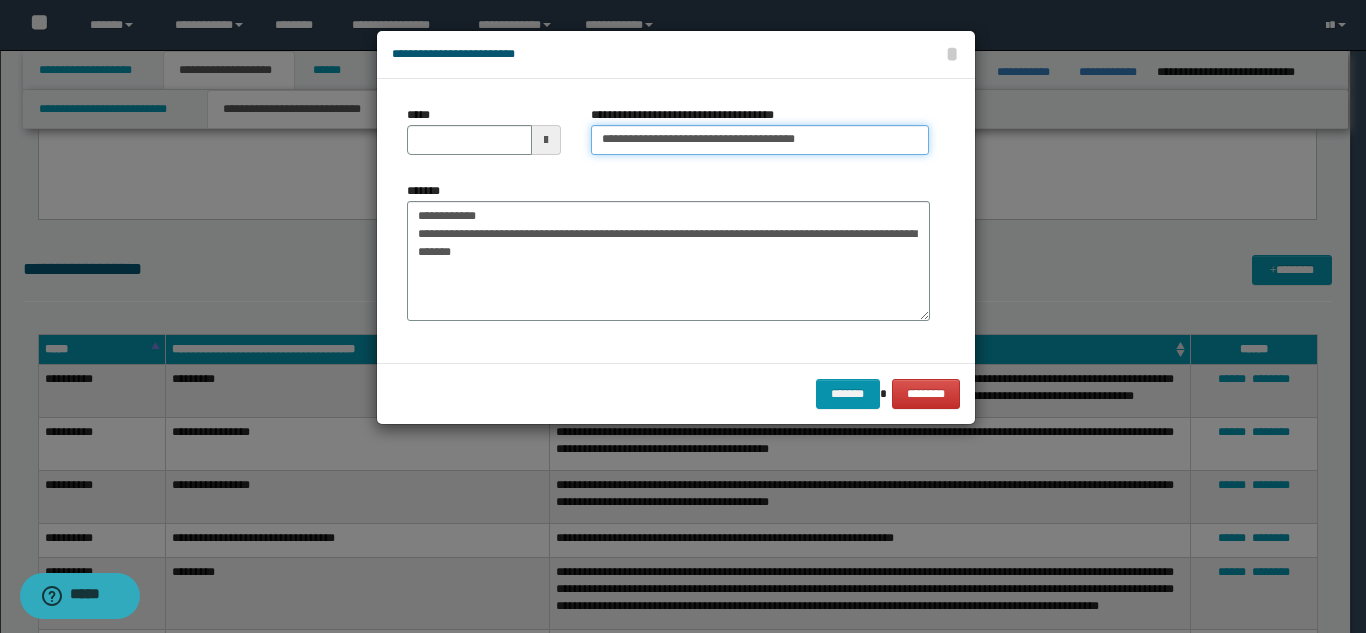 type on "**********" 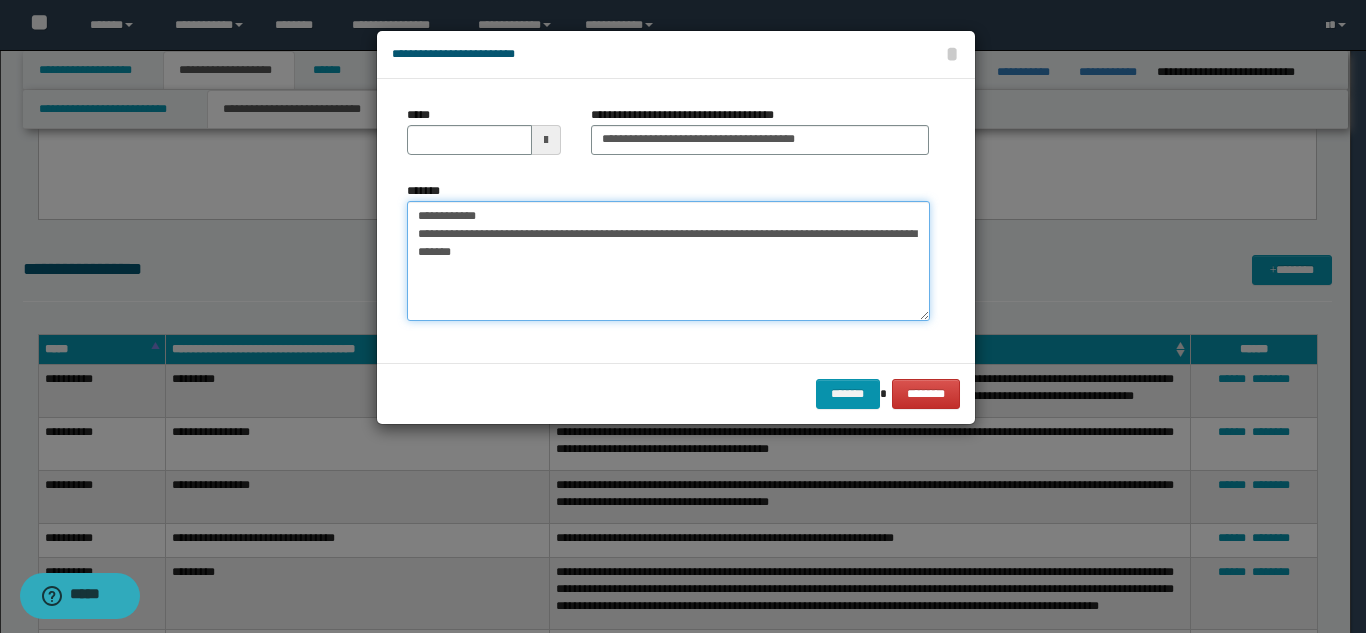 drag, startPoint x: 495, startPoint y: 217, endPoint x: 411, endPoint y: 196, distance: 86.58522 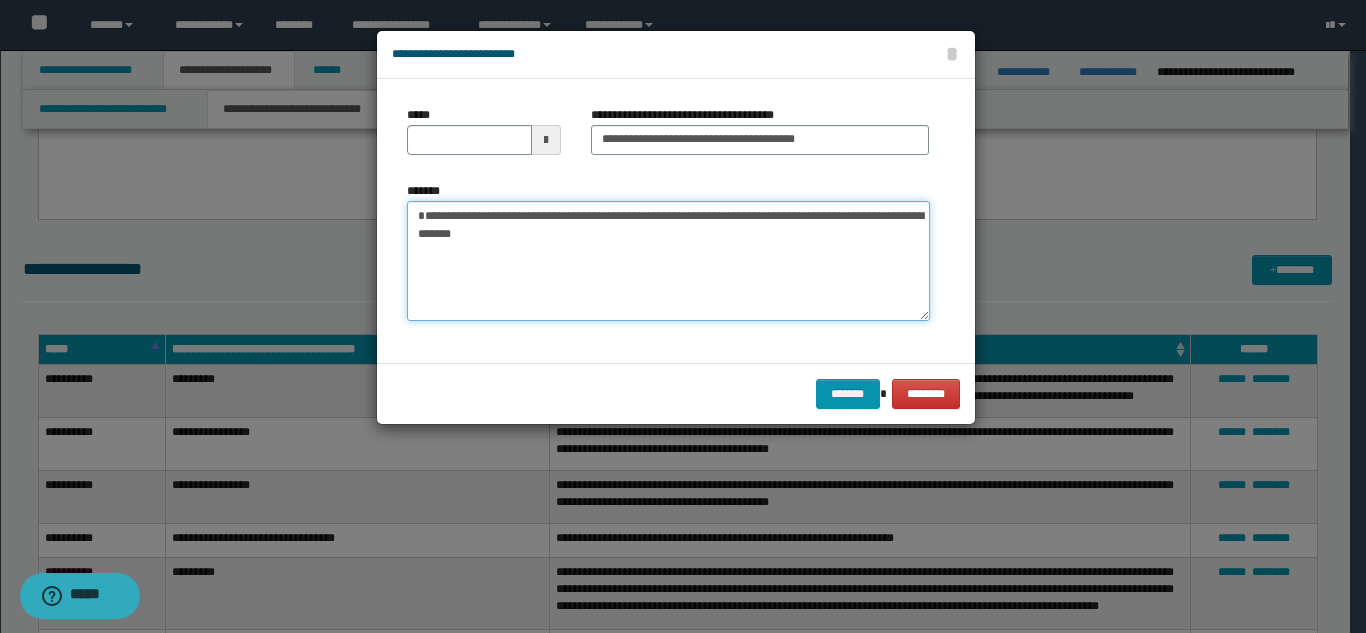 type on "**********" 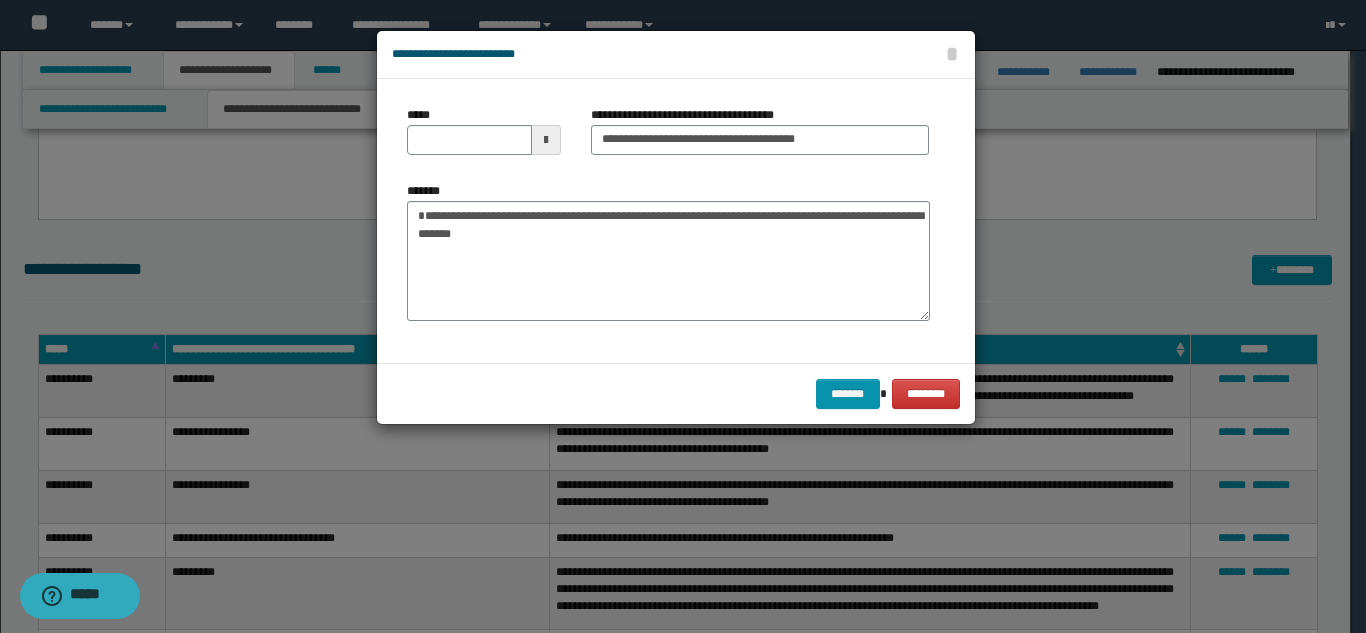 click on "*****" at bounding box center (484, 138) 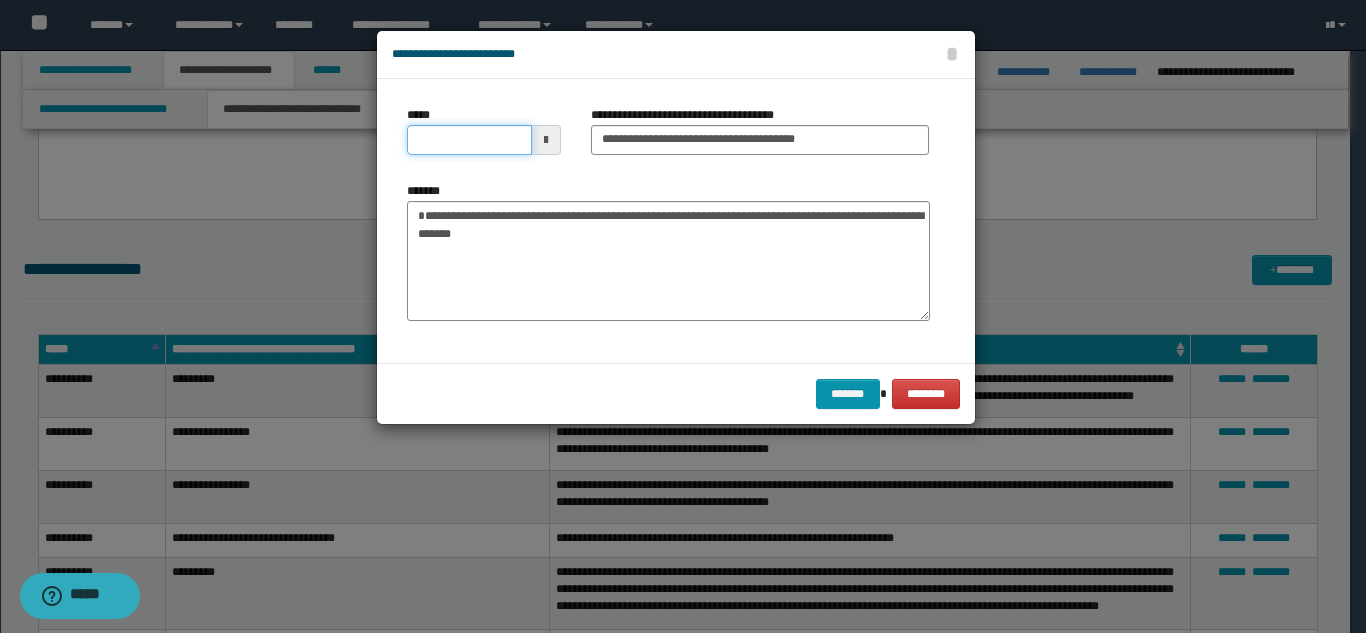 click on "*****" at bounding box center [469, 140] 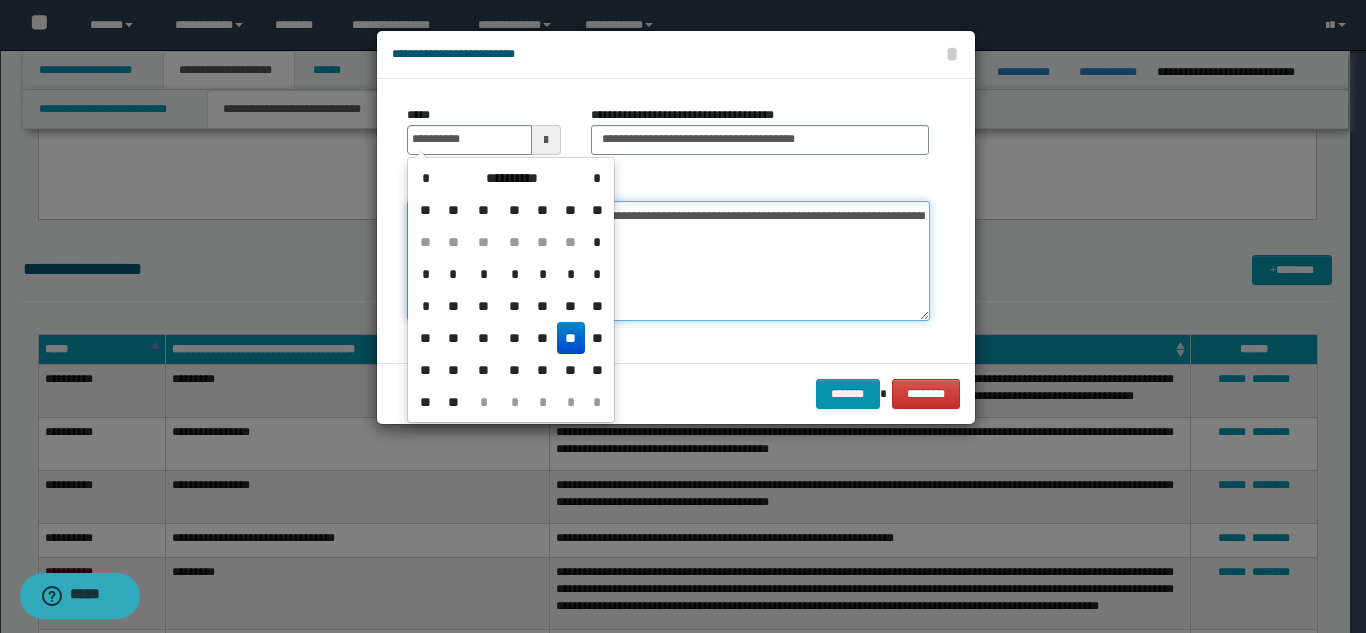 type on "**********" 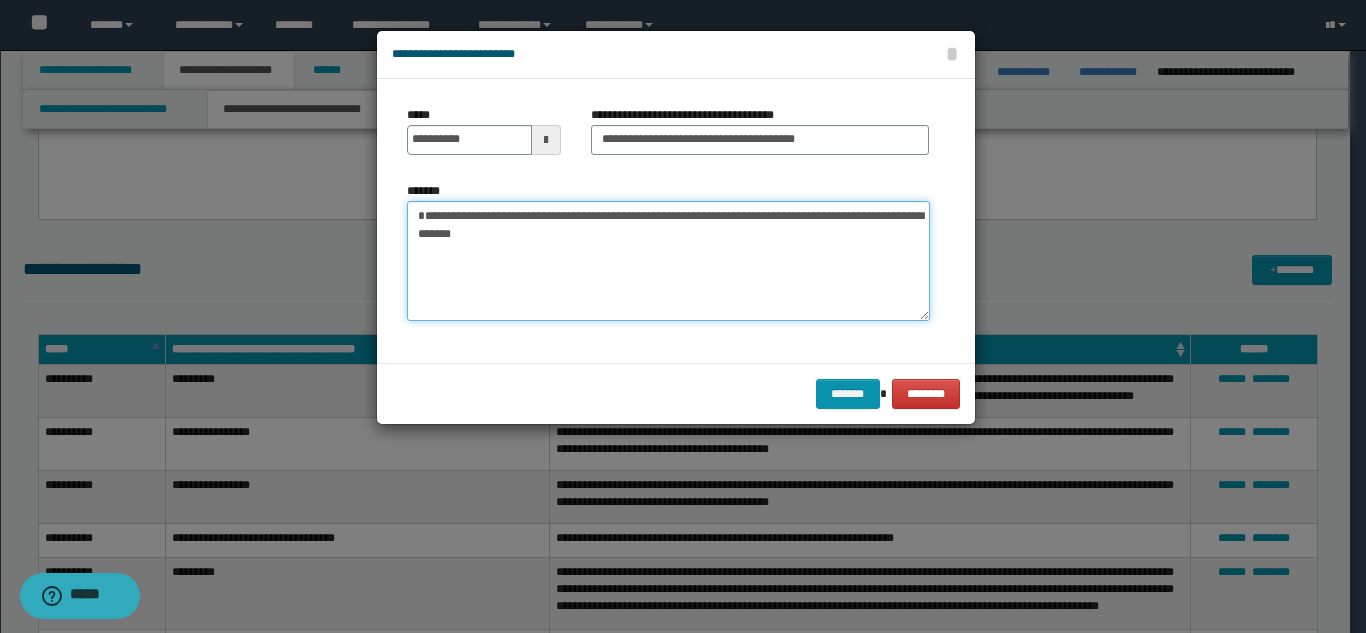 click on "**********" at bounding box center [668, 261] 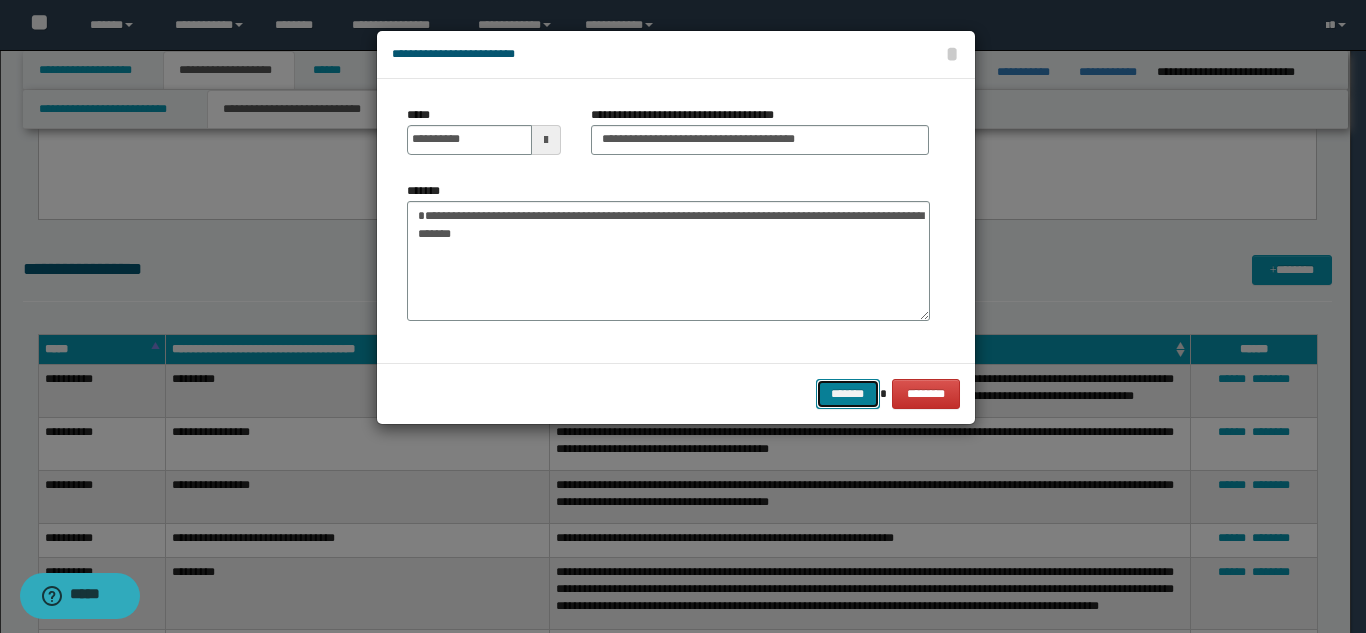 click on "*******" at bounding box center [848, 394] 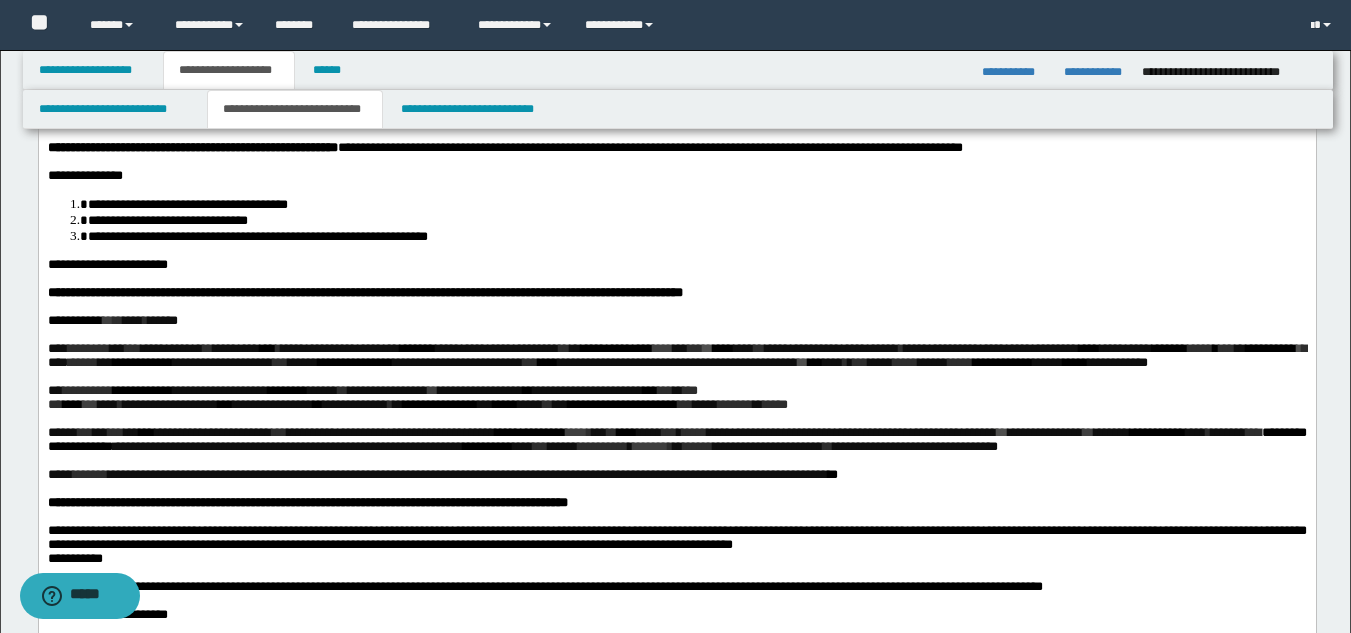 scroll, scrollTop: 0, scrollLeft: 0, axis: both 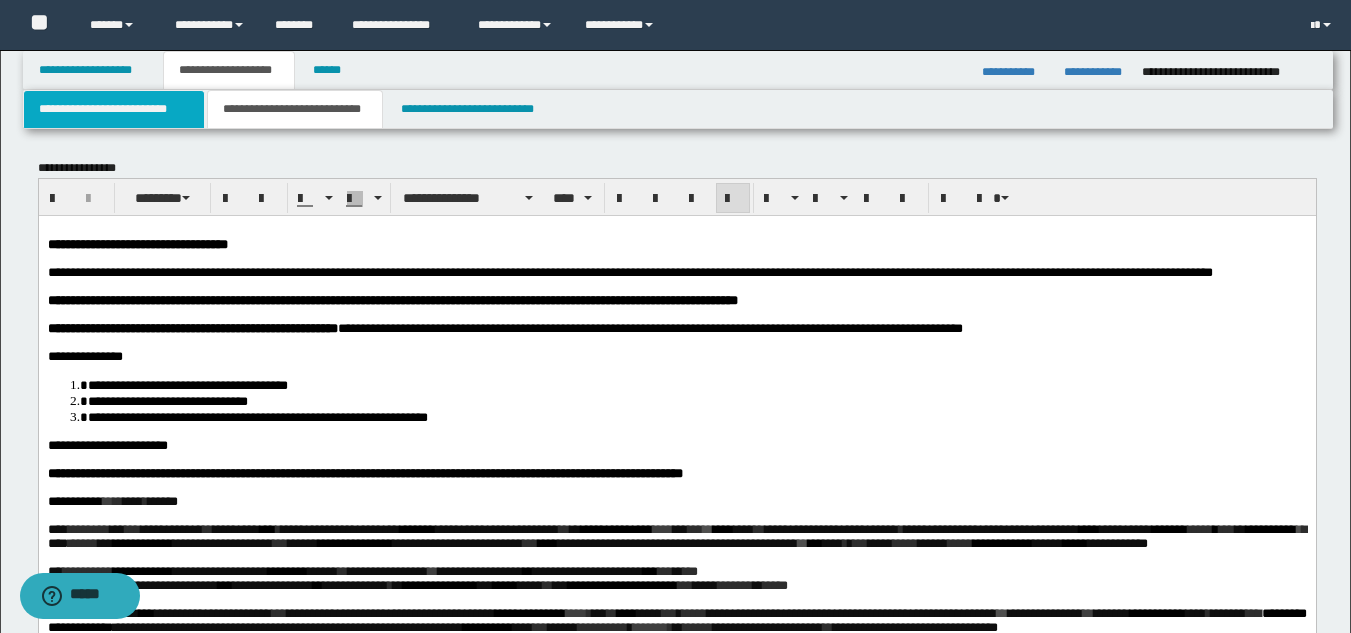 click on "**********" at bounding box center (114, 109) 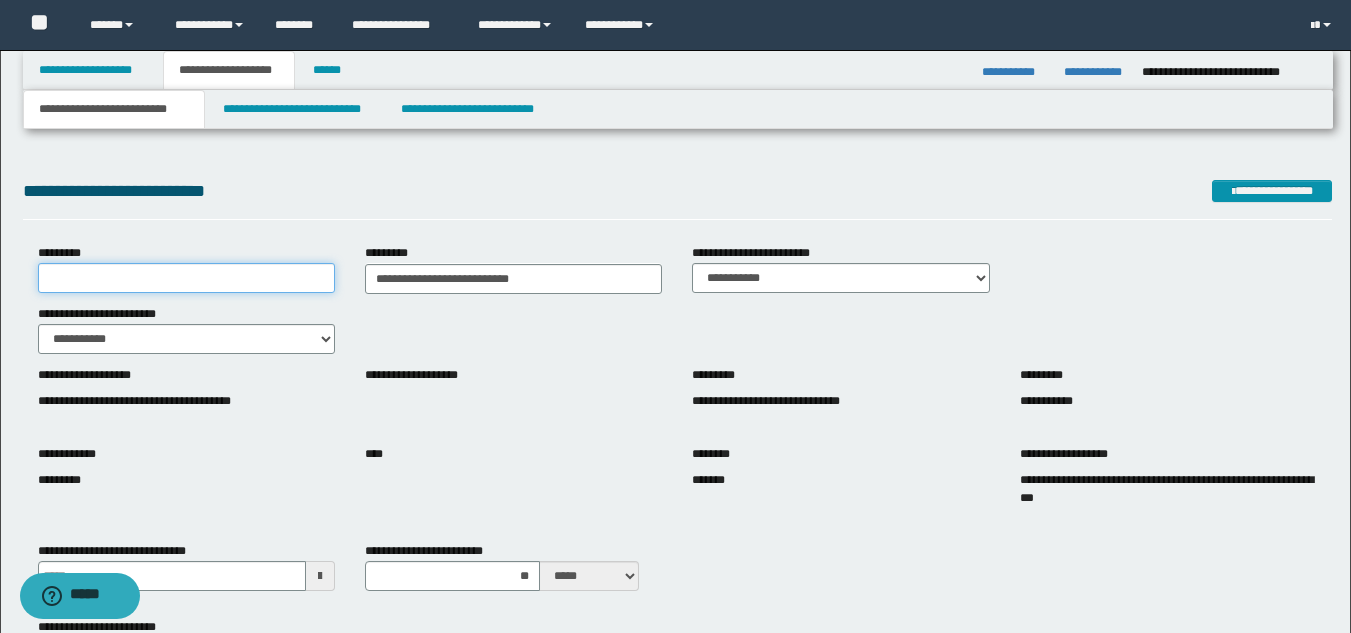click on "*********" at bounding box center (186, 278) 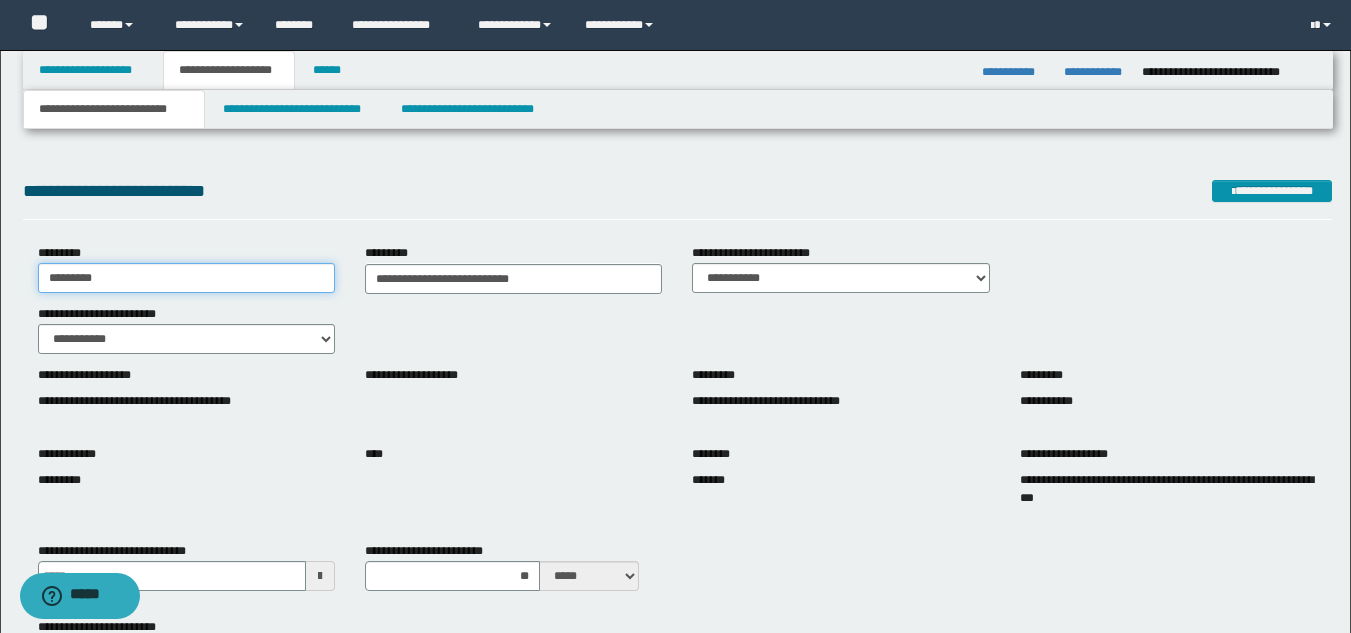type on "**********" 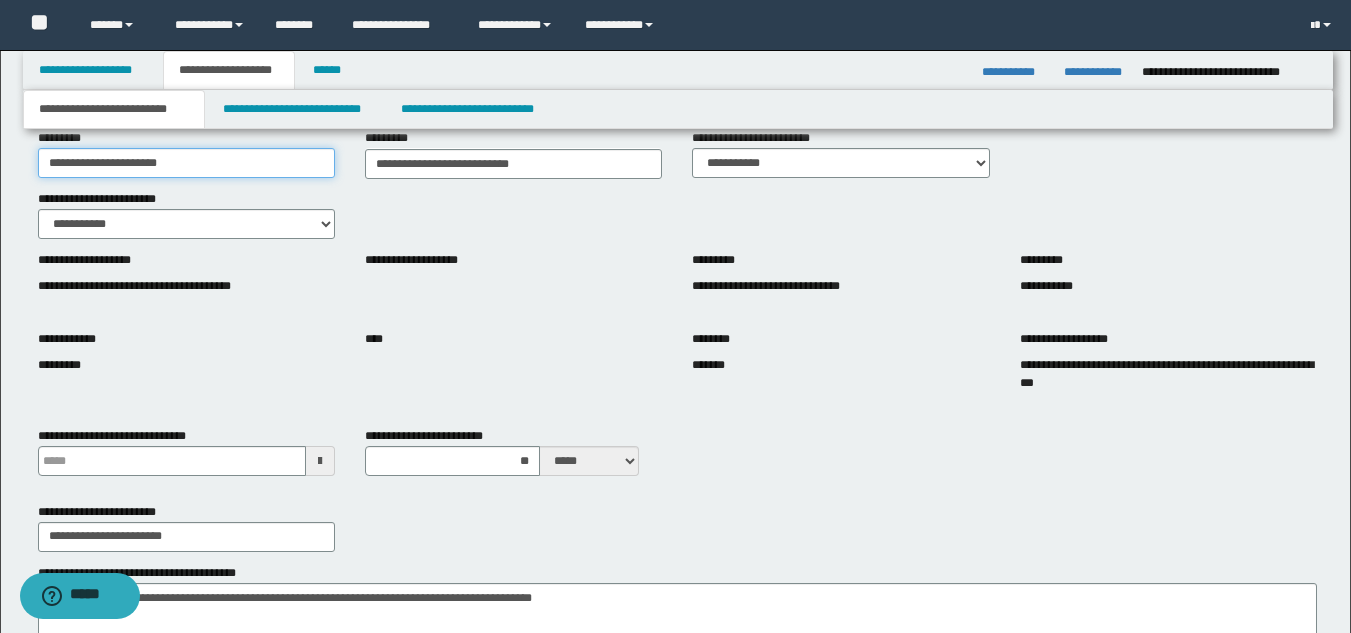 scroll, scrollTop: 0, scrollLeft: 0, axis: both 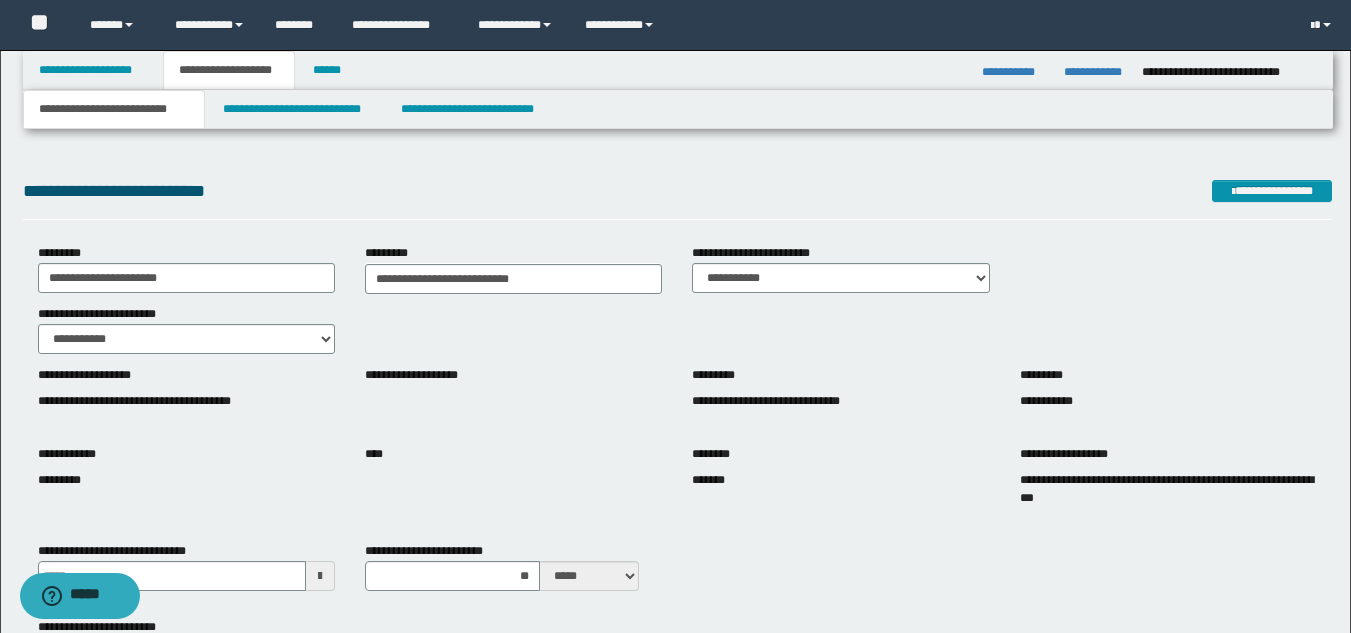 click on "**********" at bounding box center (677, 191) 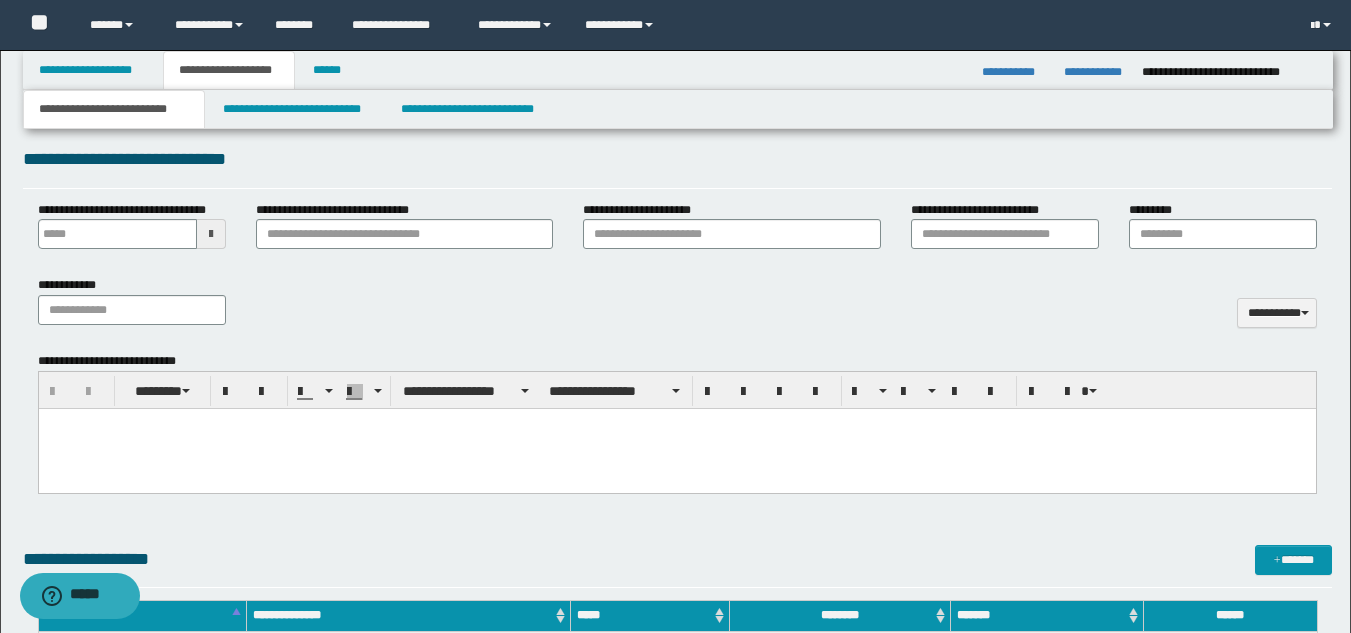 scroll, scrollTop: 900, scrollLeft: 0, axis: vertical 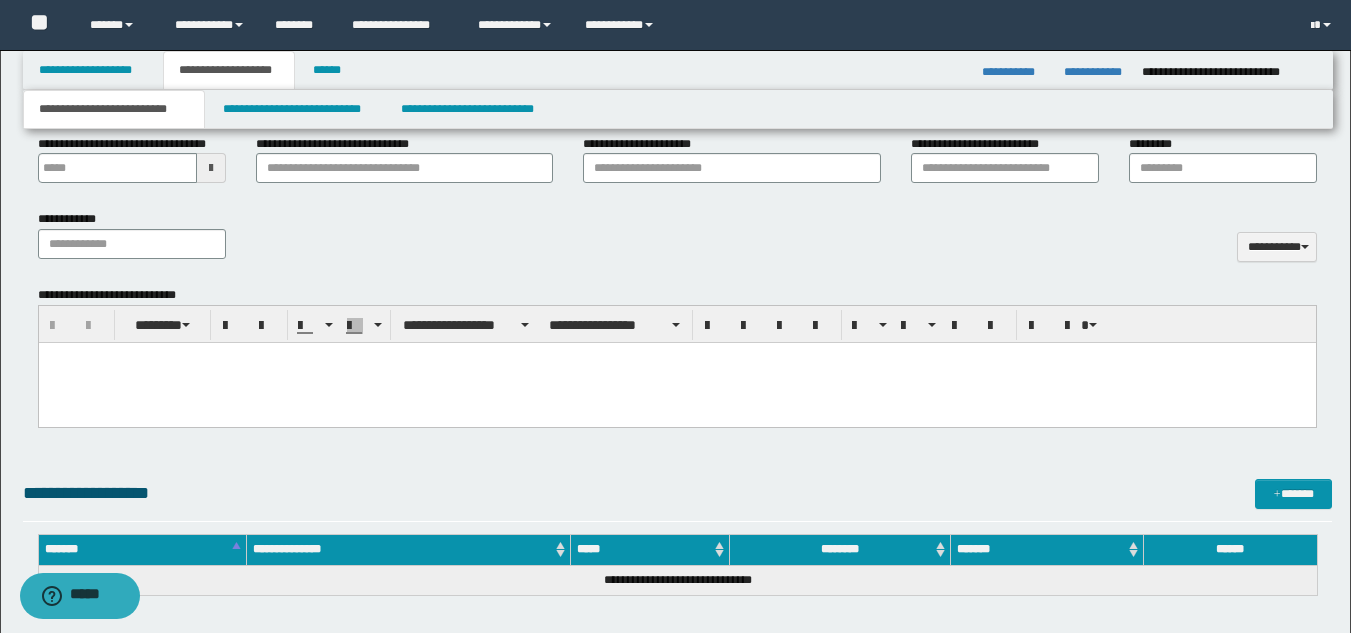 click at bounding box center (676, 383) 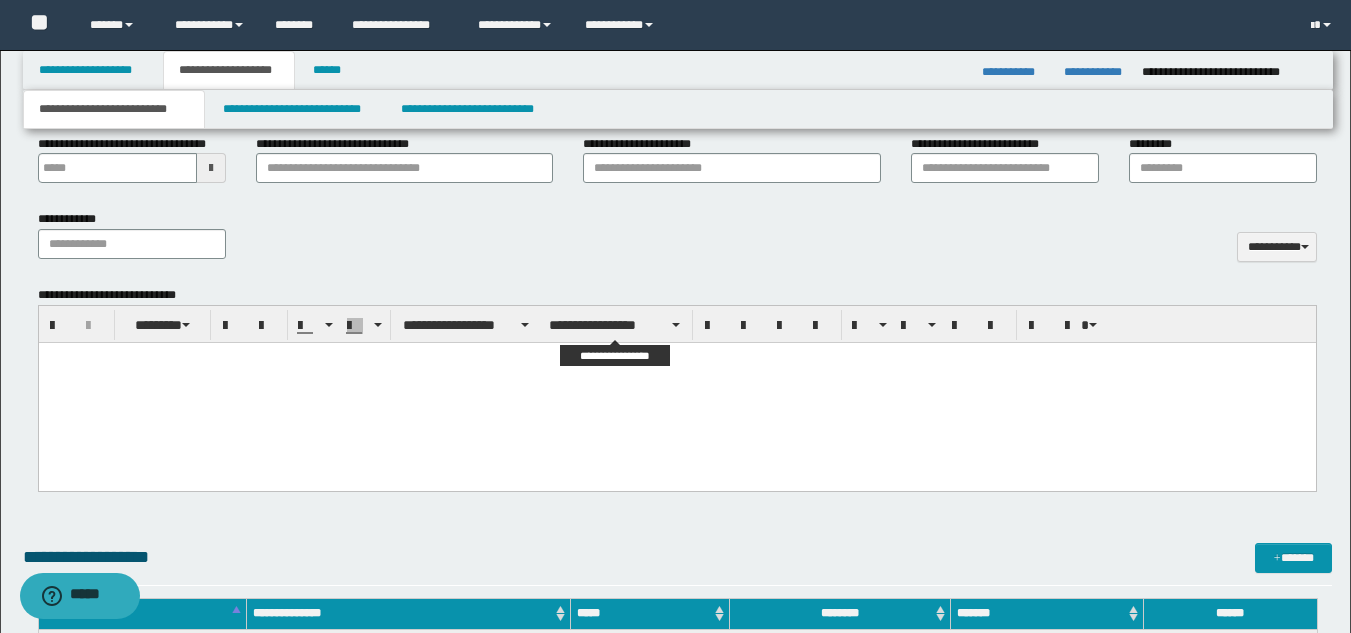 paste 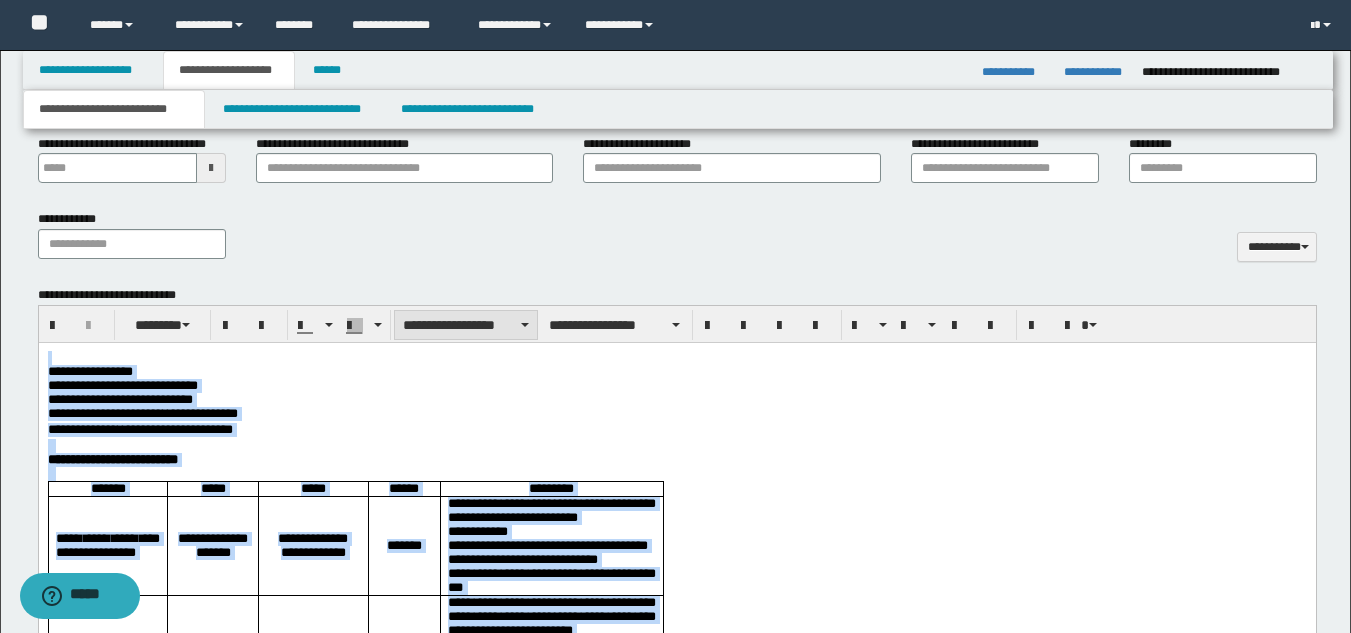 click on "**********" at bounding box center (466, 325) 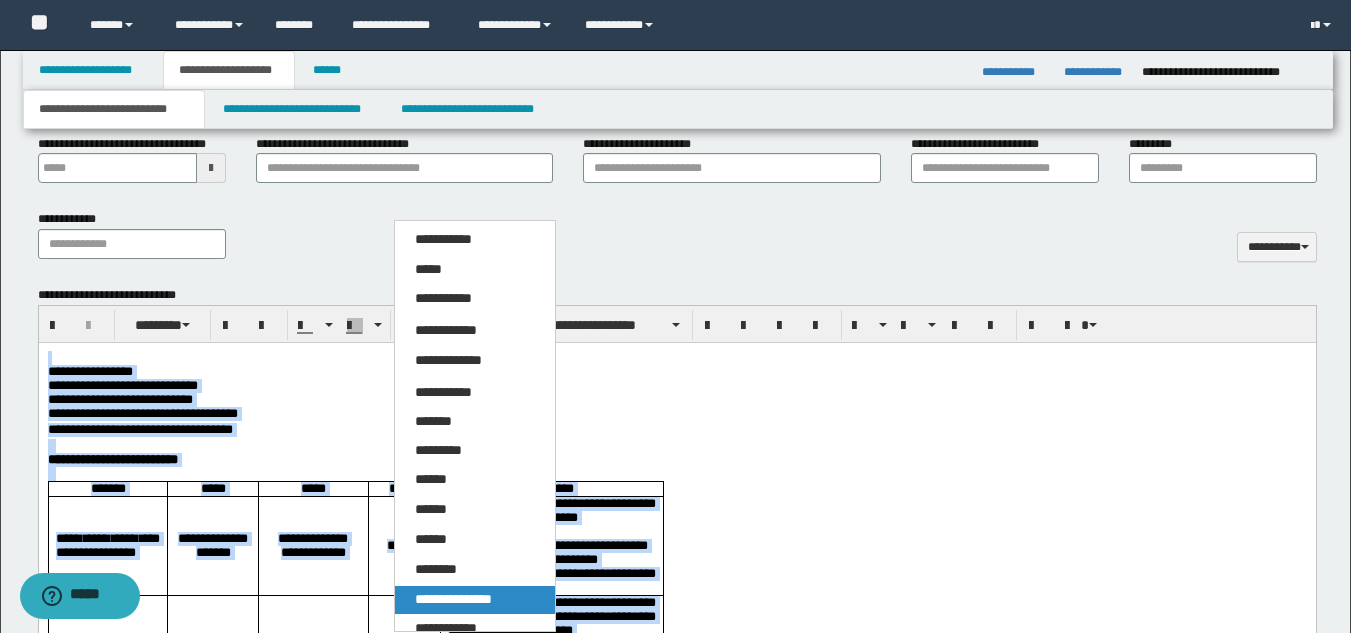 click on "**********" at bounding box center [453, 599] 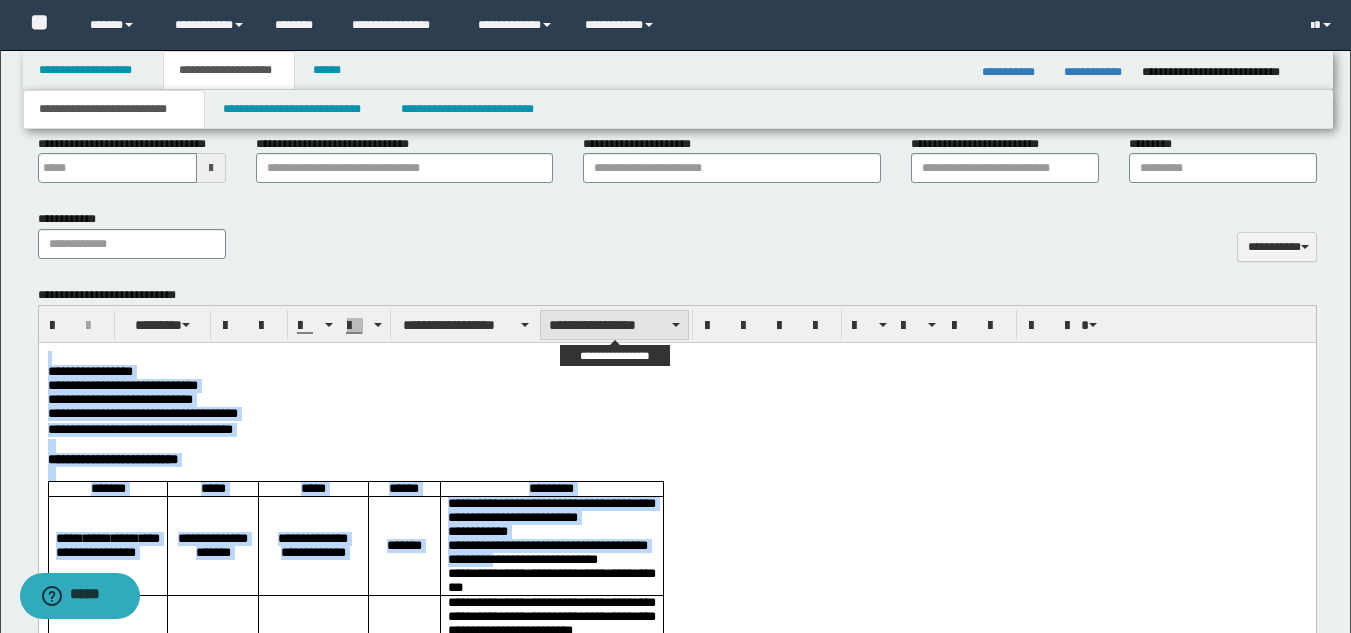 click on "**********" at bounding box center (614, 325) 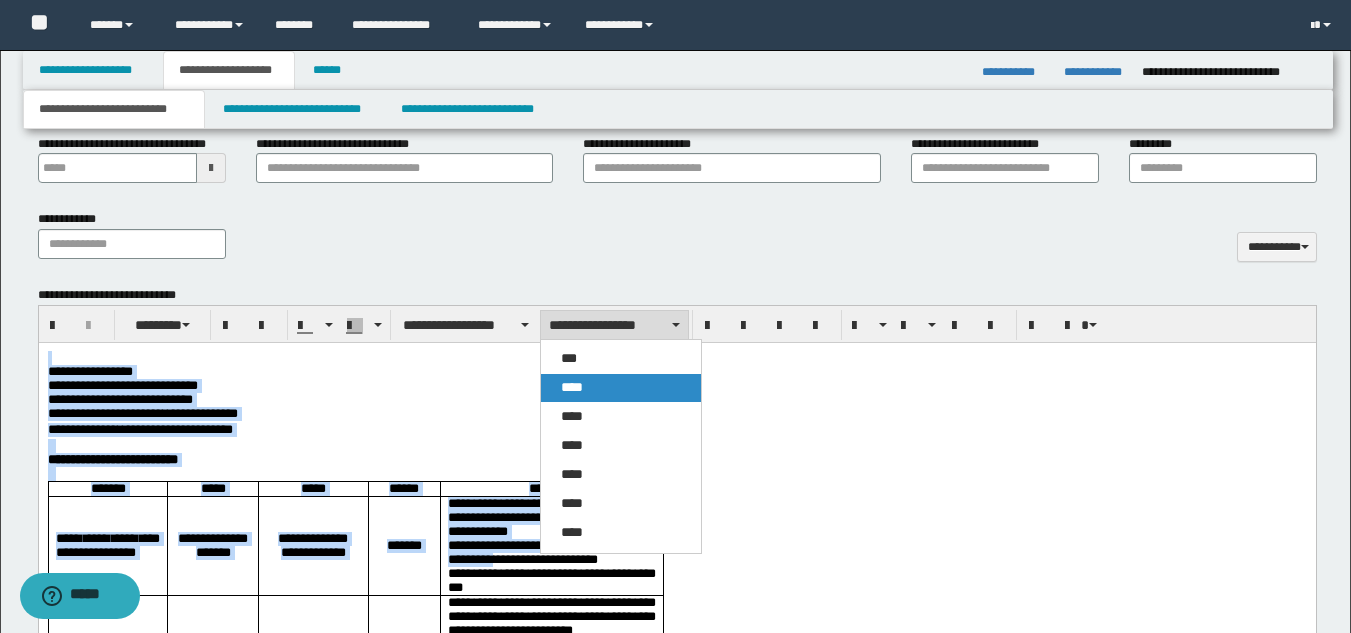 drag, startPoint x: 584, startPoint y: 49, endPoint x: 626, endPoint y: 387, distance: 340.59946 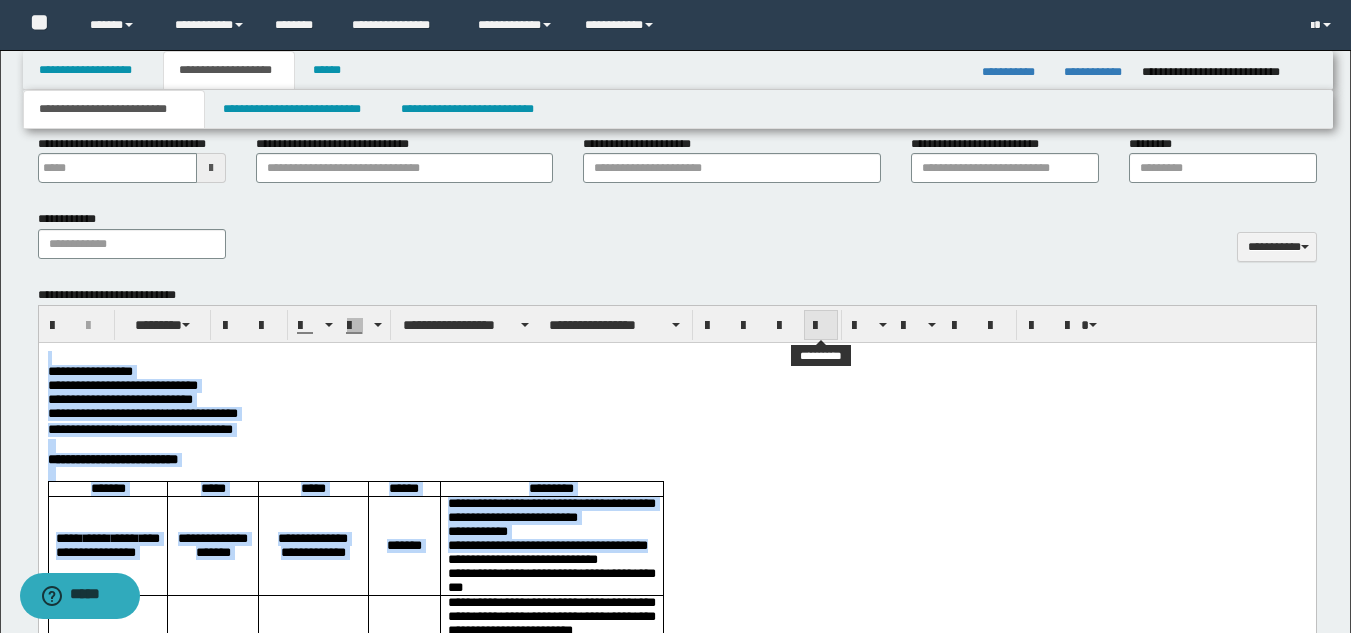 click at bounding box center (821, 326) 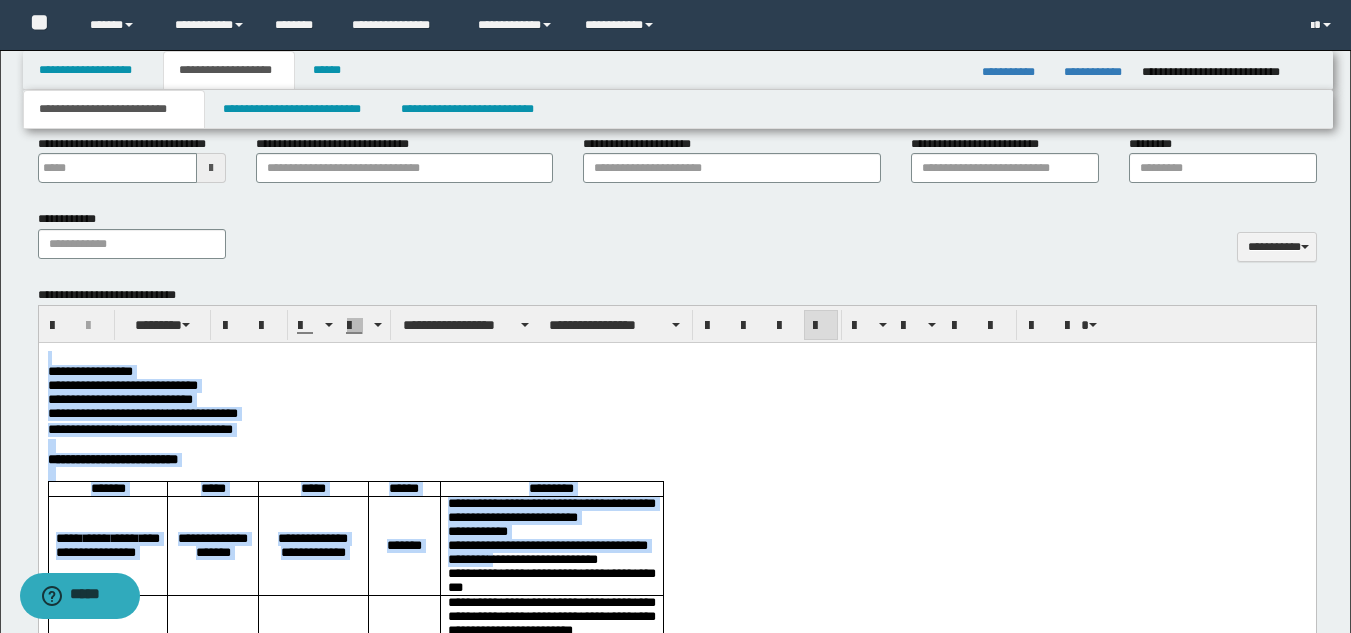 click at bounding box center (676, 446) 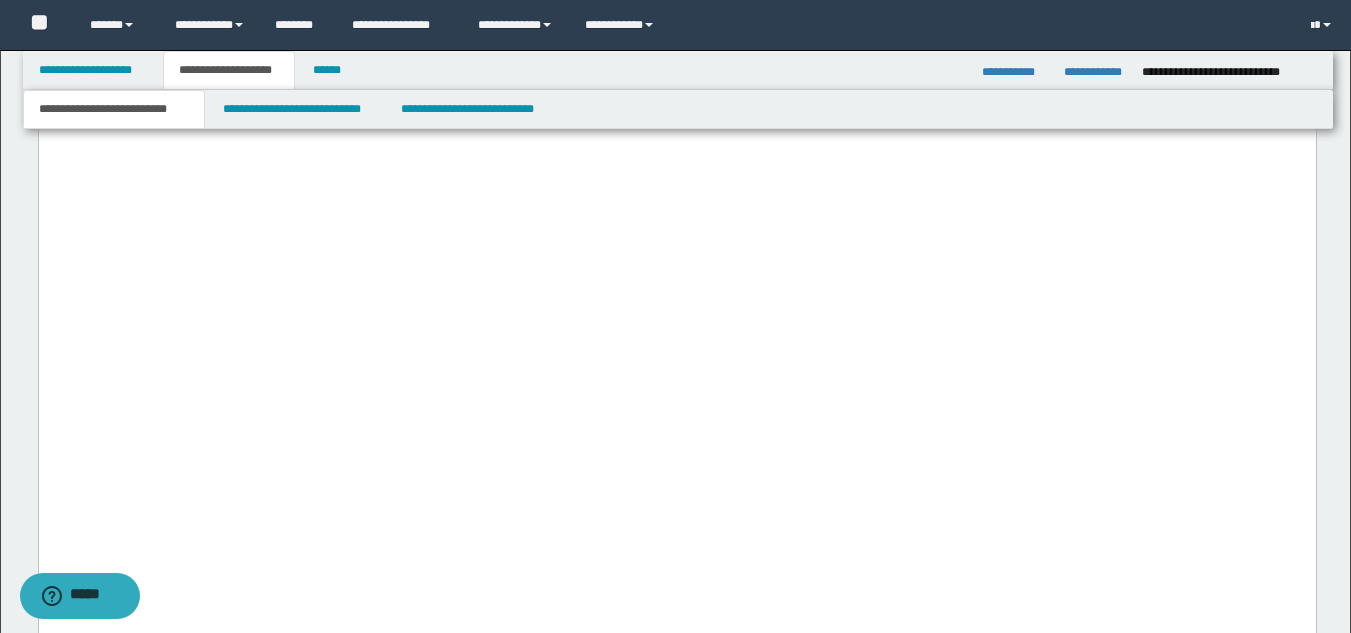 scroll, scrollTop: 4300, scrollLeft: 0, axis: vertical 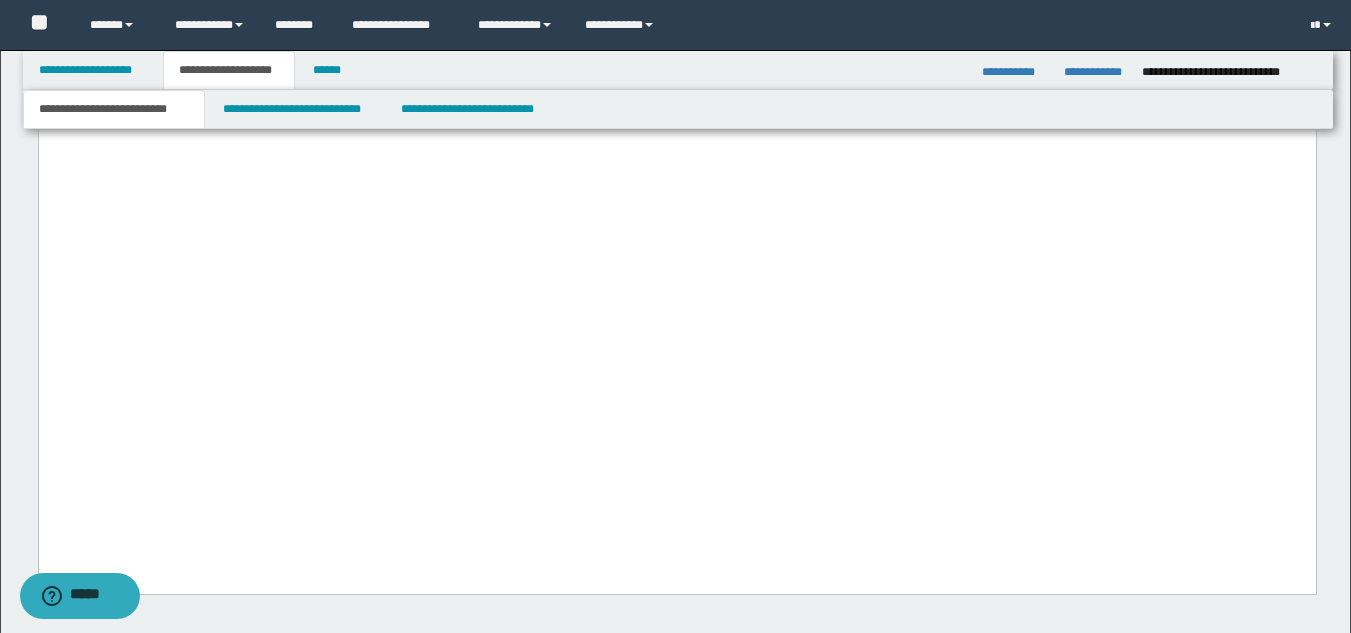 click on "**********" at bounding box center (676, -184) 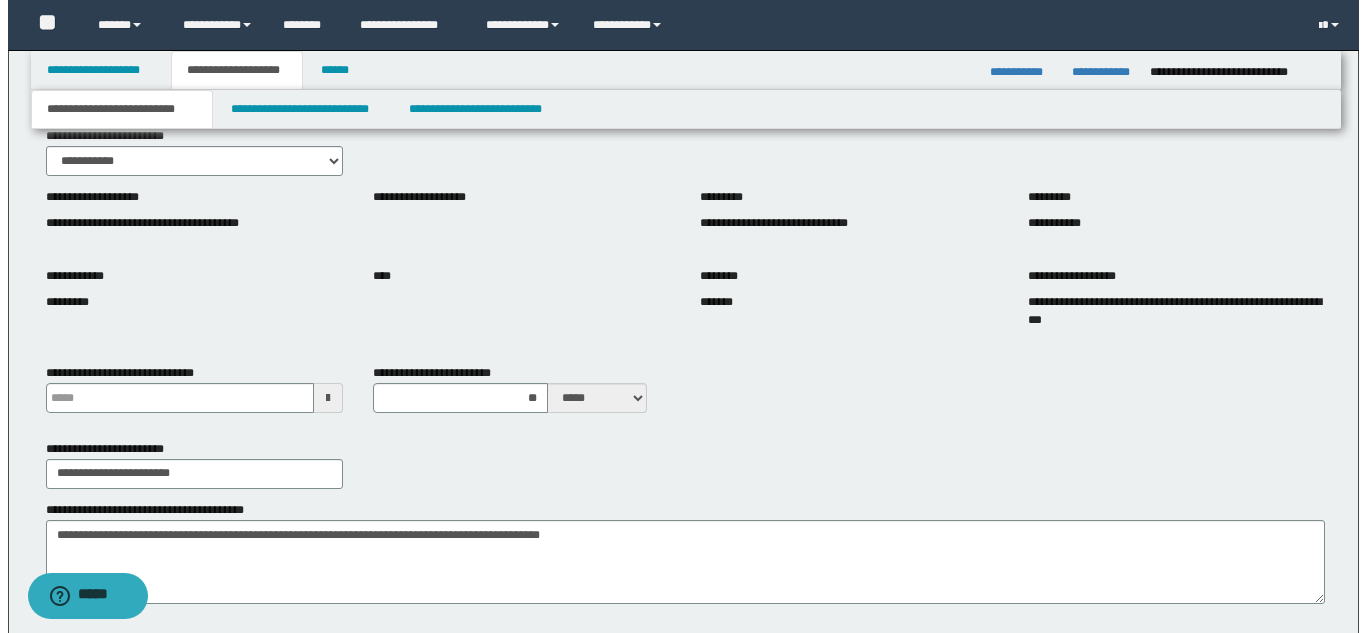 scroll, scrollTop: 0, scrollLeft: 0, axis: both 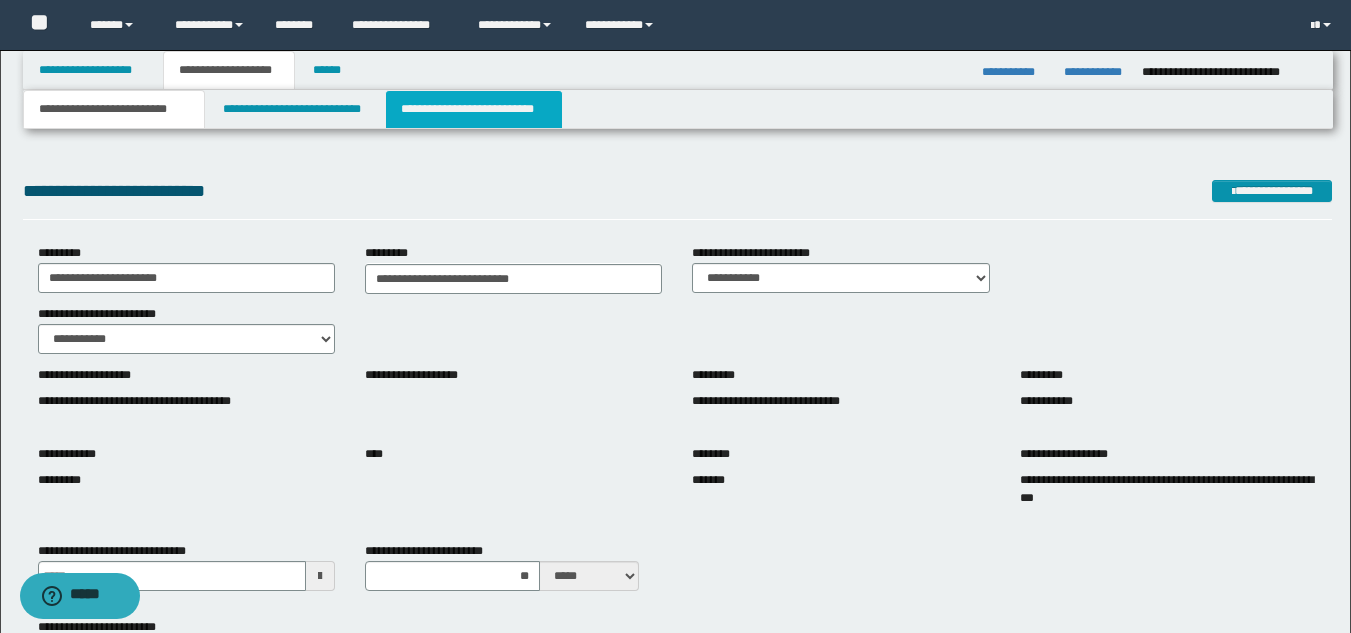 click on "**********" at bounding box center [474, 109] 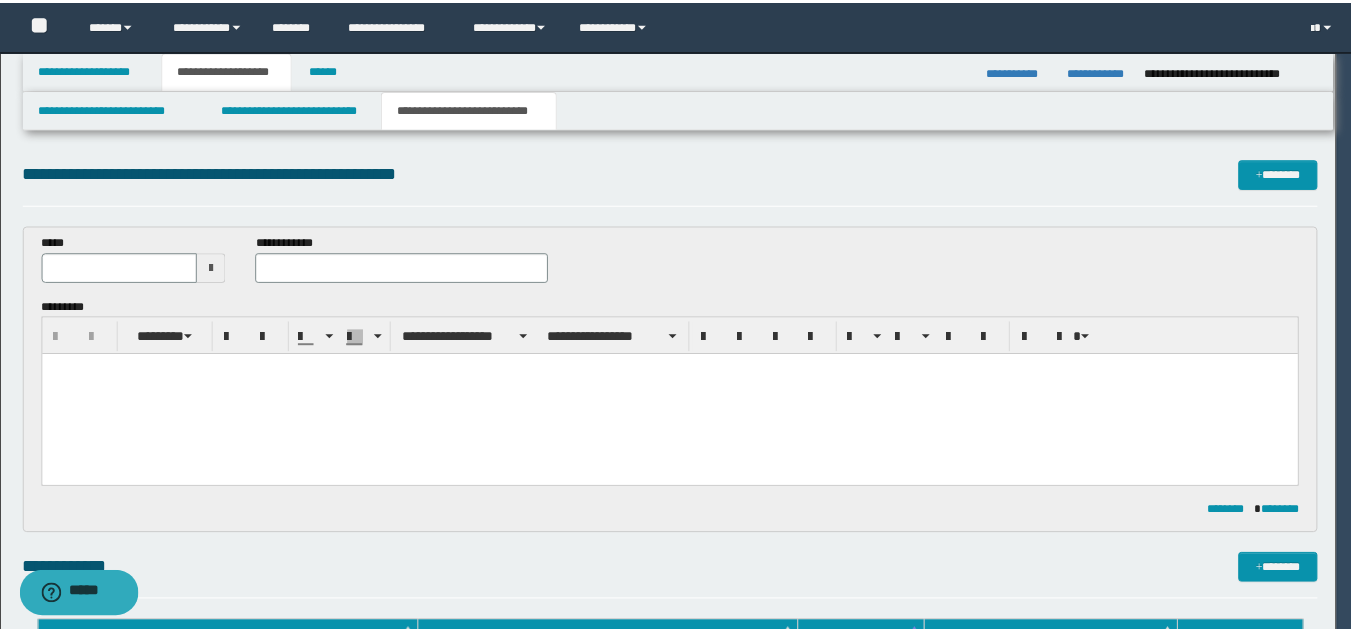 scroll, scrollTop: 0, scrollLeft: 0, axis: both 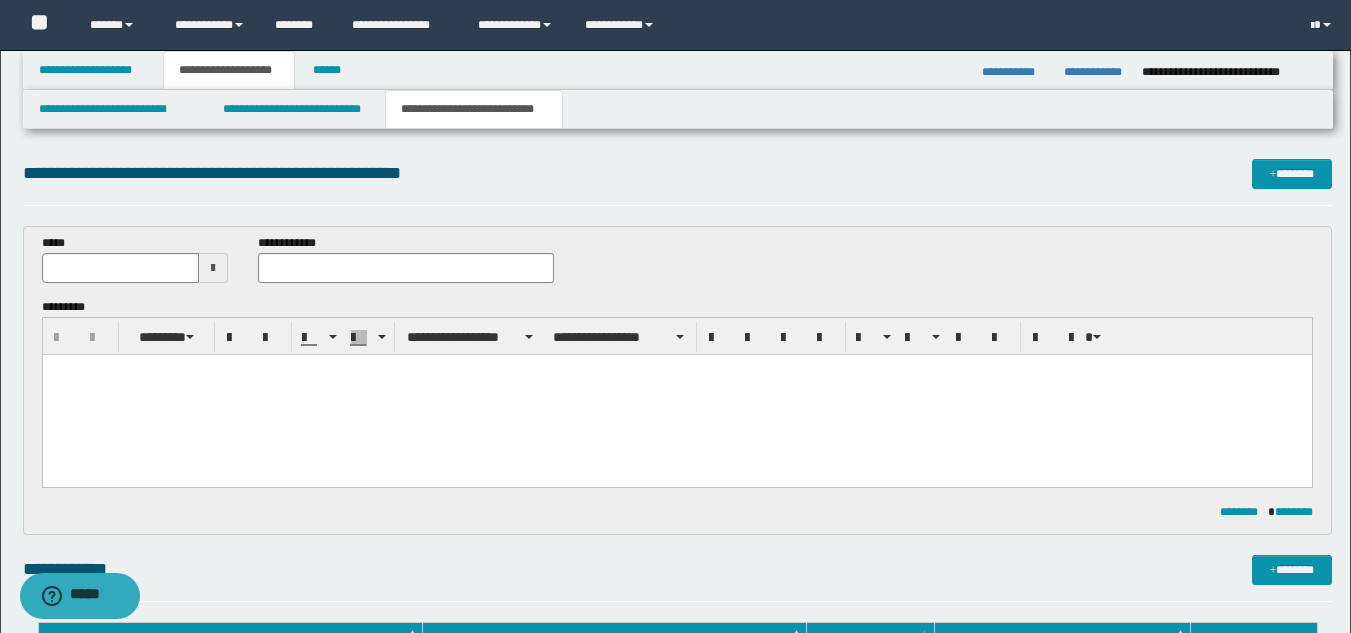 click at bounding box center [213, 268] 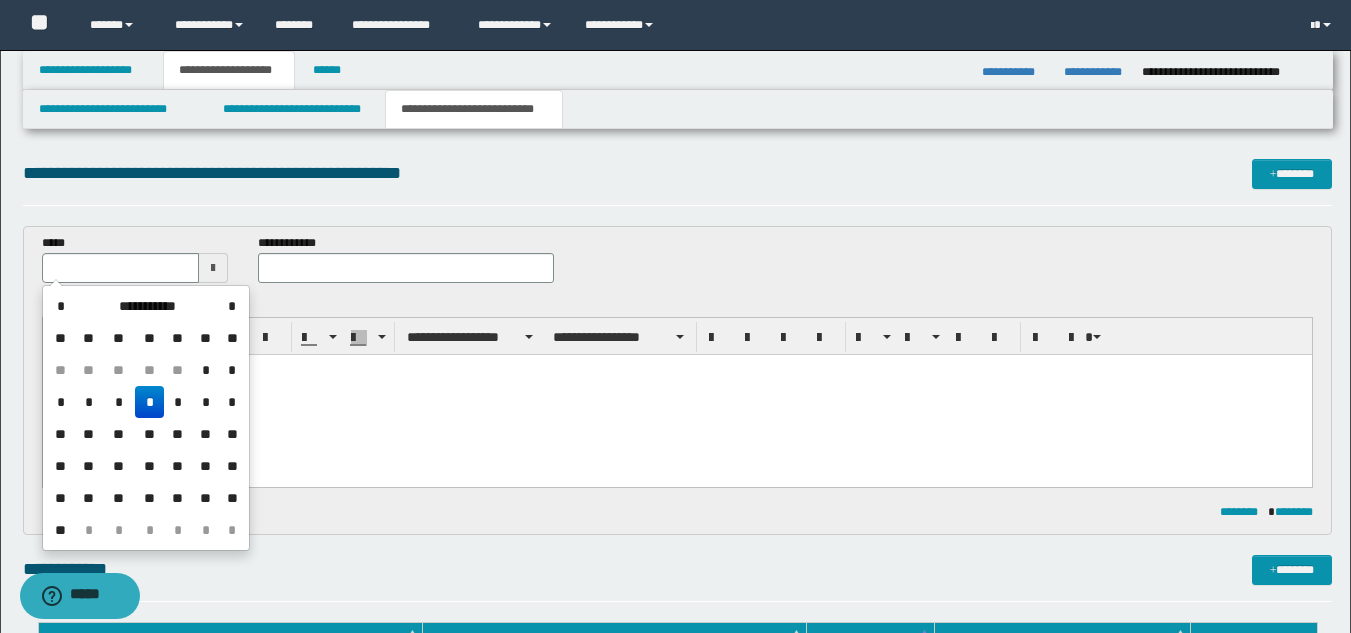 click on "**" at bounding box center [118, 498] 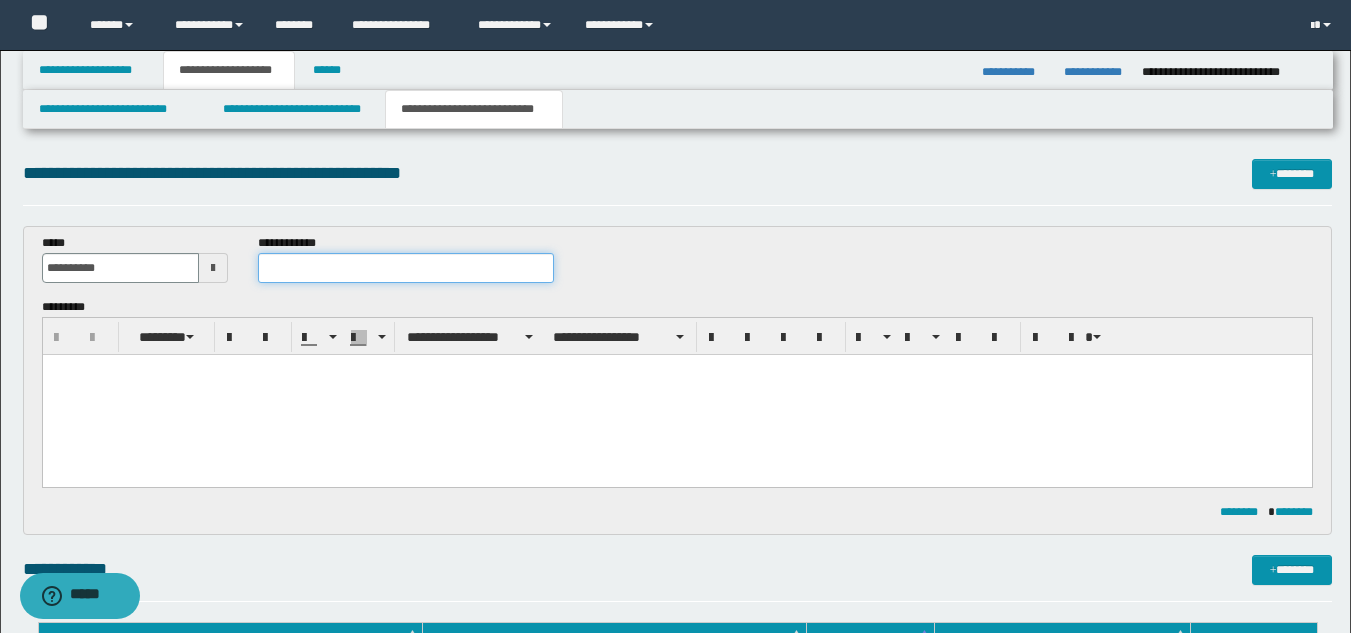 click at bounding box center [405, 268] 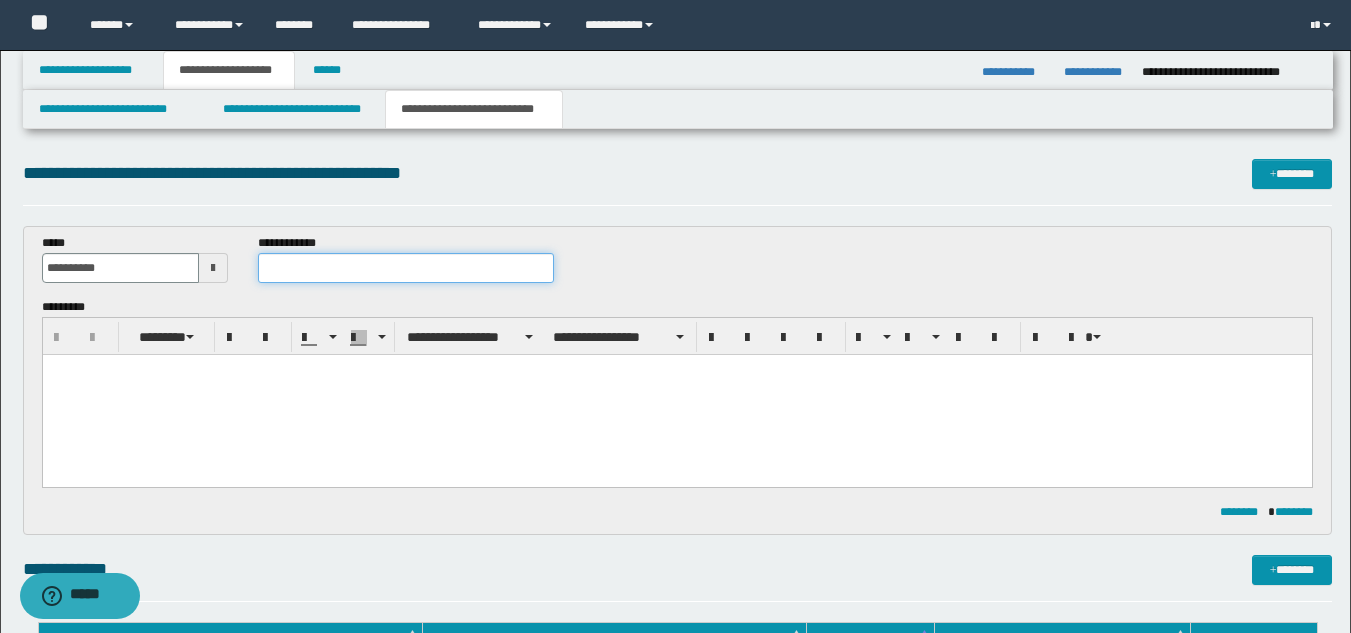 paste on "**********" 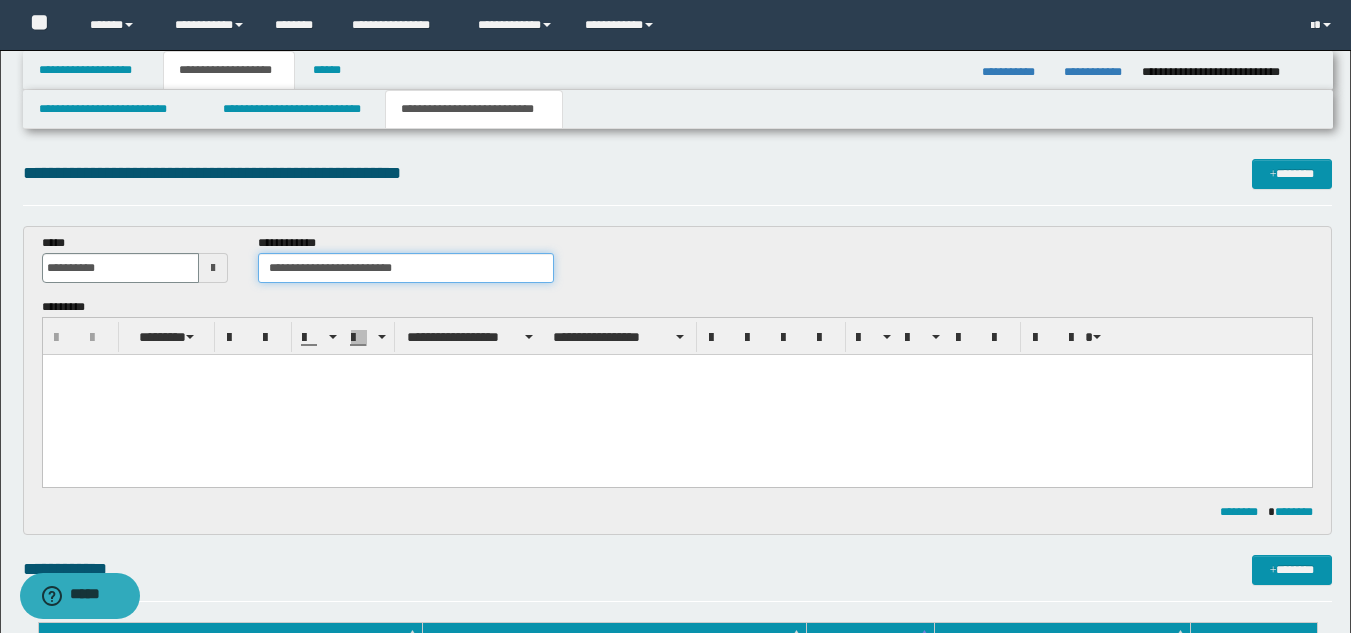 type on "**********" 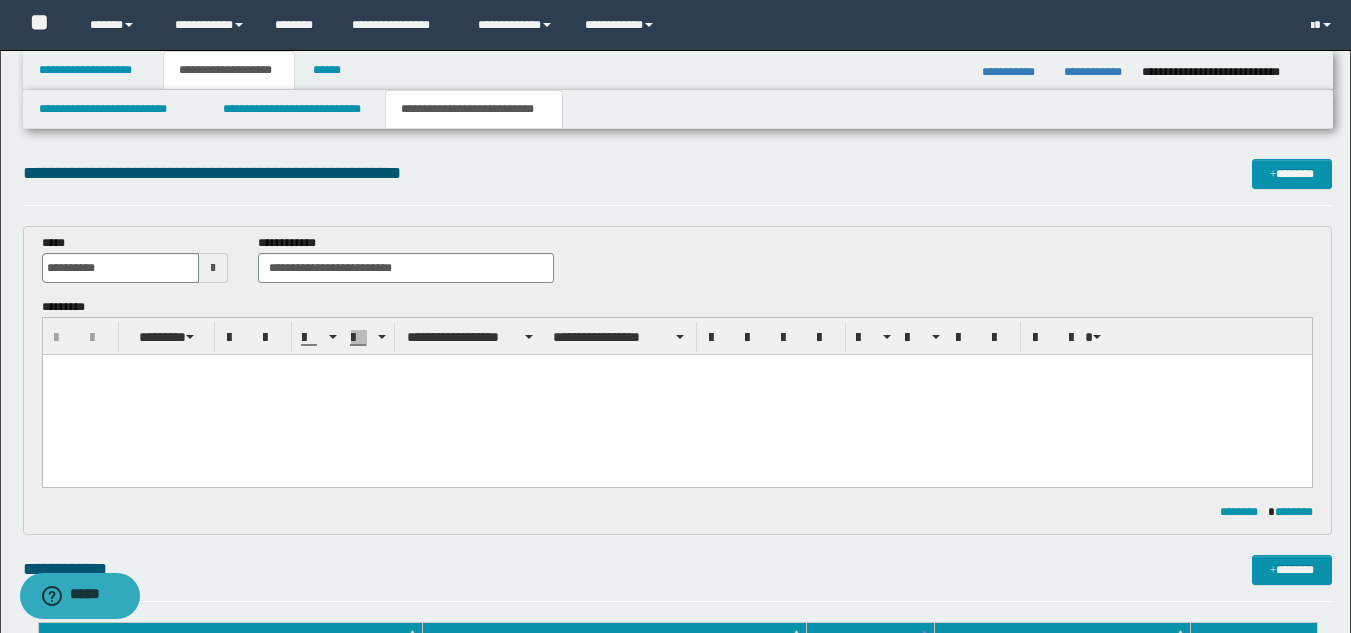 click at bounding box center [676, 395] 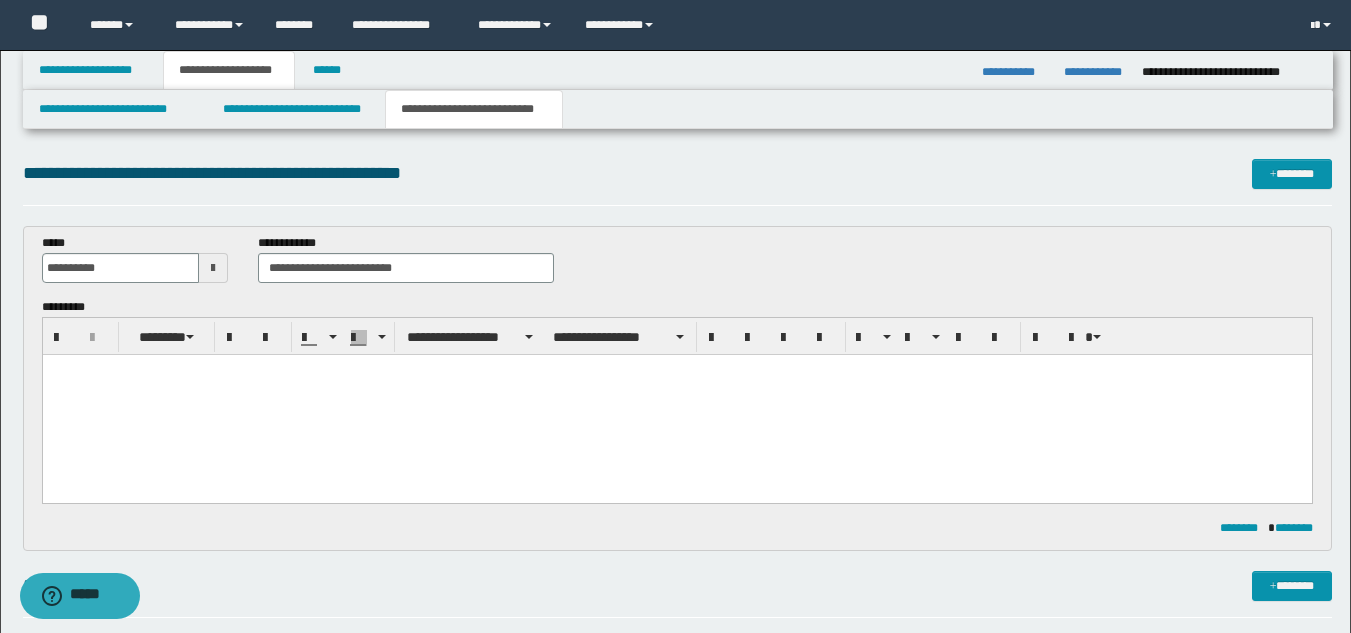 paste 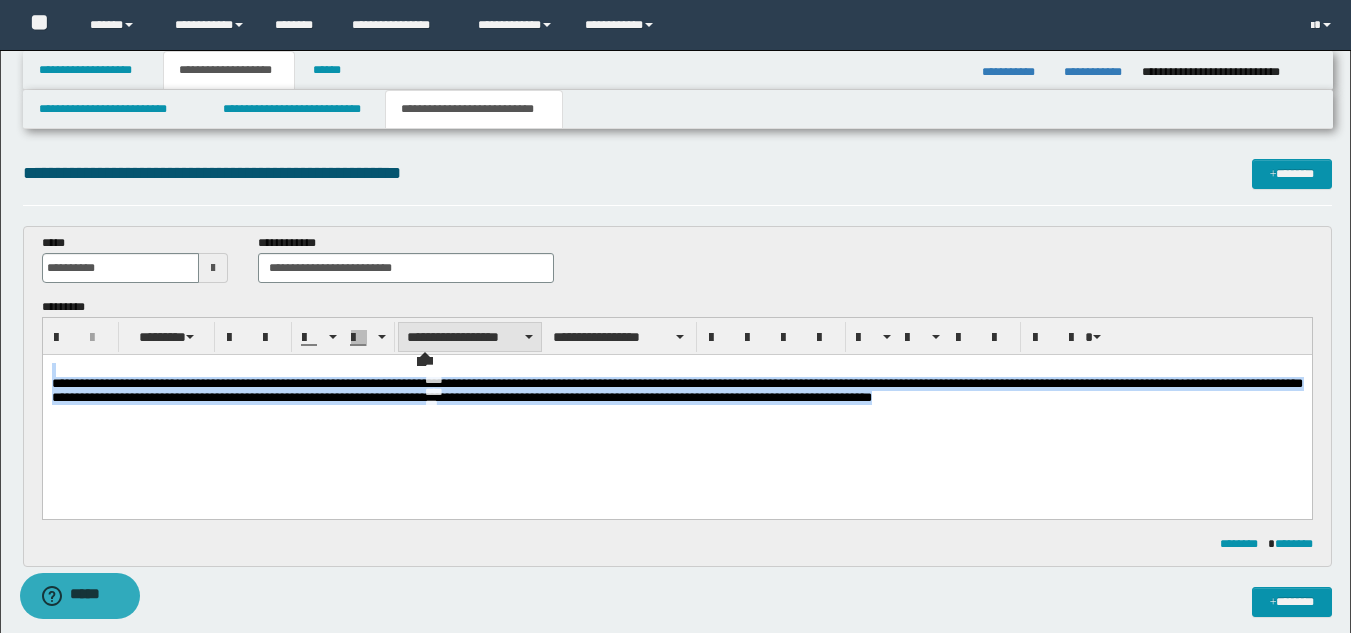 click on "**********" at bounding box center (470, 337) 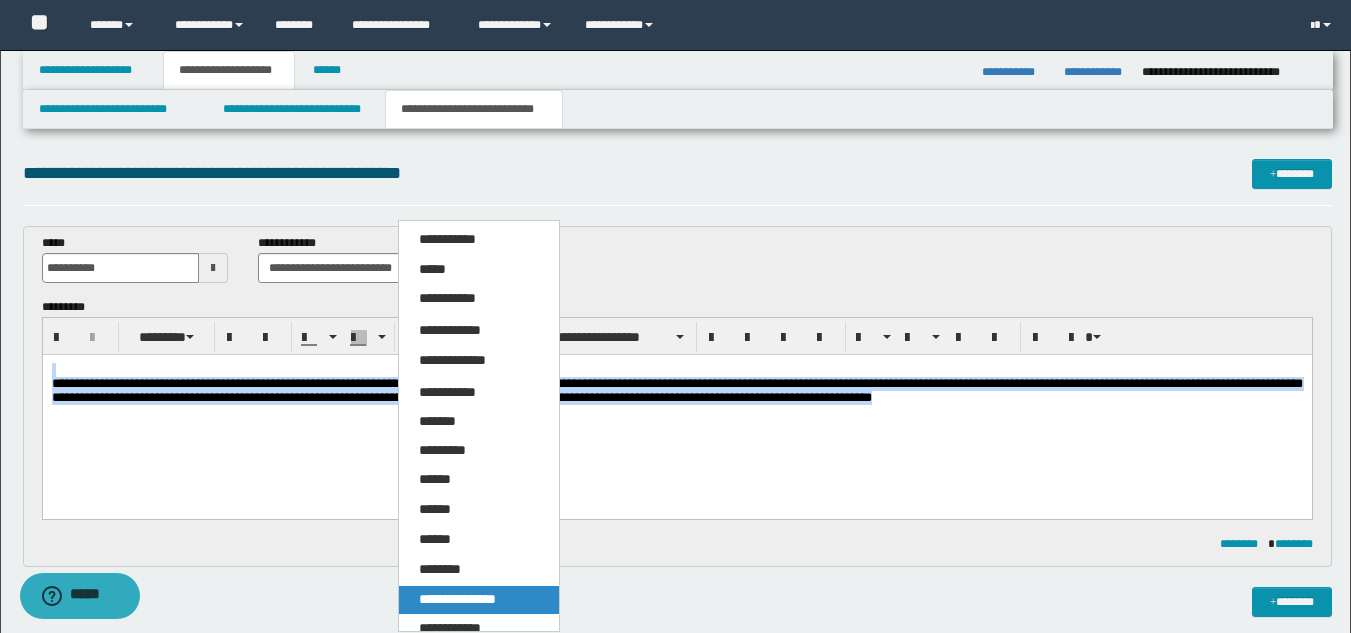 click on "**********" at bounding box center (457, 599) 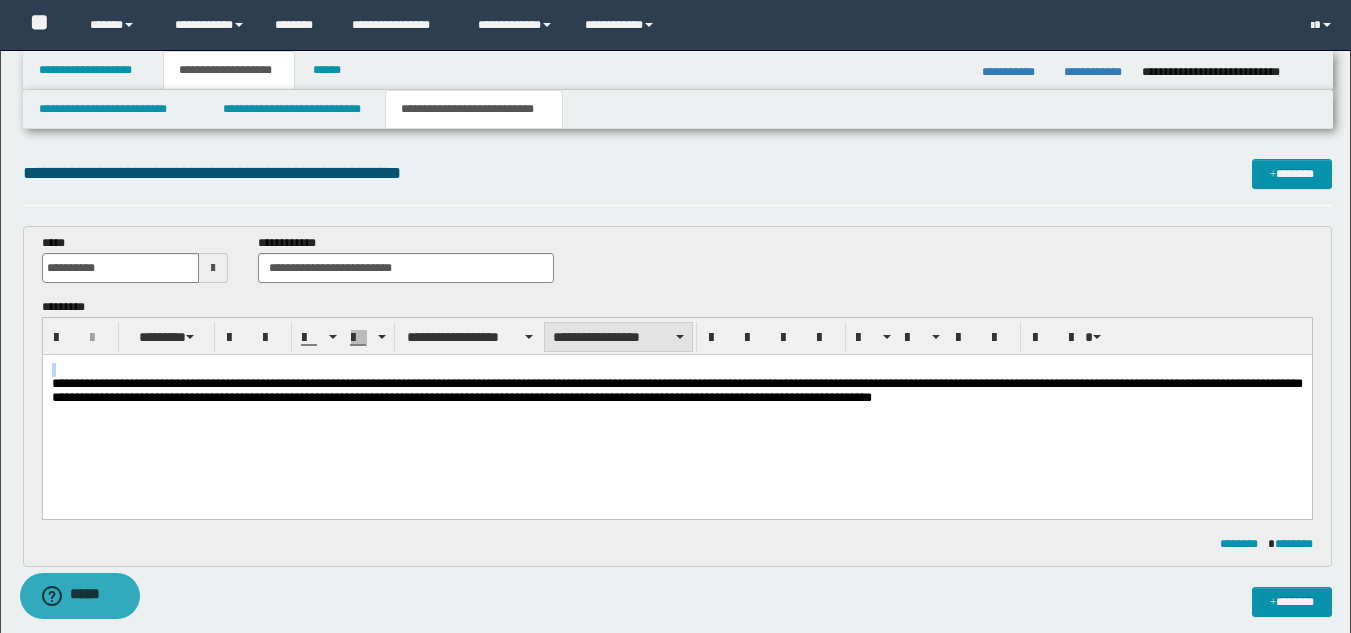 click on "**********" at bounding box center (618, 337) 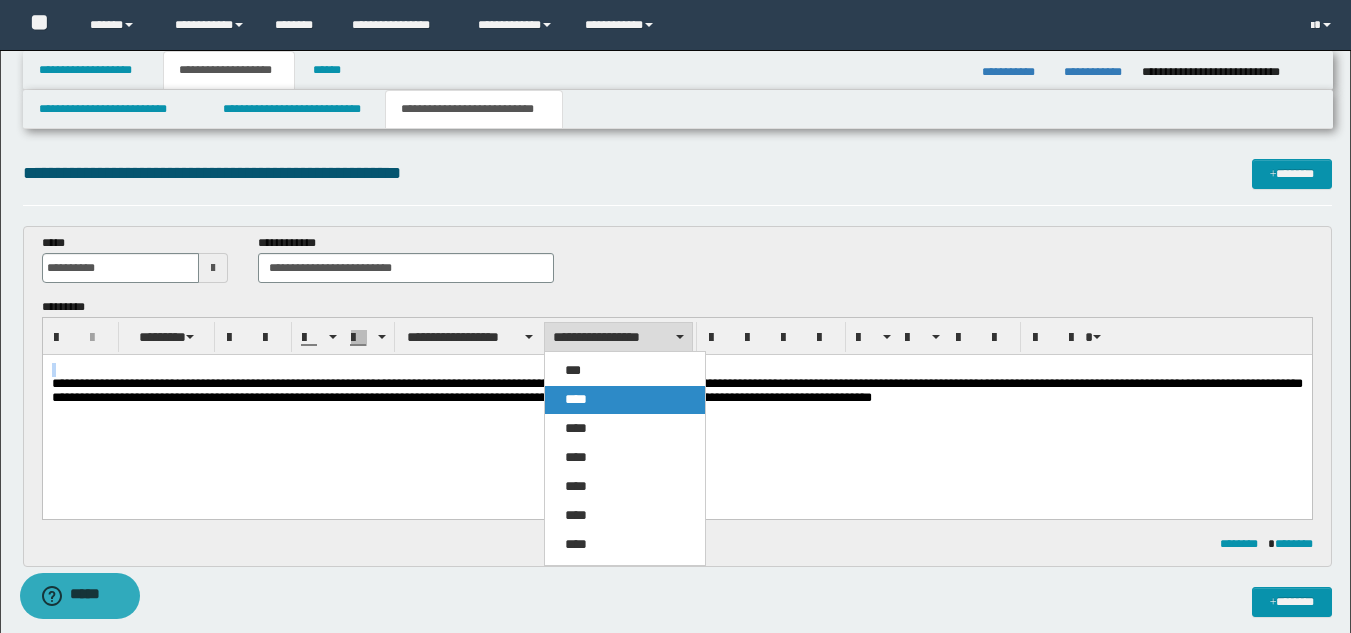 click on "****" at bounding box center (625, 400) 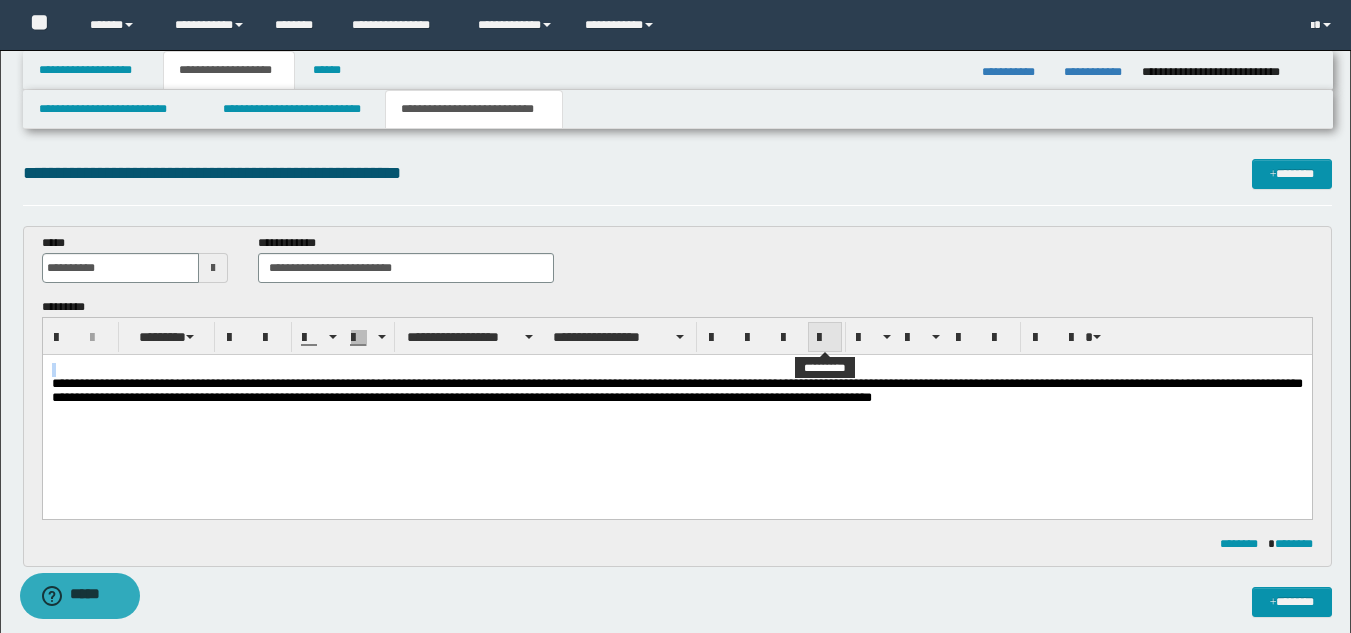 click at bounding box center [825, 338] 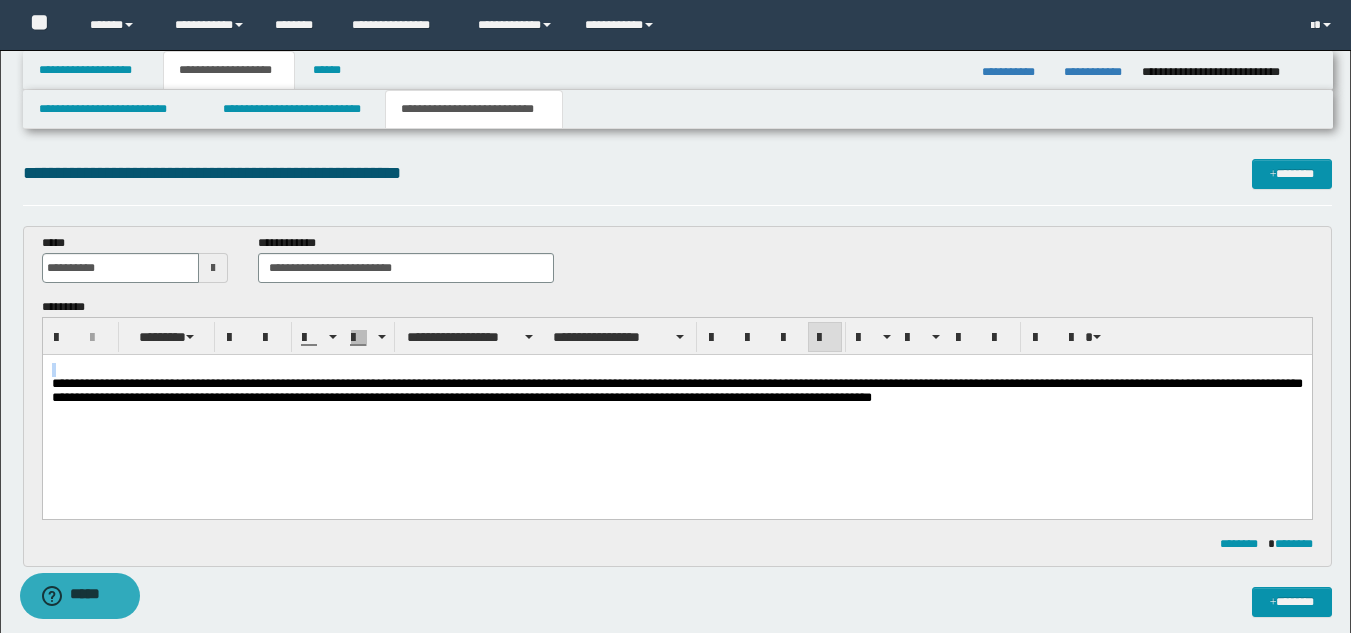 click on "**********" at bounding box center (676, 409) 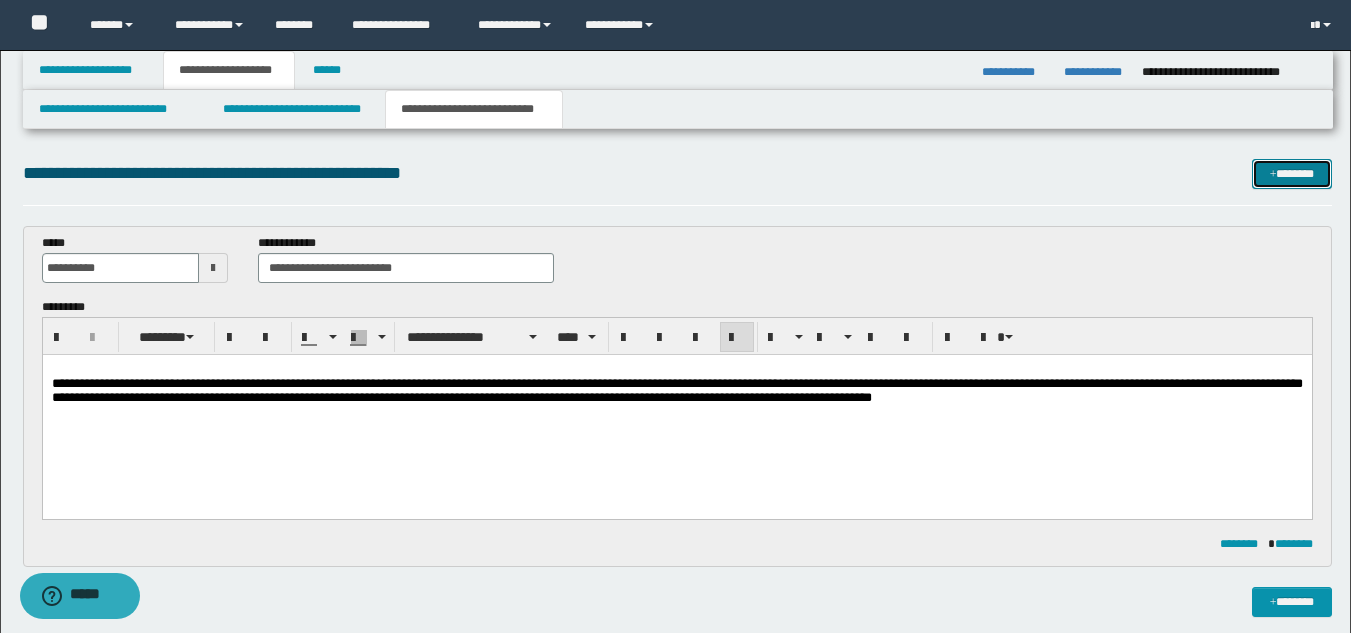 click at bounding box center (1273, 175) 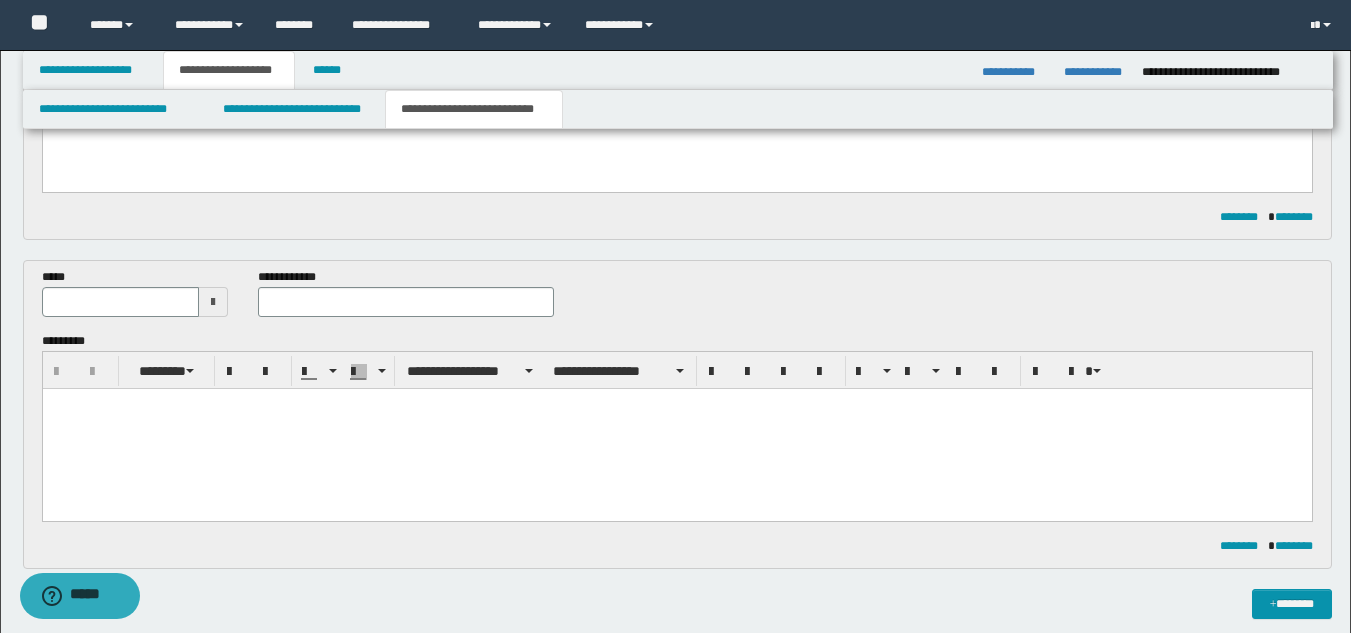 scroll, scrollTop: 314, scrollLeft: 0, axis: vertical 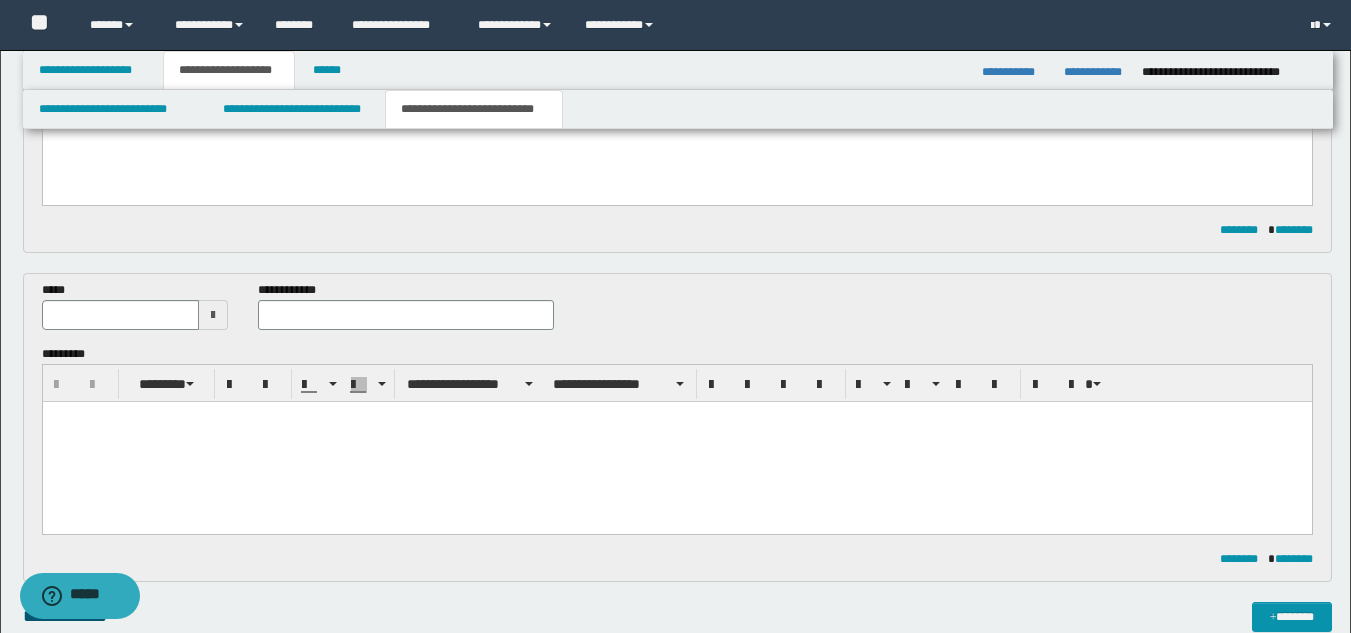click at bounding box center (213, 315) 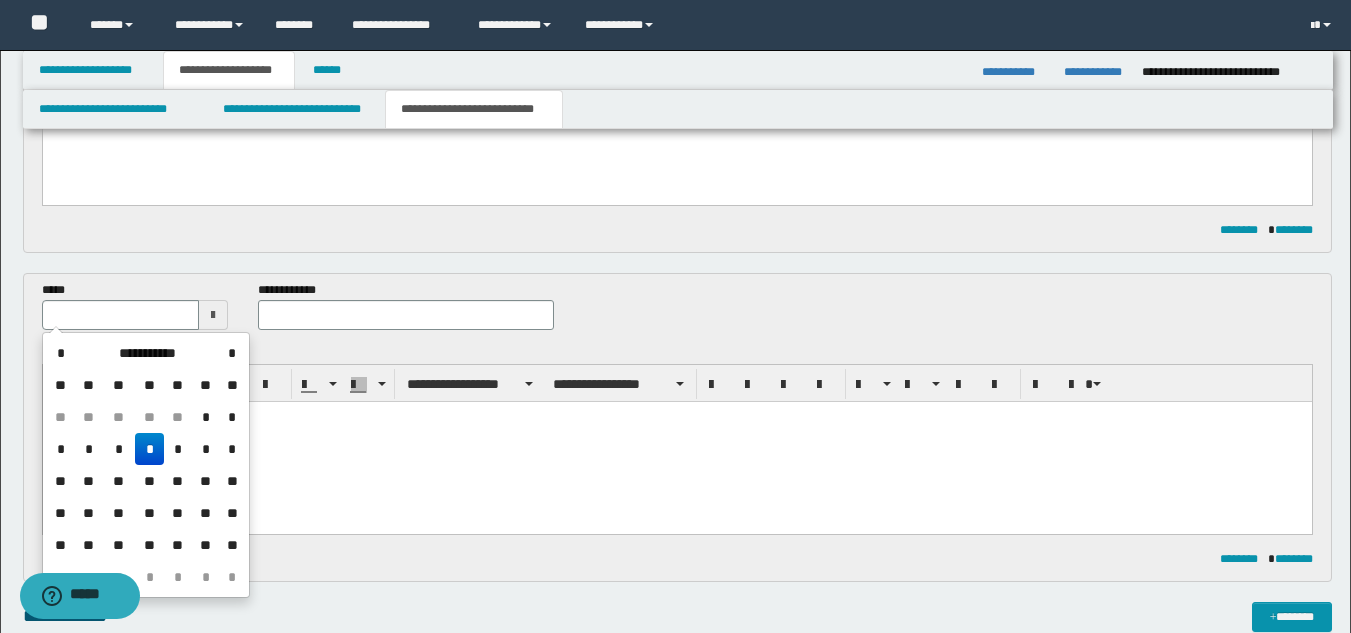 drag, startPoint x: 118, startPoint y: 546, endPoint x: 127, endPoint y: 538, distance: 12.0415945 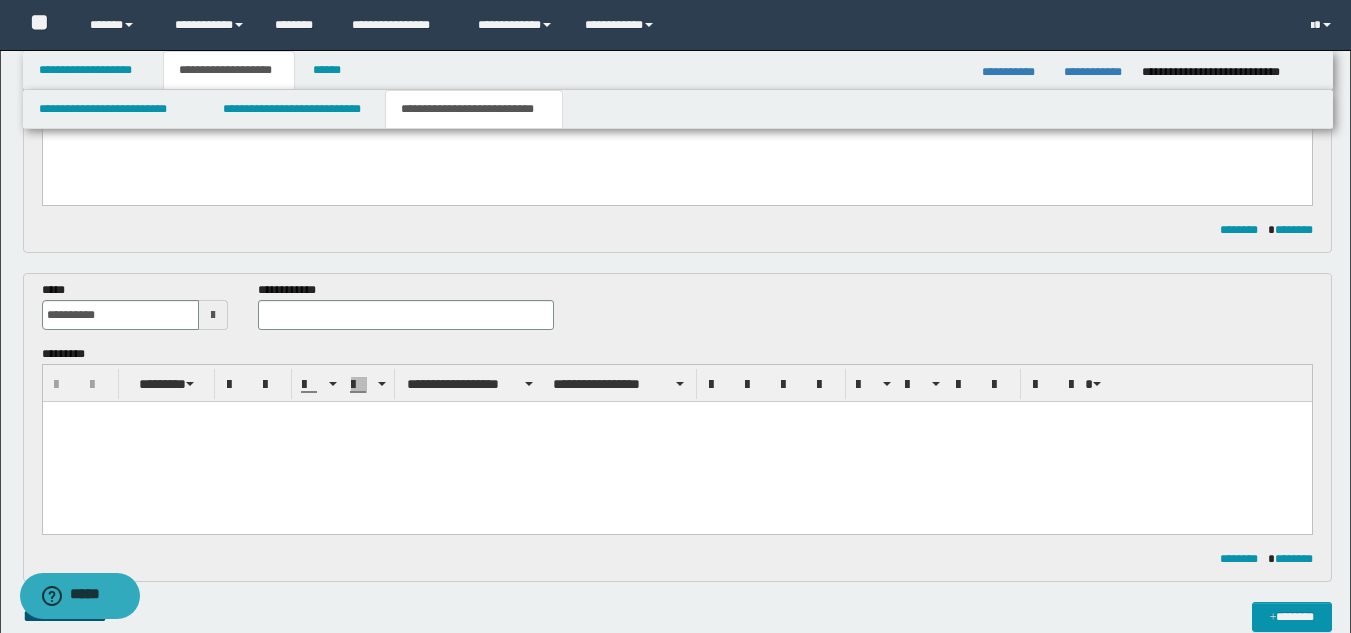 click on "**********" at bounding box center (290, 290) 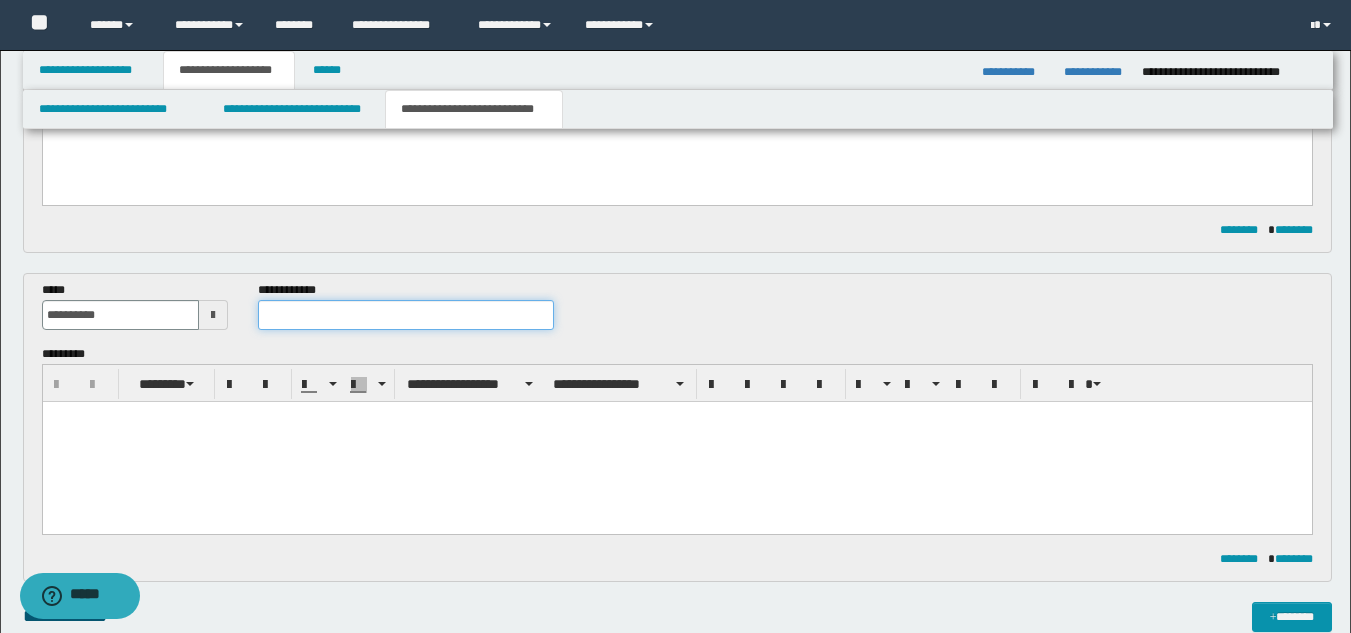 click at bounding box center [405, 315] 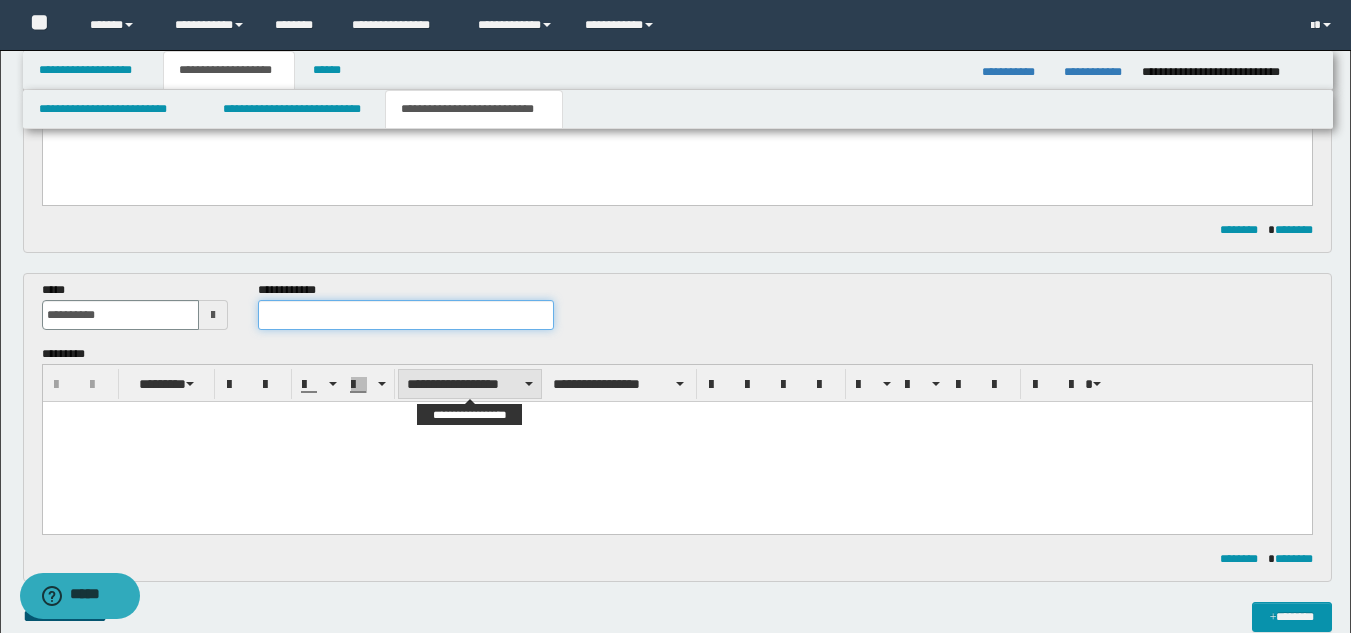 paste on "**********" 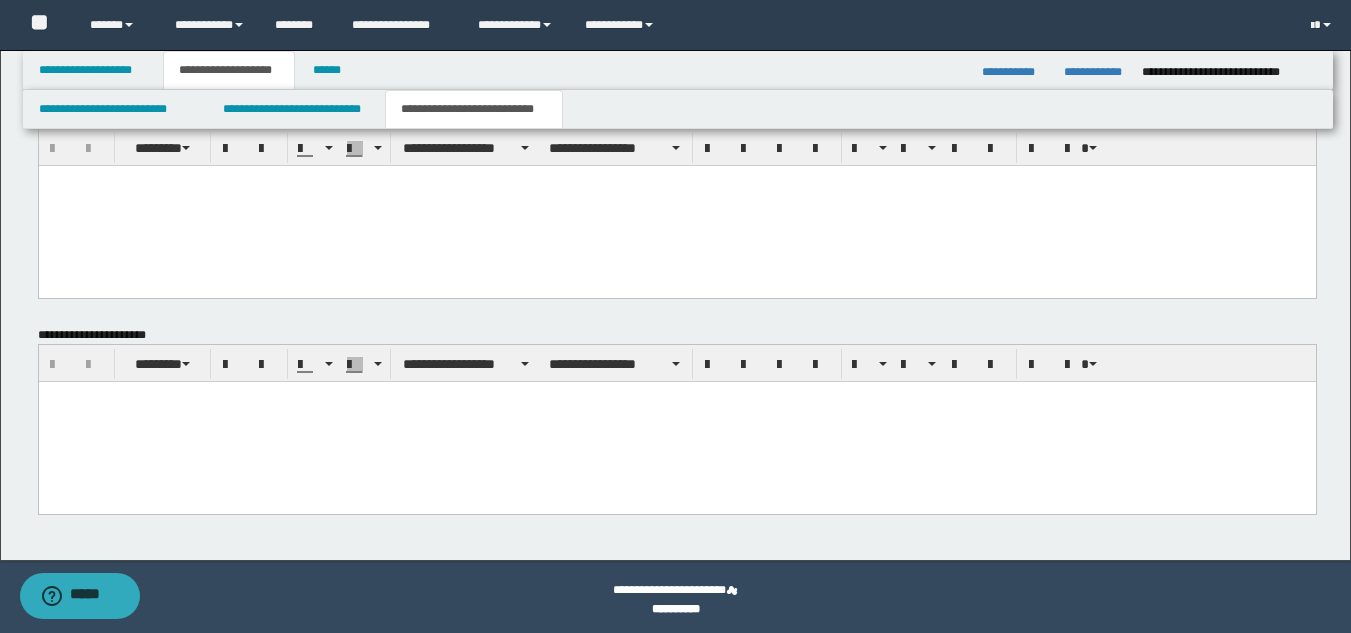 scroll, scrollTop: 1246, scrollLeft: 0, axis: vertical 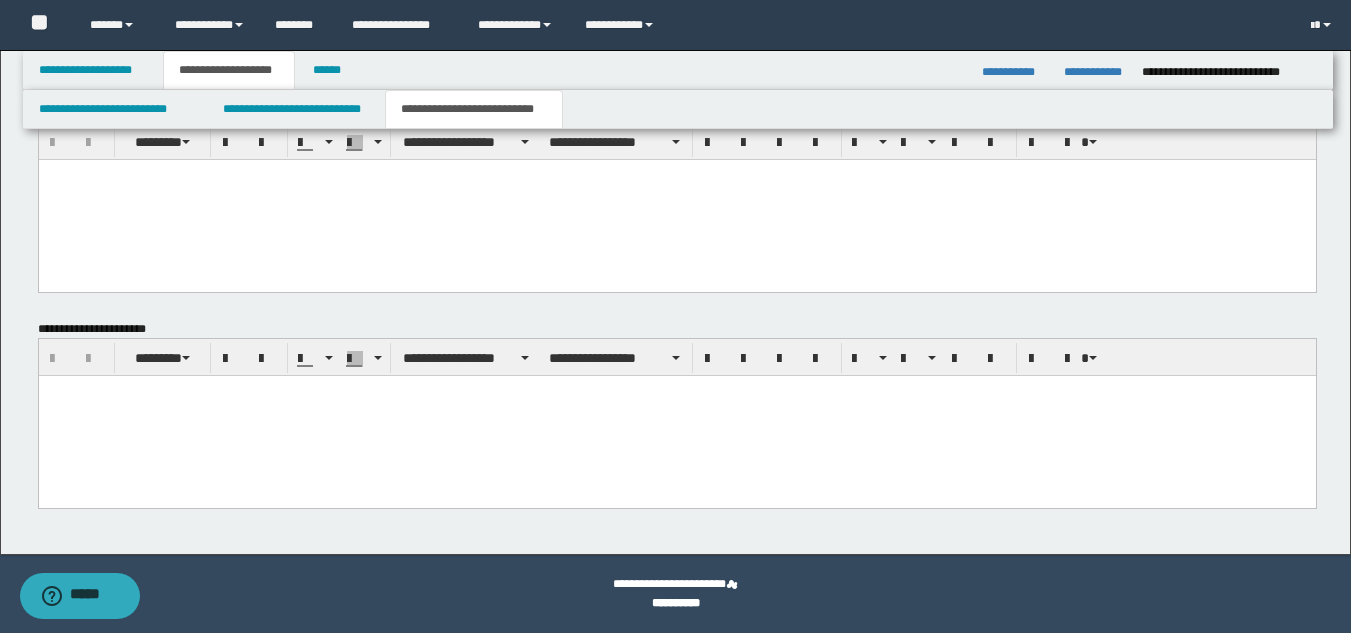 type on "**********" 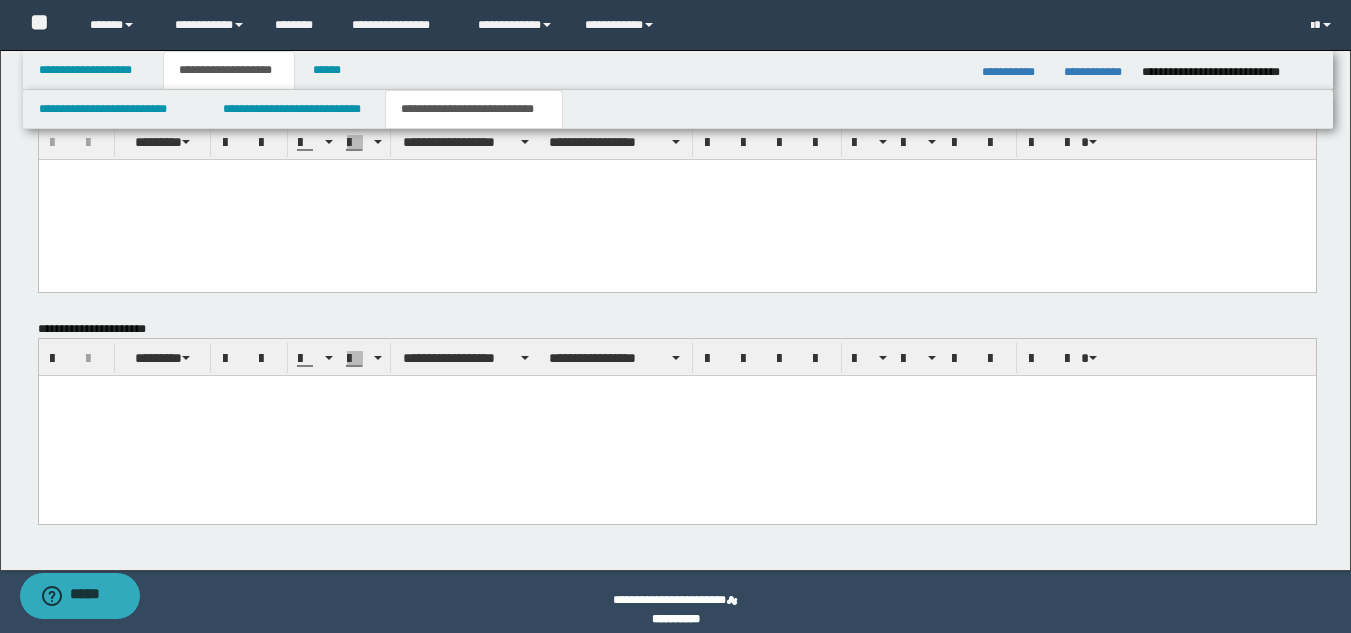paste 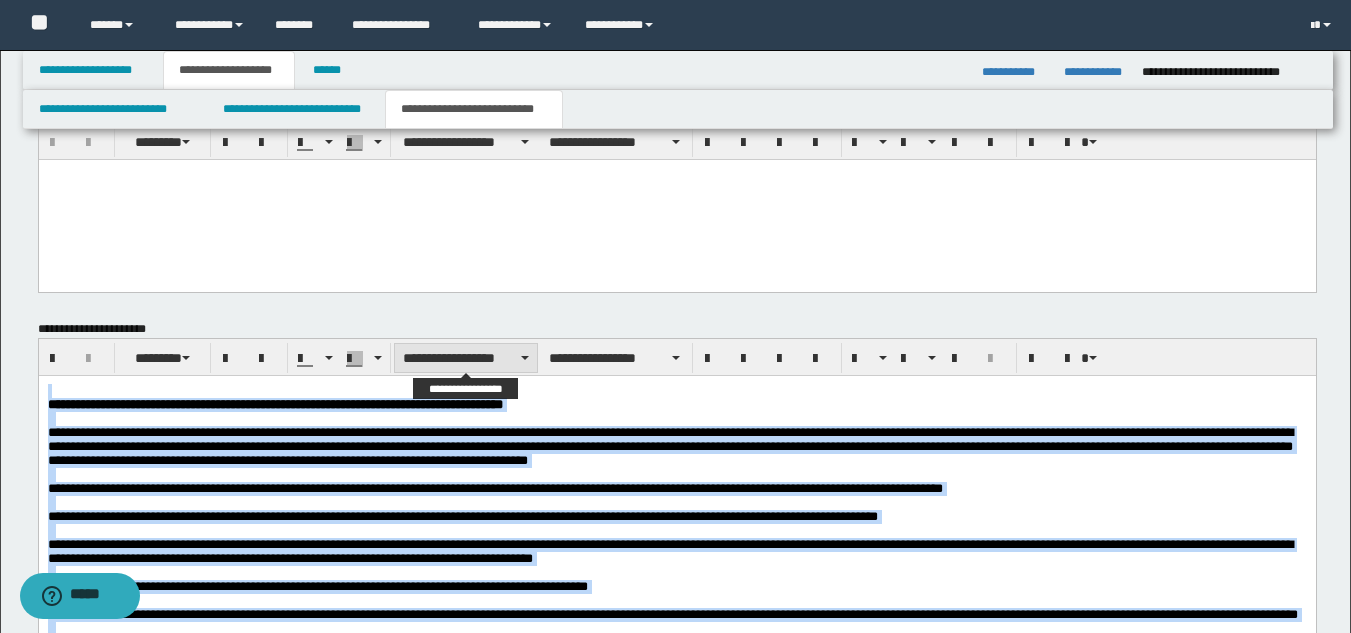 click on "**********" at bounding box center [466, 358] 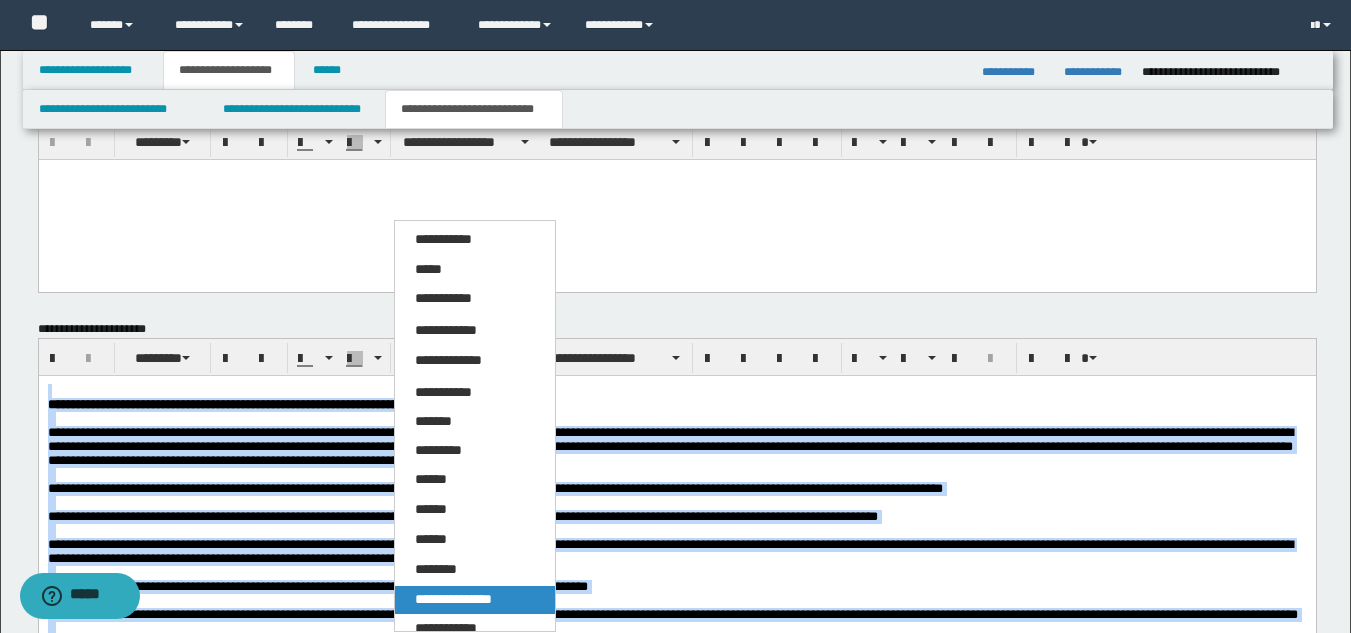 drag, startPoint x: 449, startPoint y: 590, endPoint x: 499, endPoint y: 48, distance: 544.3014 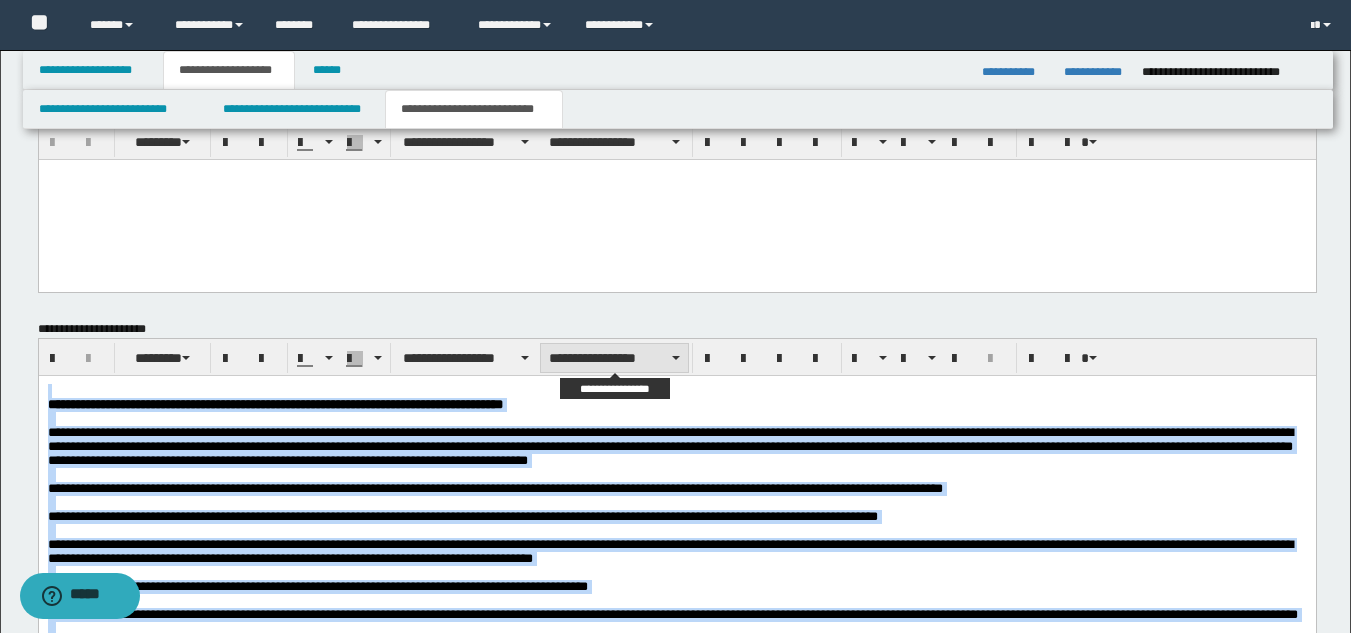 click on "**********" at bounding box center [614, 358] 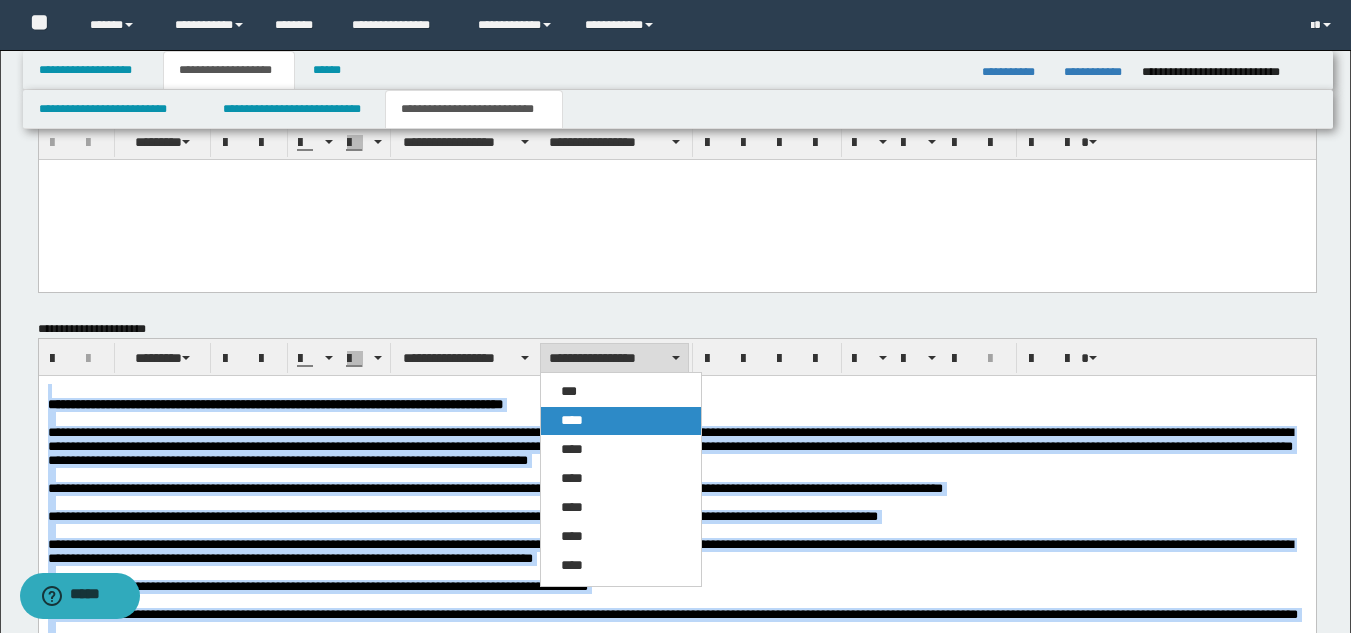 click on "****" at bounding box center [572, 420] 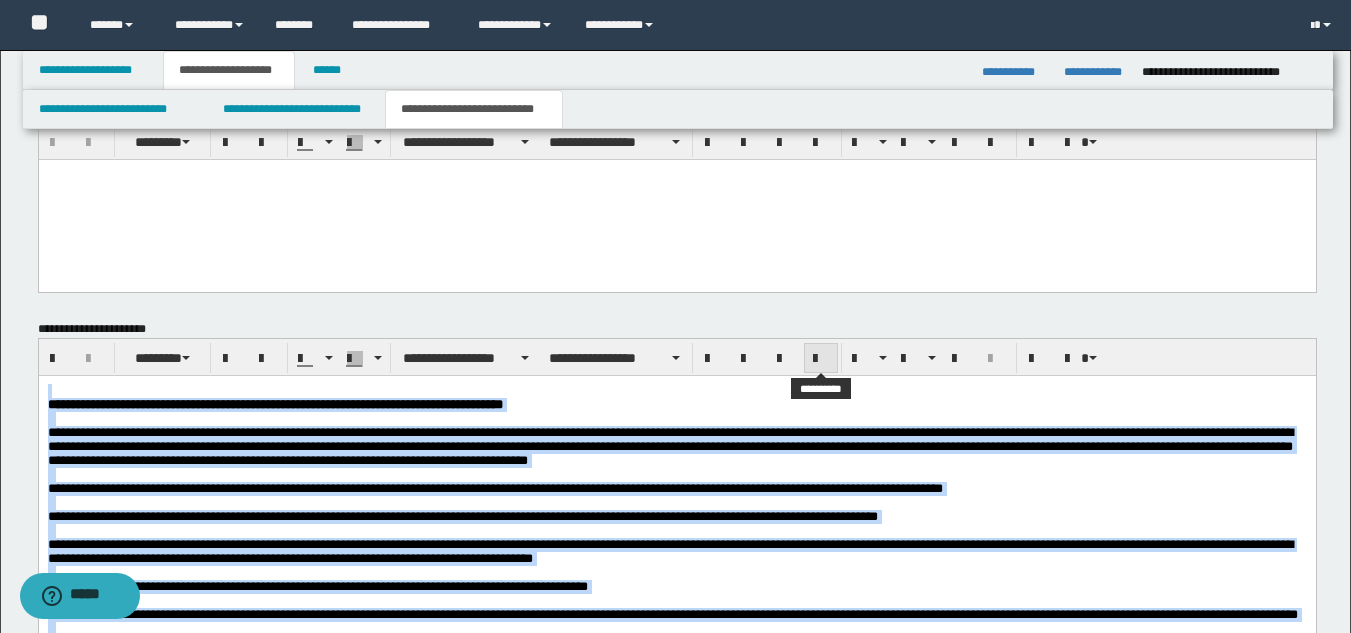 click at bounding box center (821, 359) 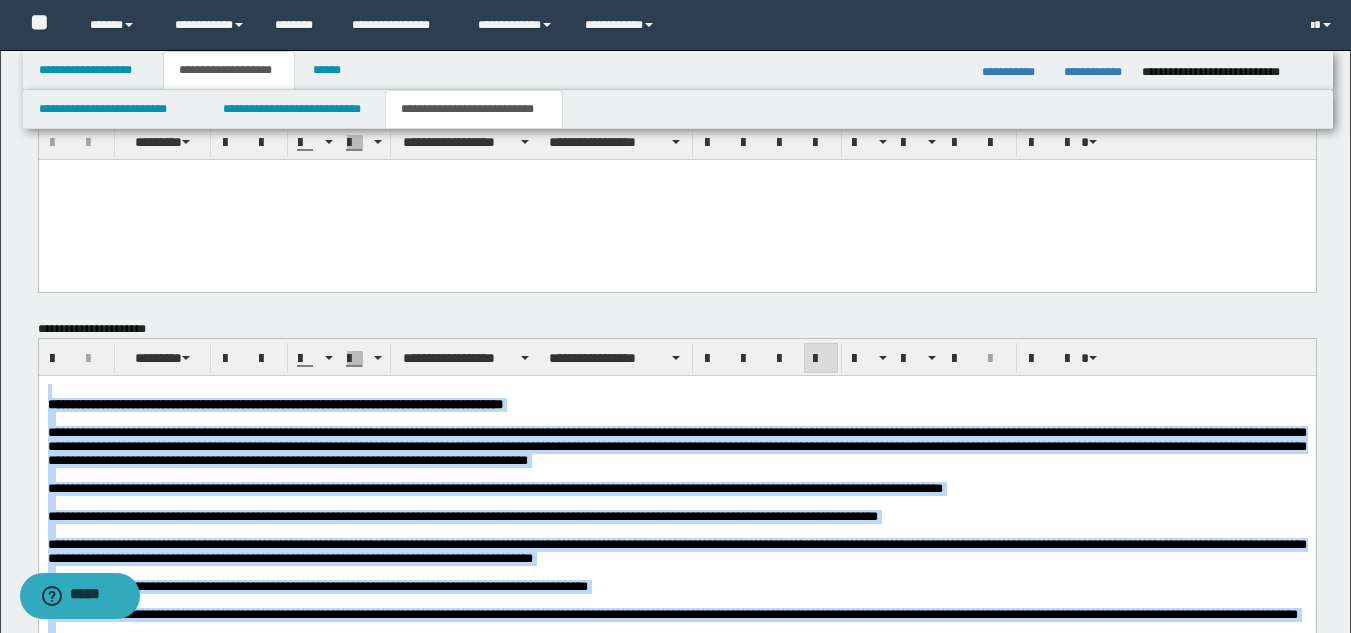click at bounding box center (676, 419) 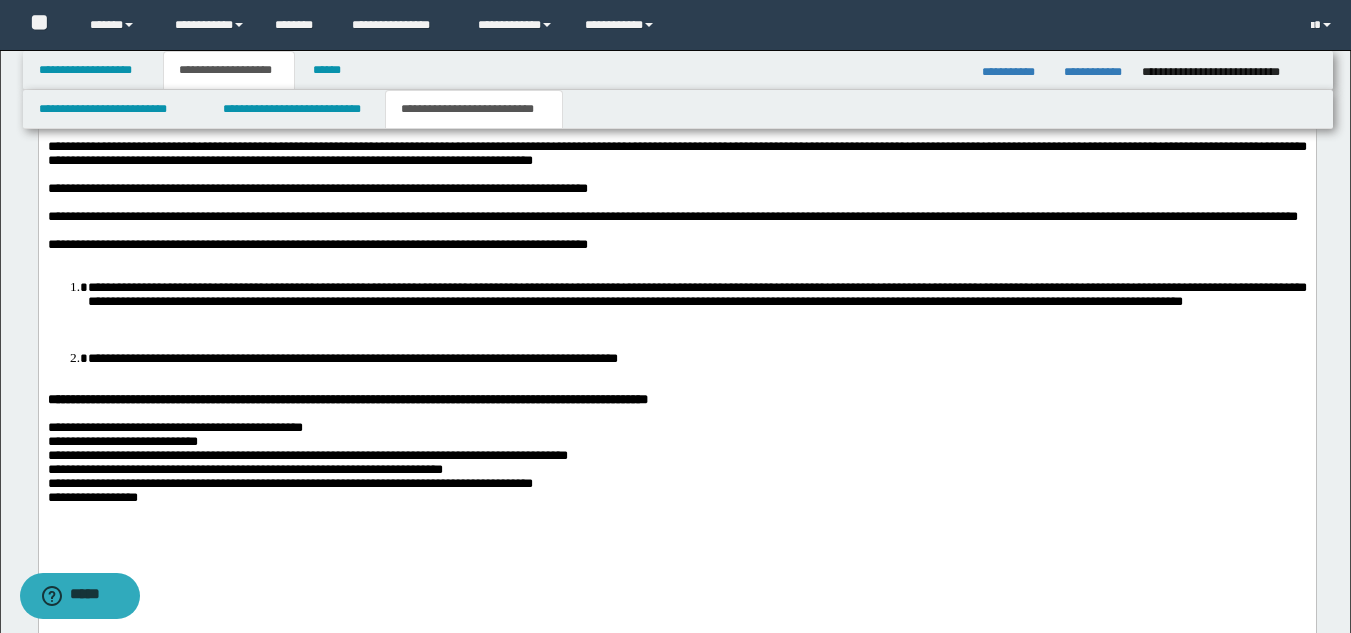 scroll, scrollTop: 1646, scrollLeft: 0, axis: vertical 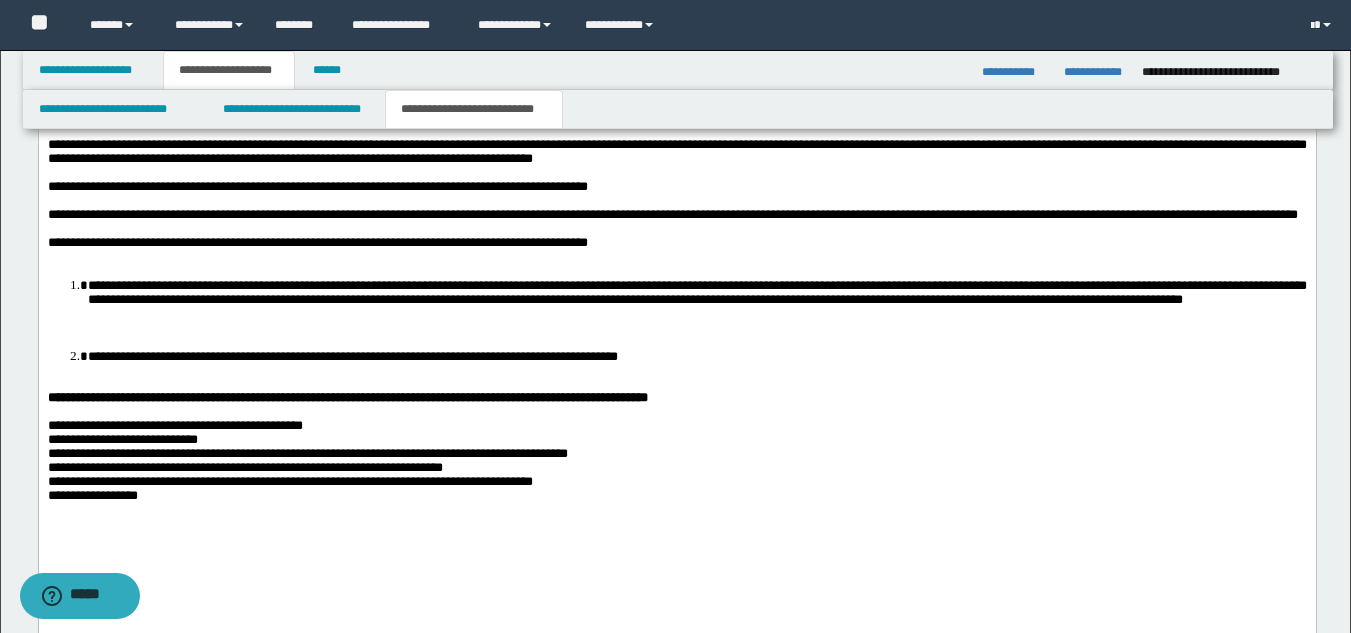 click on "**********" at bounding box center (676, 269) 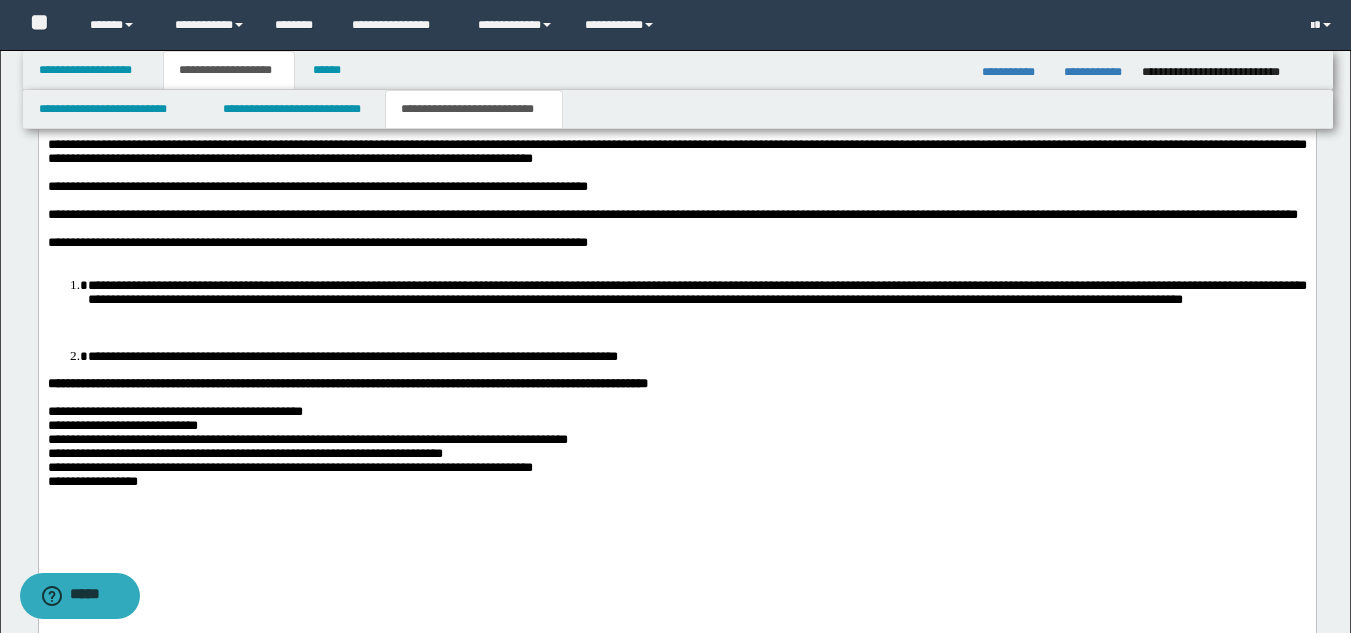 click at bounding box center (676, 329) 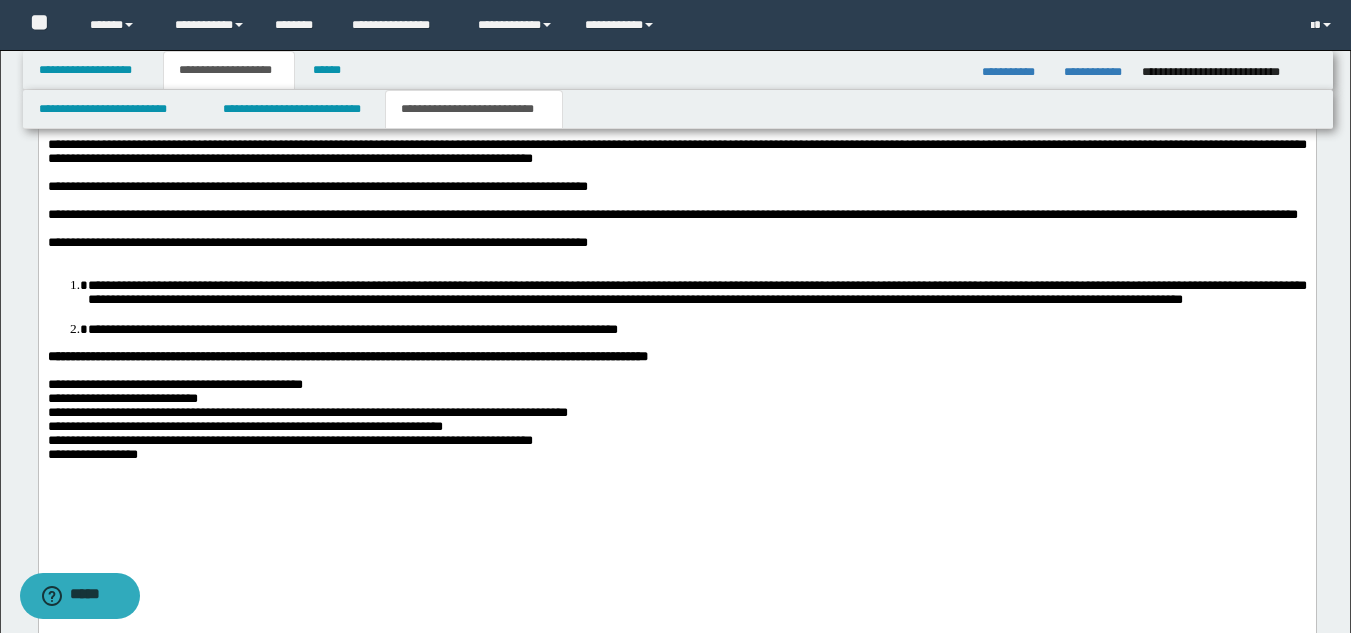 click at bounding box center (676, 258) 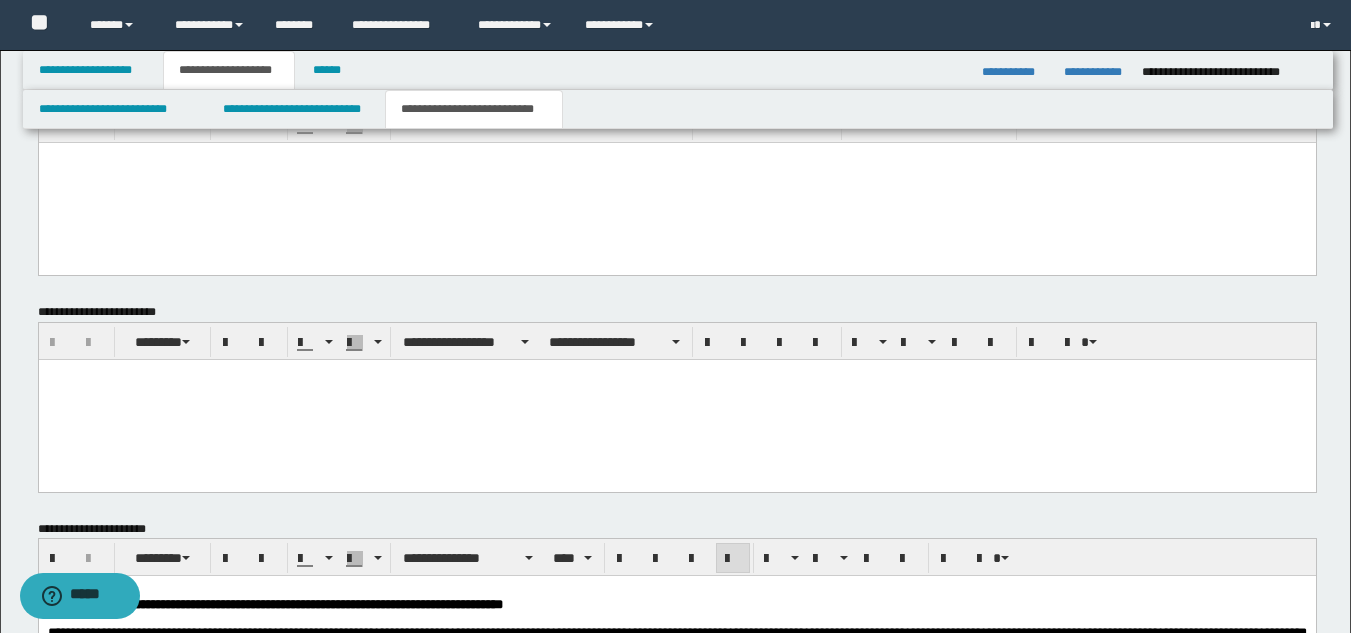 scroll, scrollTop: 946, scrollLeft: 0, axis: vertical 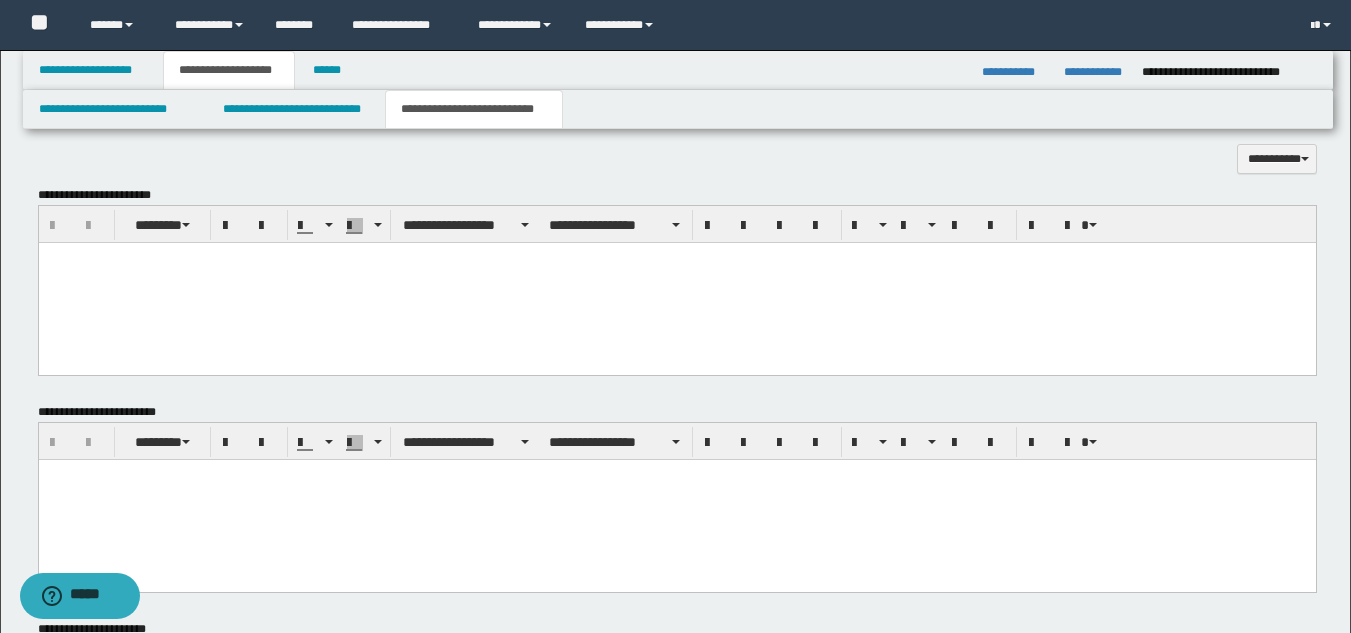 click at bounding box center (676, 282) 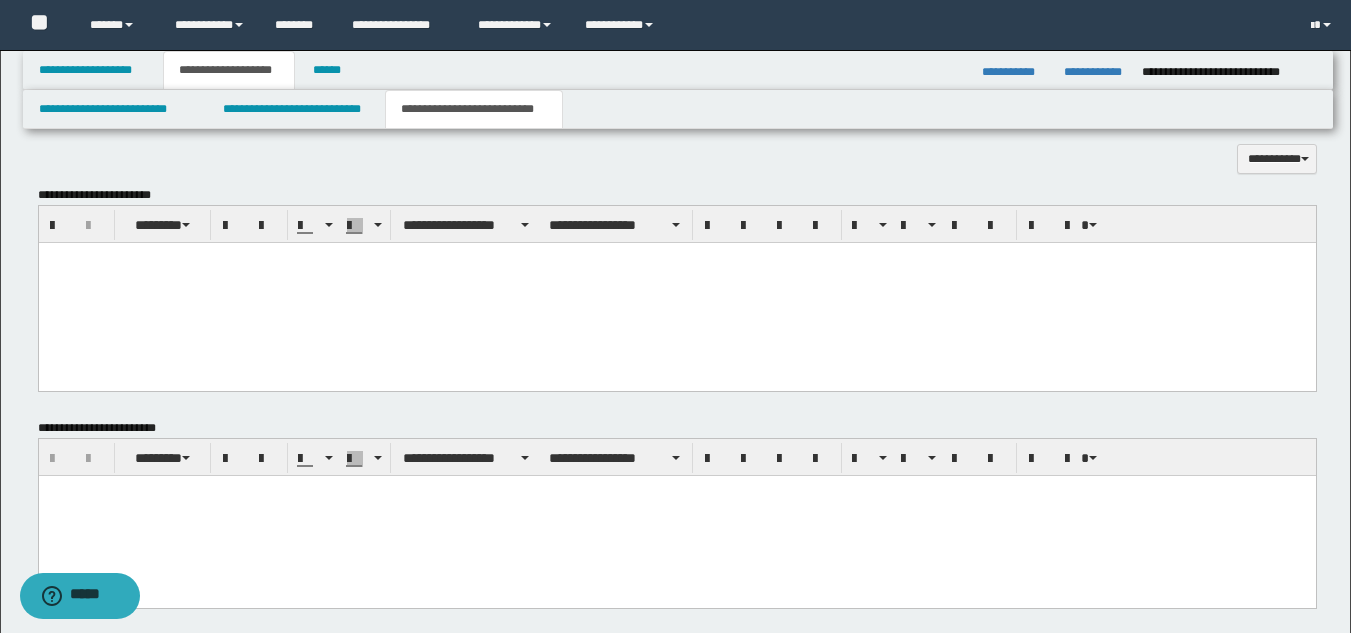 paste 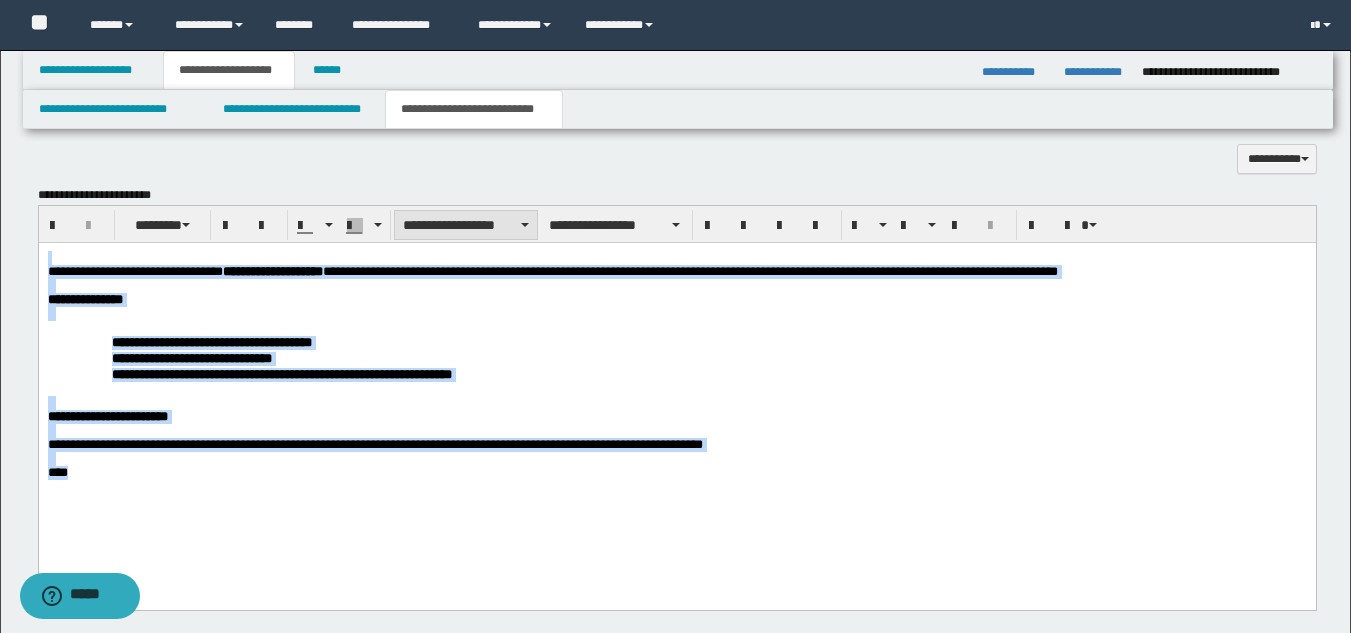 click on "**********" at bounding box center (466, 225) 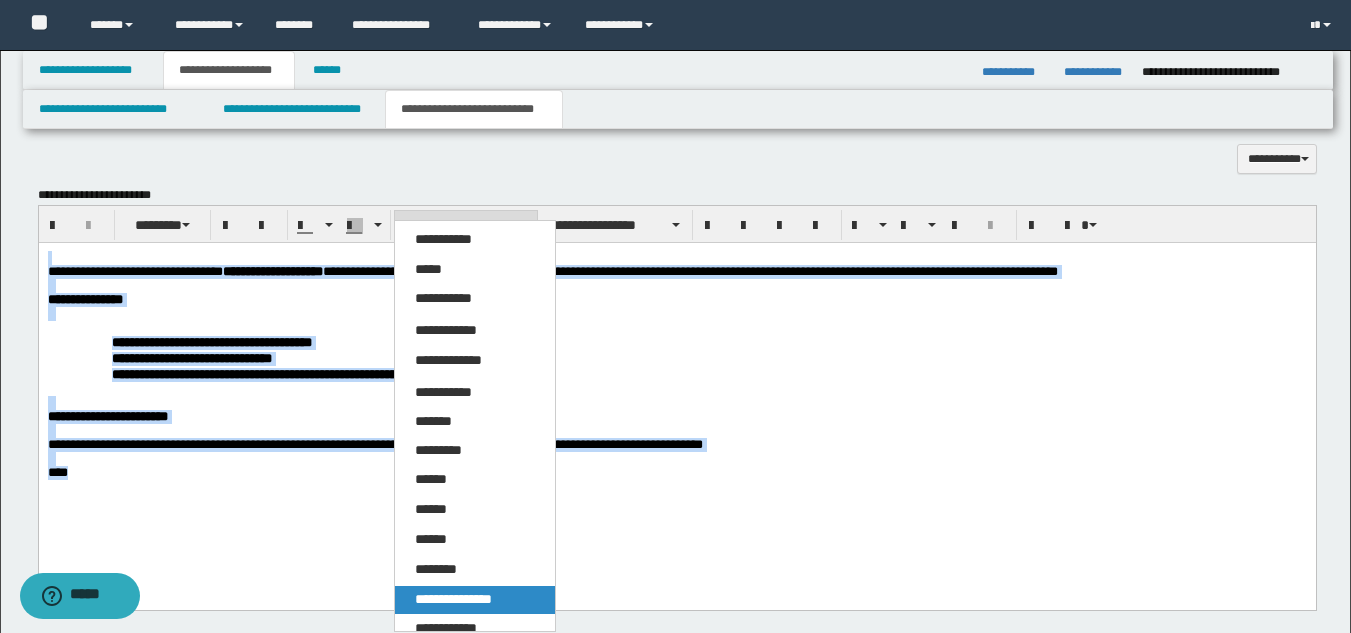 drag, startPoint x: 479, startPoint y: 592, endPoint x: 442, endPoint y: 342, distance: 252.72318 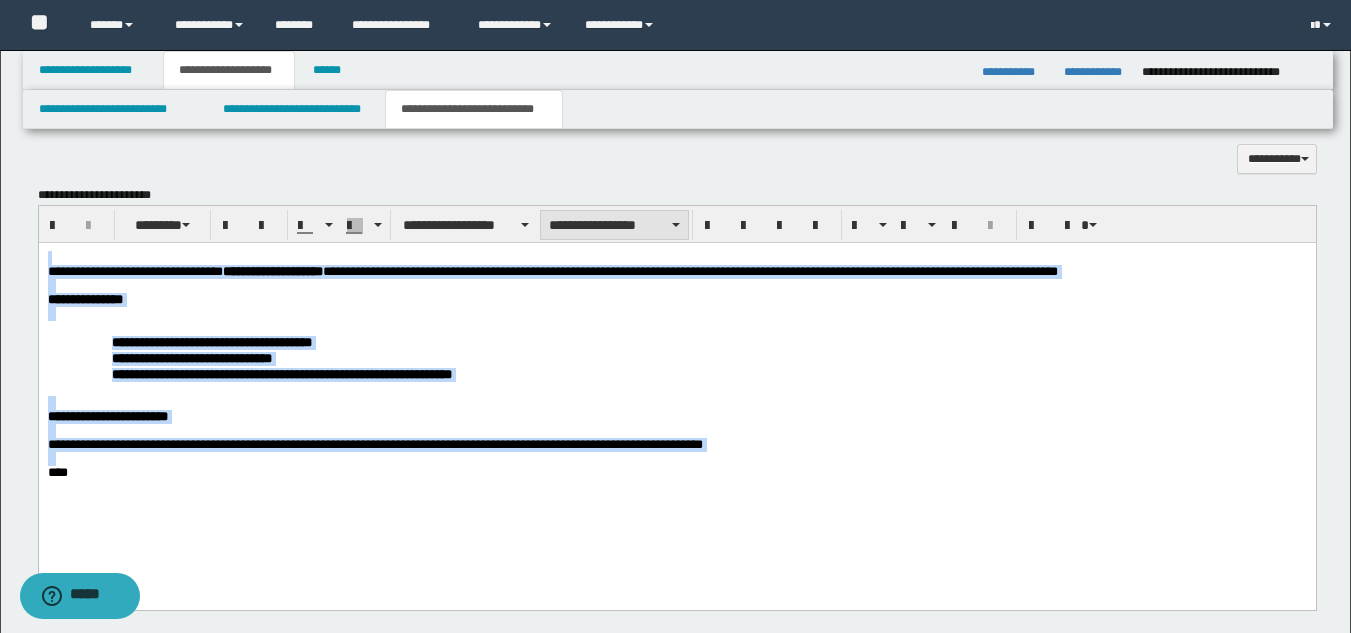 click on "**********" at bounding box center [614, 225] 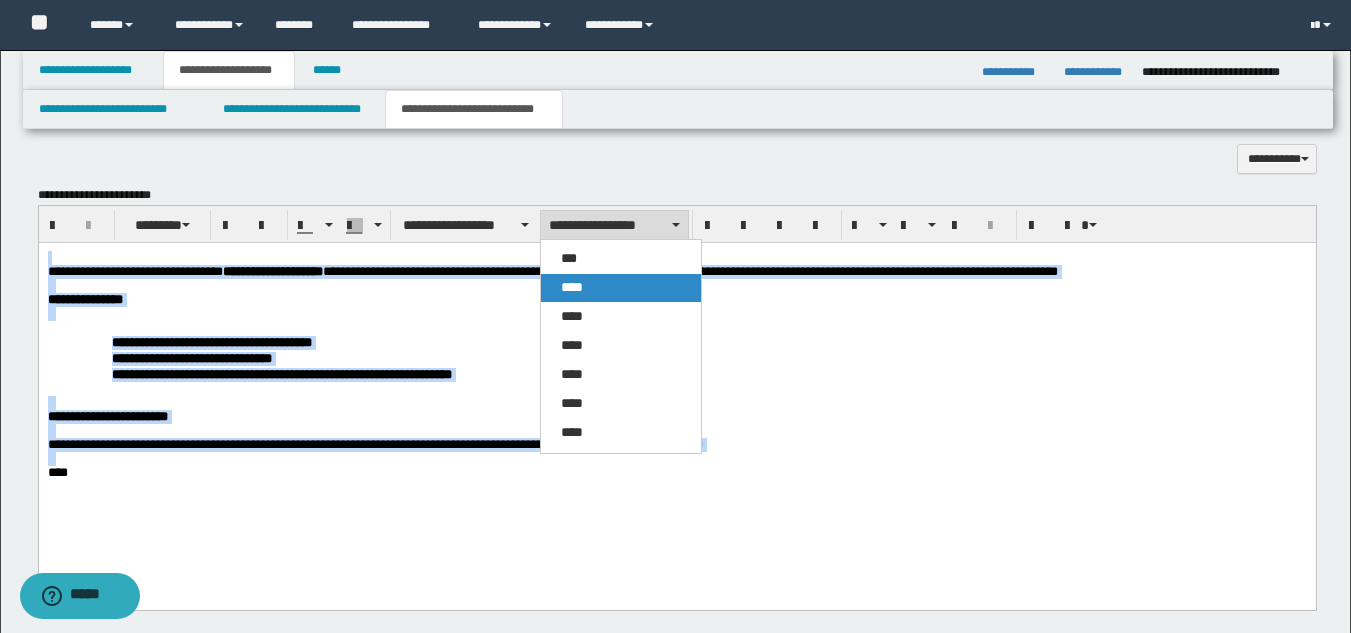 click on "****" at bounding box center (621, 288) 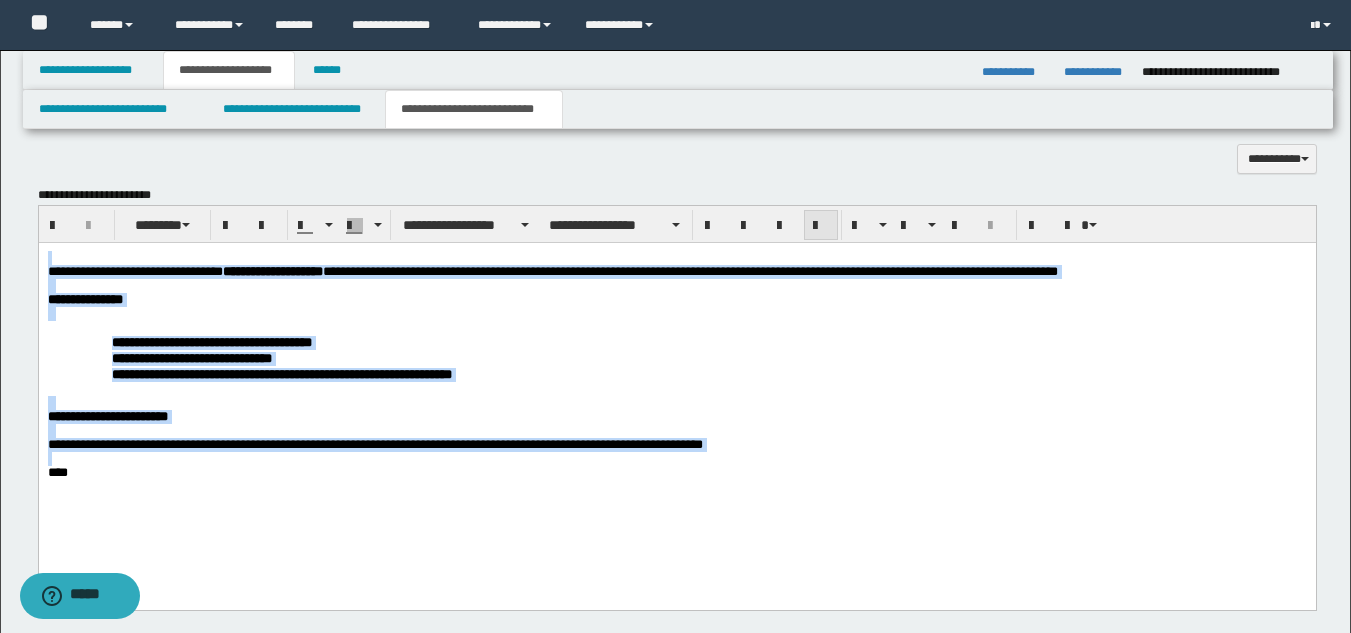 click at bounding box center [821, 226] 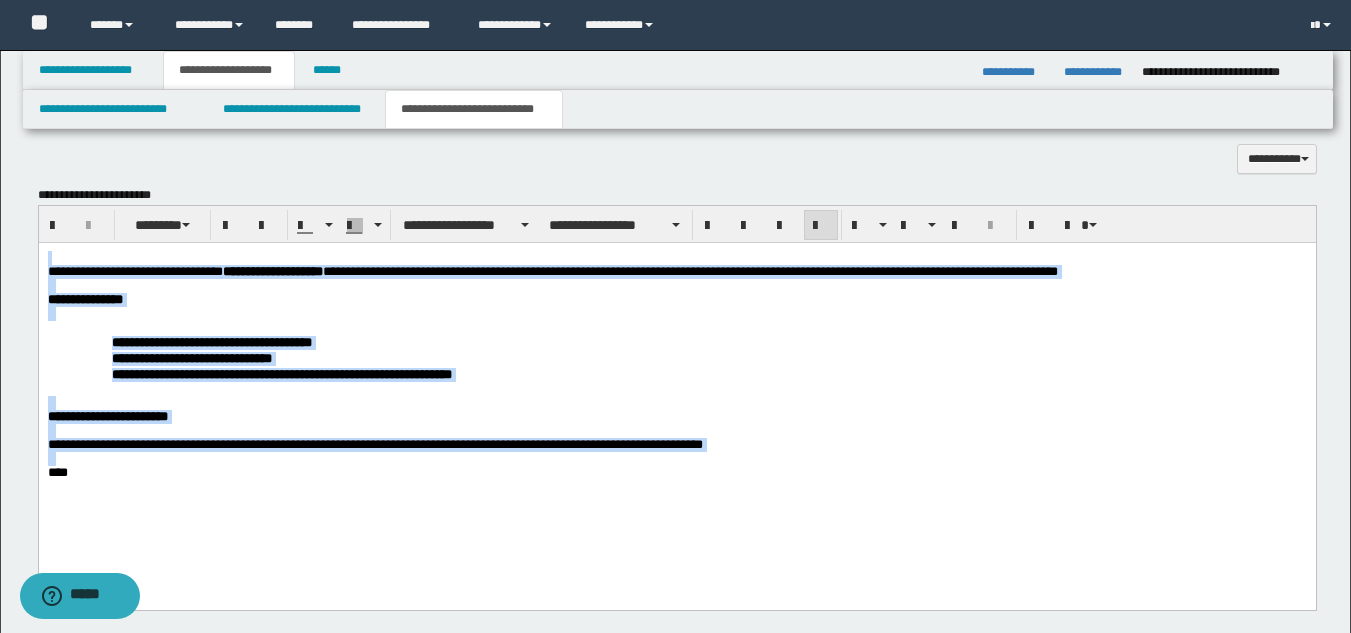 click at bounding box center (676, 313) 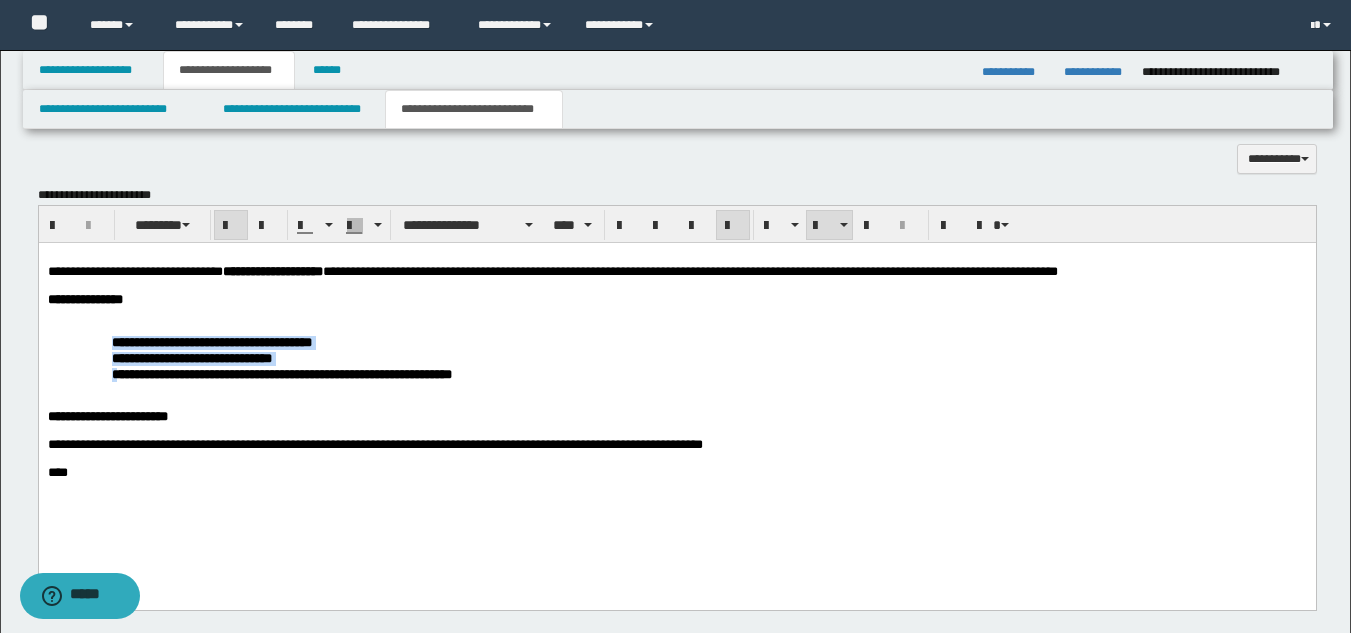 drag, startPoint x: 114, startPoint y: 346, endPoint x: 123, endPoint y: 386, distance: 41 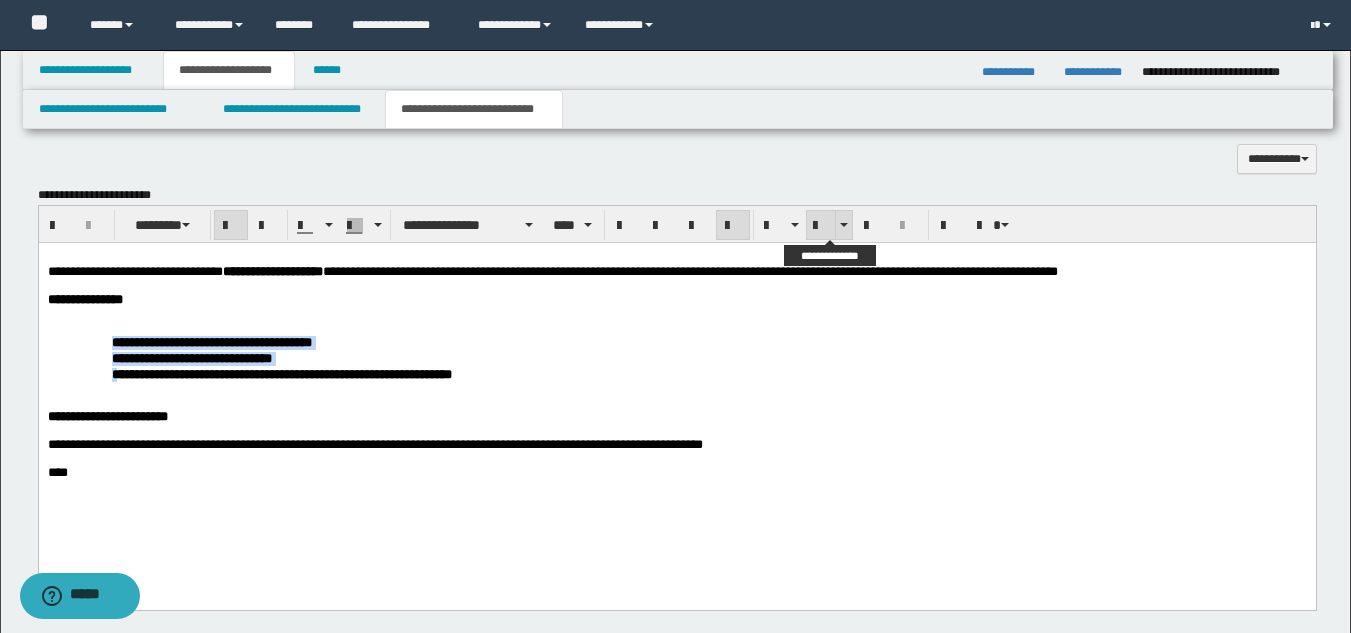 click at bounding box center [821, 226] 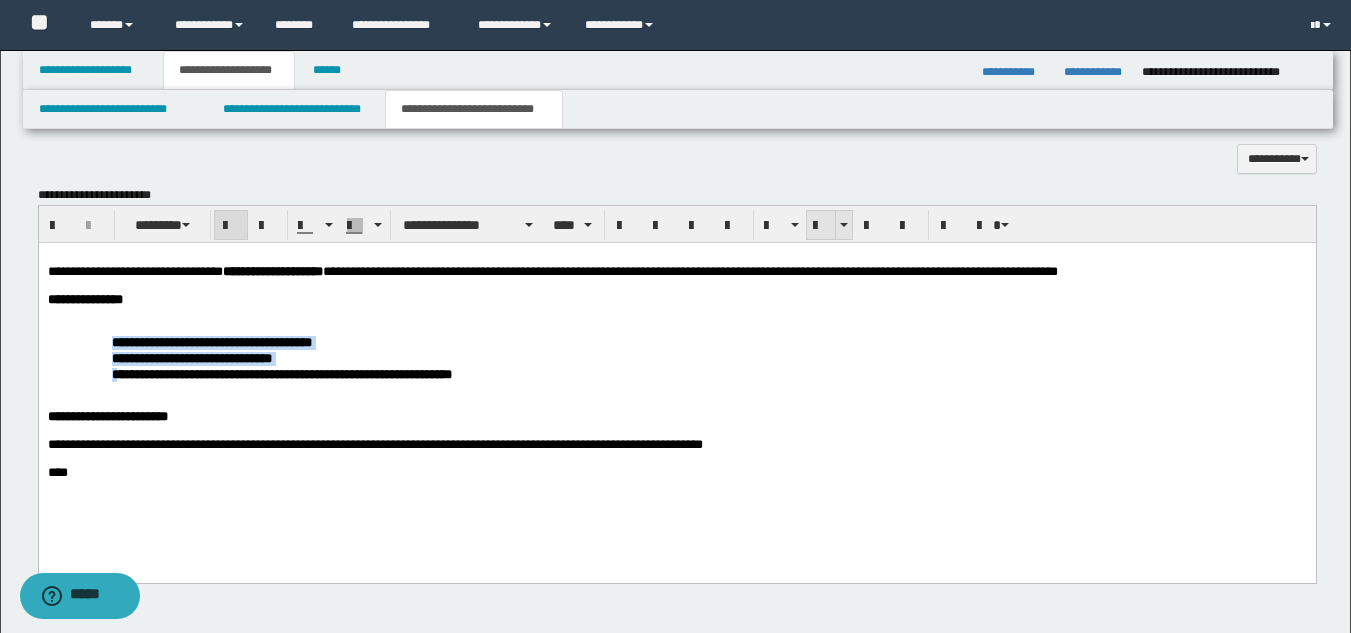 click at bounding box center (821, 226) 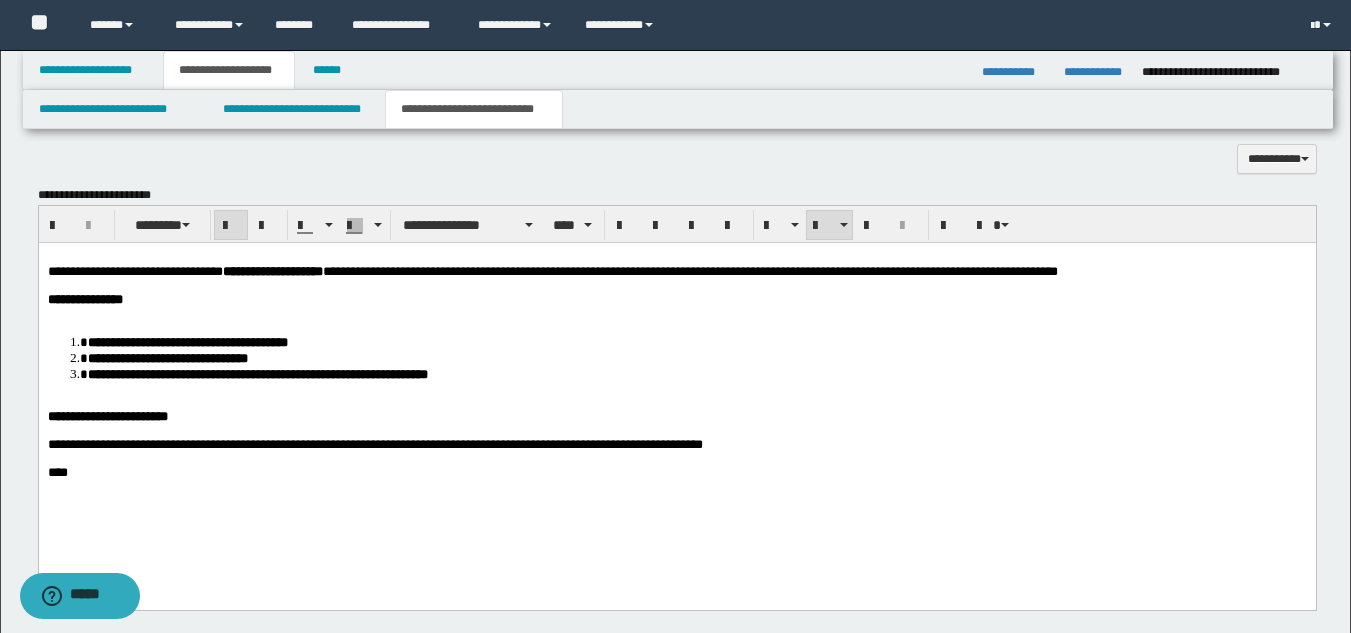 click at bounding box center [676, 313] 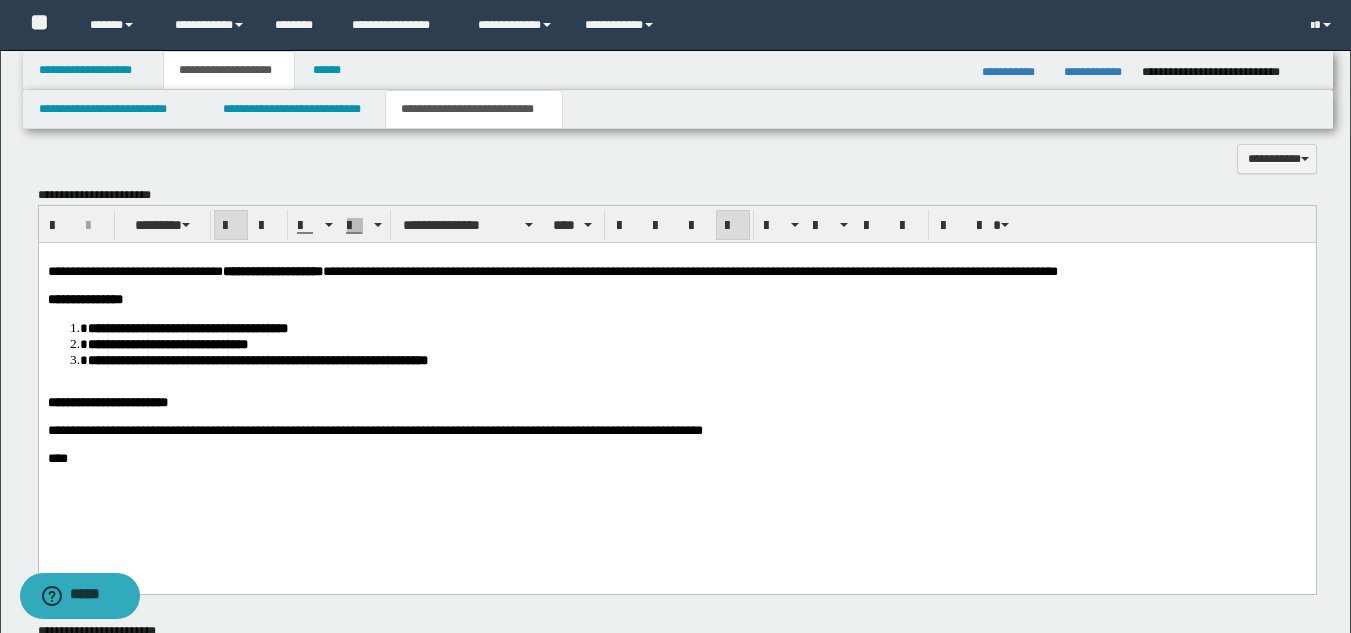 click on "**********" at bounding box center [676, 382] 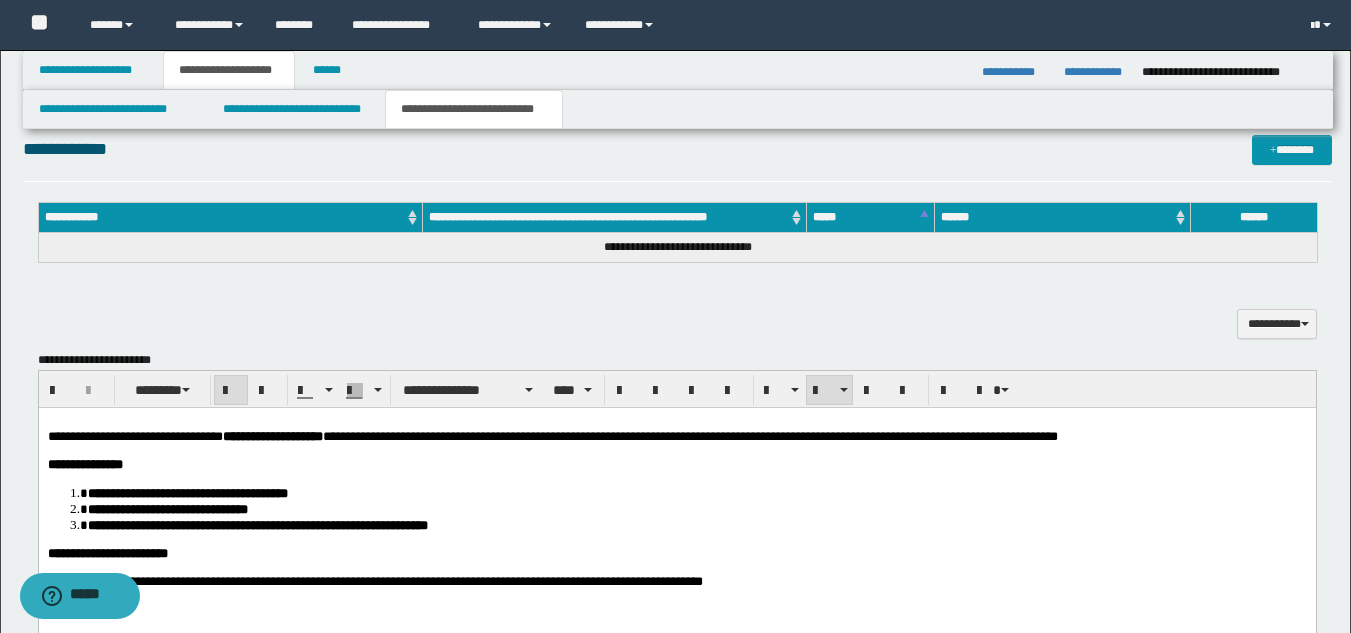 scroll, scrollTop: 746, scrollLeft: 0, axis: vertical 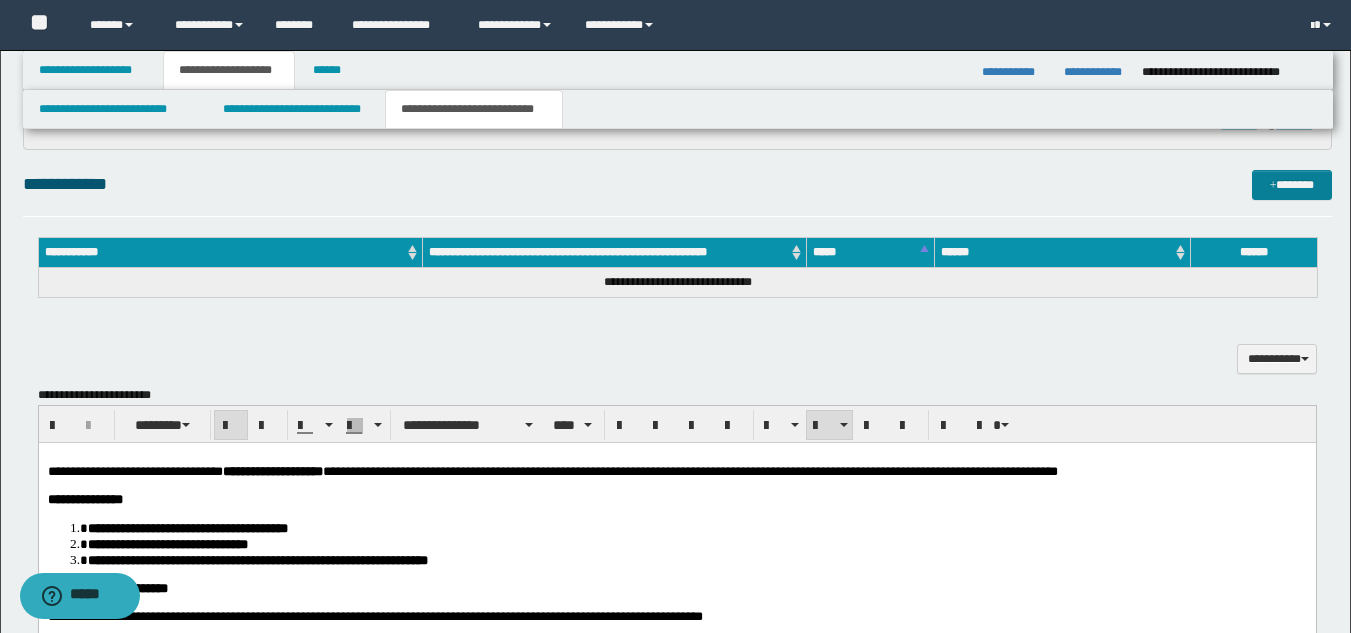 click on "*******" at bounding box center [1292, 185] 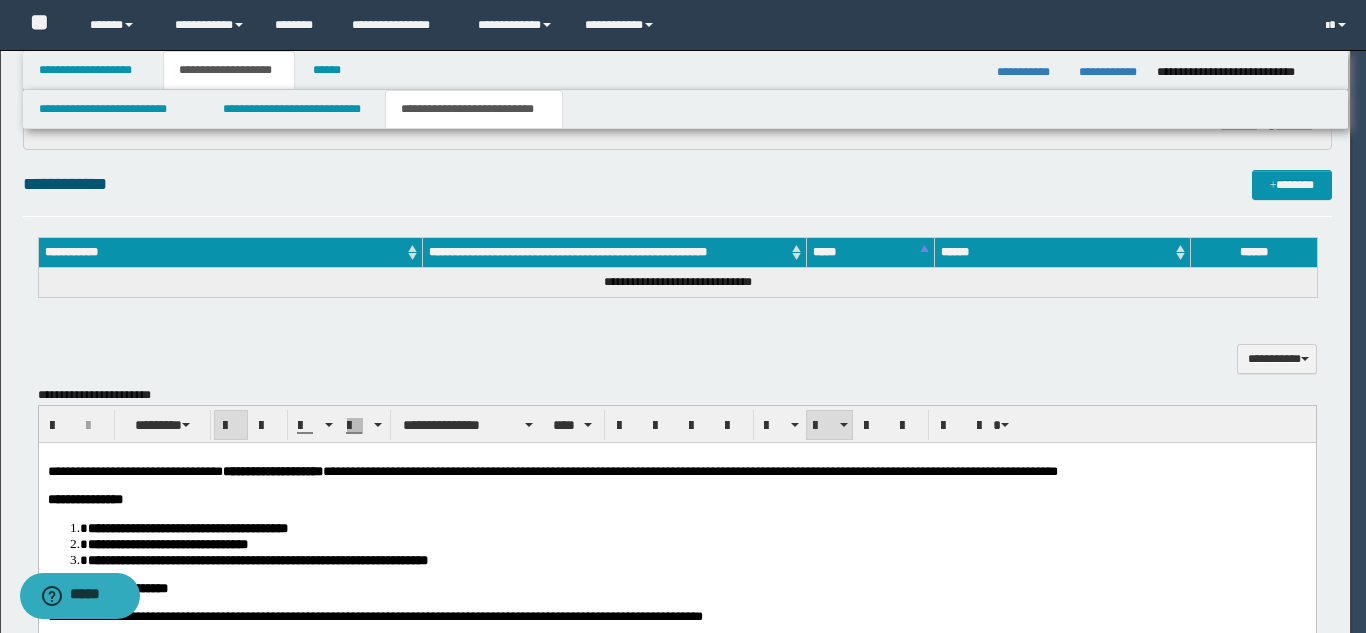 type 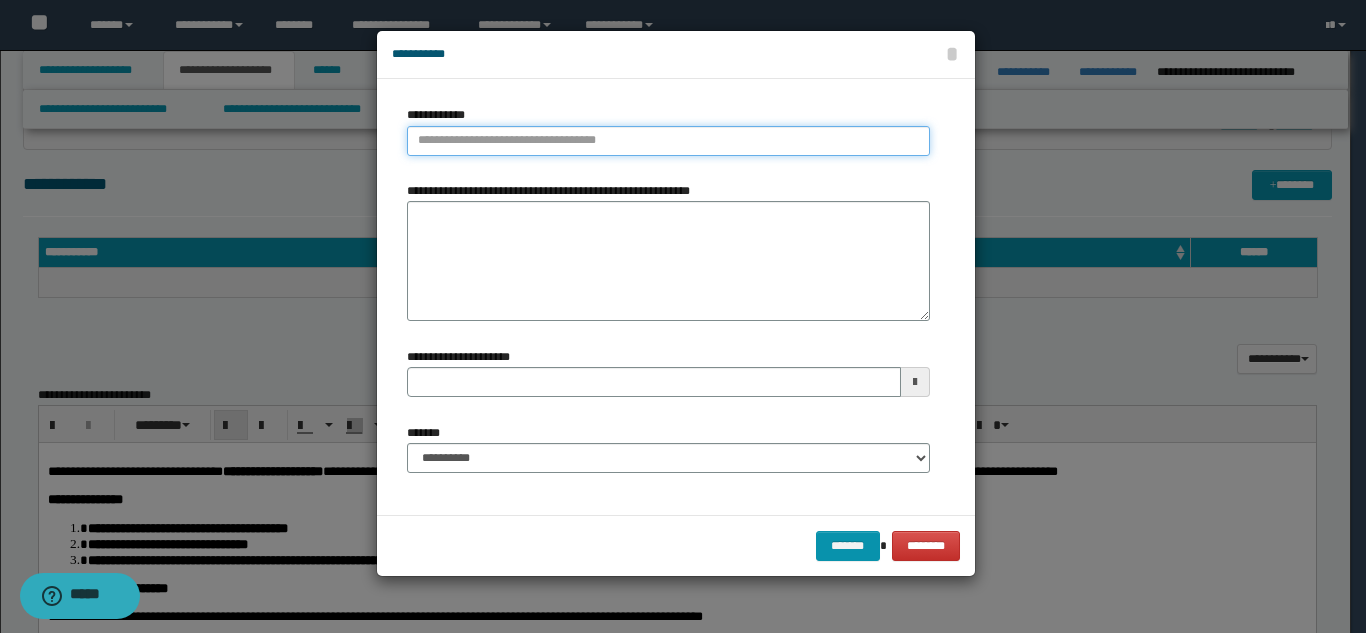 click on "**********" at bounding box center [668, 141] 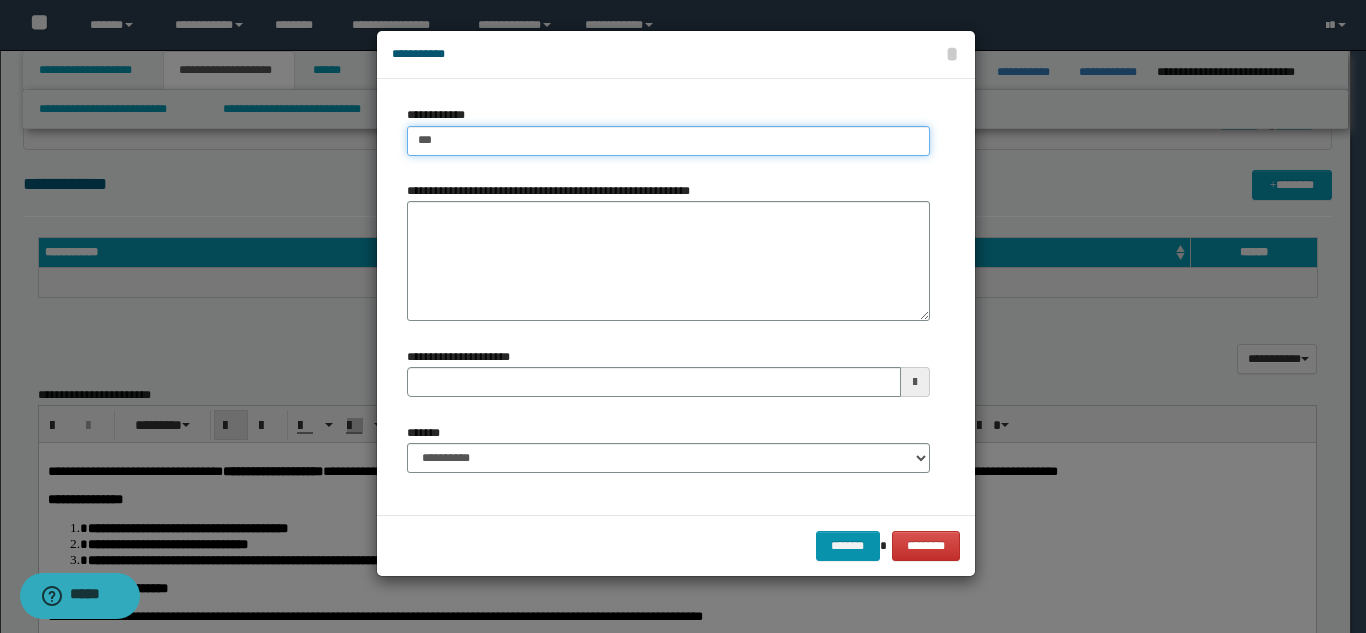 type on "****" 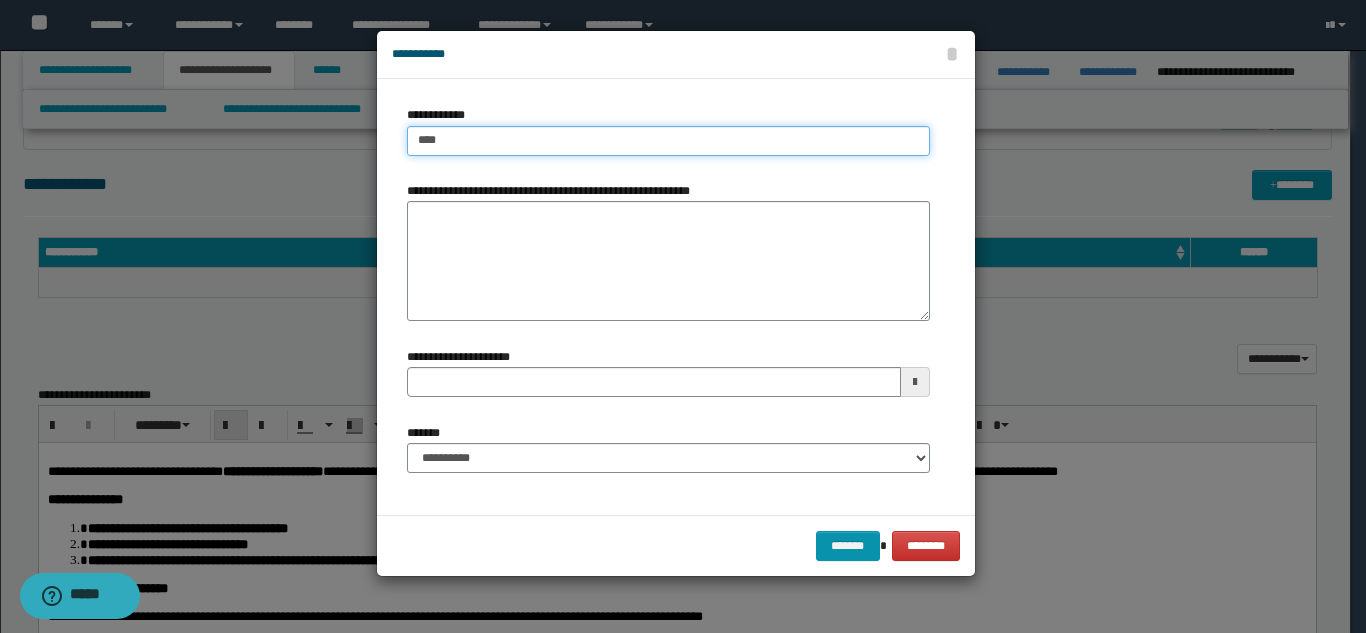 type on "****" 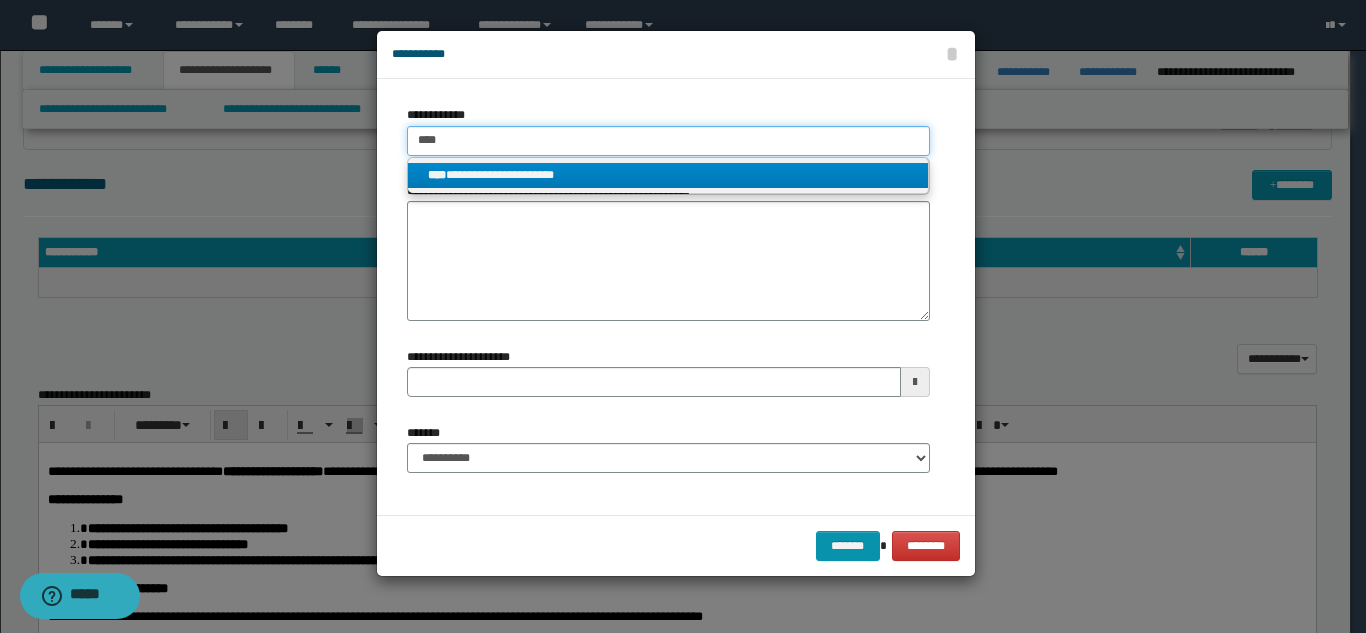 type on "****" 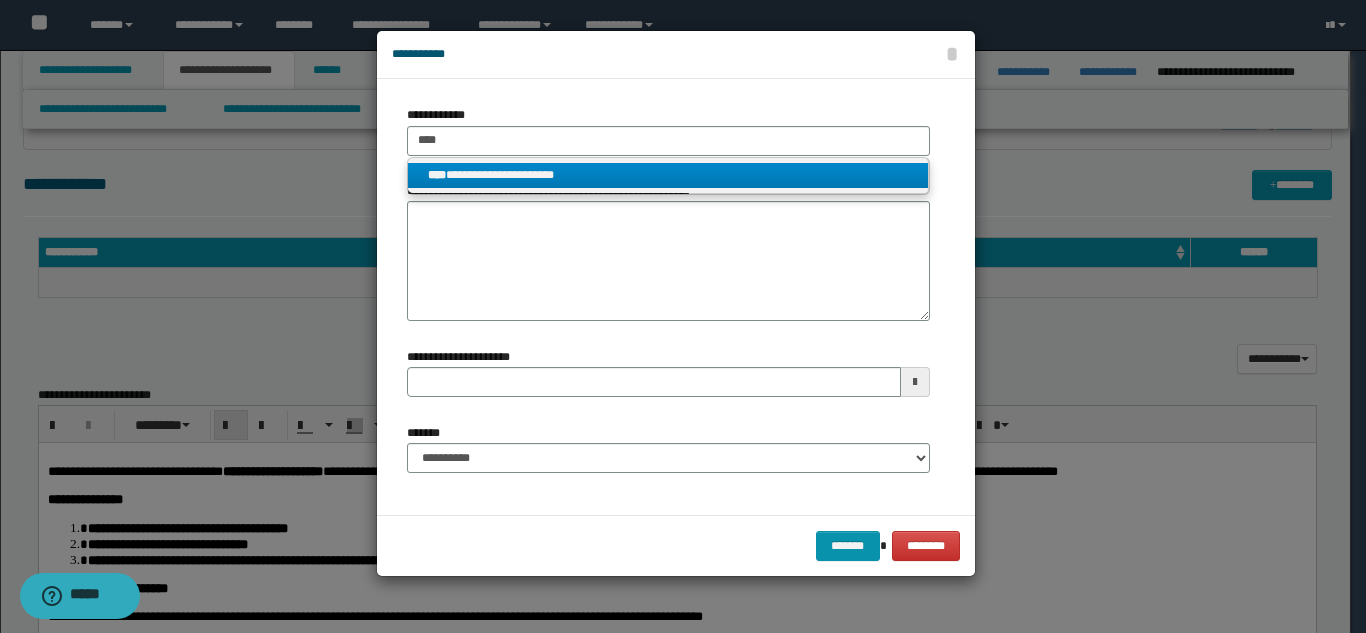 click on "**********" at bounding box center [668, 175] 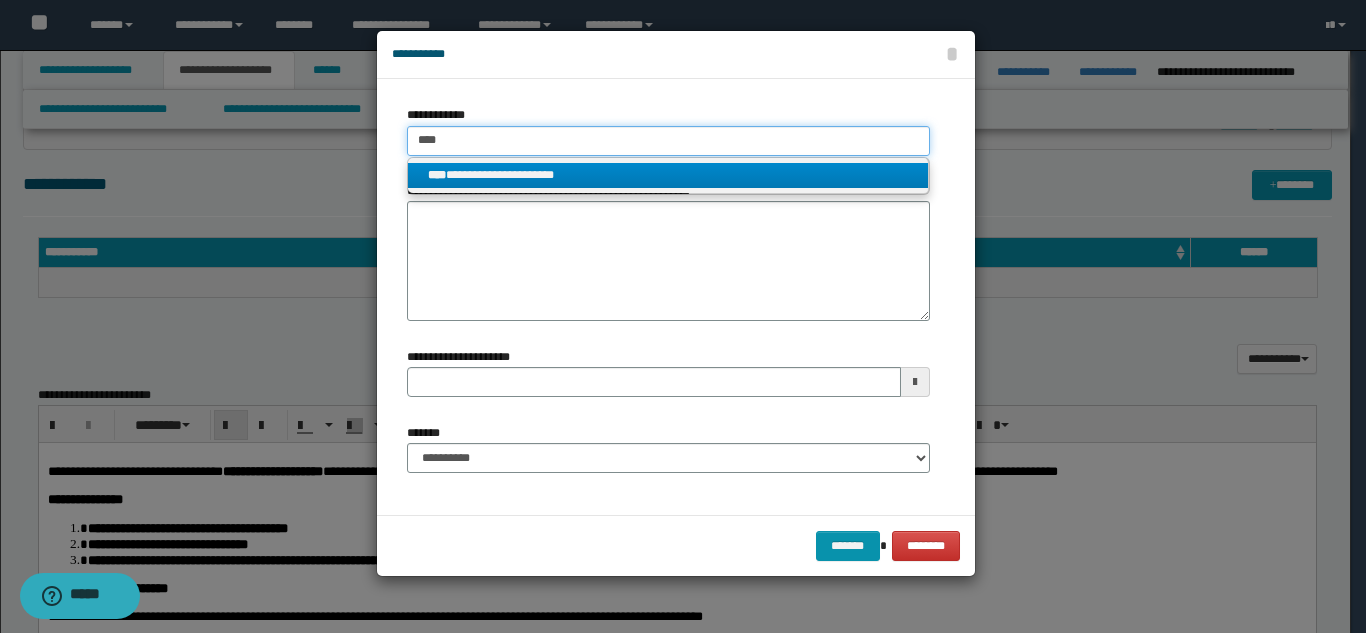 type 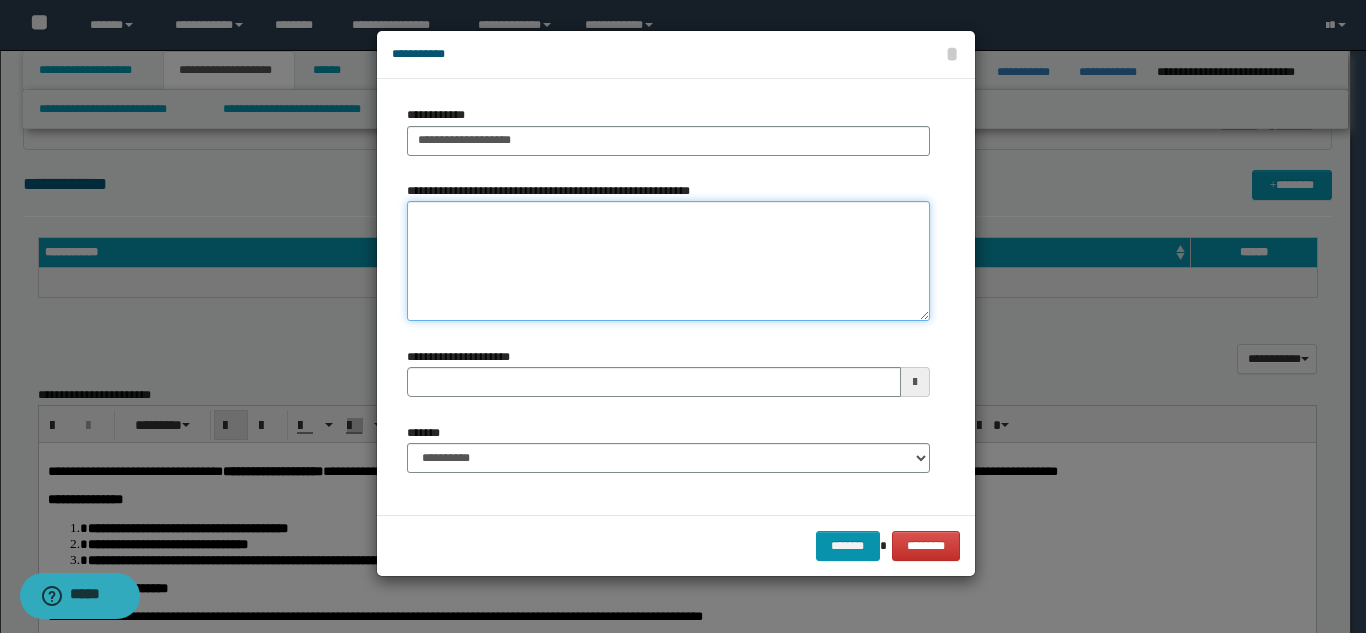 click on "**********" at bounding box center (668, 261) 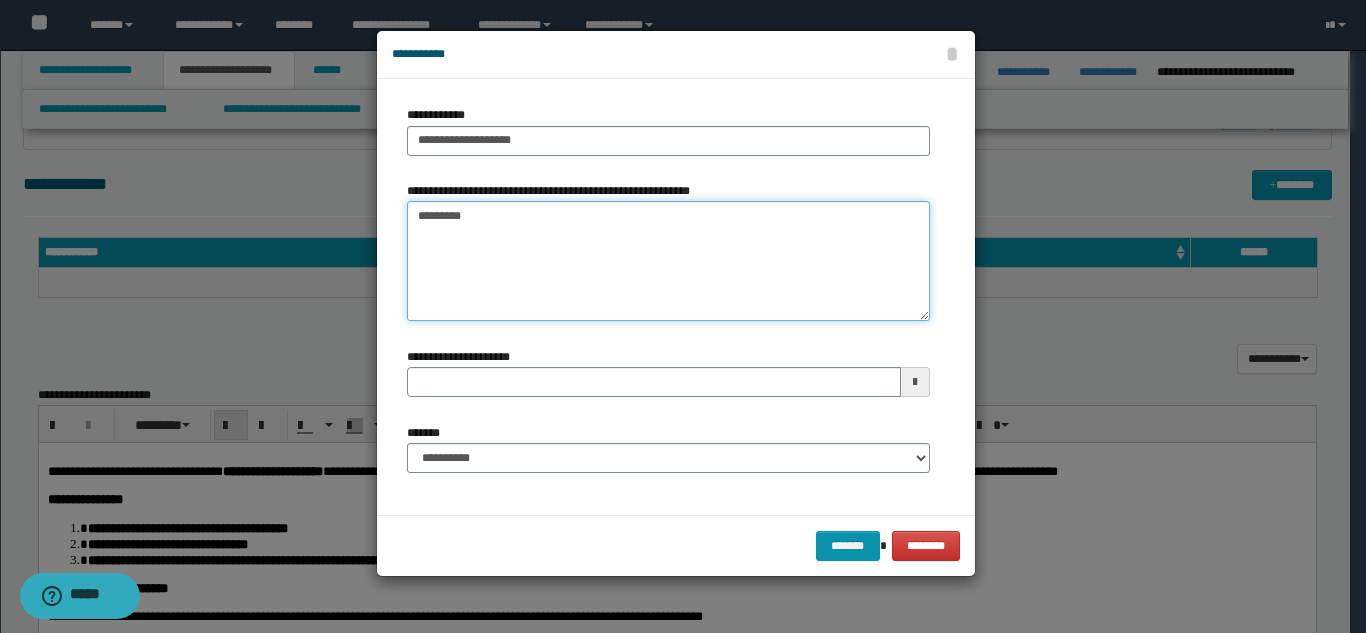 type on "*********" 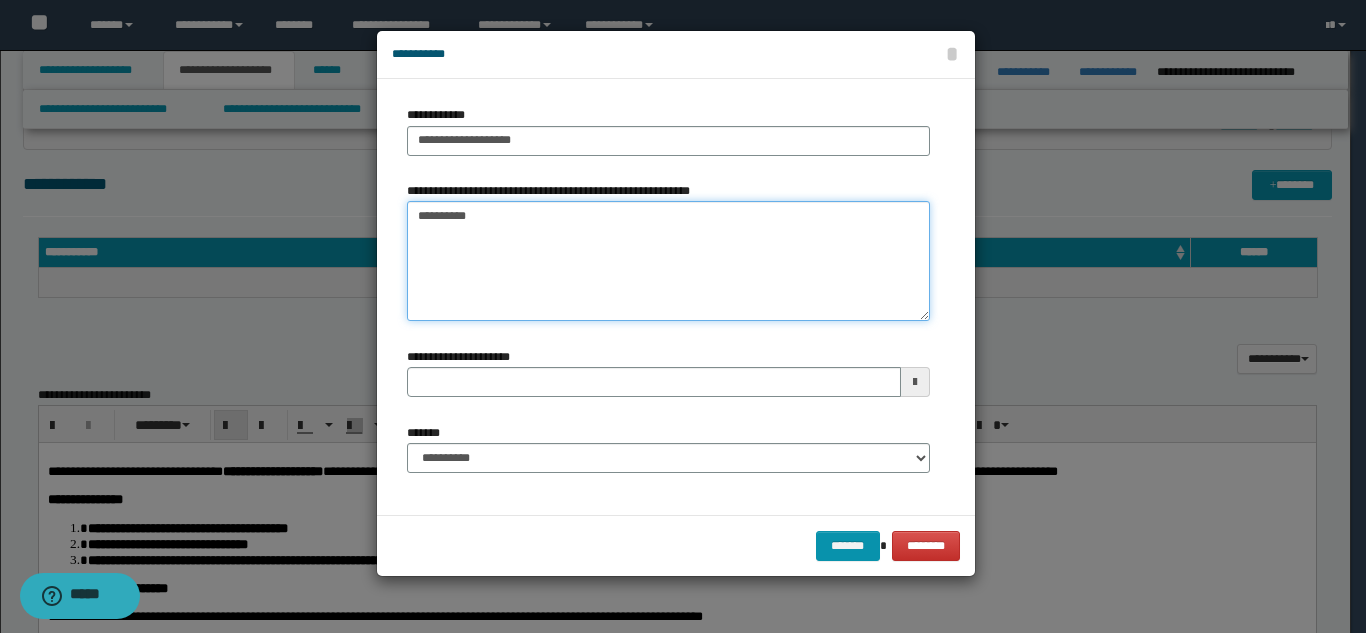 type 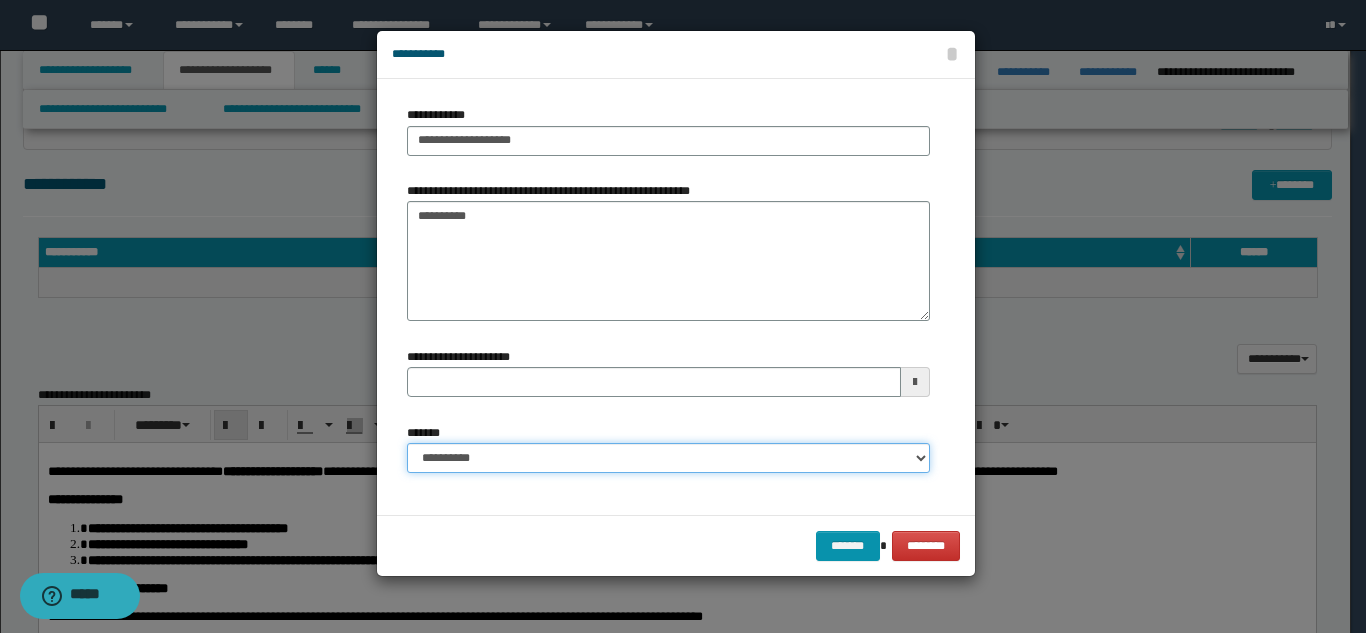 click on "**********" at bounding box center [668, 458] 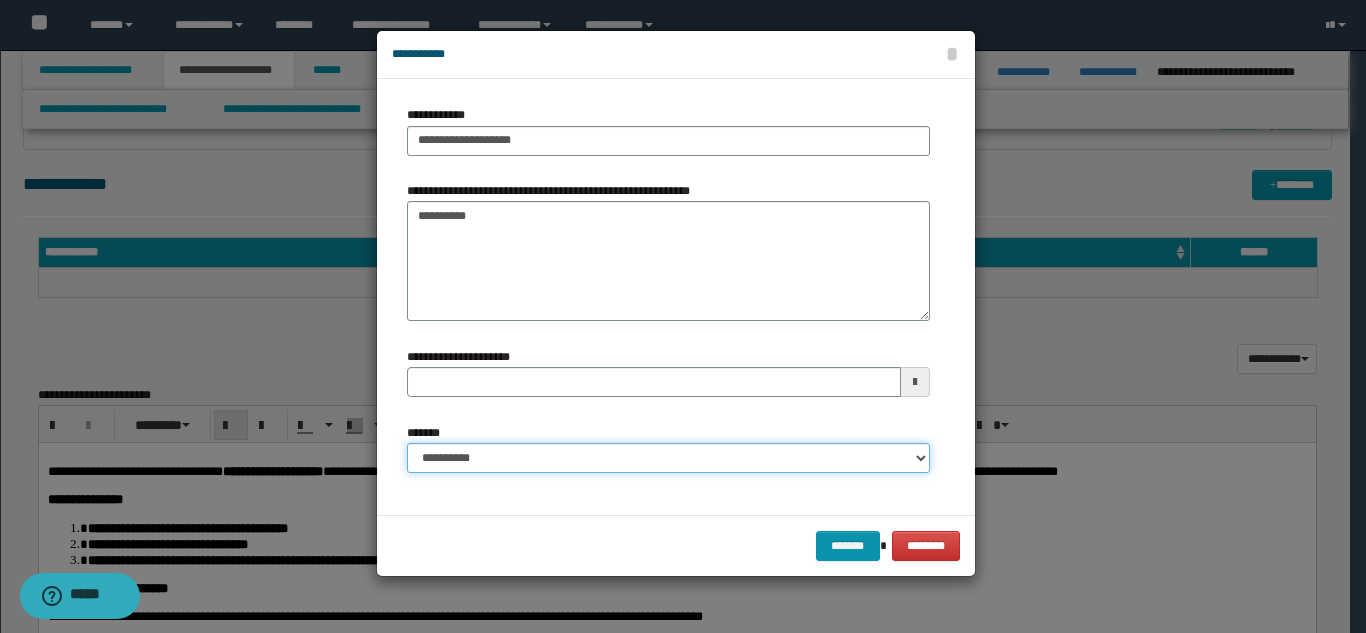 select on "*" 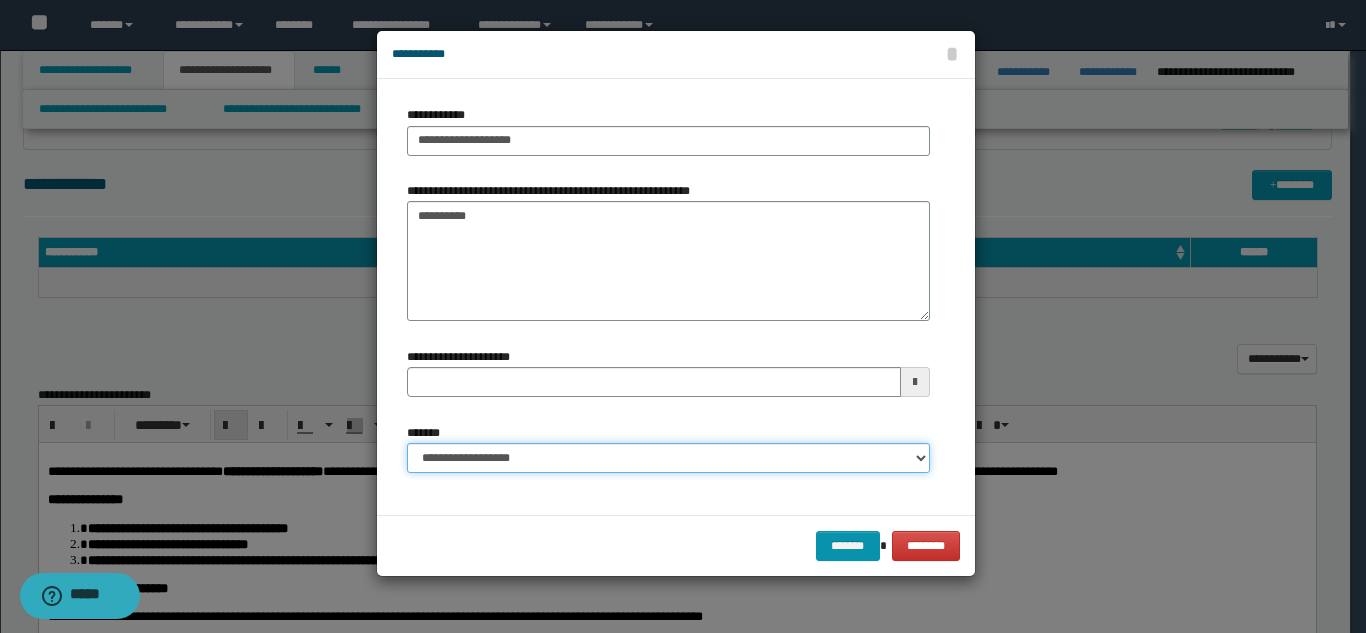 type 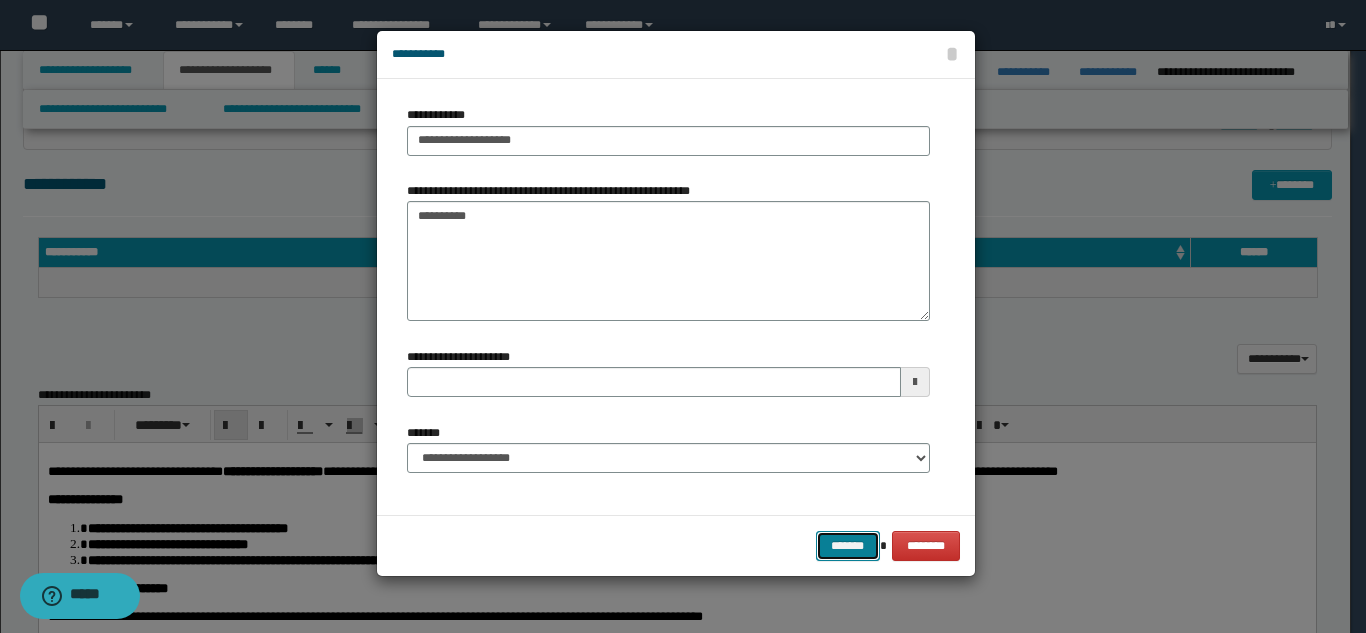 click on "*******" at bounding box center (848, 546) 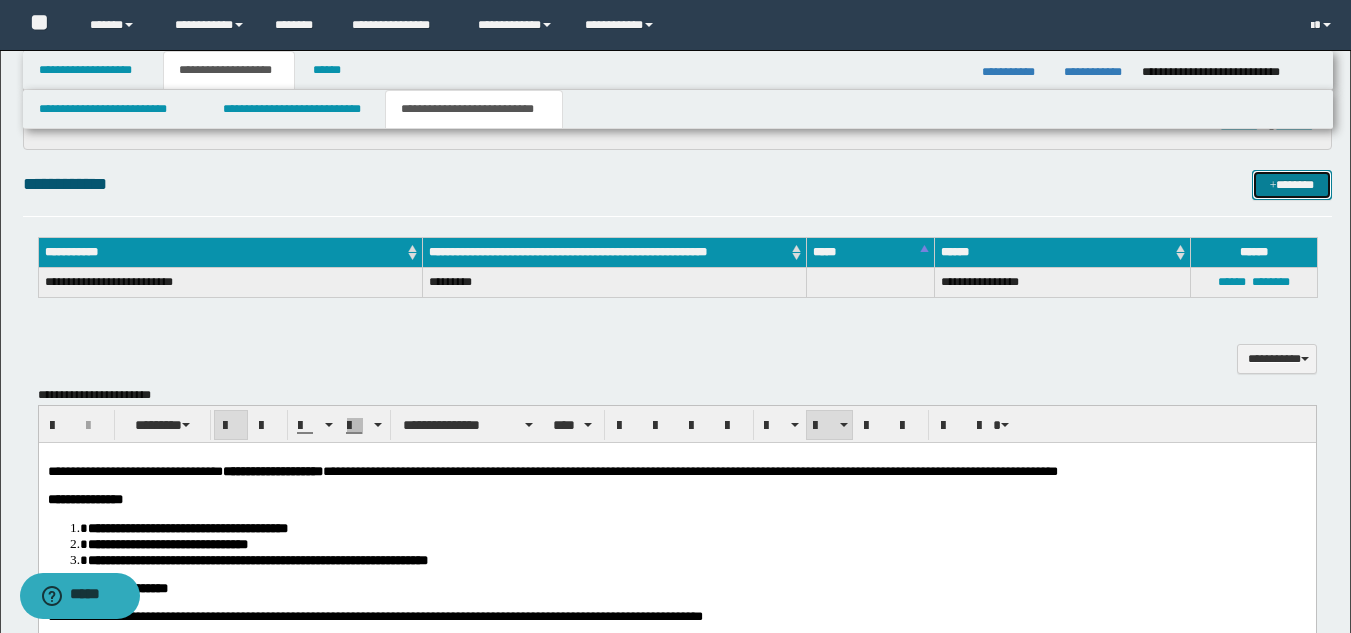 click on "*******" at bounding box center [1292, 185] 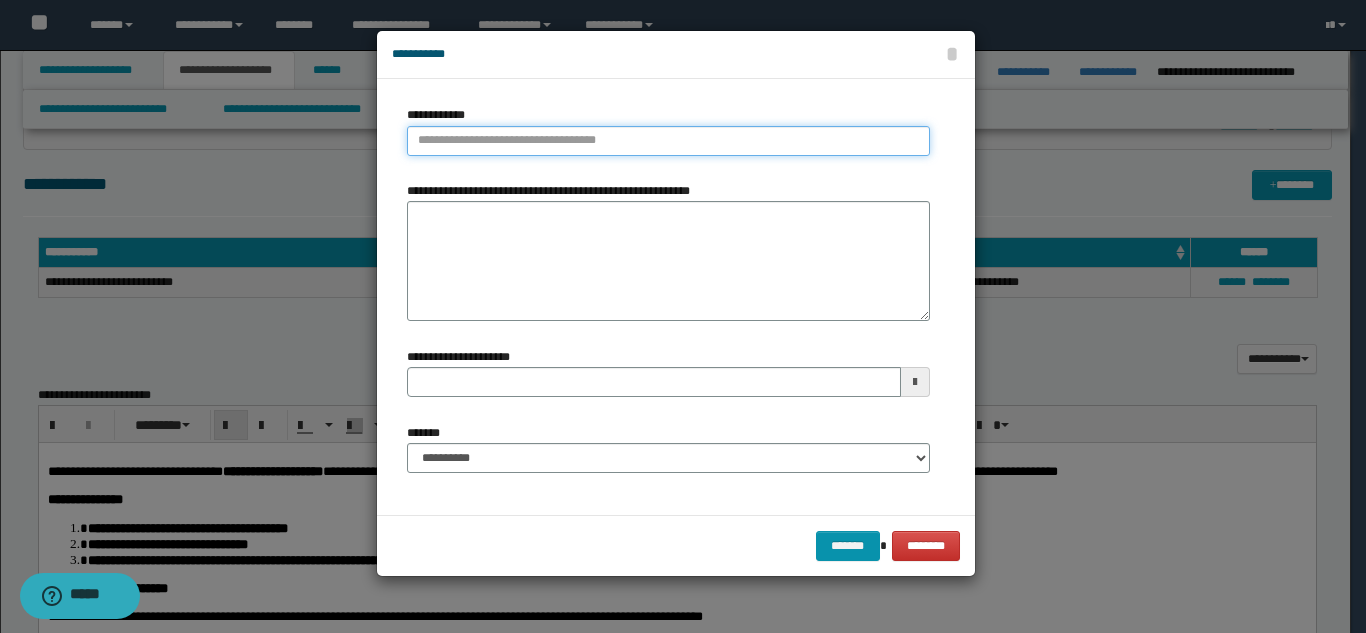 type on "**********" 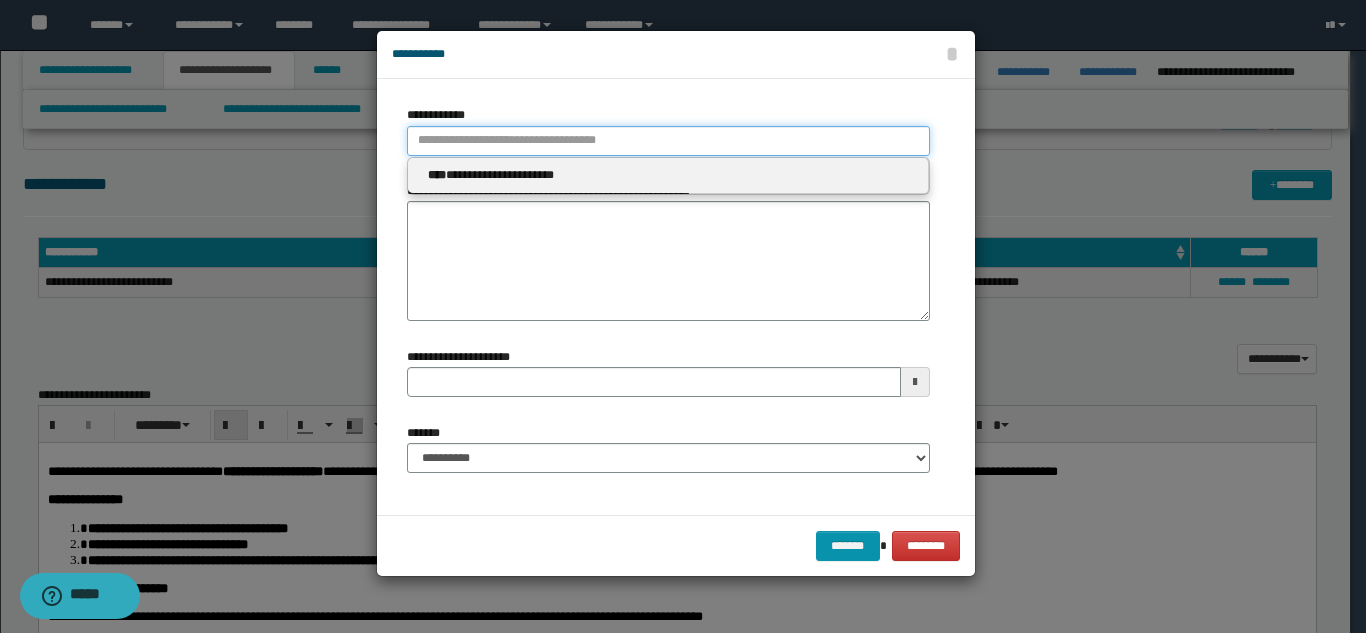 click on "**********" at bounding box center (668, 141) 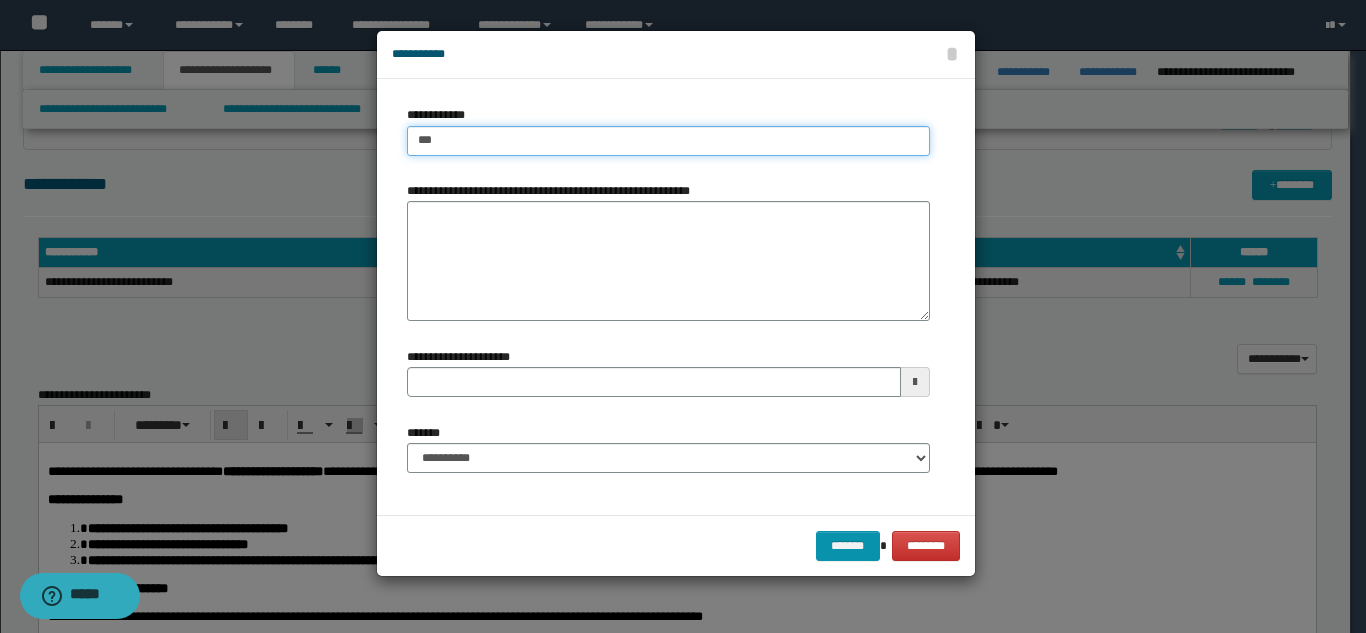 type on "****" 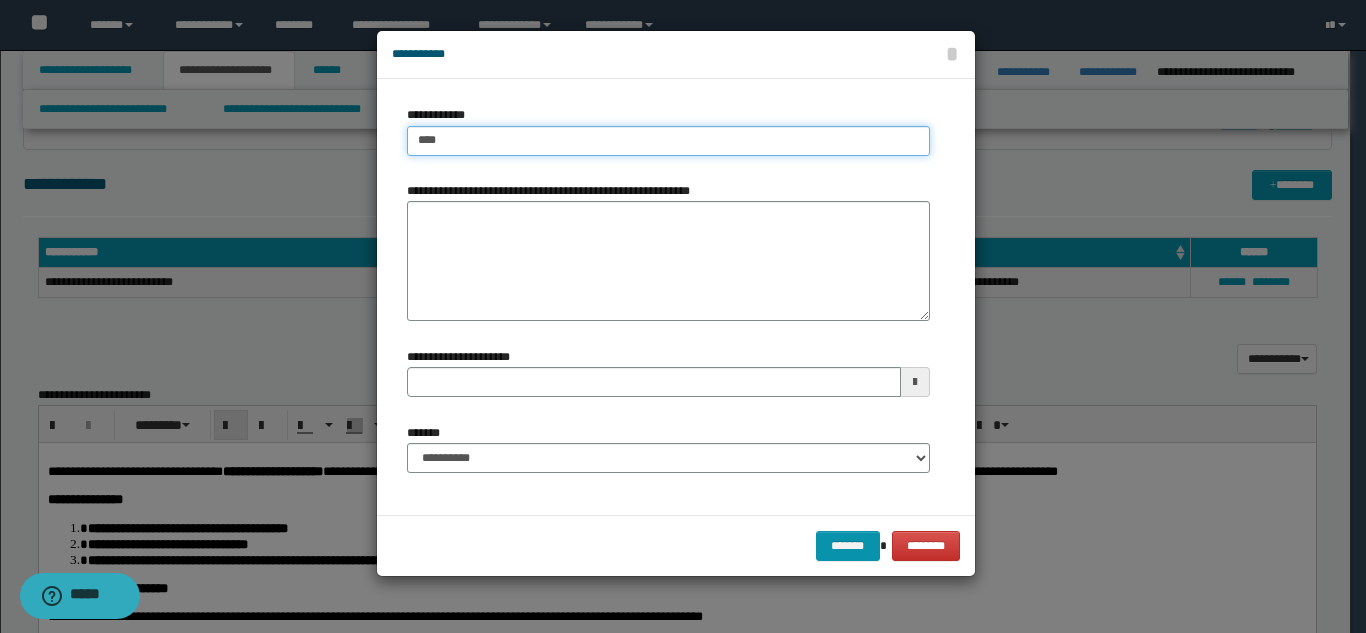 type on "****" 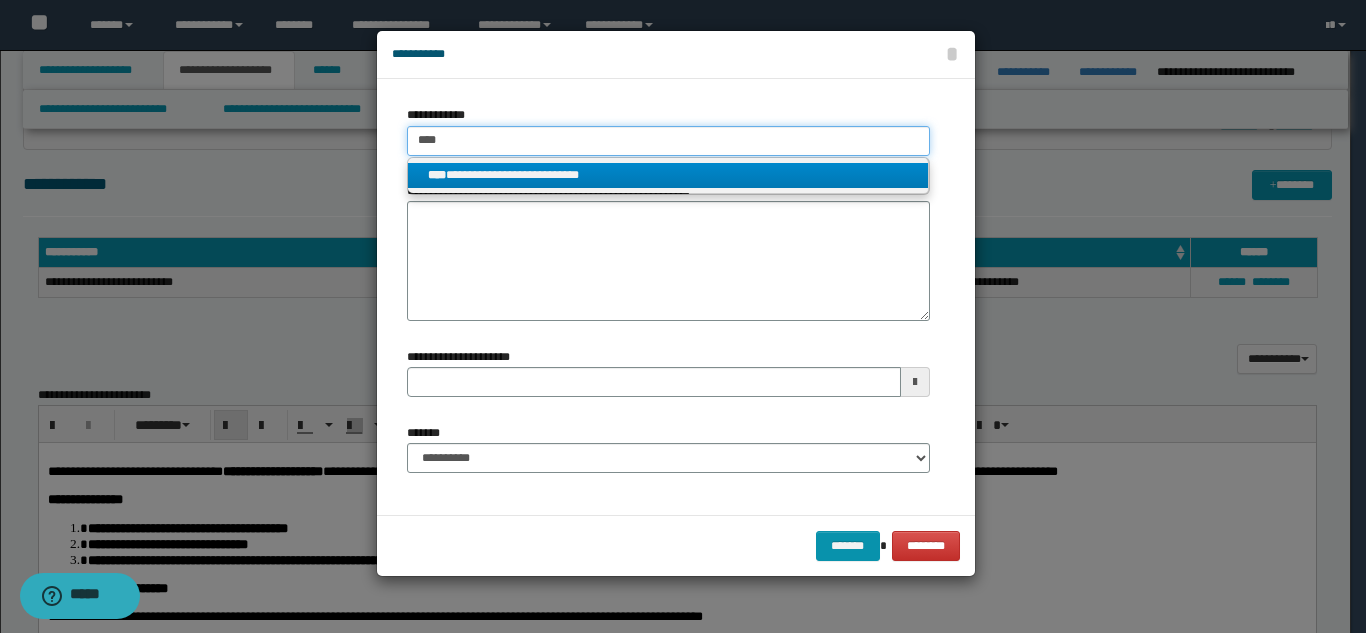 type on "****" 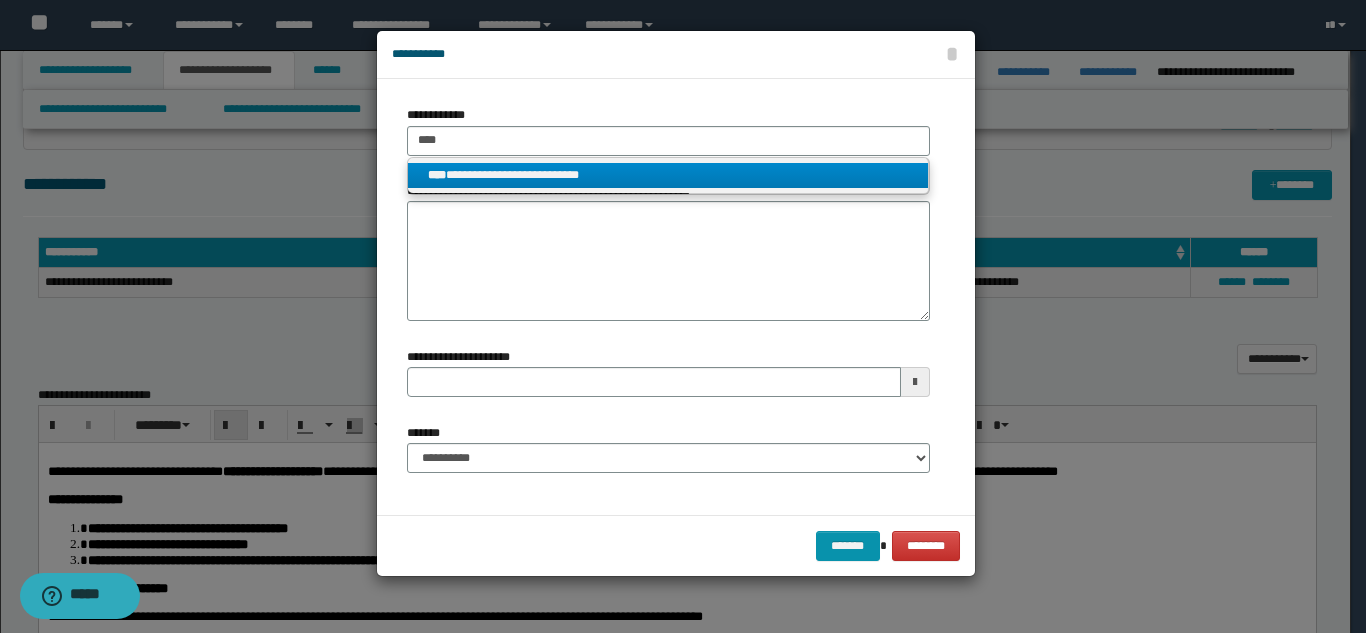 click on "**********" at bounding box center (668, 175) 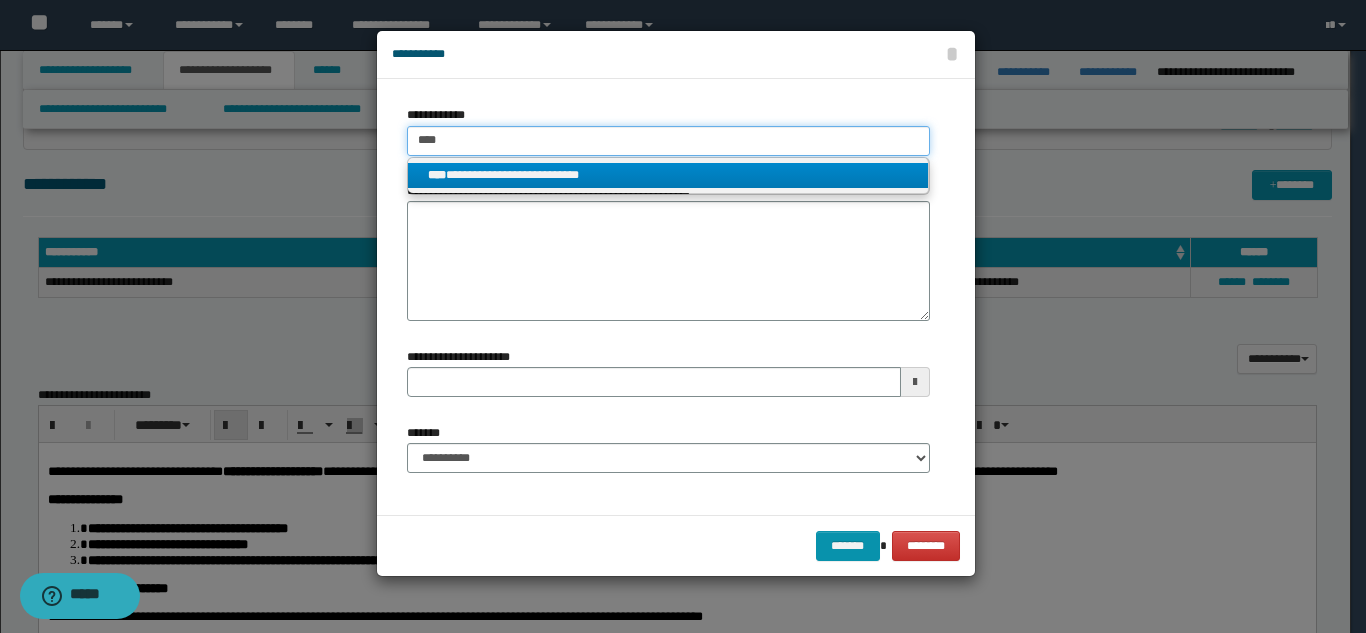 type 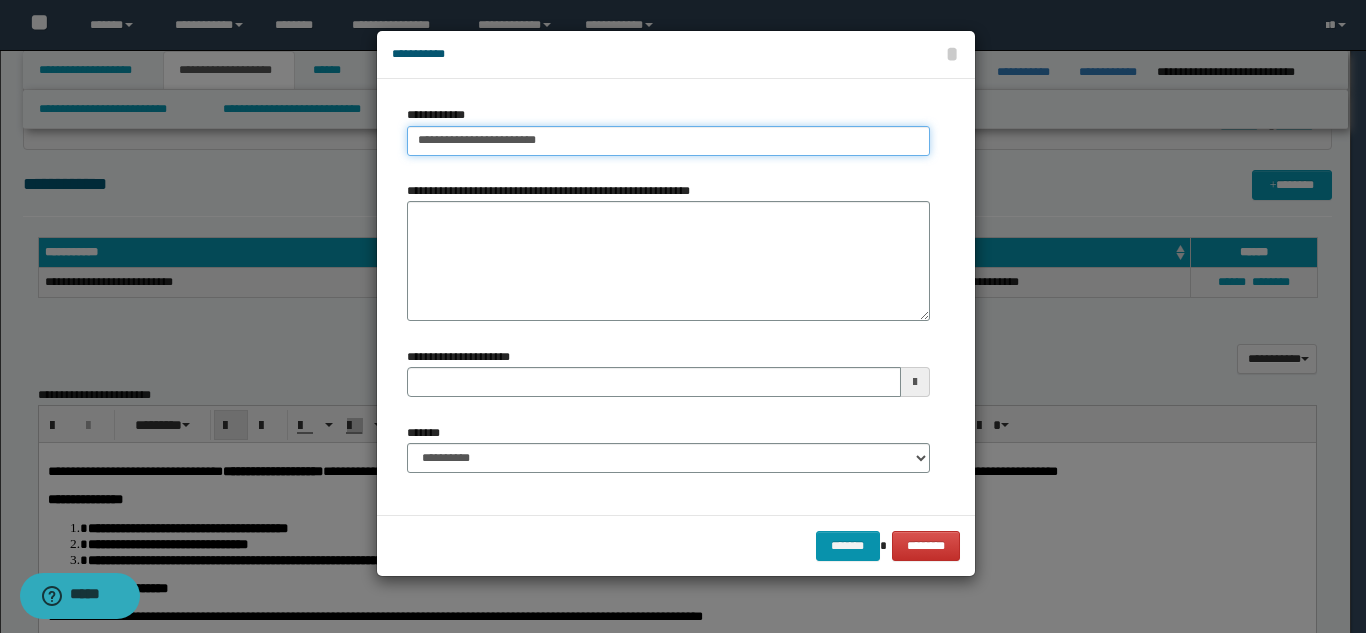 type 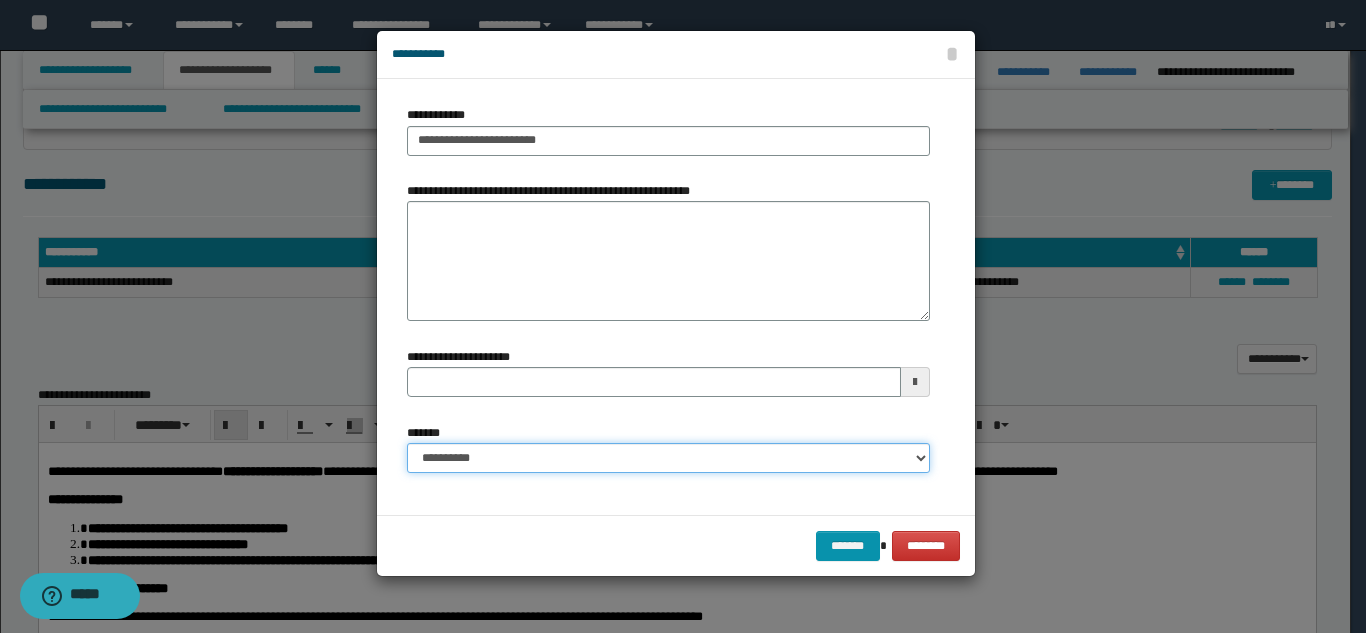 click on "**********" at bounding box center [668, 458] 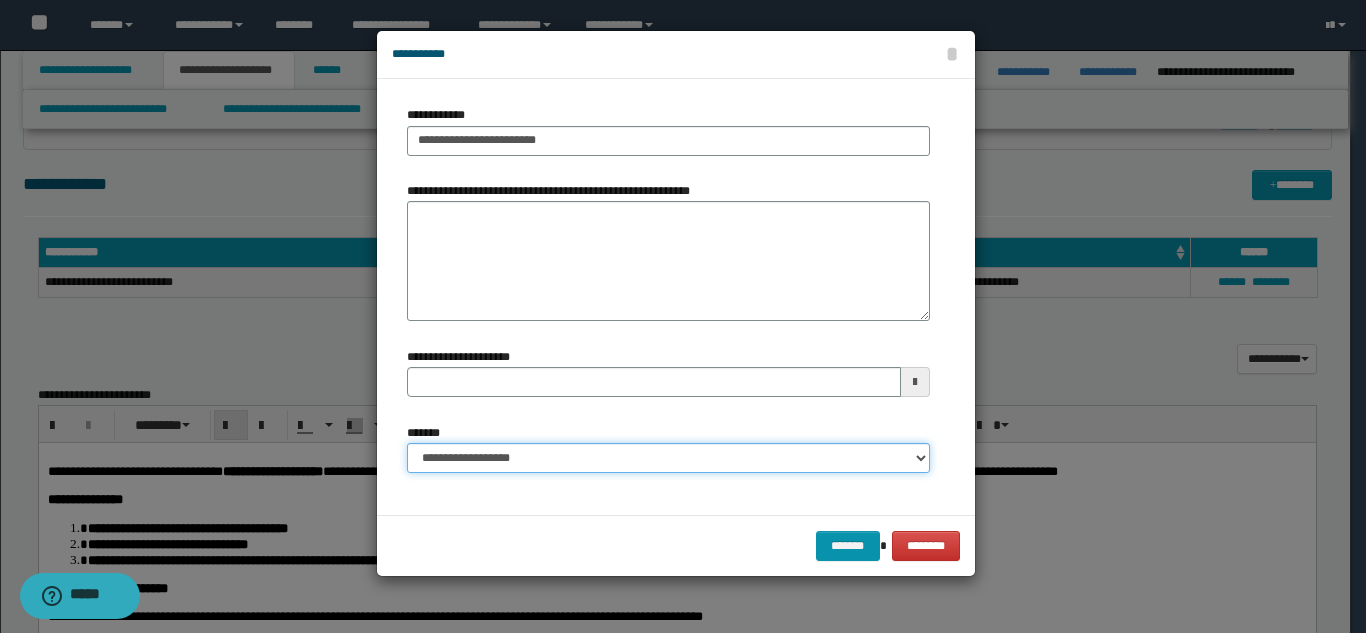 click on "**********" at bounding box center (668, 458) 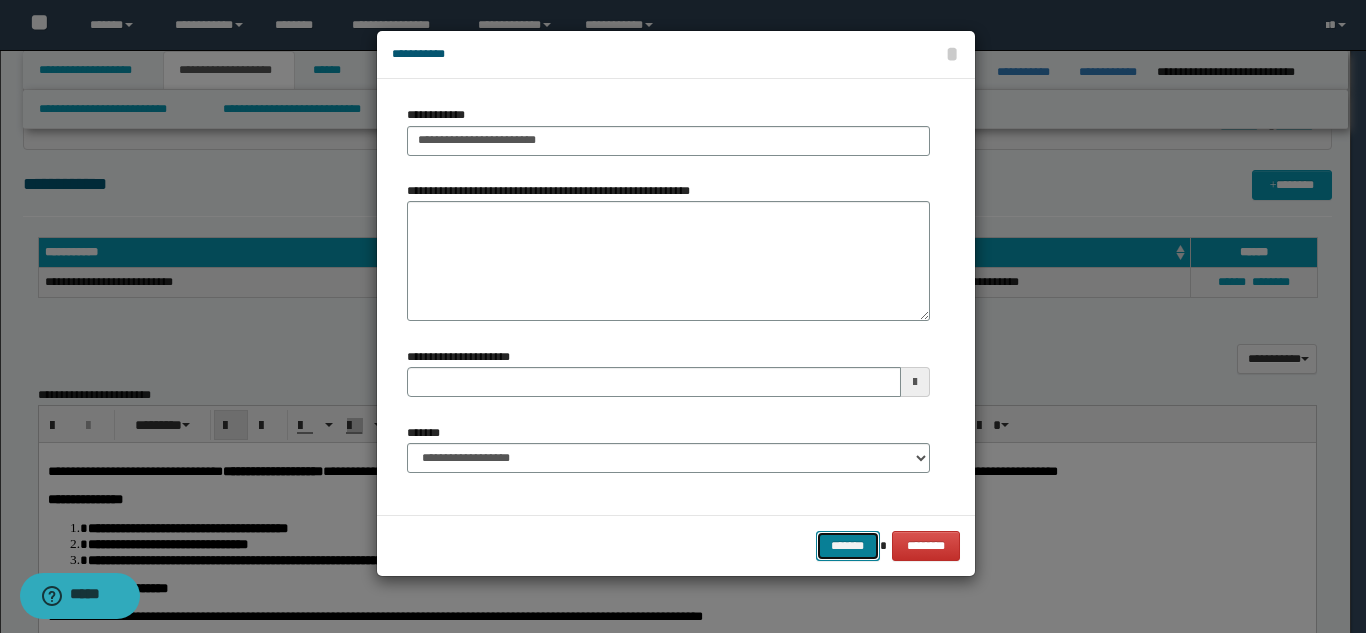 click on "*******" at bounding box center [848, 546] 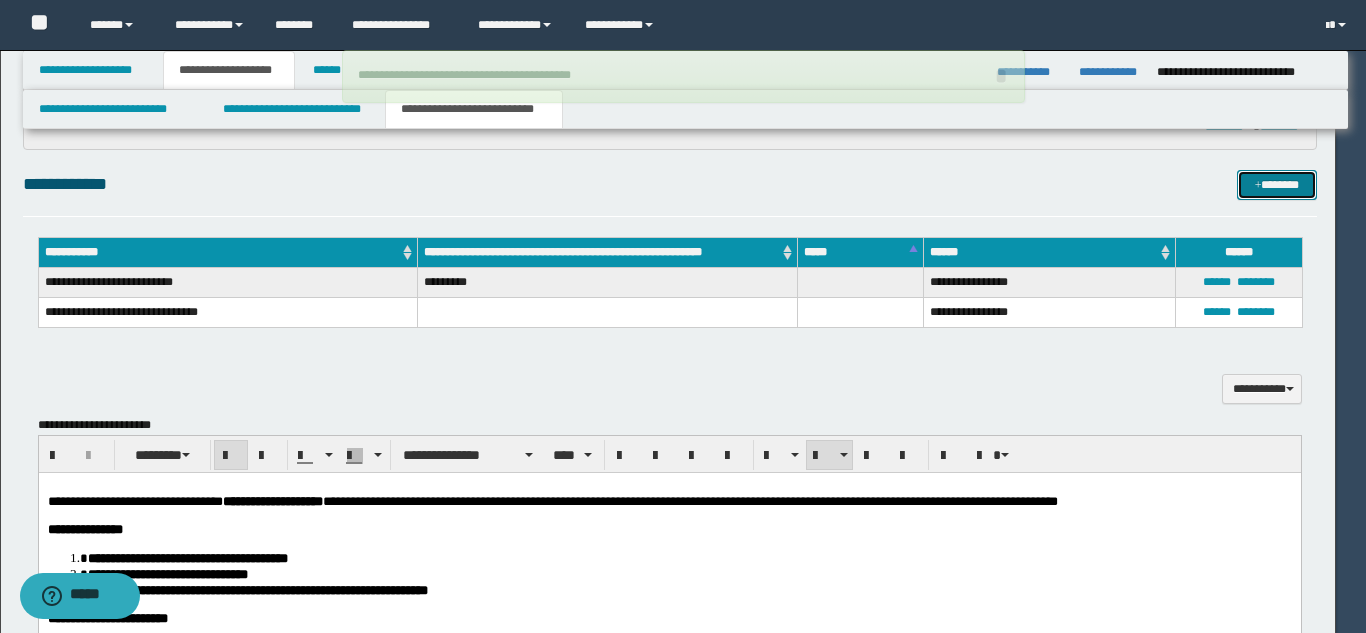type 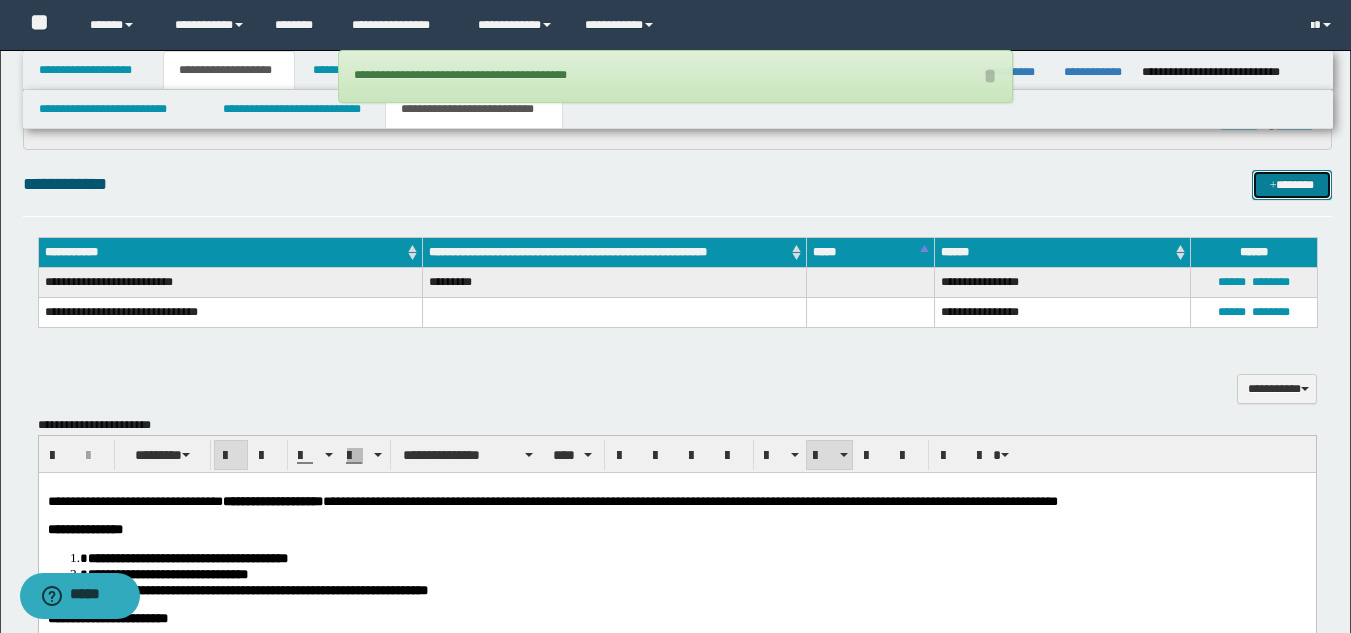 click on "*******" at bounding box center (1292, 185) 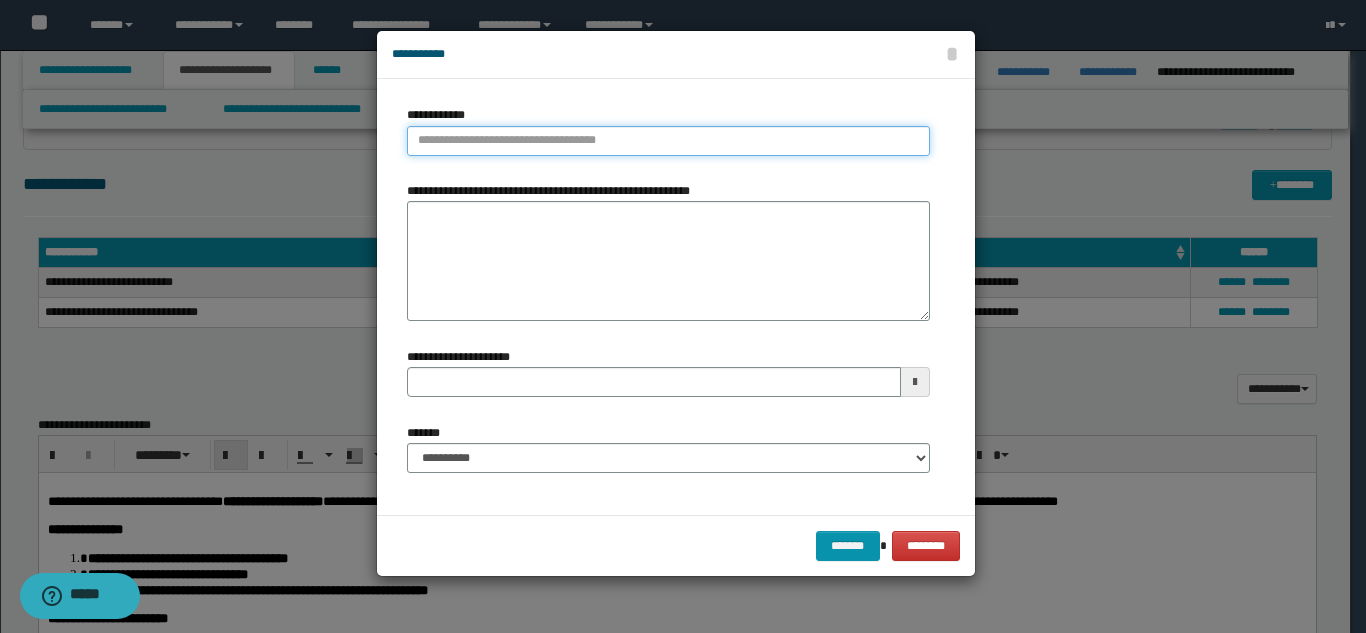 type on "**********" 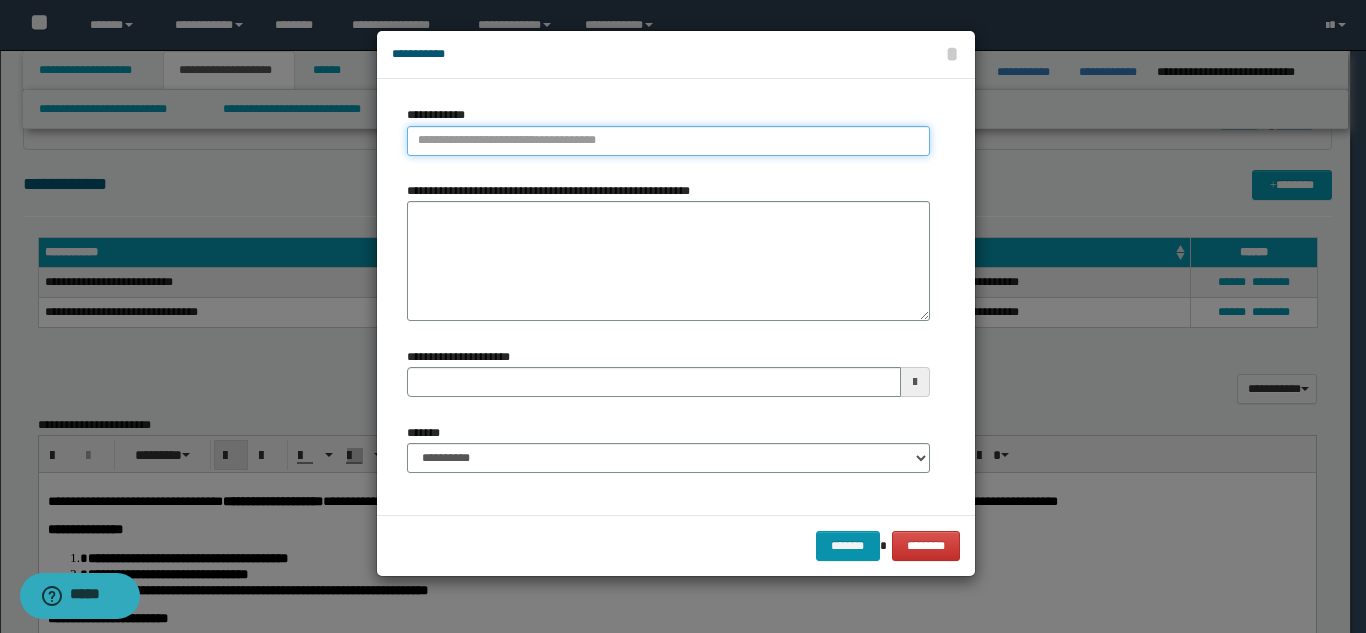 click on "**********" at bounding box center (668, 141) 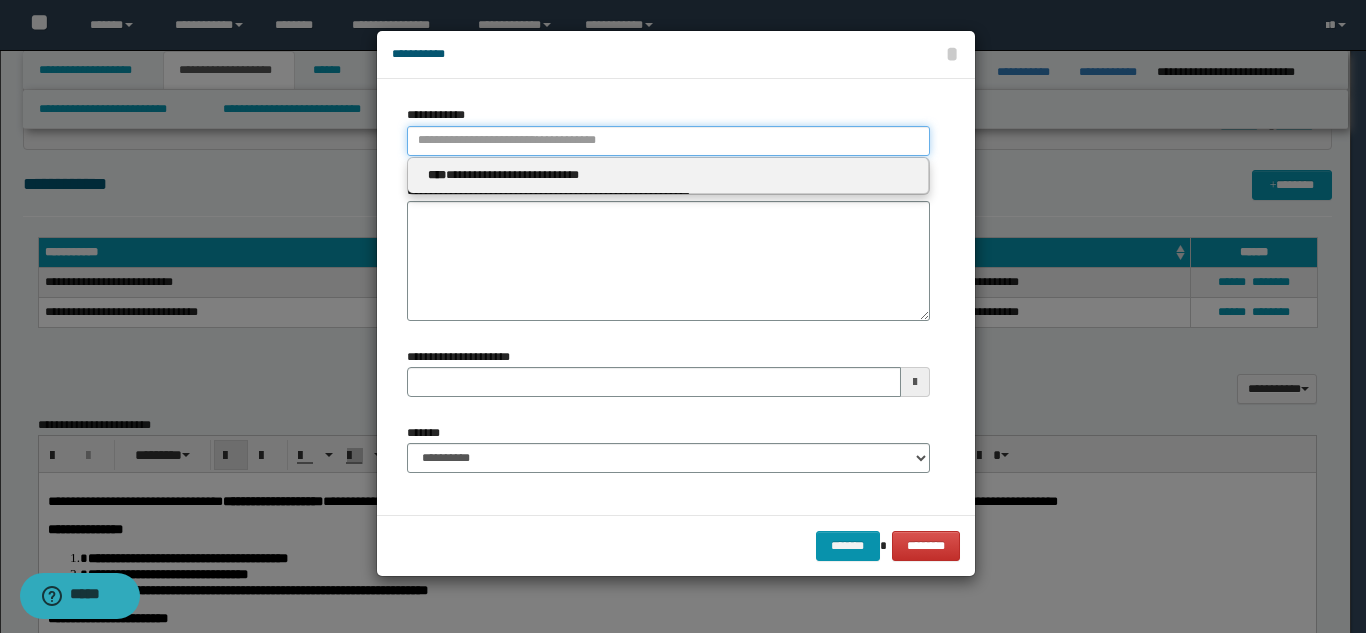 type 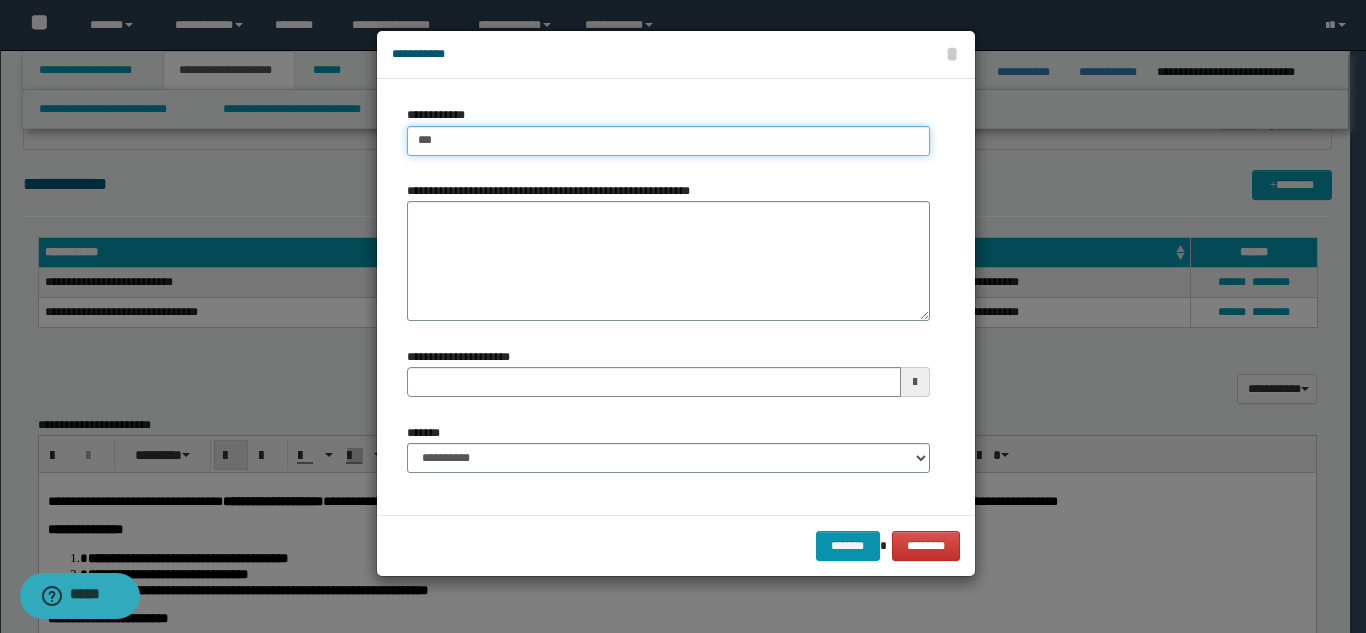 type on "****" 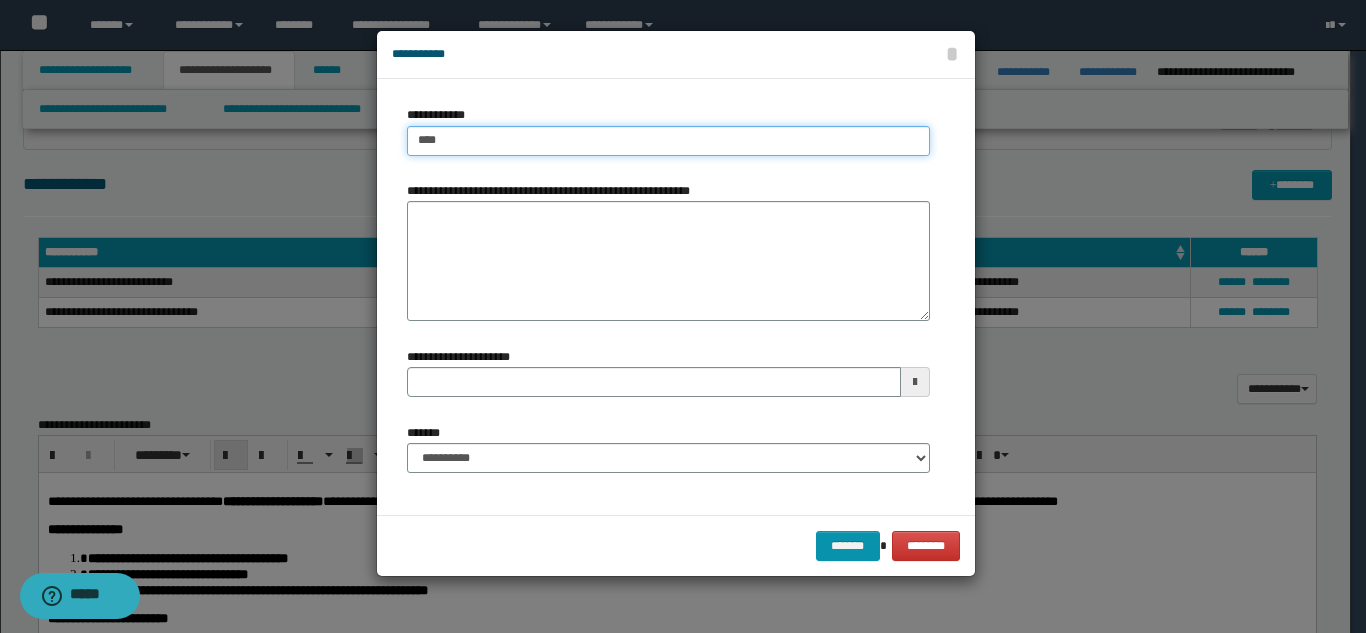 type on "****" 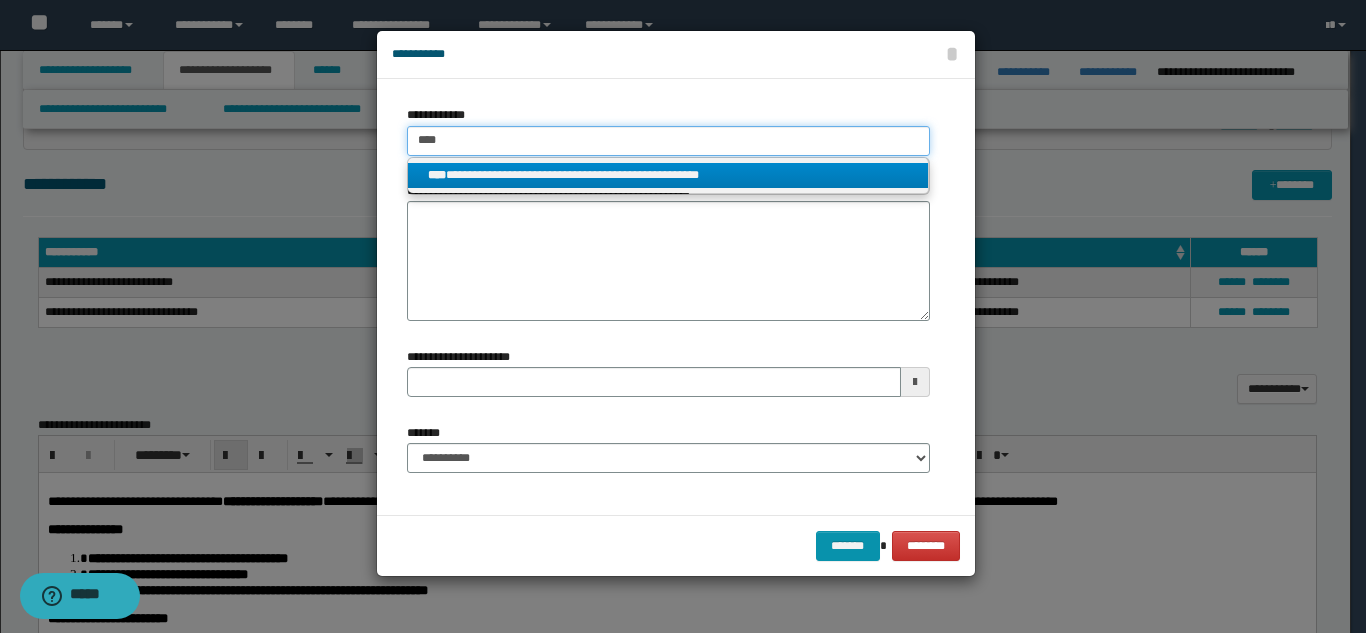 type on "****" 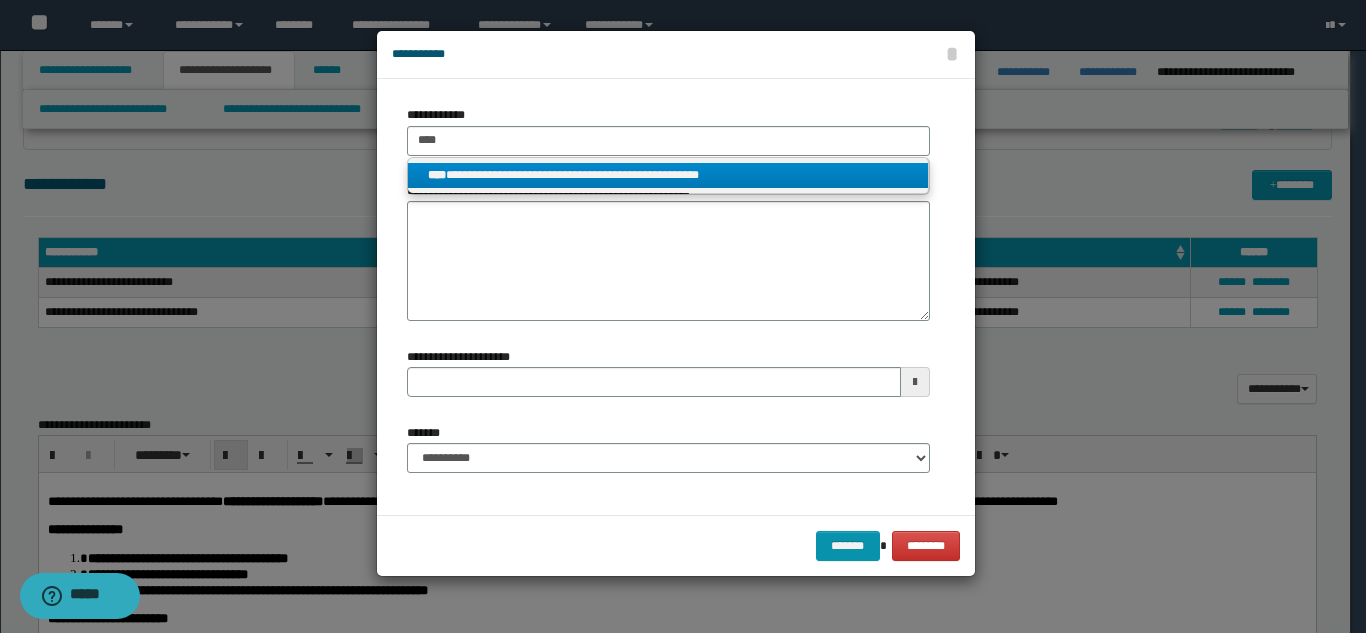 click on "**********" at bounding box center (668, 175) 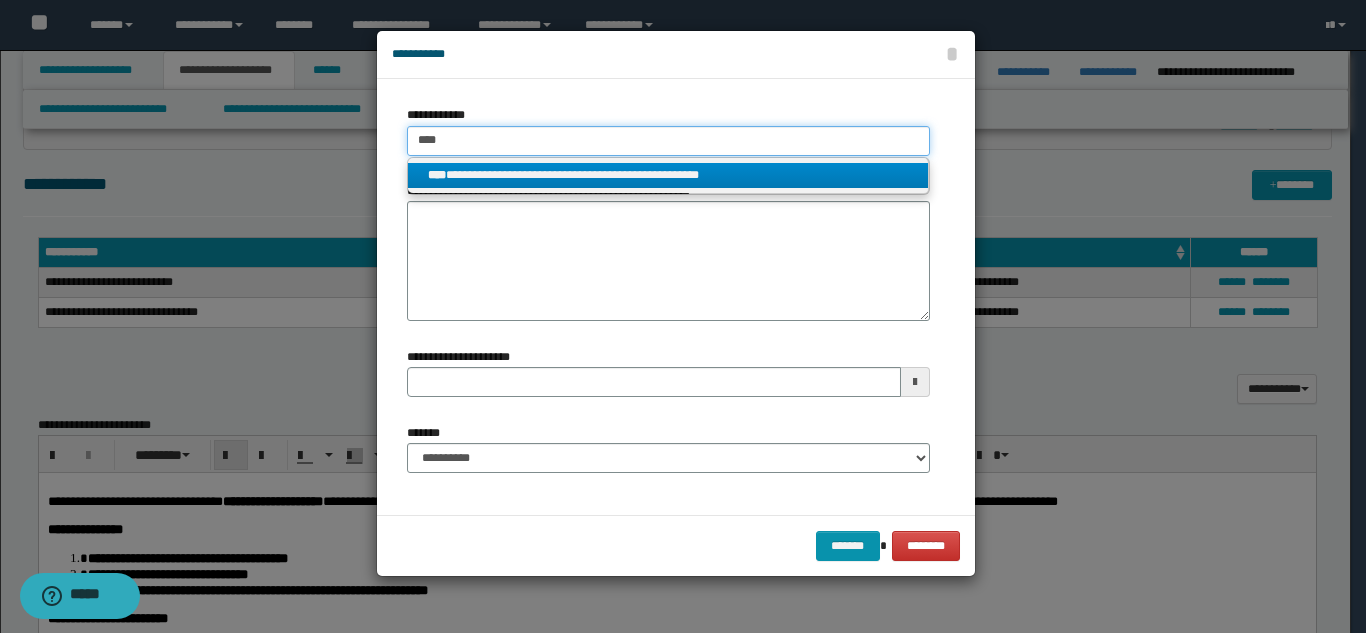 type 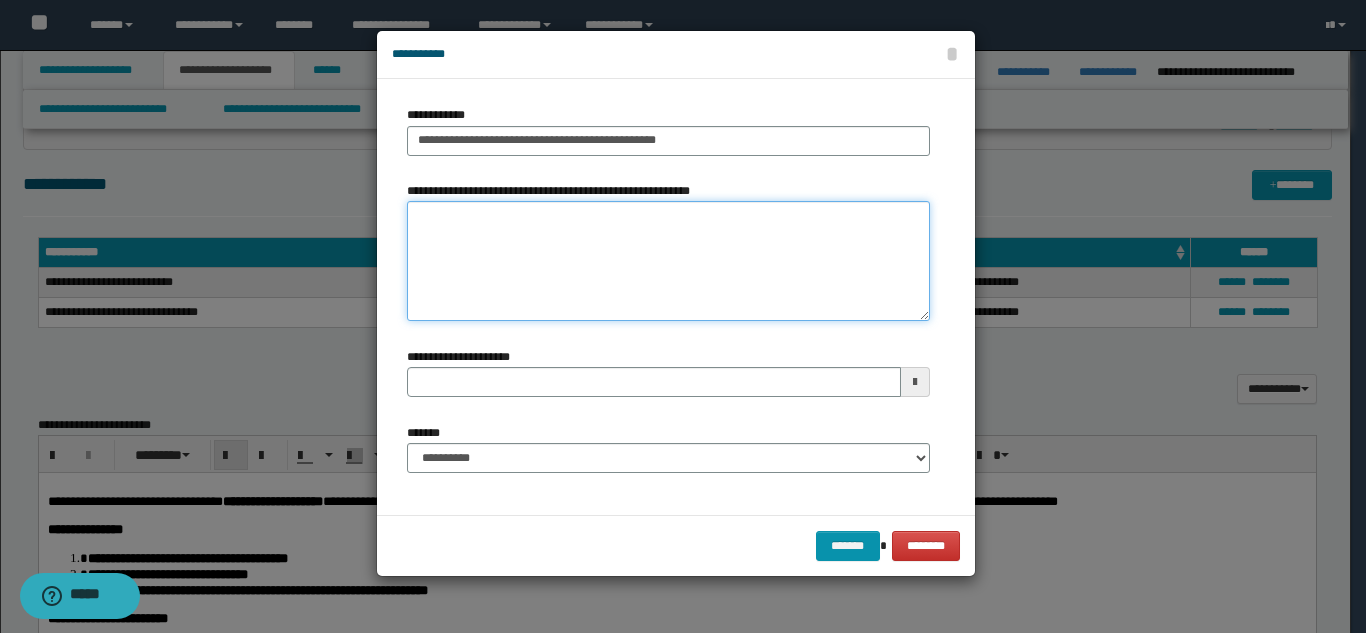 click on "**********" at bounding box center (668, 261) 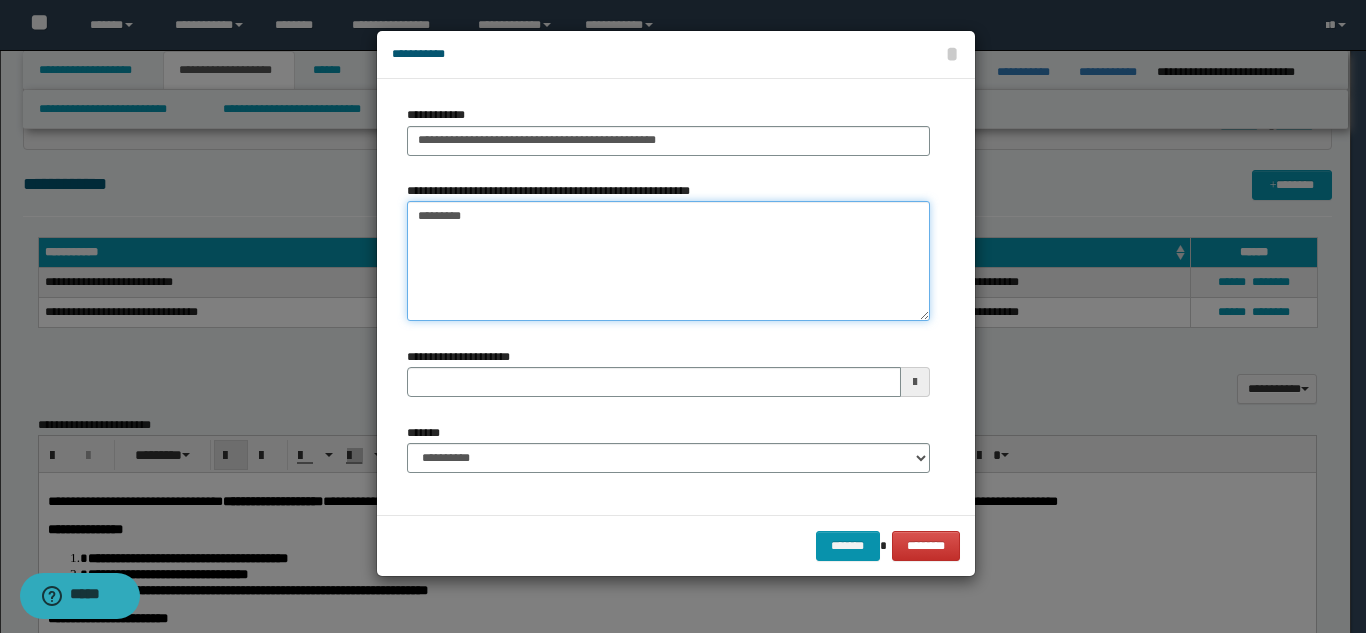 type on "*********" 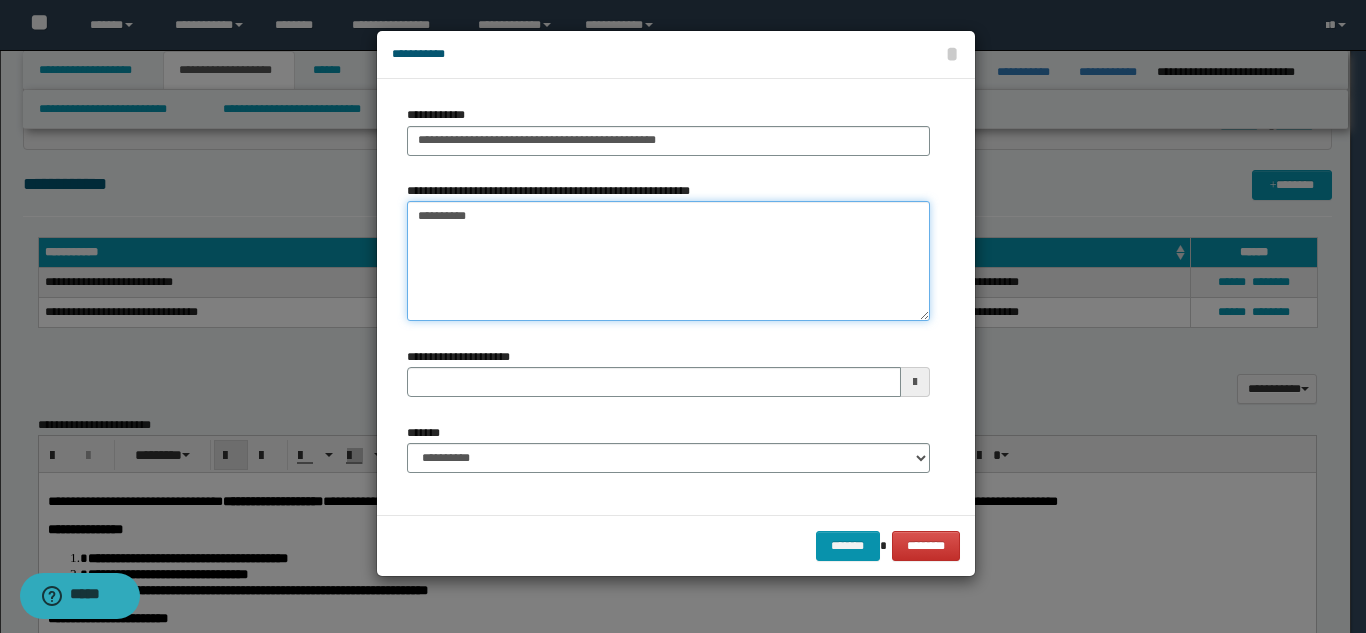 type 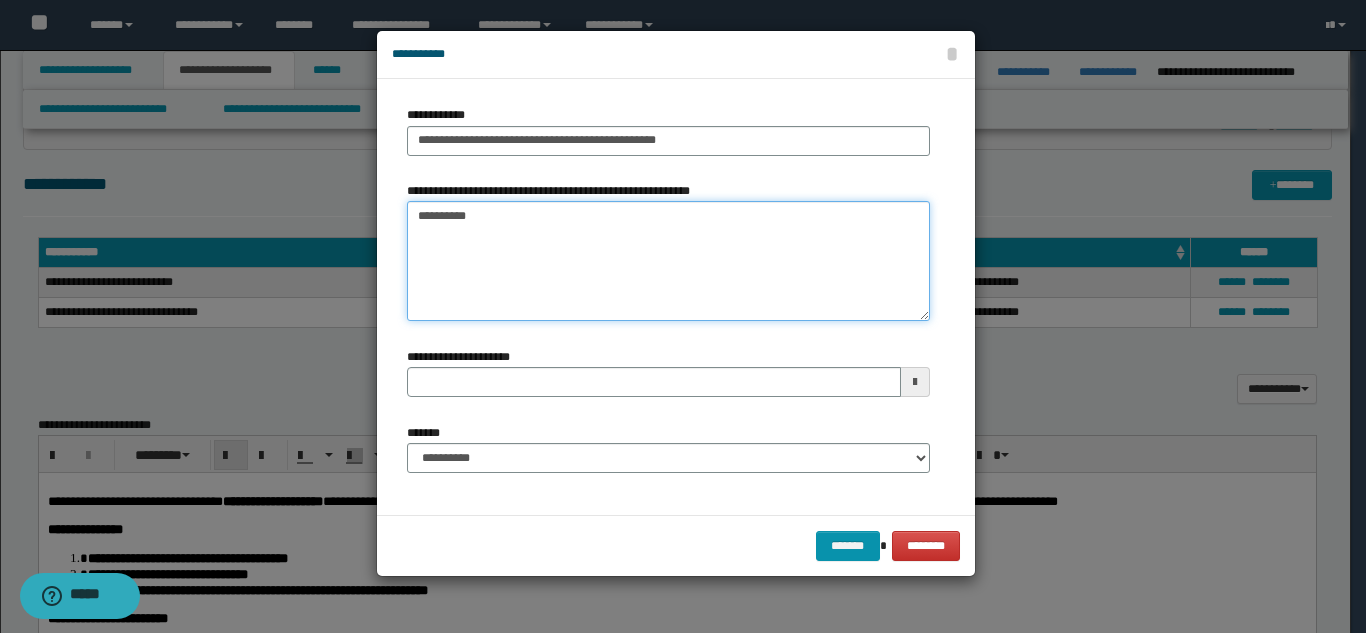 type on "*********" 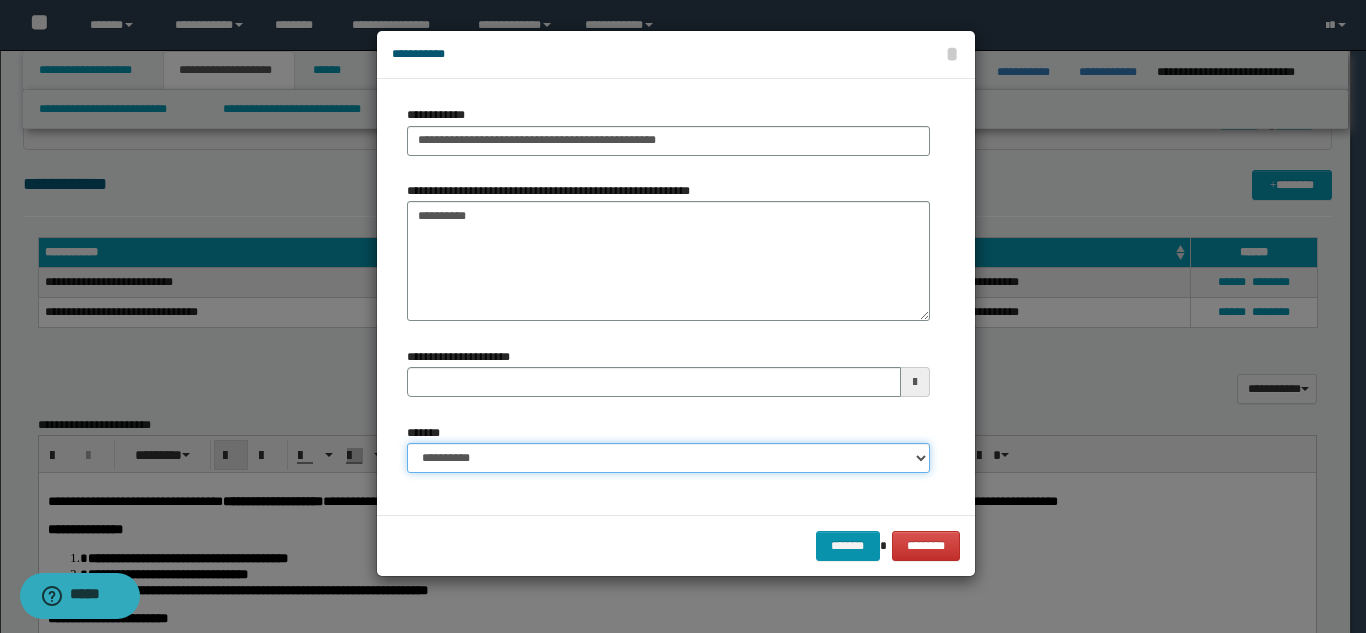 click on "**********" at bounding box center (668, 458) 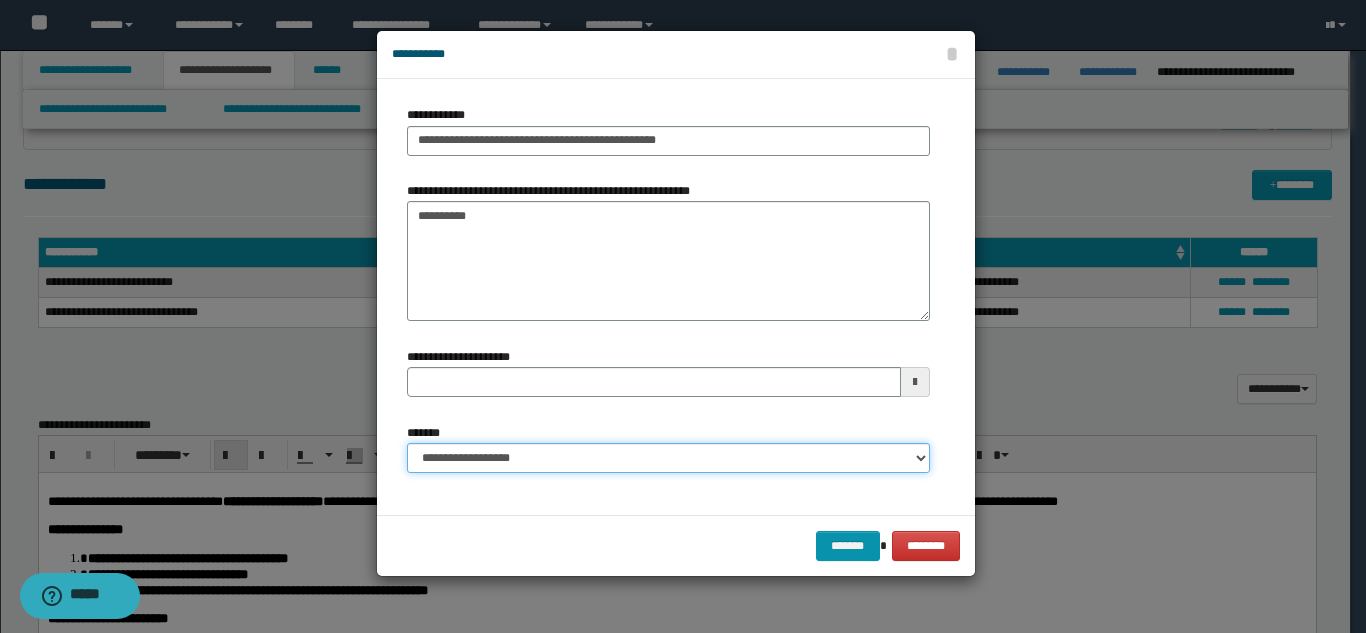 click on "**********" at bounding box center [668, 458] 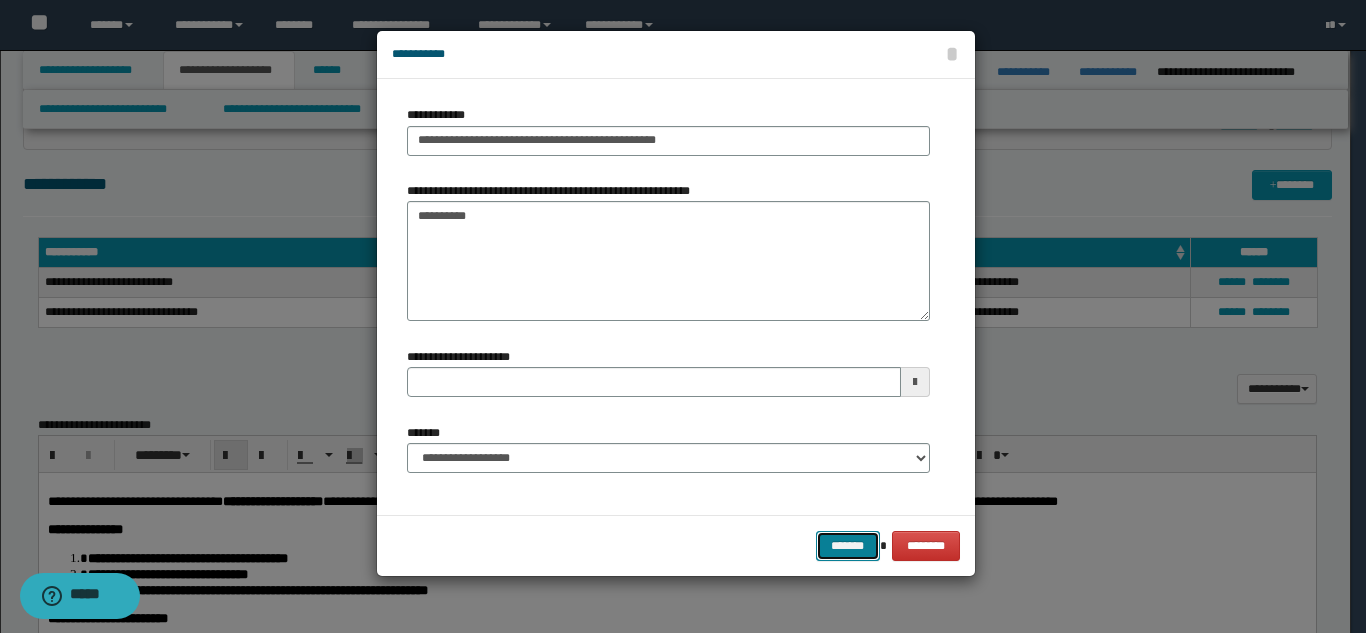 click on "*******" at bounding box center [848, 546] 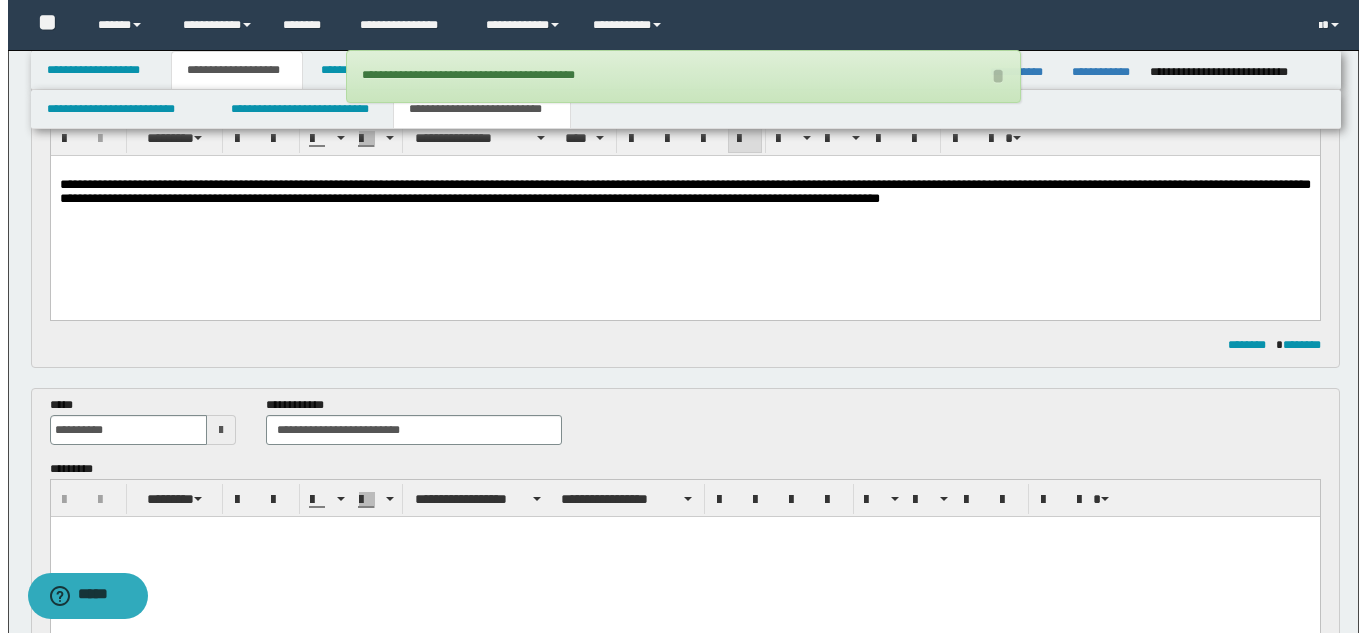 scroll, scrollTop: 0, scrollLeft: 0, axis: both 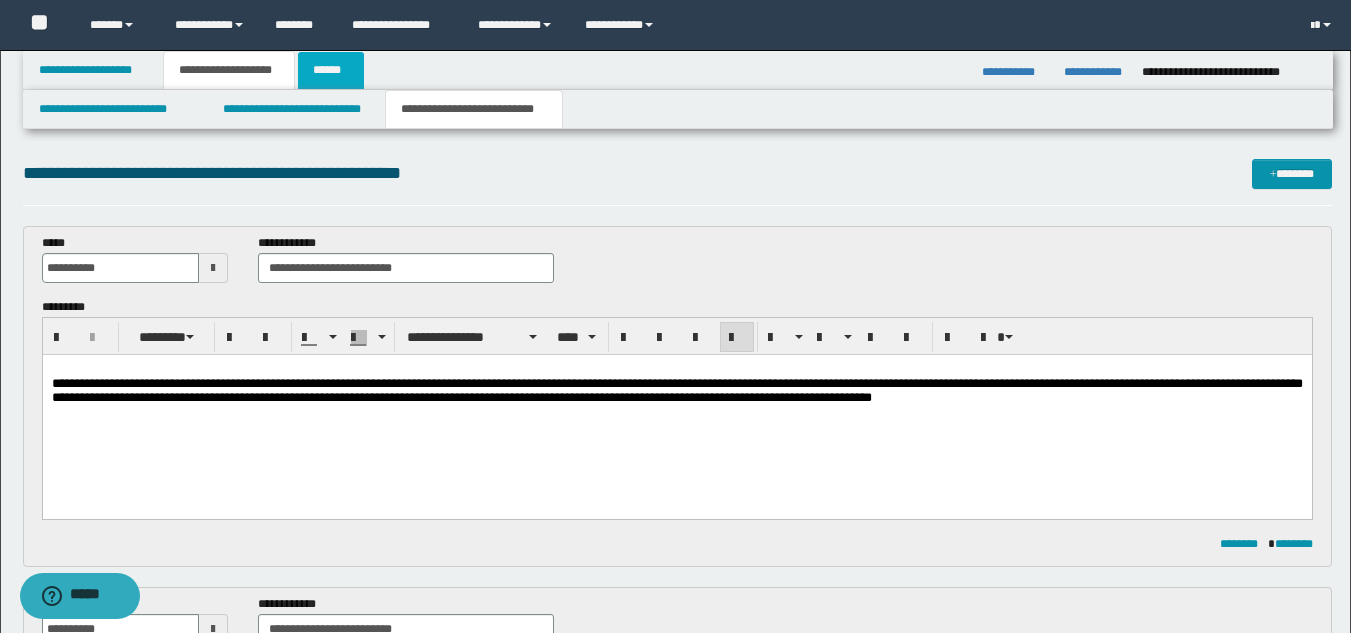 click on "******" at bounding box center (331, 70) 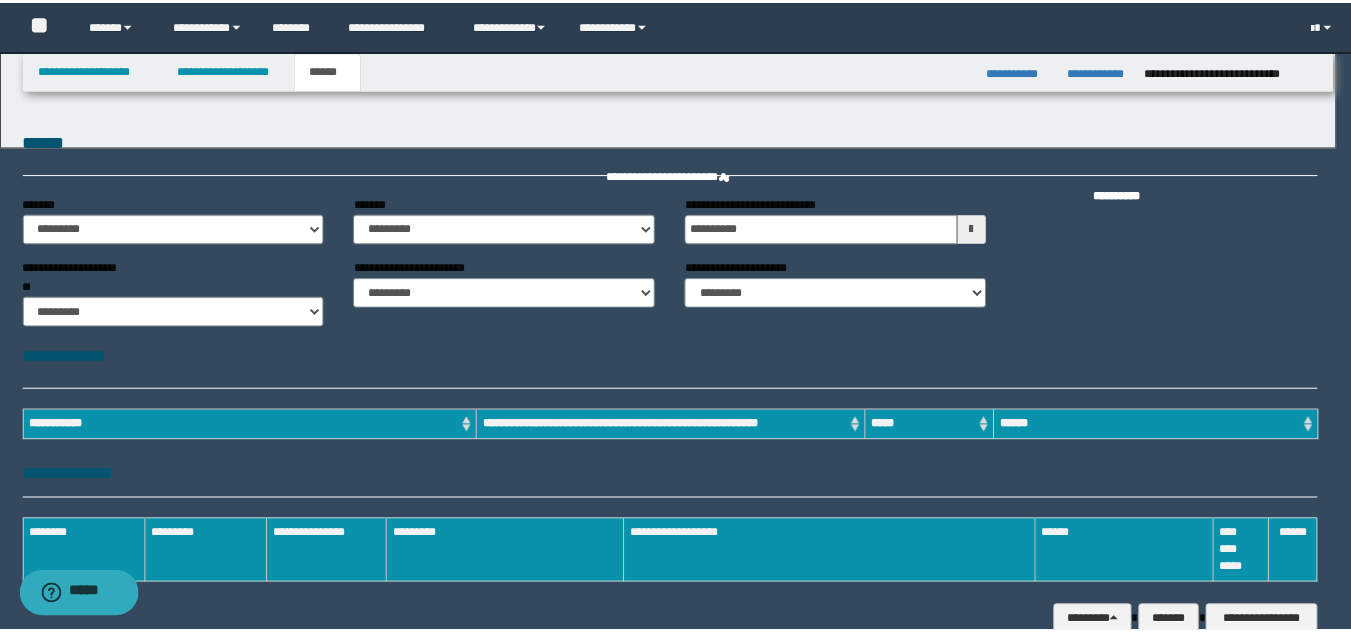 scroll, scrollTop: 0, scrollLeft: 0, axis: both 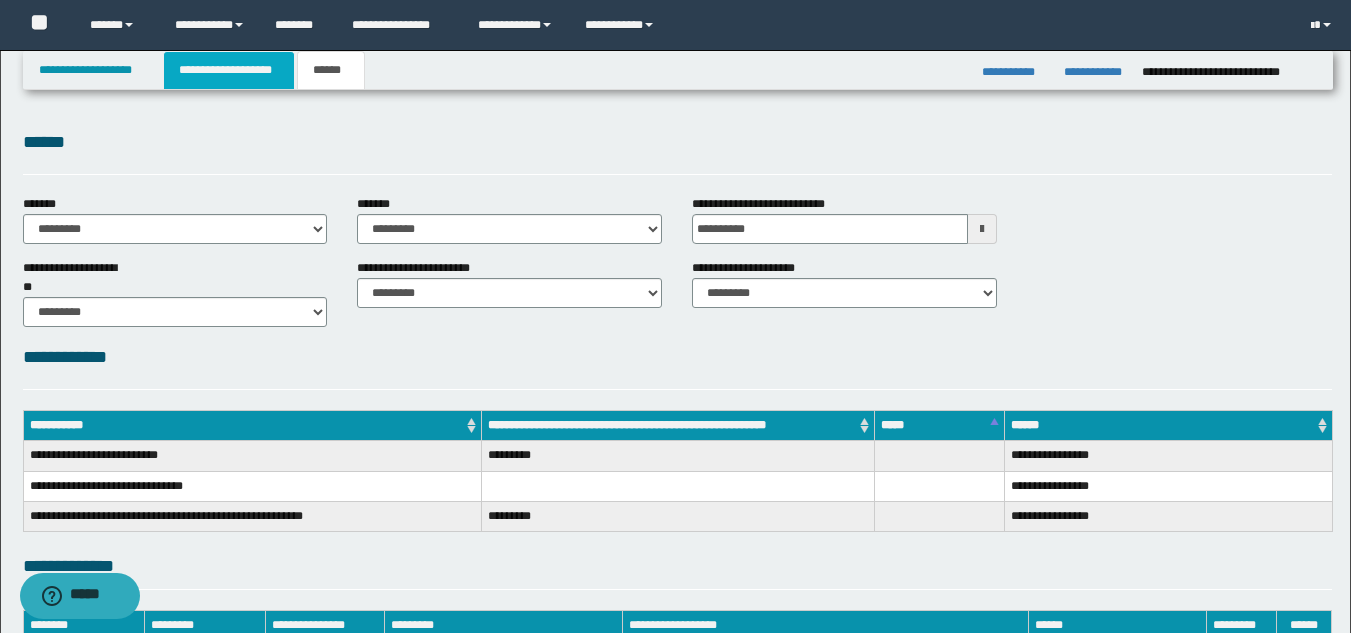 click on "**********" at bounding box center [229, 70] 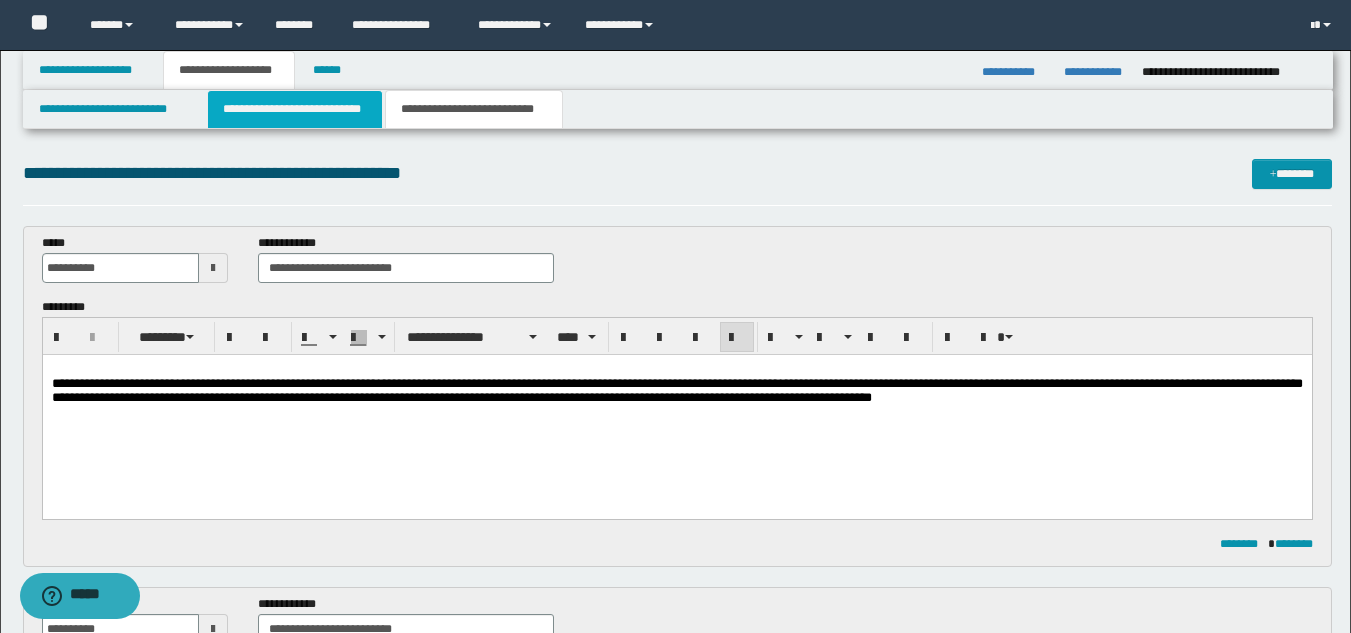 click on "**********" at bounding box center [295, 109] 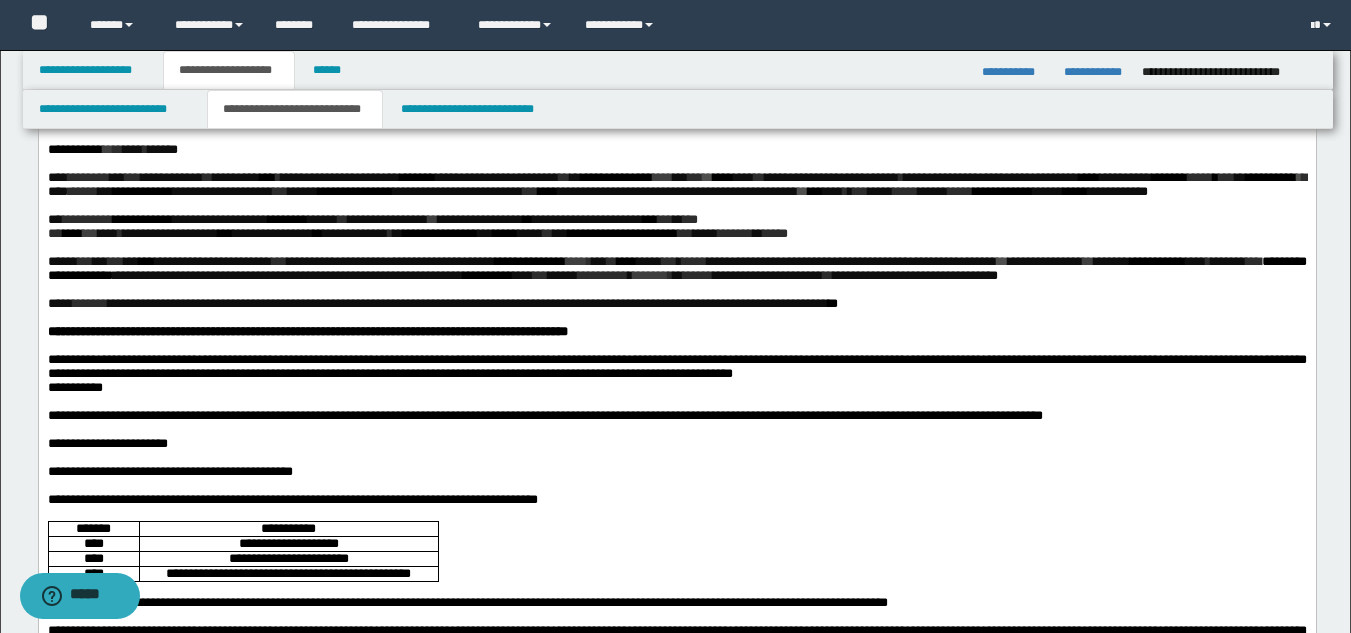 scroll, scrollTop: 400, scrollLeft: 0, axis: vertical 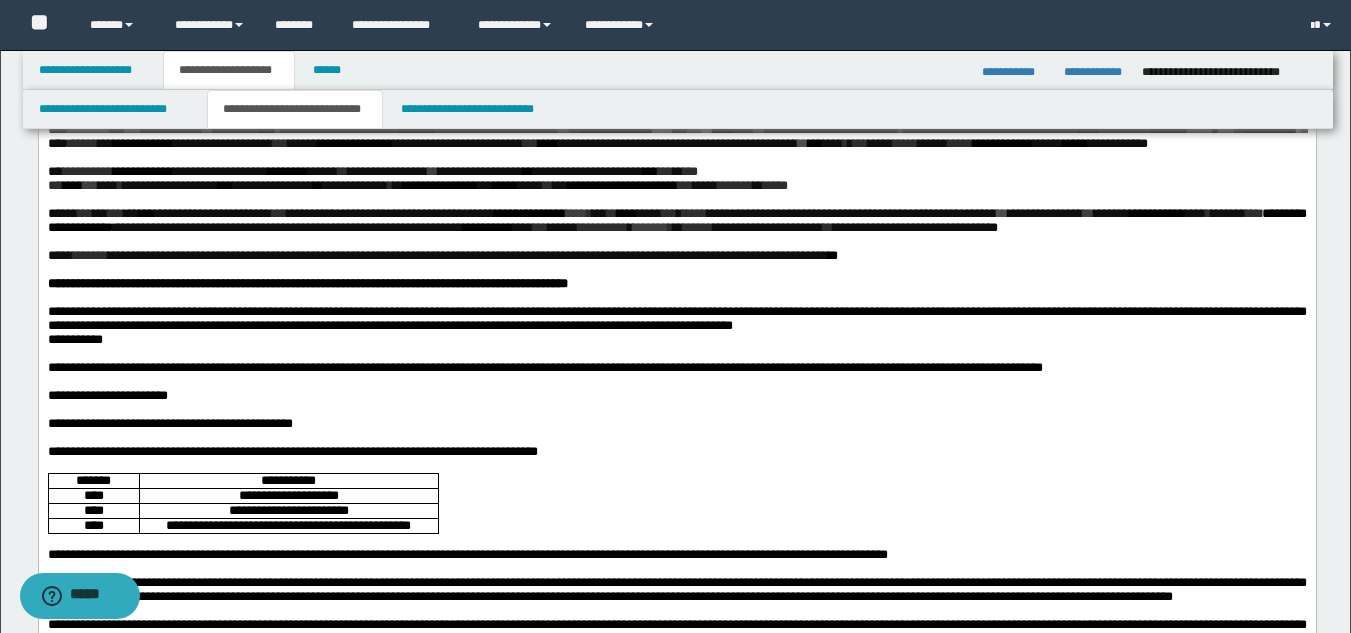 click on "*" at bounding box center (677, 171) 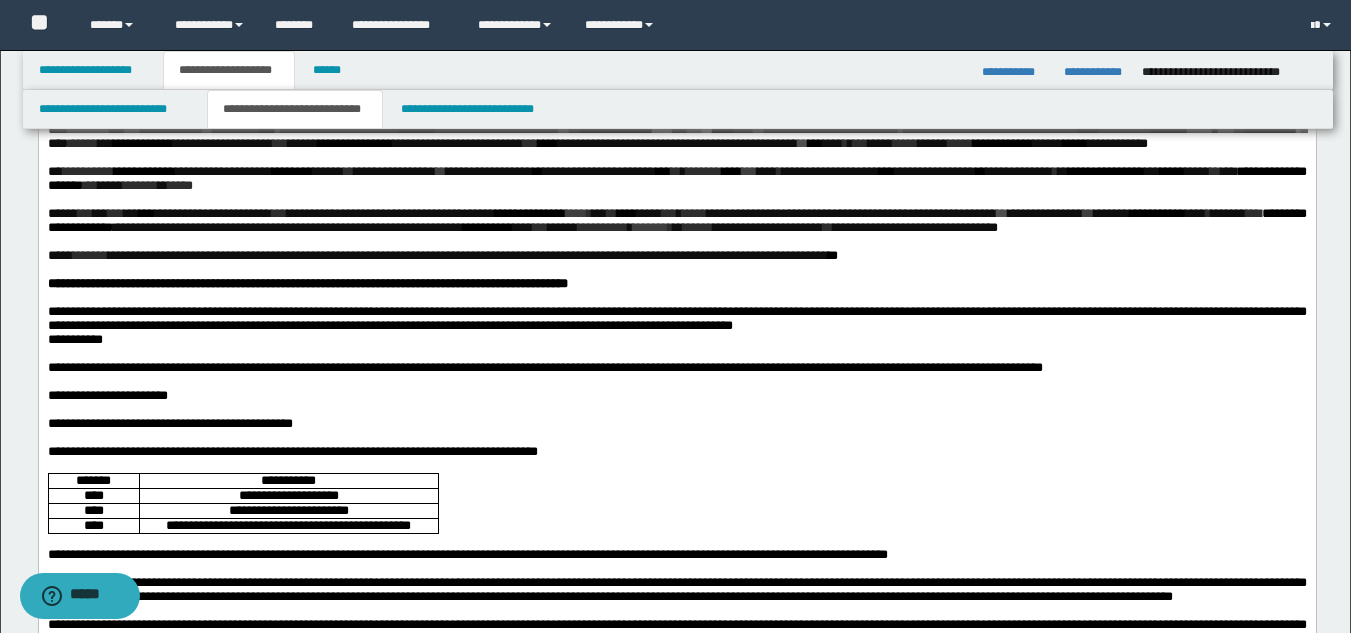 click on "** [FIRST] [LAST] [STREET] [CITY] [STATE] [ZIP] [COUNTRY] [PHONE] [EMAIL] [SSN] [DLN] [PASSPORT] [CCNUM] [BDATE] [AGE] [TIME] [GEO] [COORDS] **" at bounding box center [676, 179] 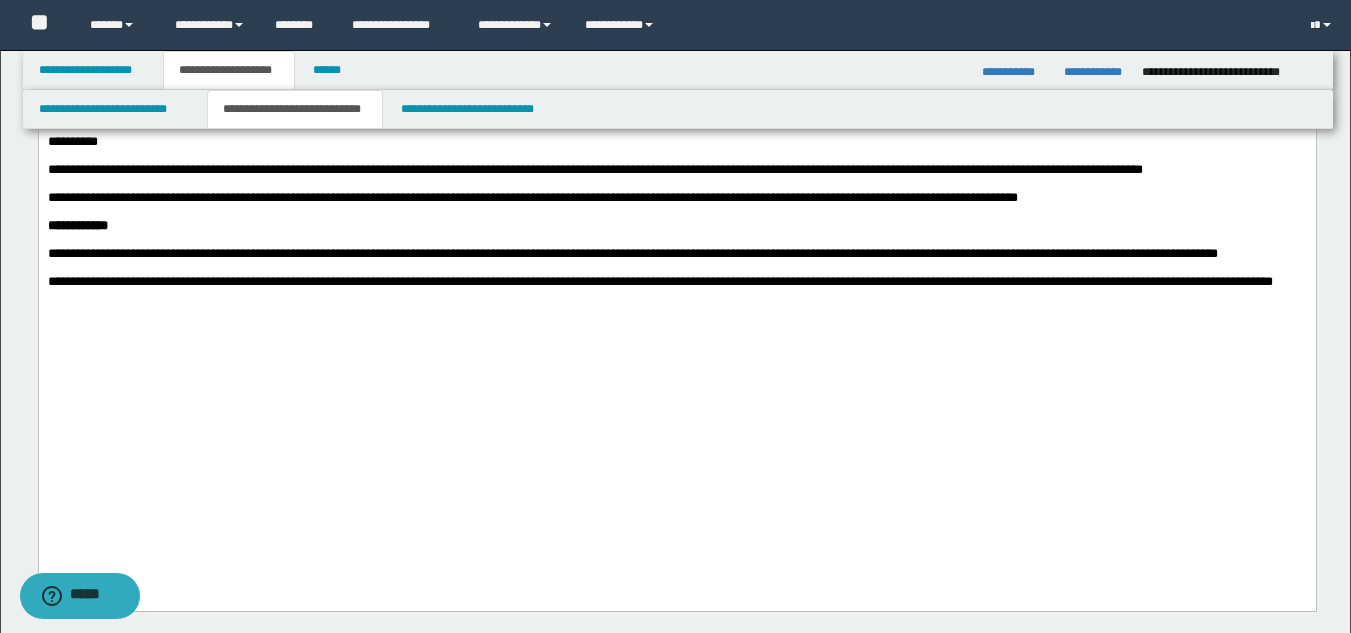 scroll, scrollTop: 1100, scrollLeft: 0, axis: vertical 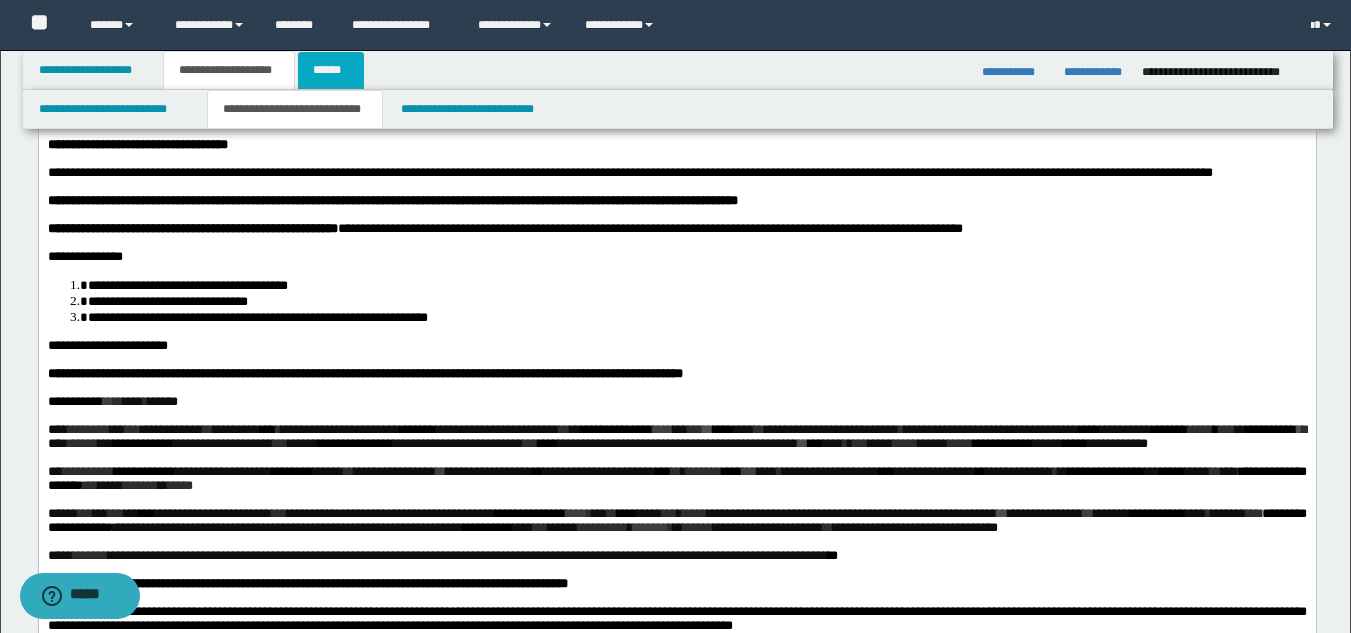 click on "******" at bounding box center [331, 70] 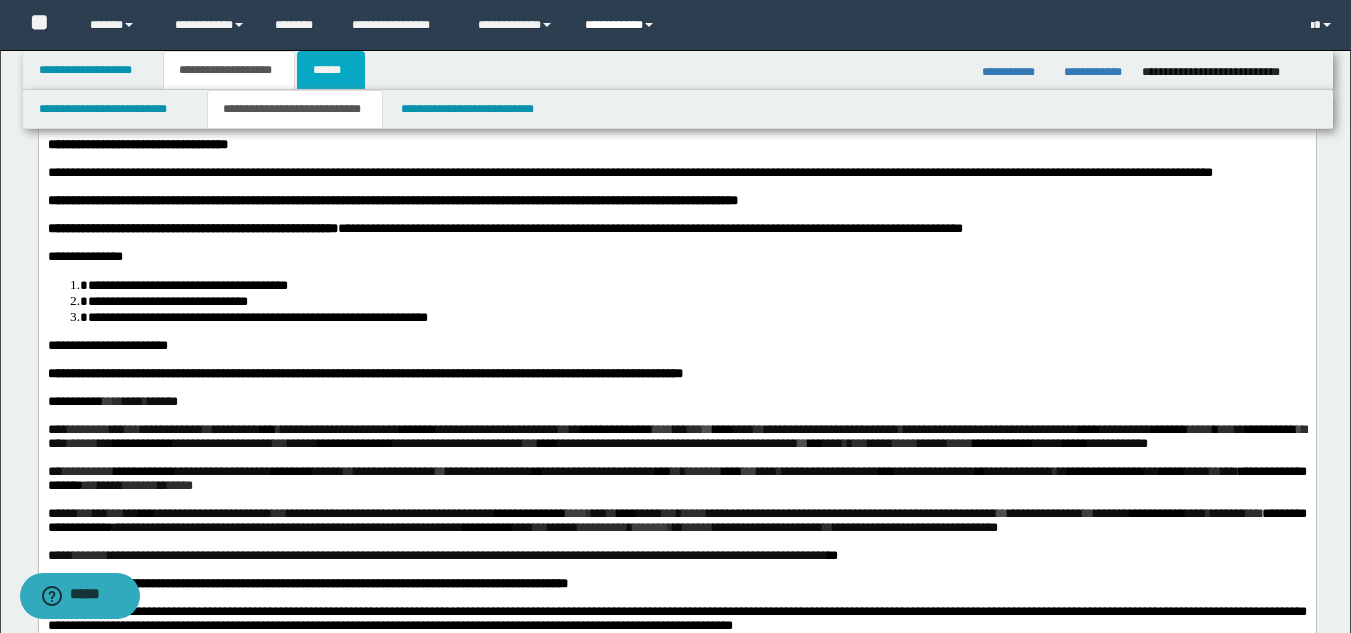 scroll, scrollTop: 69, scrollLeft: 0, axis: vertical 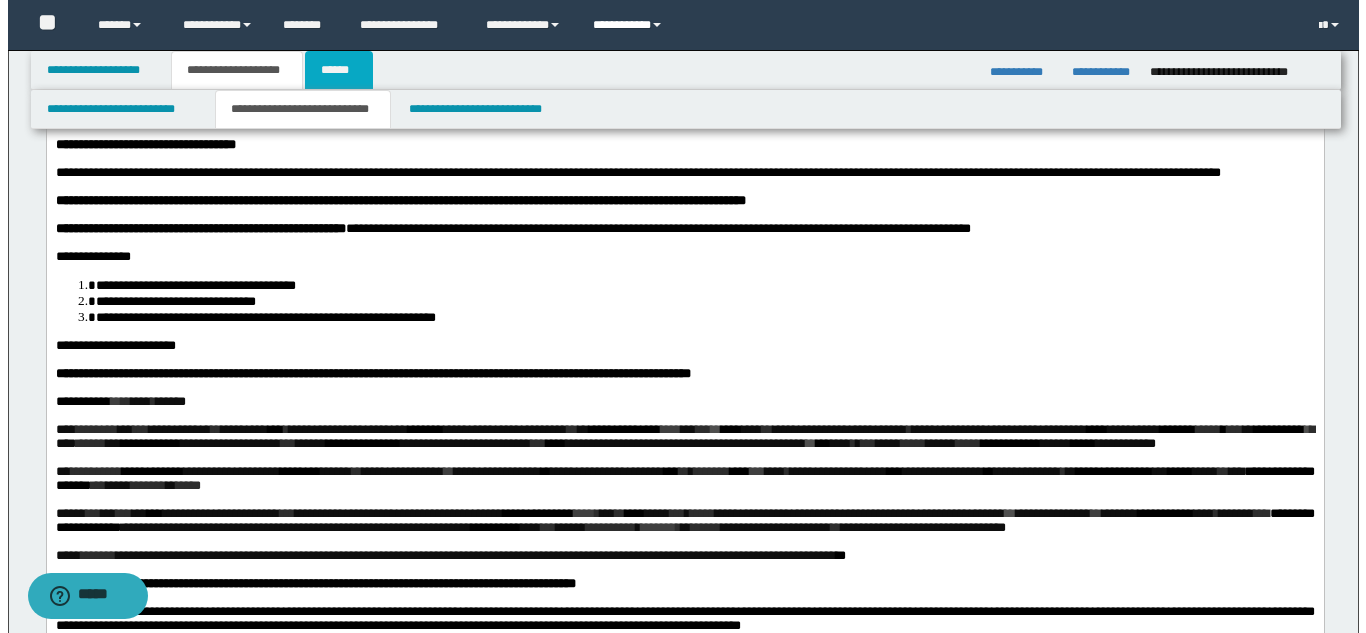 type on "**********" 